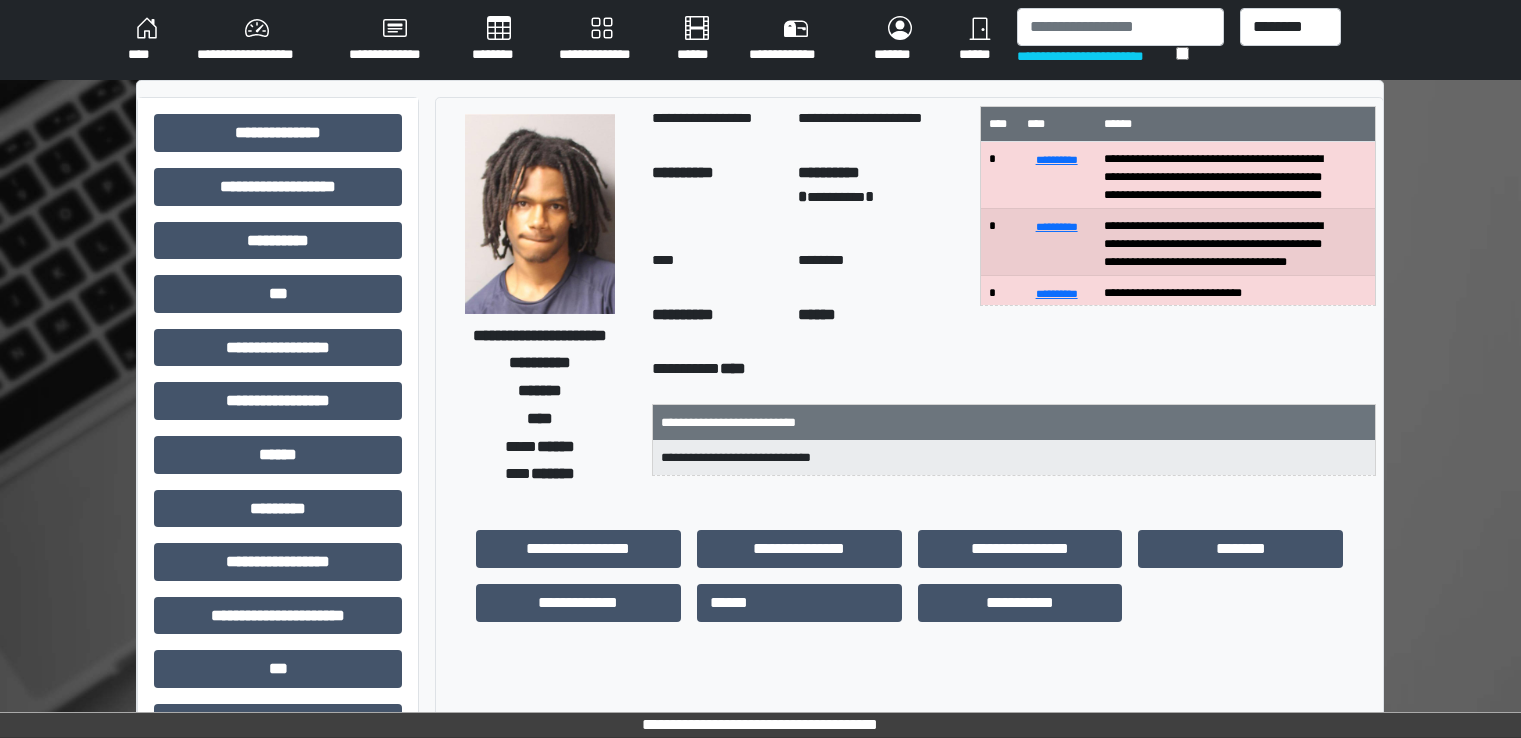 scroll, scrollTop: 0, scrollLeft: 0, axis: both 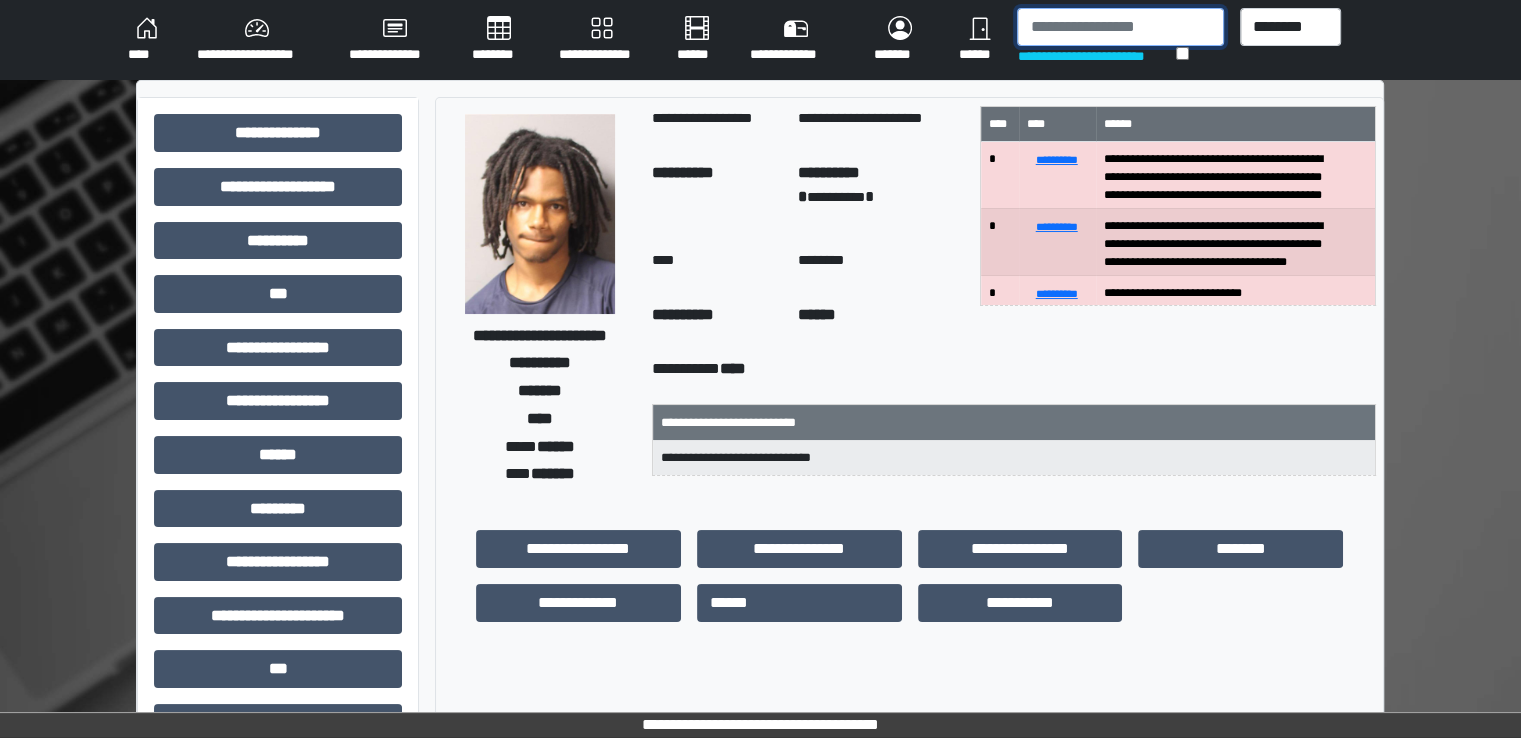click at bounding box center [1120, 27] 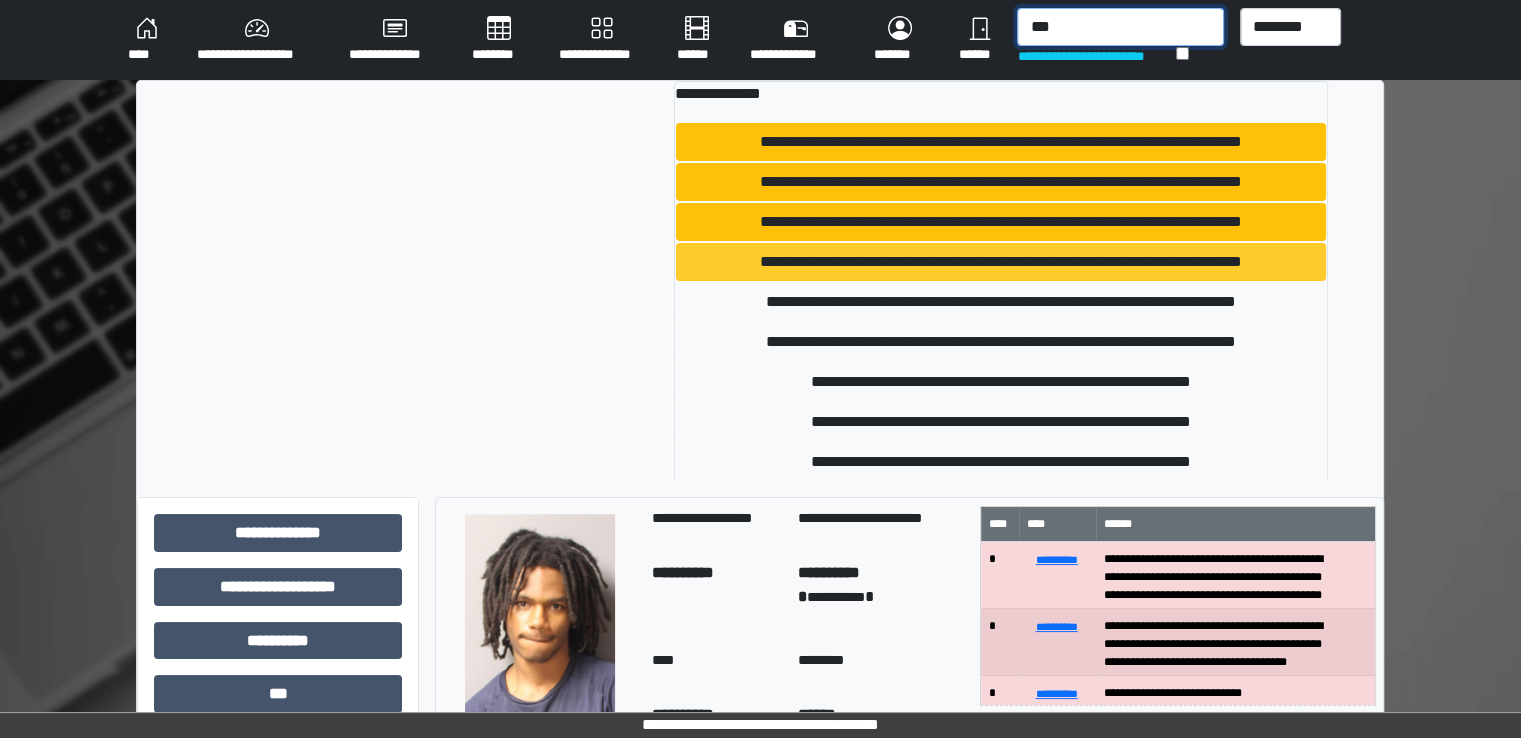 scroll, scrollTop: 92, scrollLeft: 0, axis: vertical 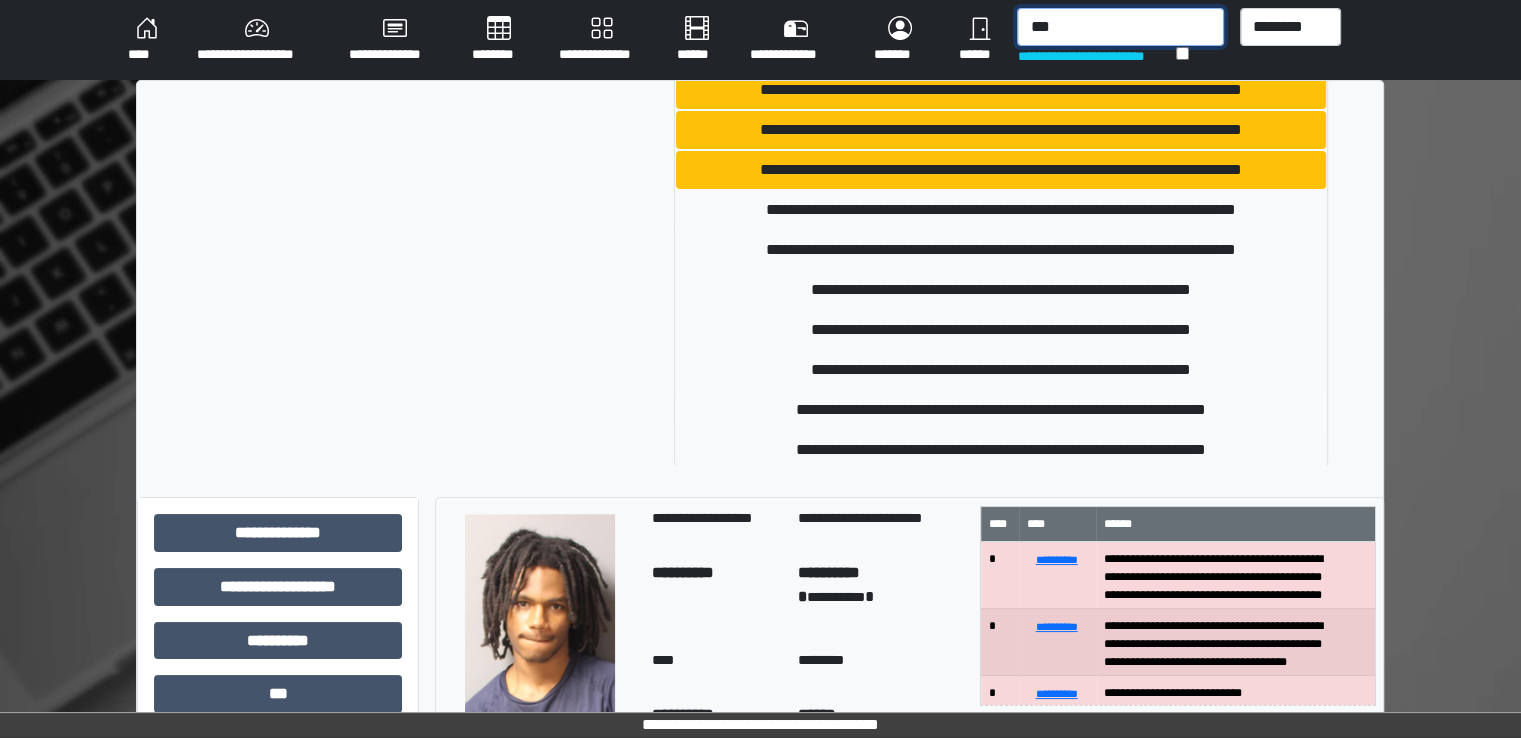 type on "***" 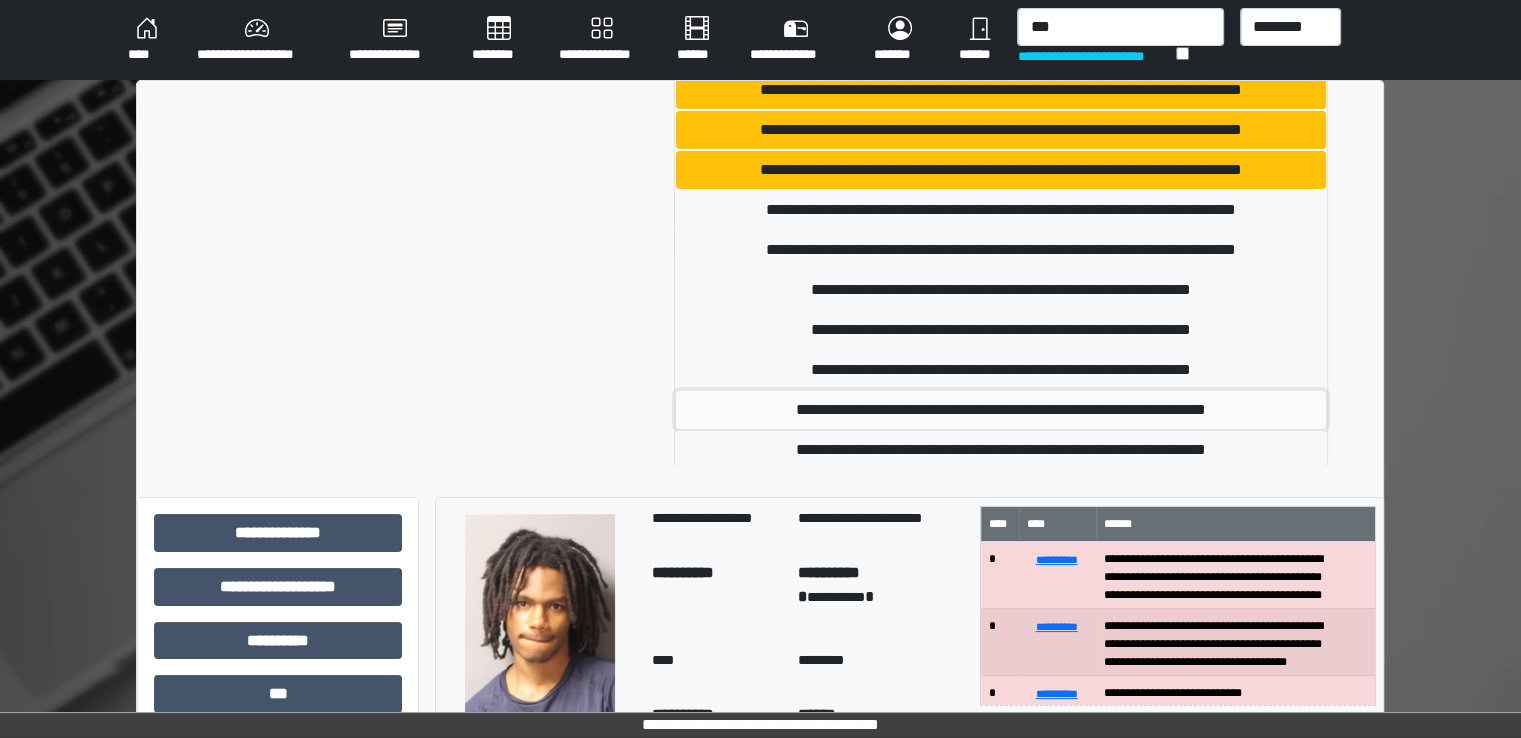 click on "**********" at bounding box center [1001, 410] 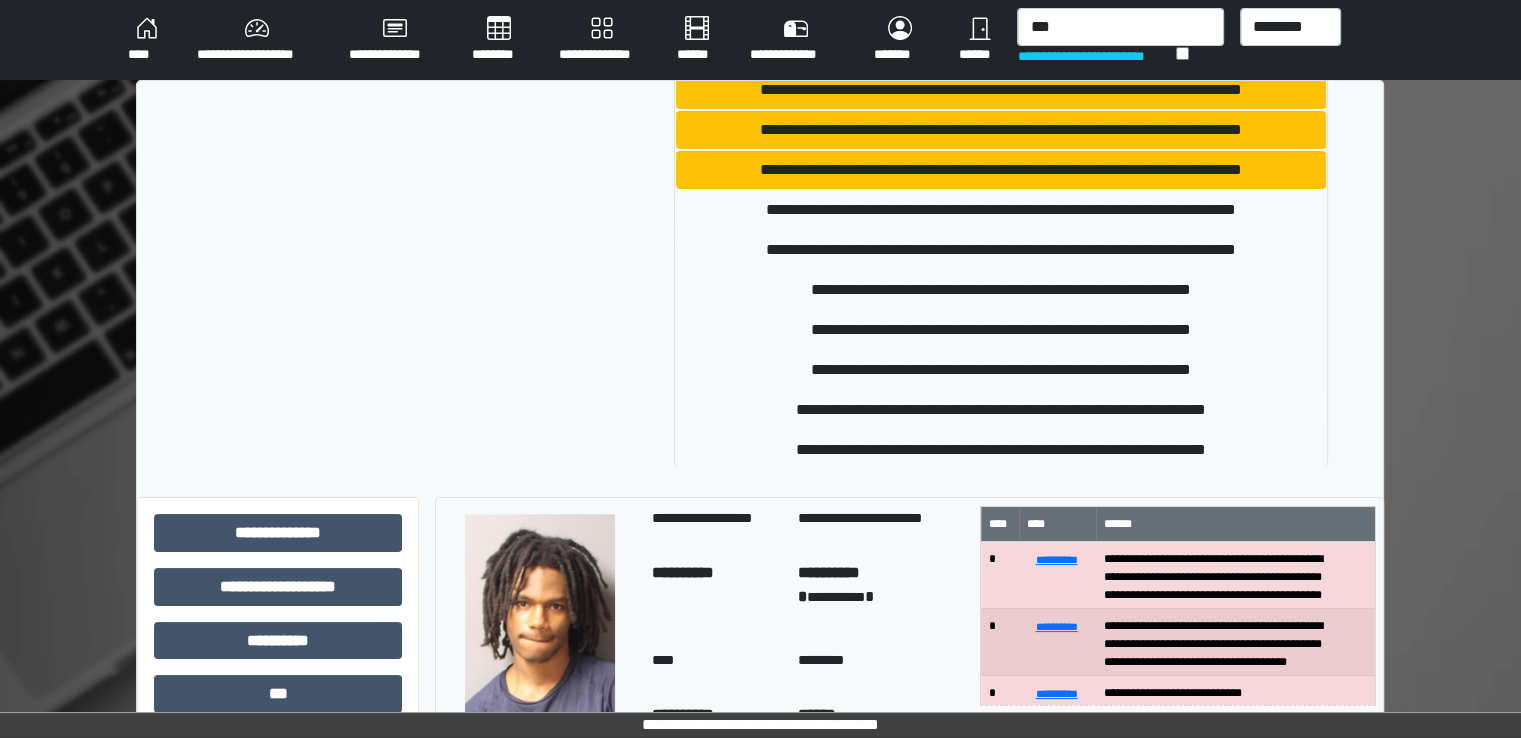 type 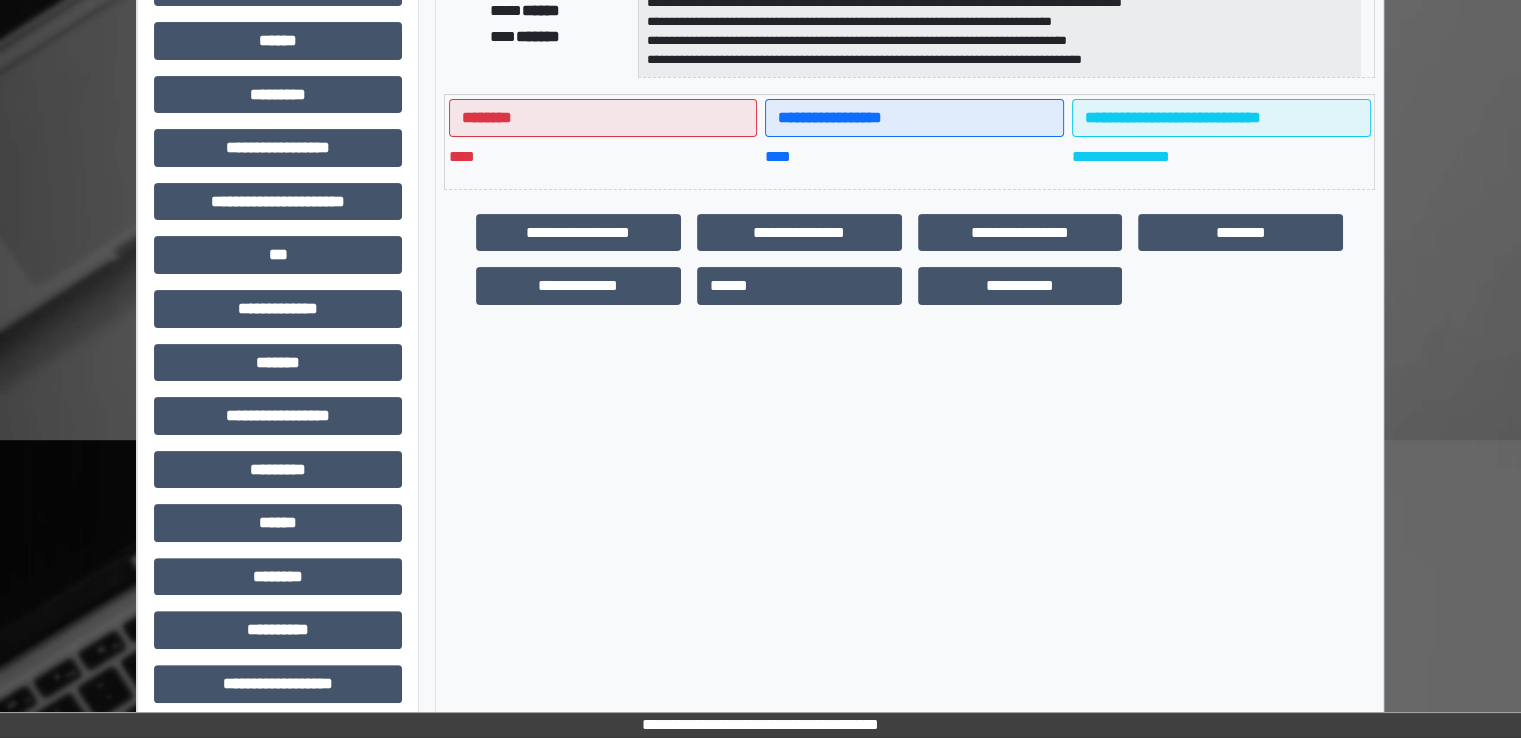 scroll, scrollTop: 428, scrollLeft: 0, axis: vertical 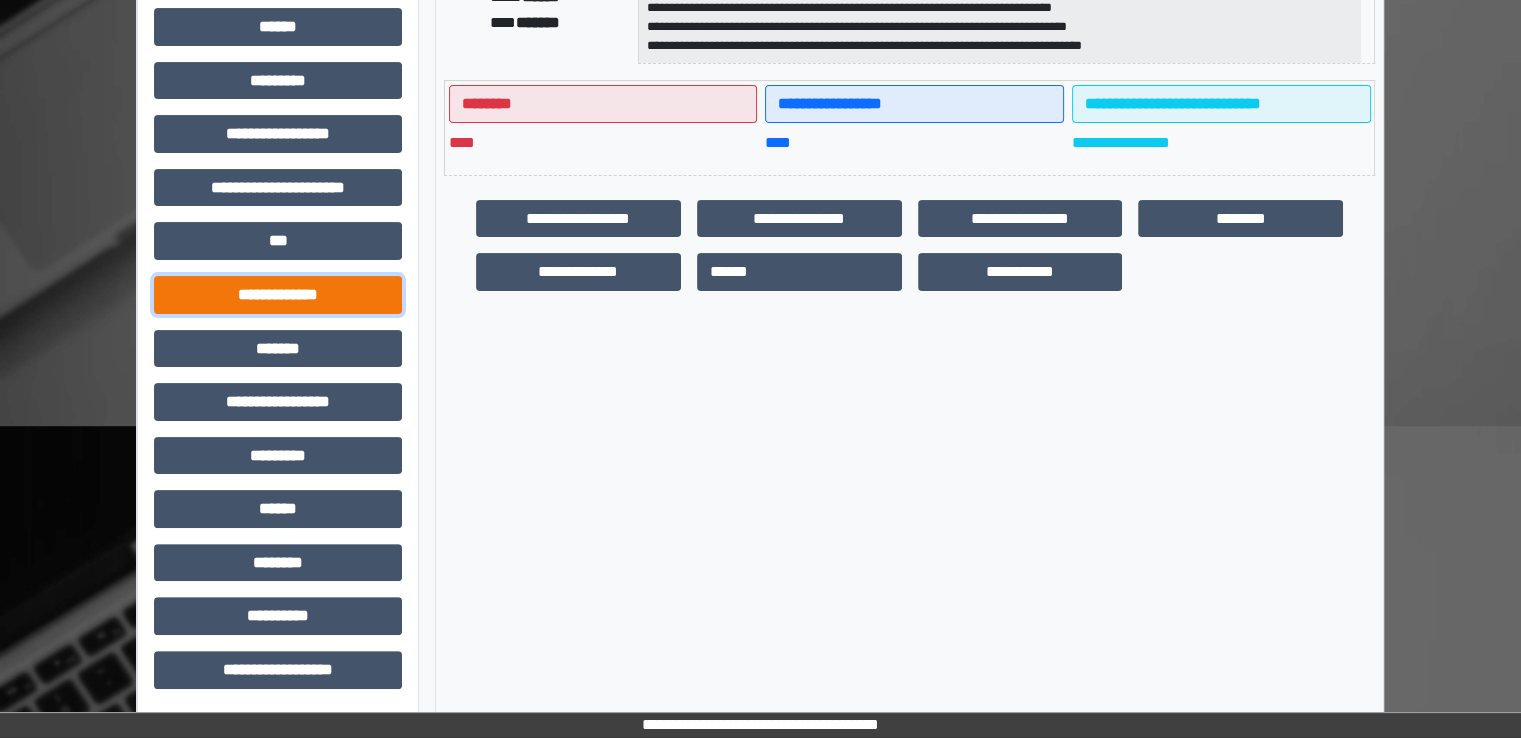 click on "**********" at bounding box center [278, 295] 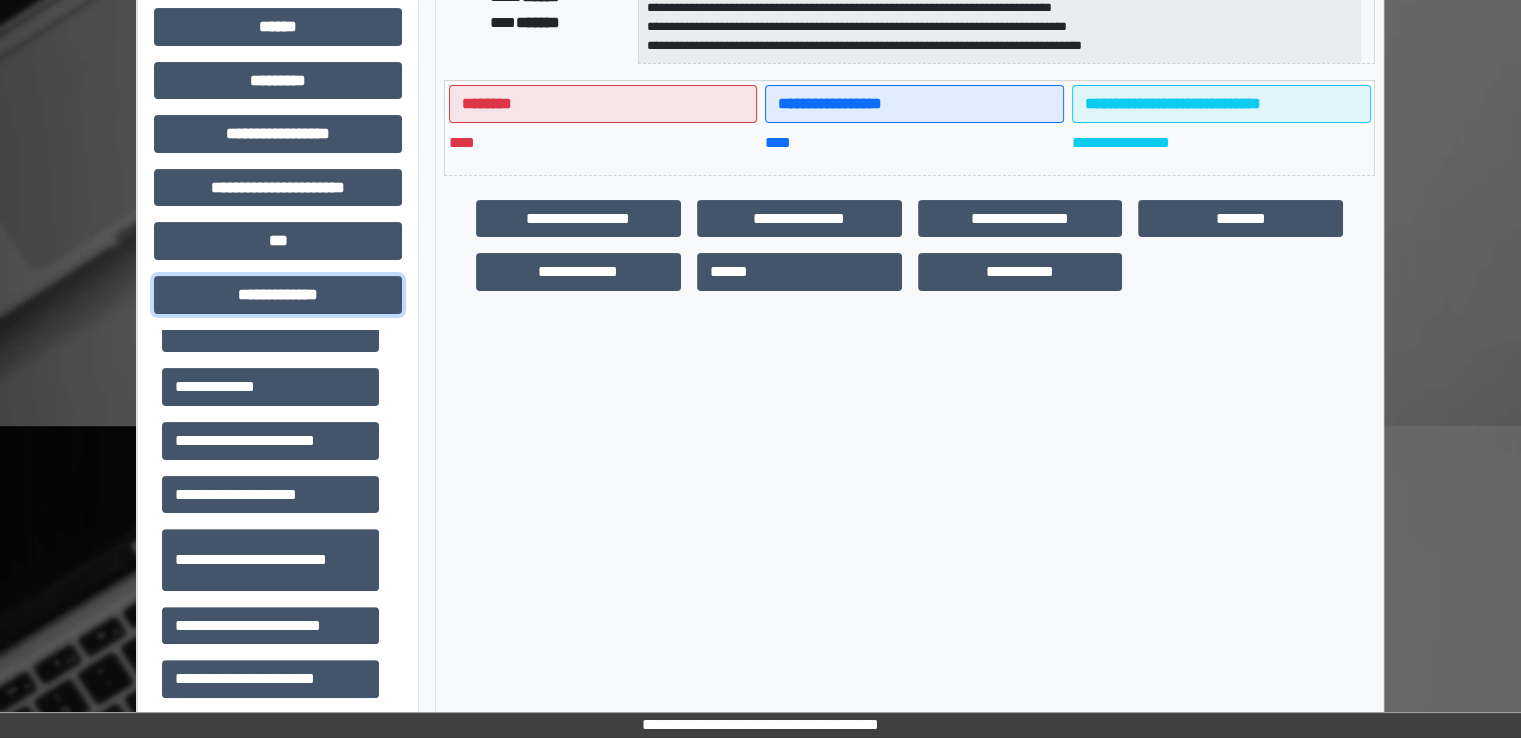 scroll, scrollTop: 600, scrollLeft: 0, axis: vertical 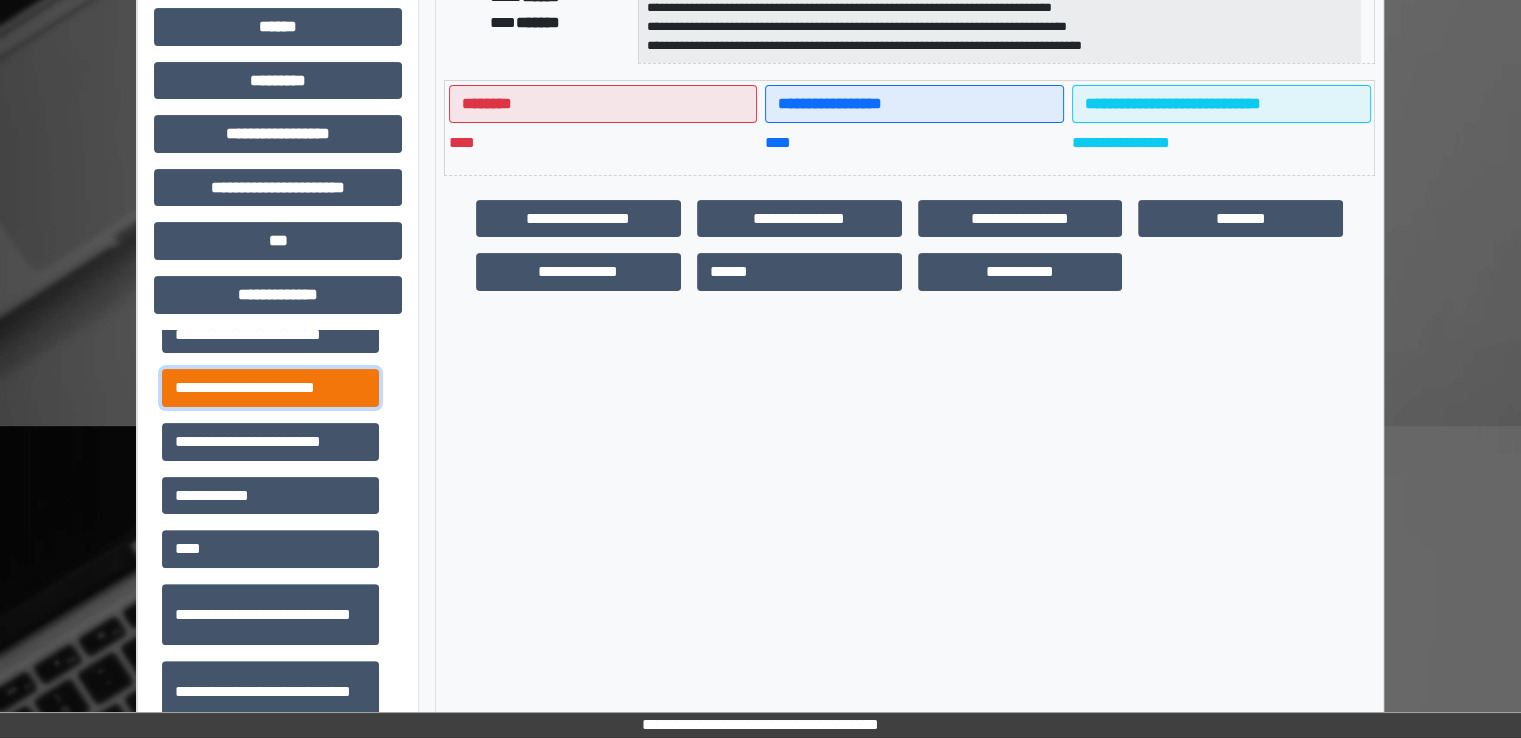 click on "**********" at bounding box center (270, 388) 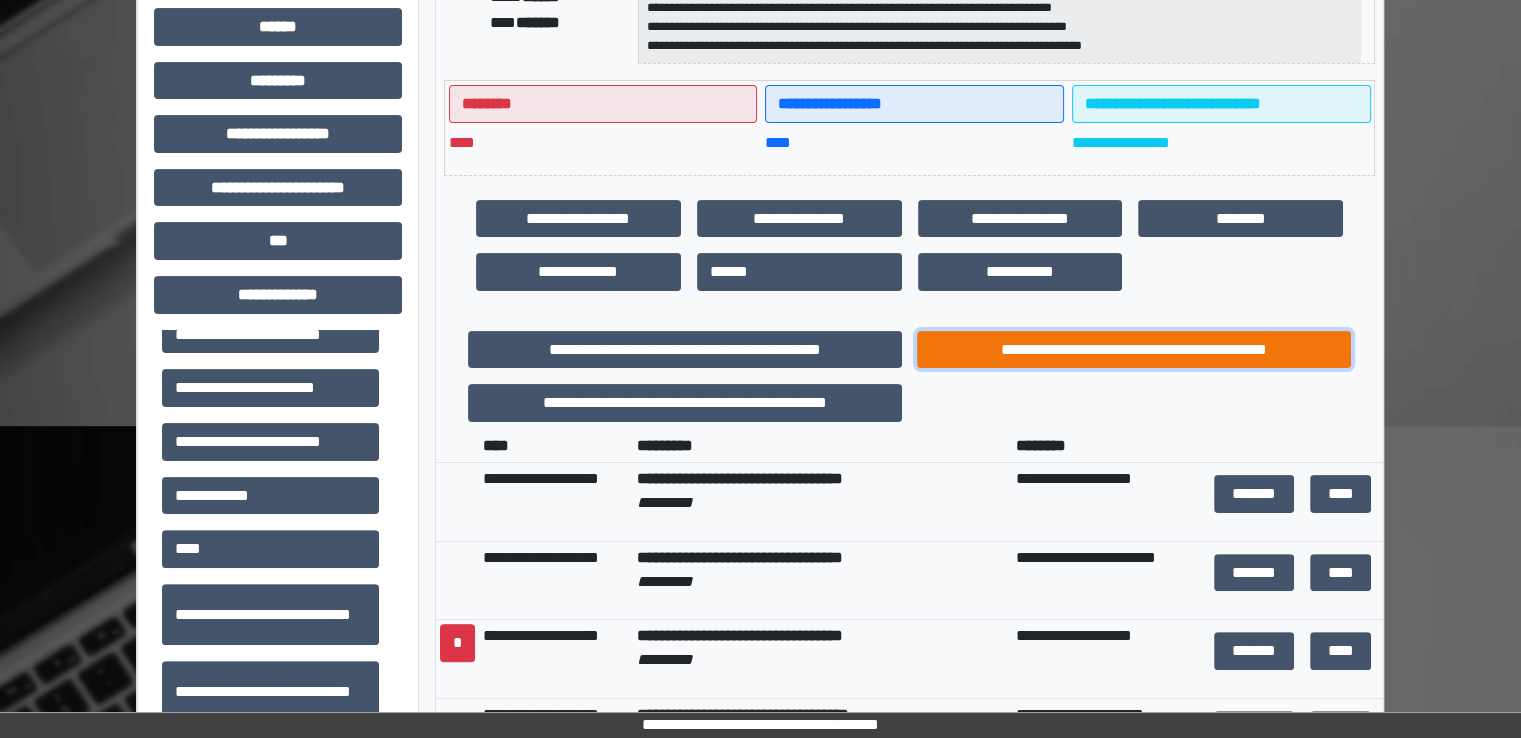 click on "**********" at bounding box center [1134, 350] 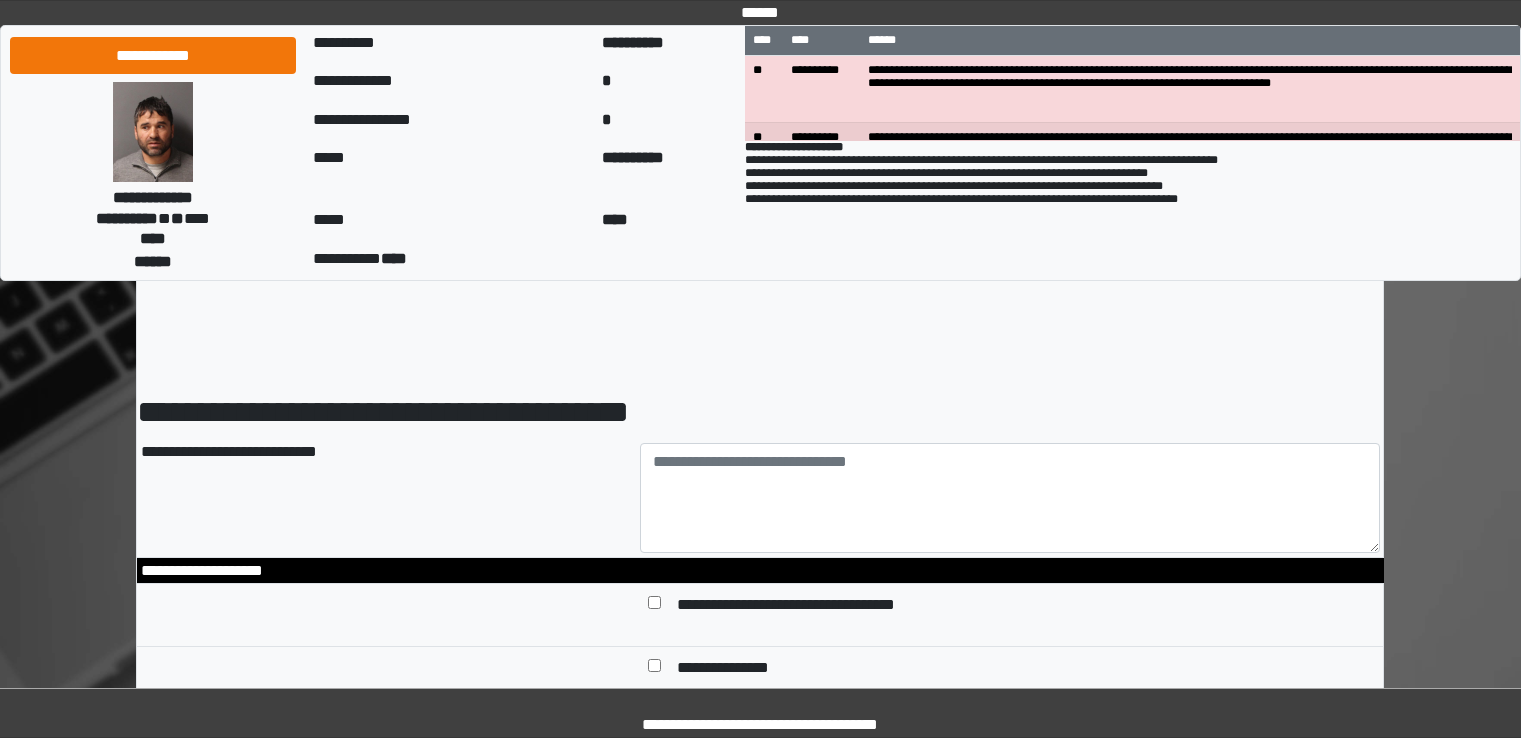 scroll, scrollTop: 0, scrollLeft: 0, axis: both 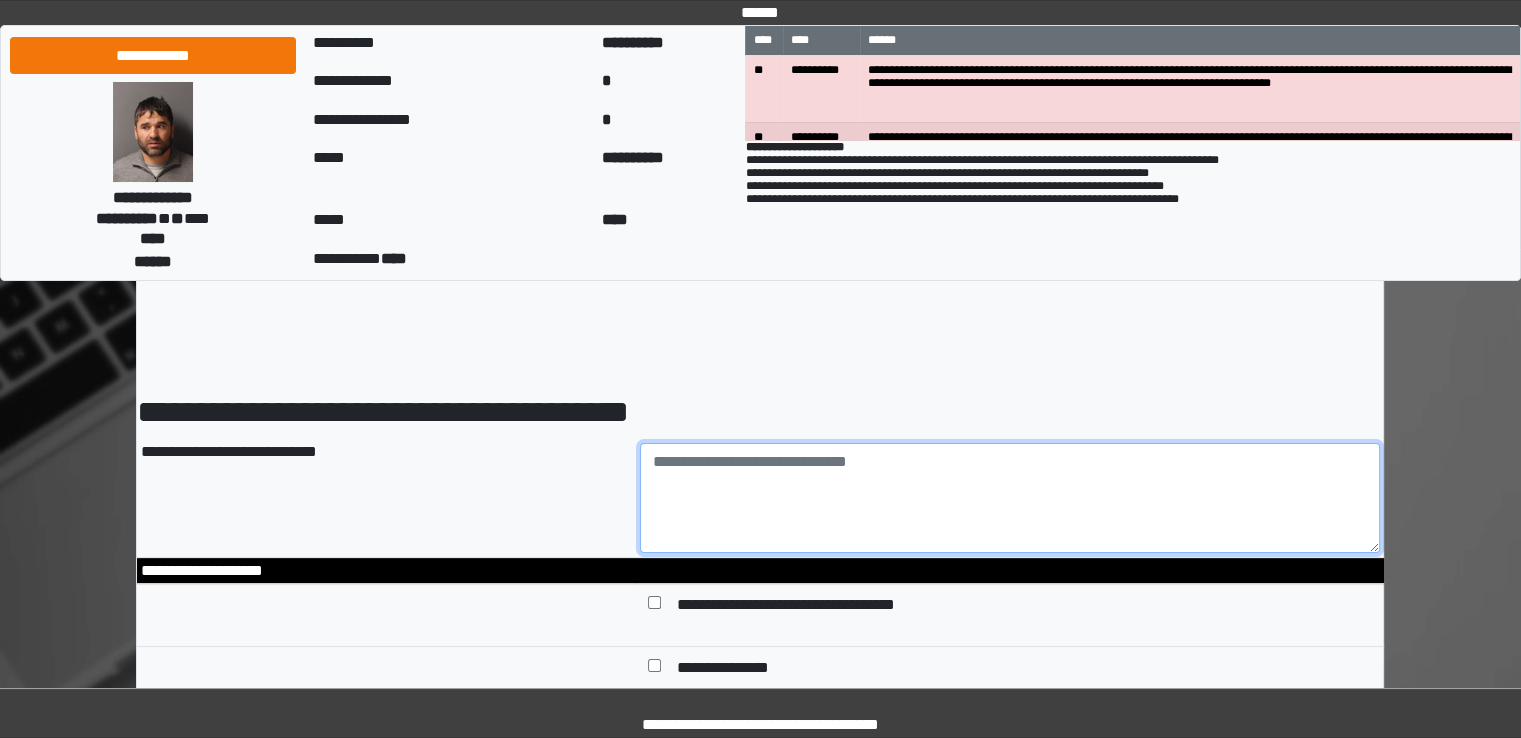 click at bounding box center [1010, 498] 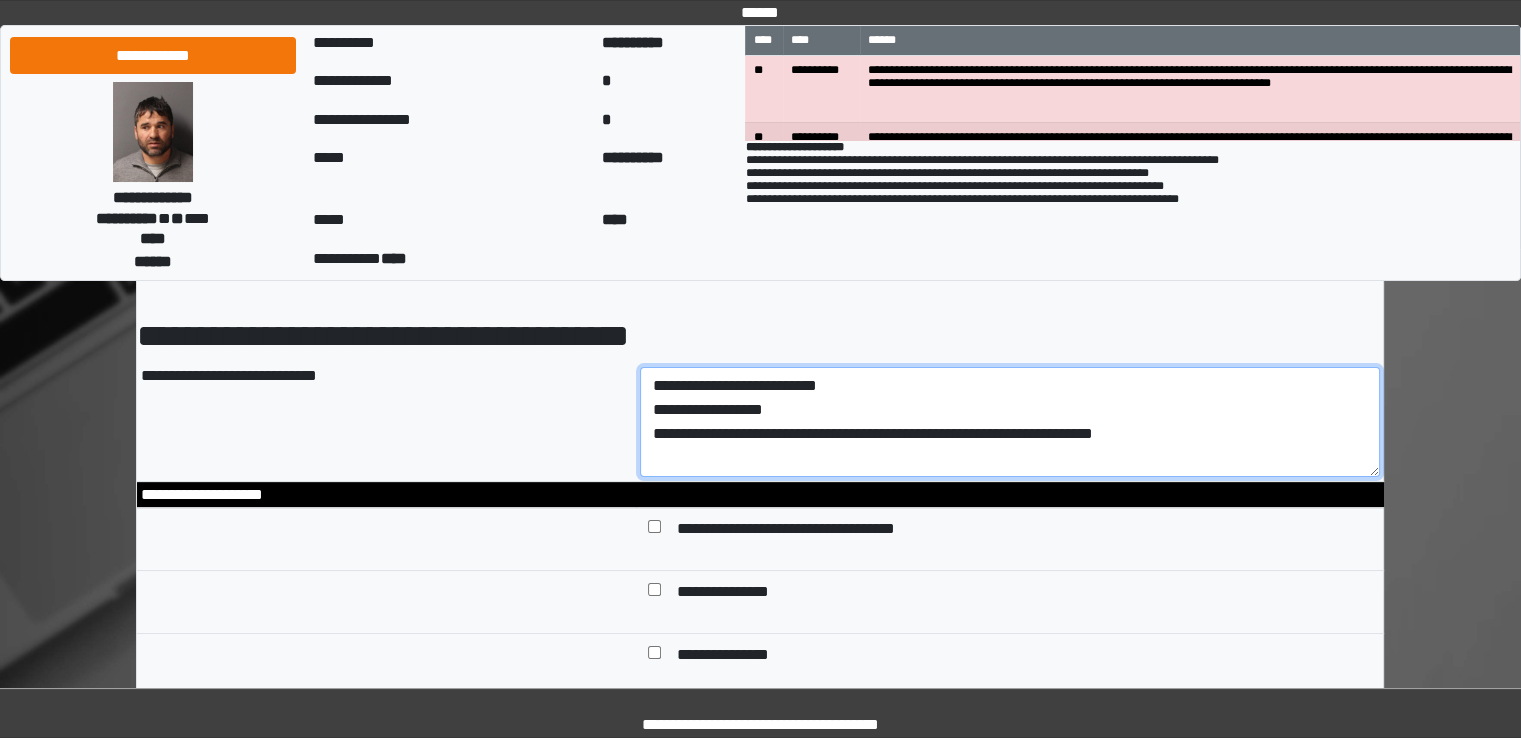scroll, scrollTop: 200, scrollLeft: 0, axis: vertical 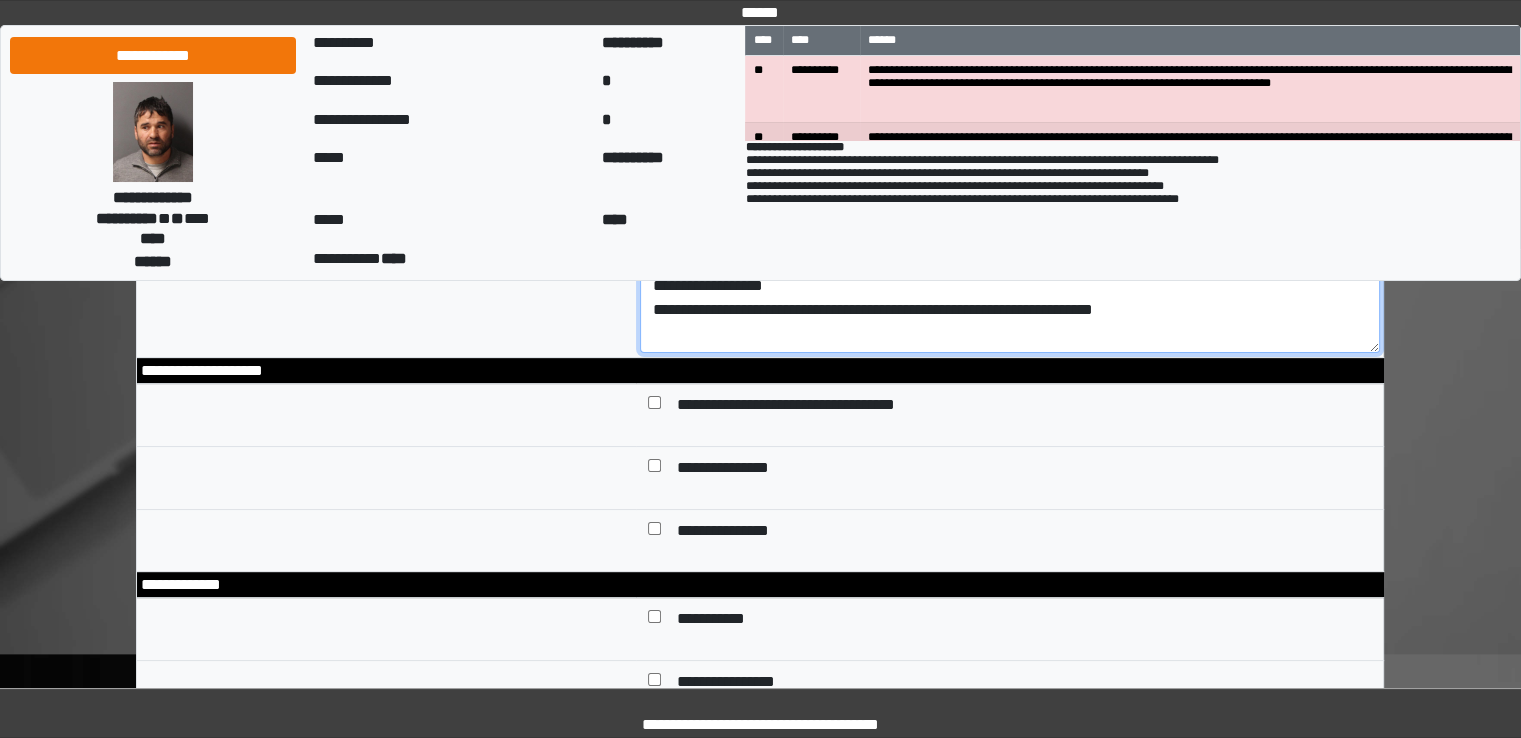 type on "**********" 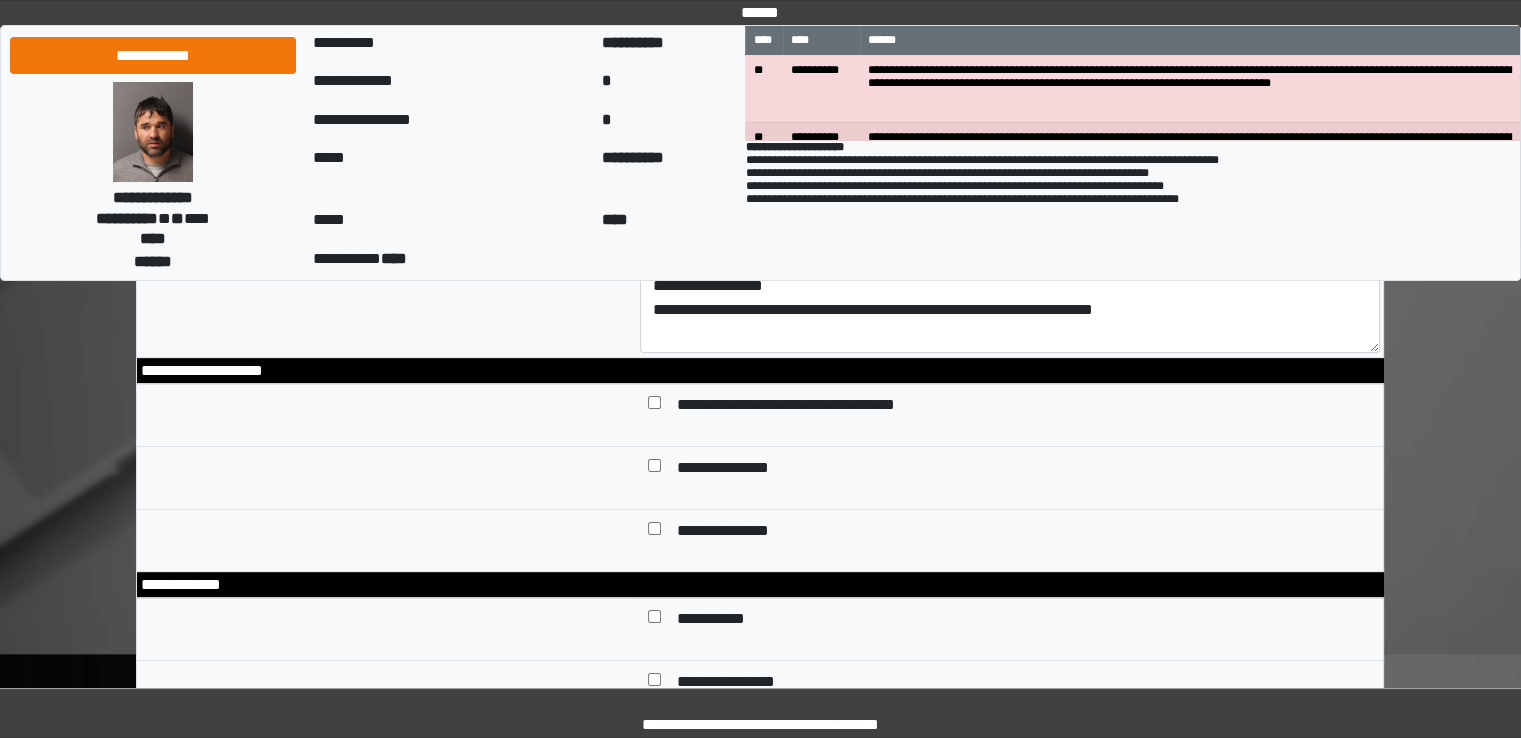 click on "**********" at bounding box center (739, 470) 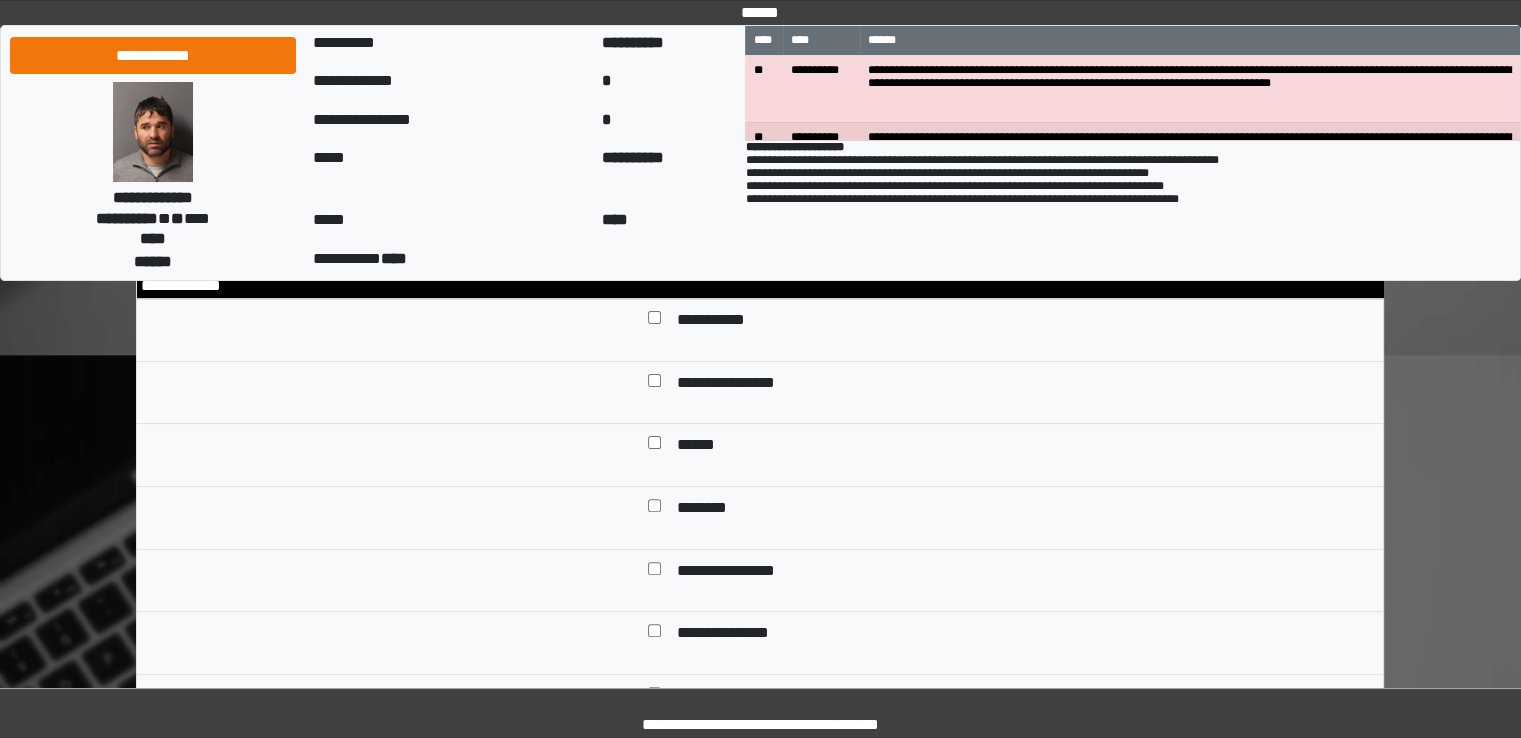 scroll, scrollTop: 500, scrollLeft: 0, axis: vertical 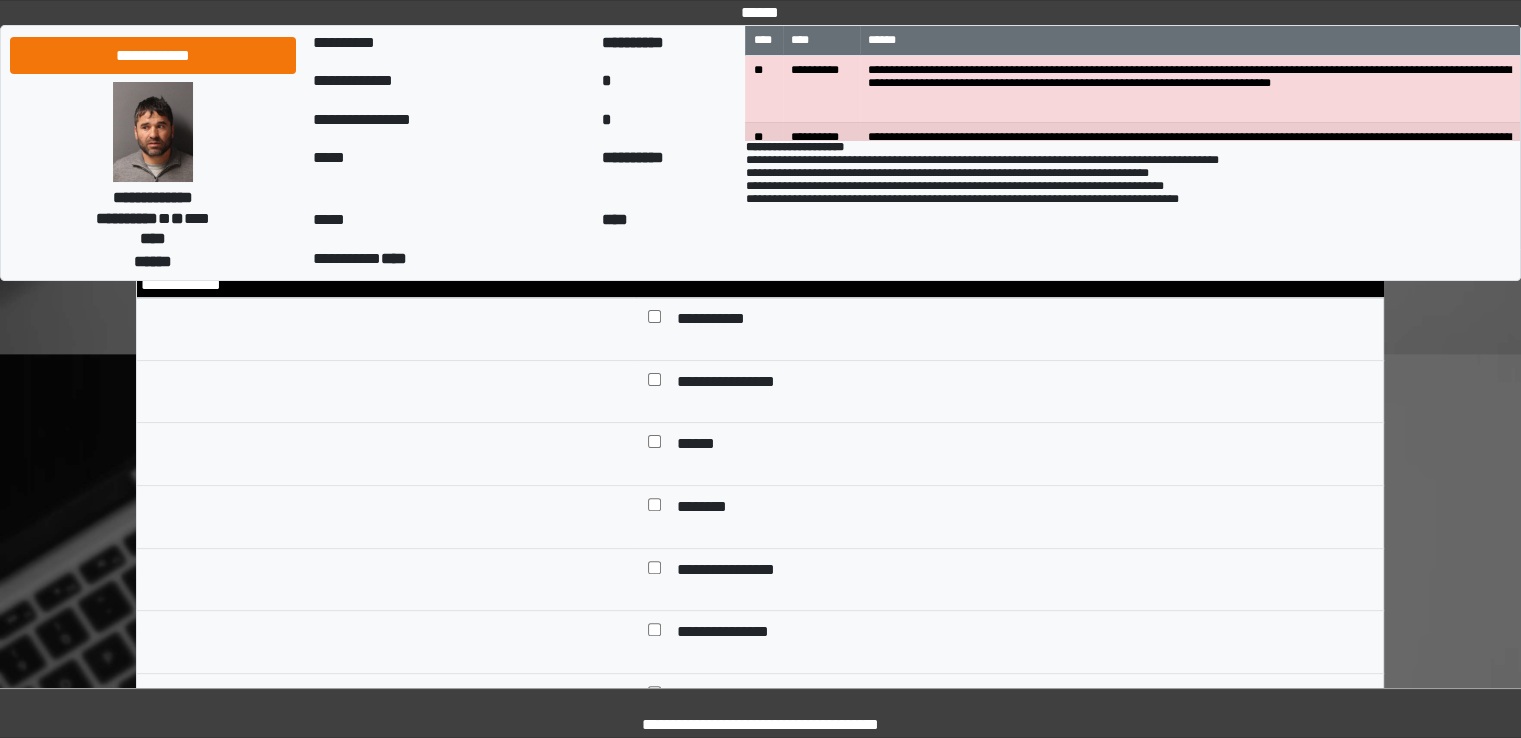 click on "******" at bounding box center [697, 446] 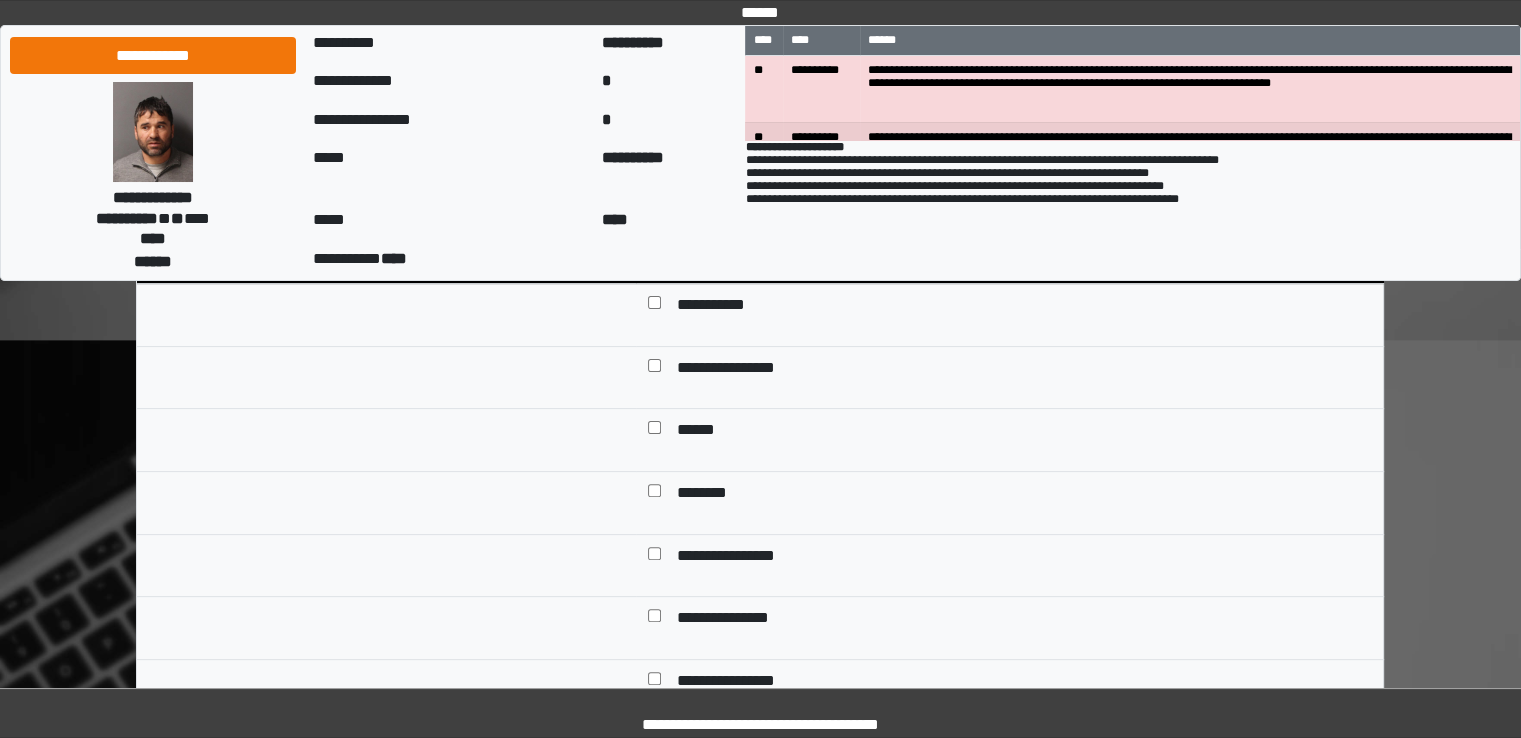 scroll, scrollTop: 600, scrollLeft: 0, axis: vertical 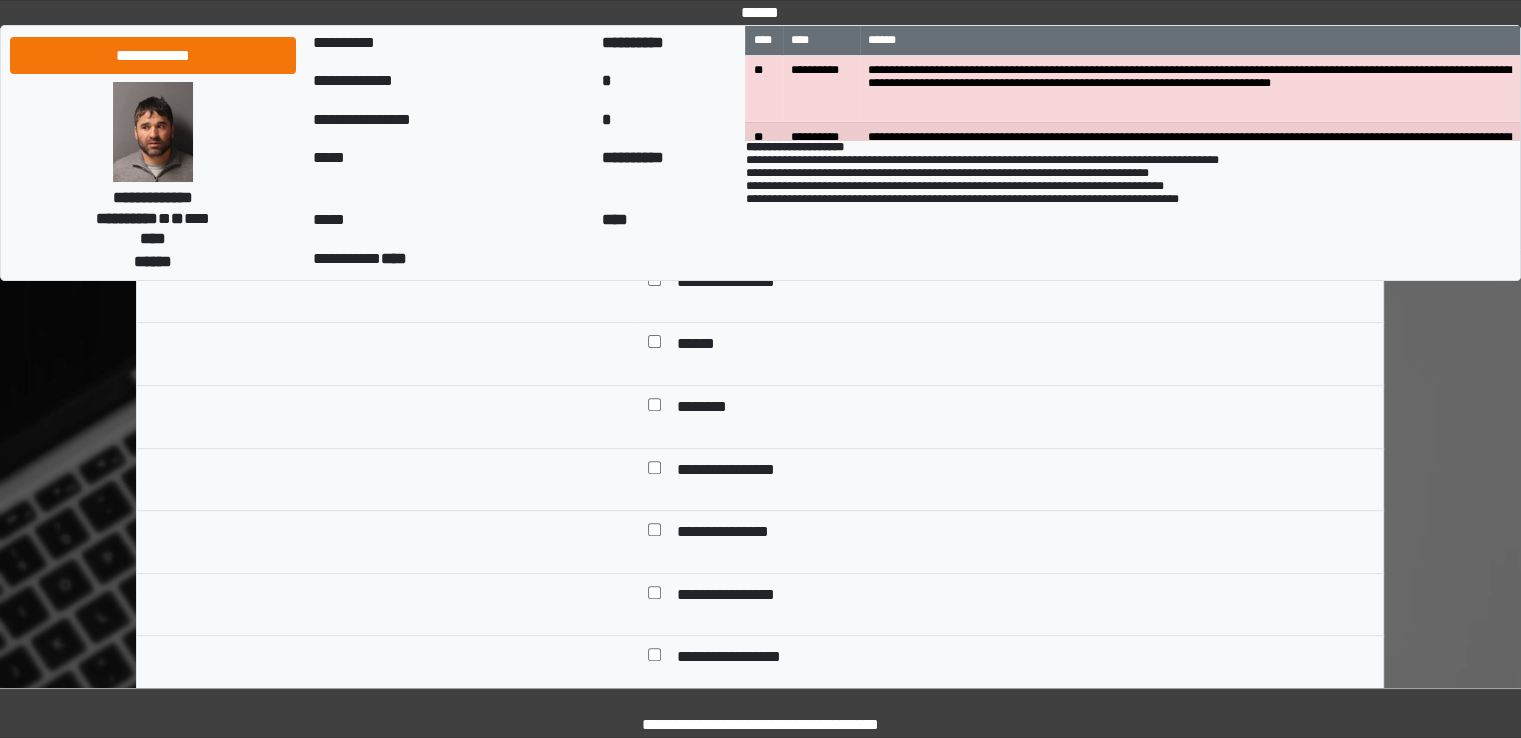 click on "**********" at bounding box center (736, 472) 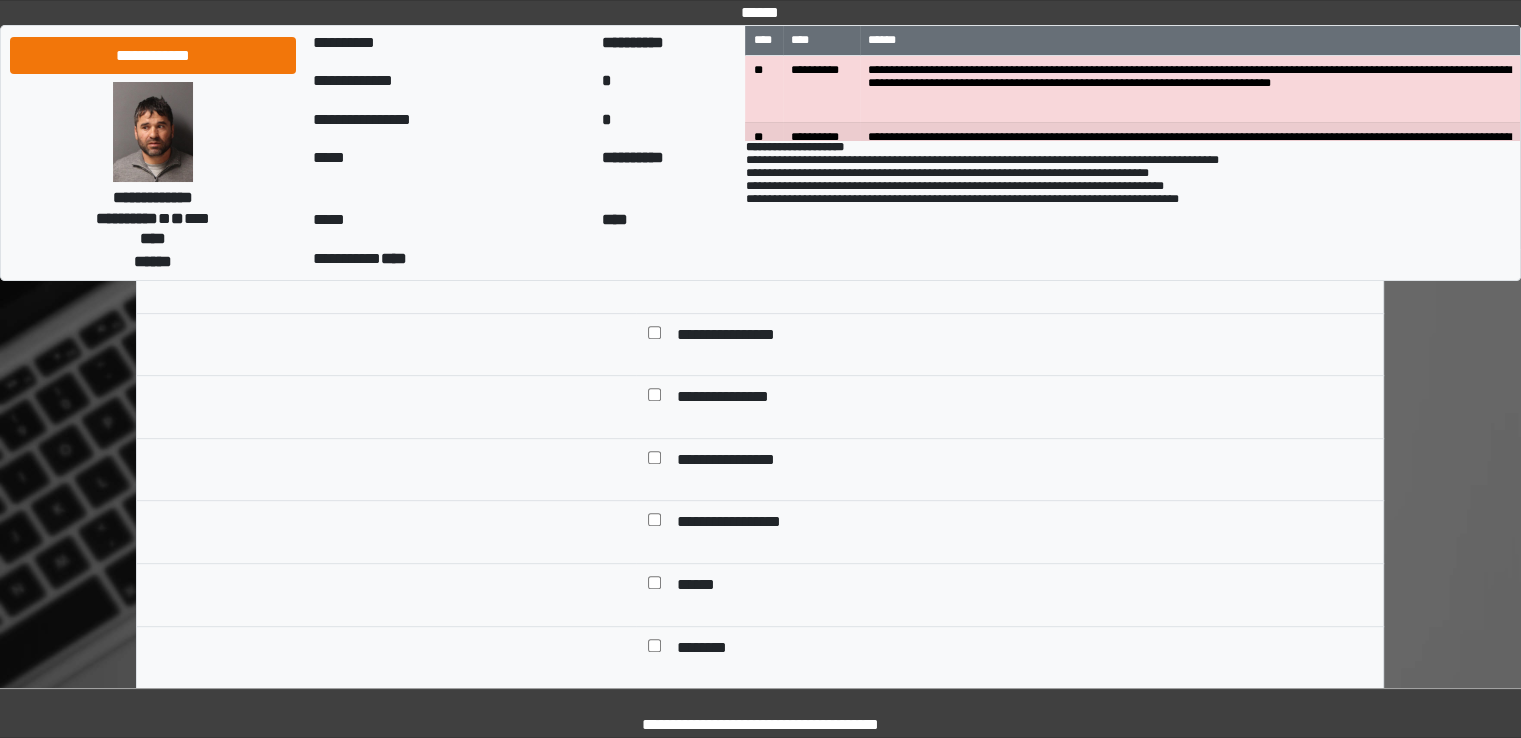 scroll, scrollTop: 800, scrollLeft: 0, axis: vertical 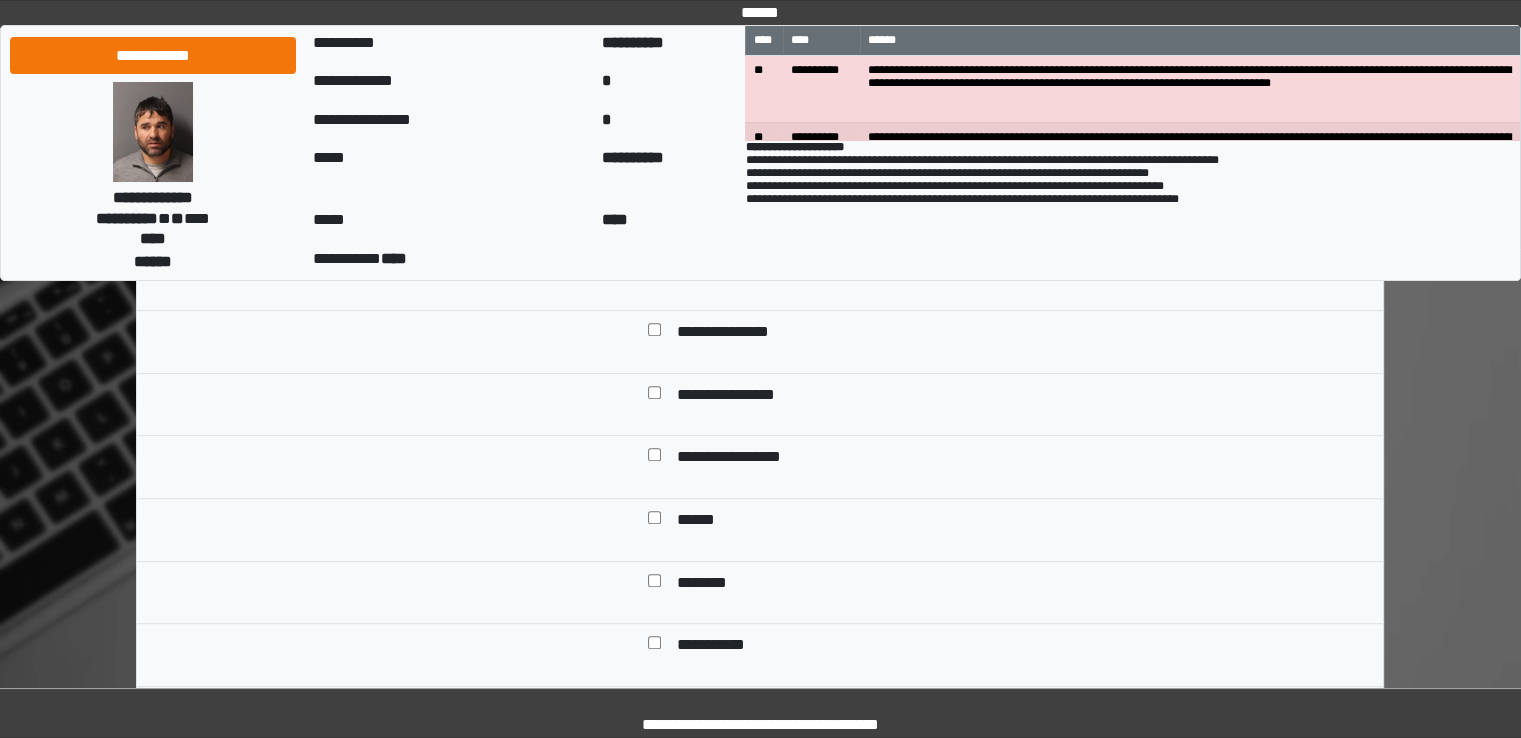 click on "**********" at bounding box center (740, 397) 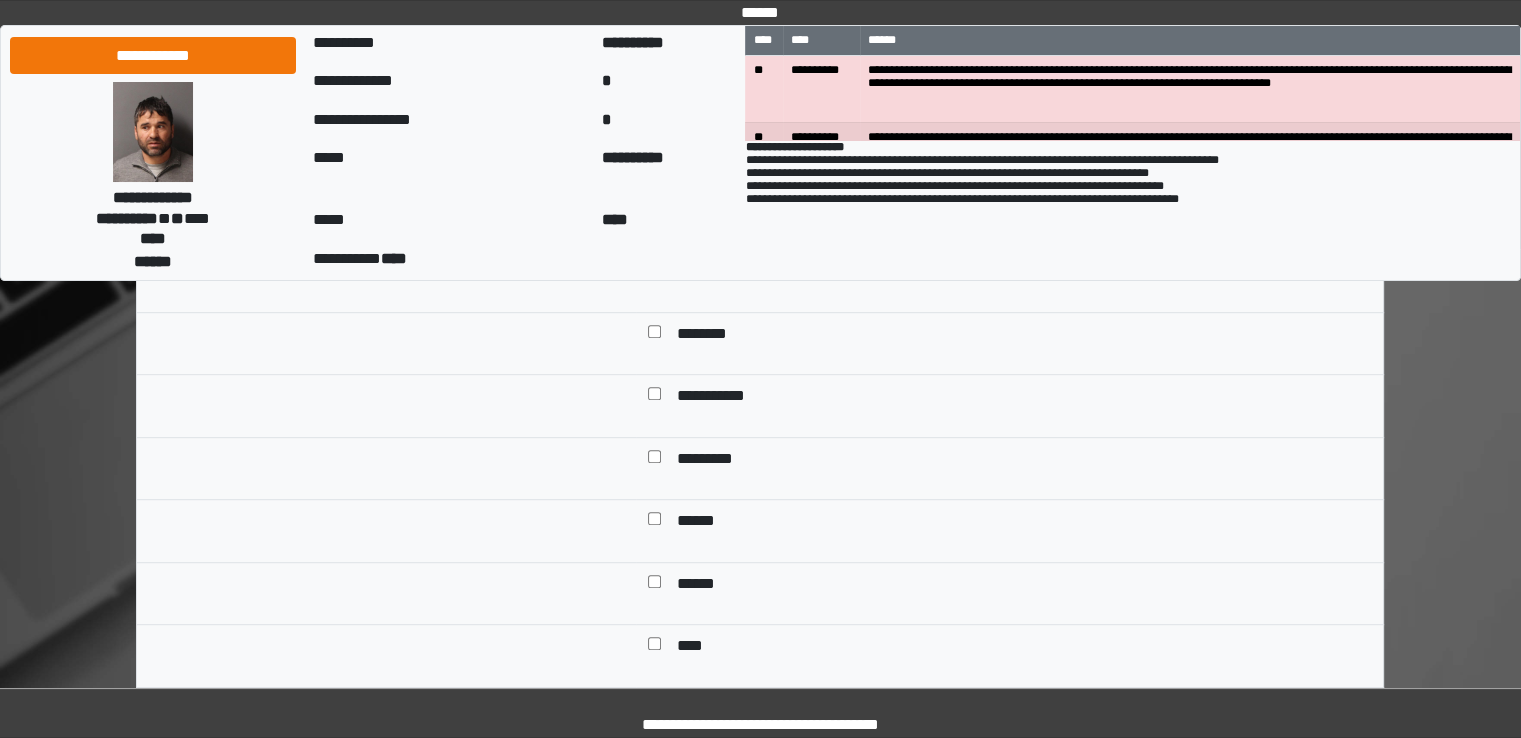 scroll, scrollTop: 1100, scrollLeft: 0, axis: vertical 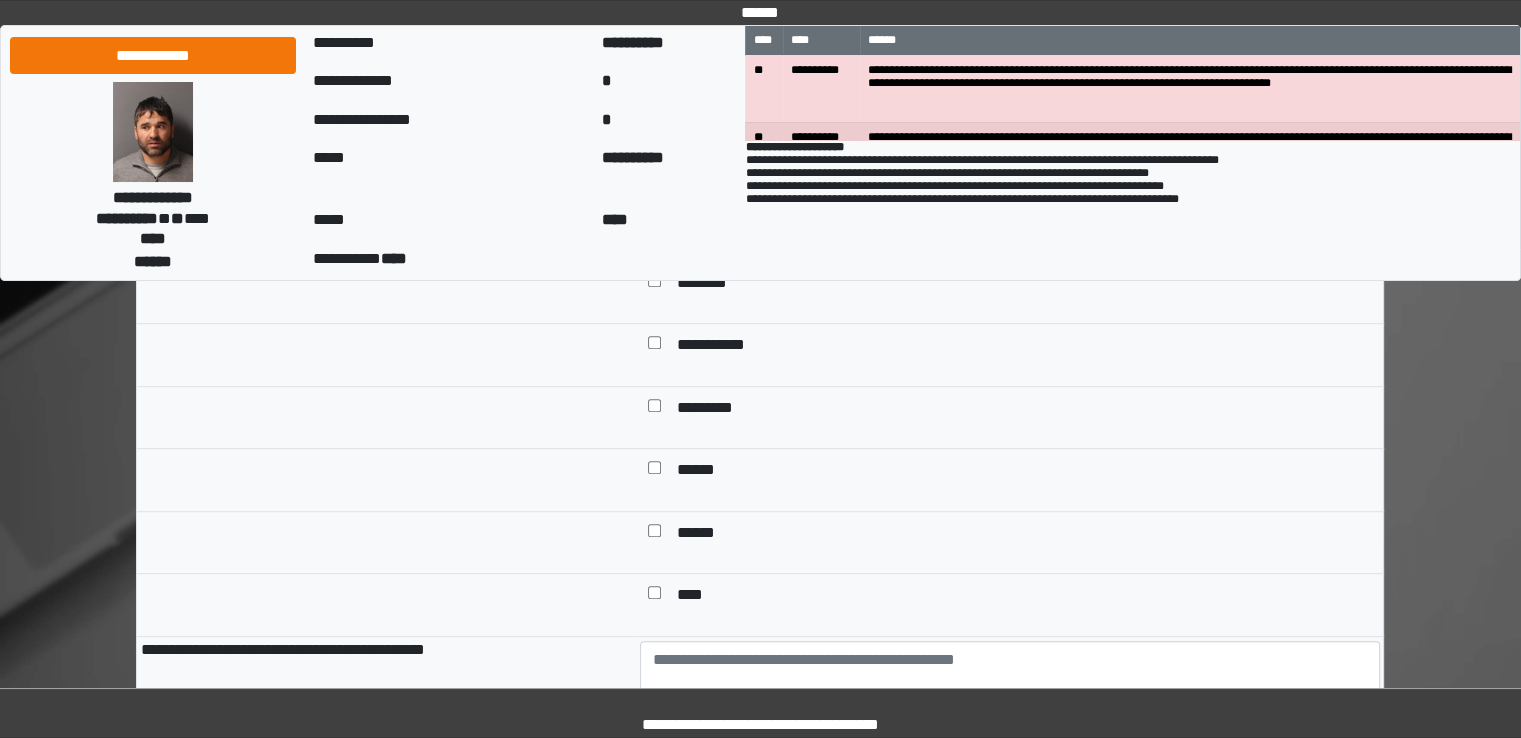 click on "*********" at bounding box center (715, 410) 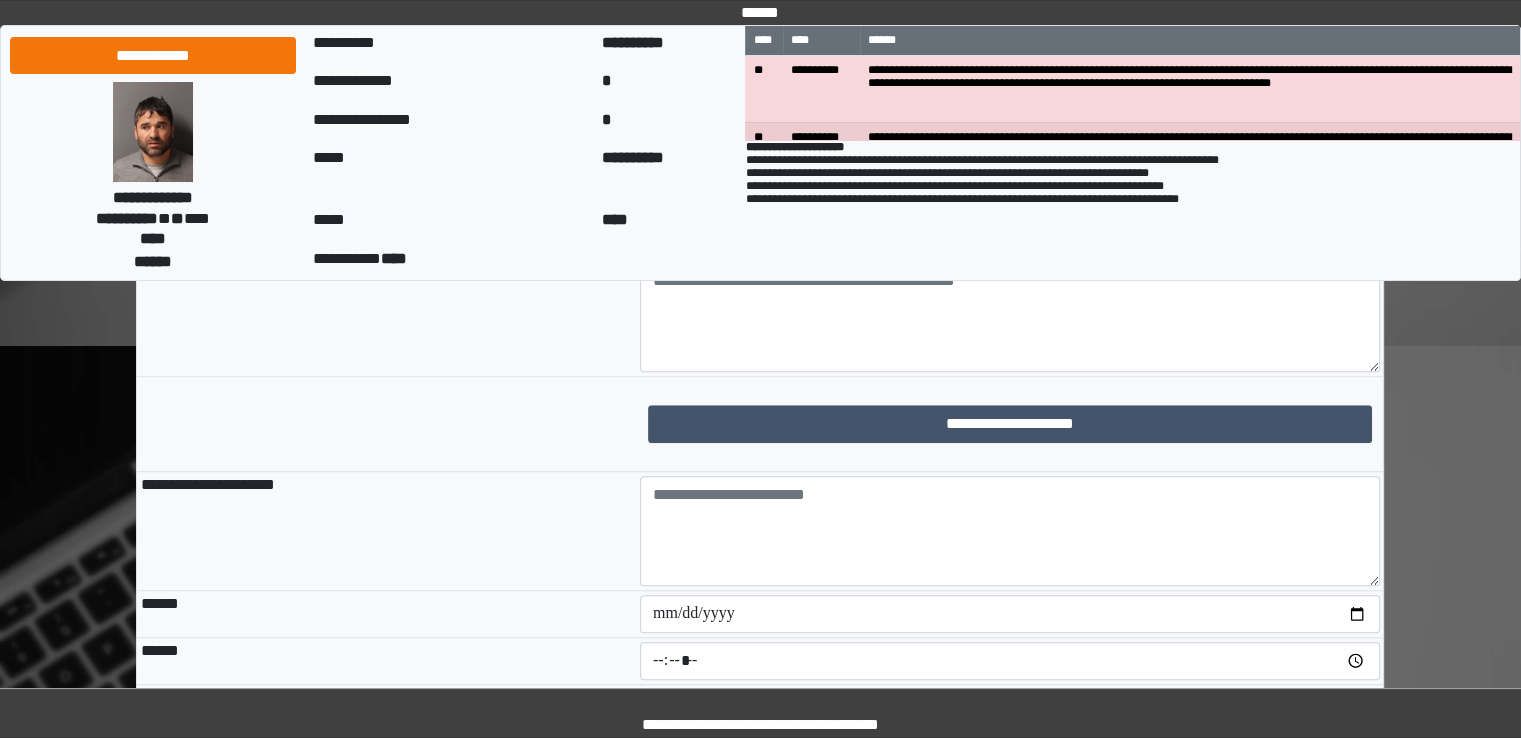 scroll, scrollTop: 1500, scrollLeft: 0, axis: vertical 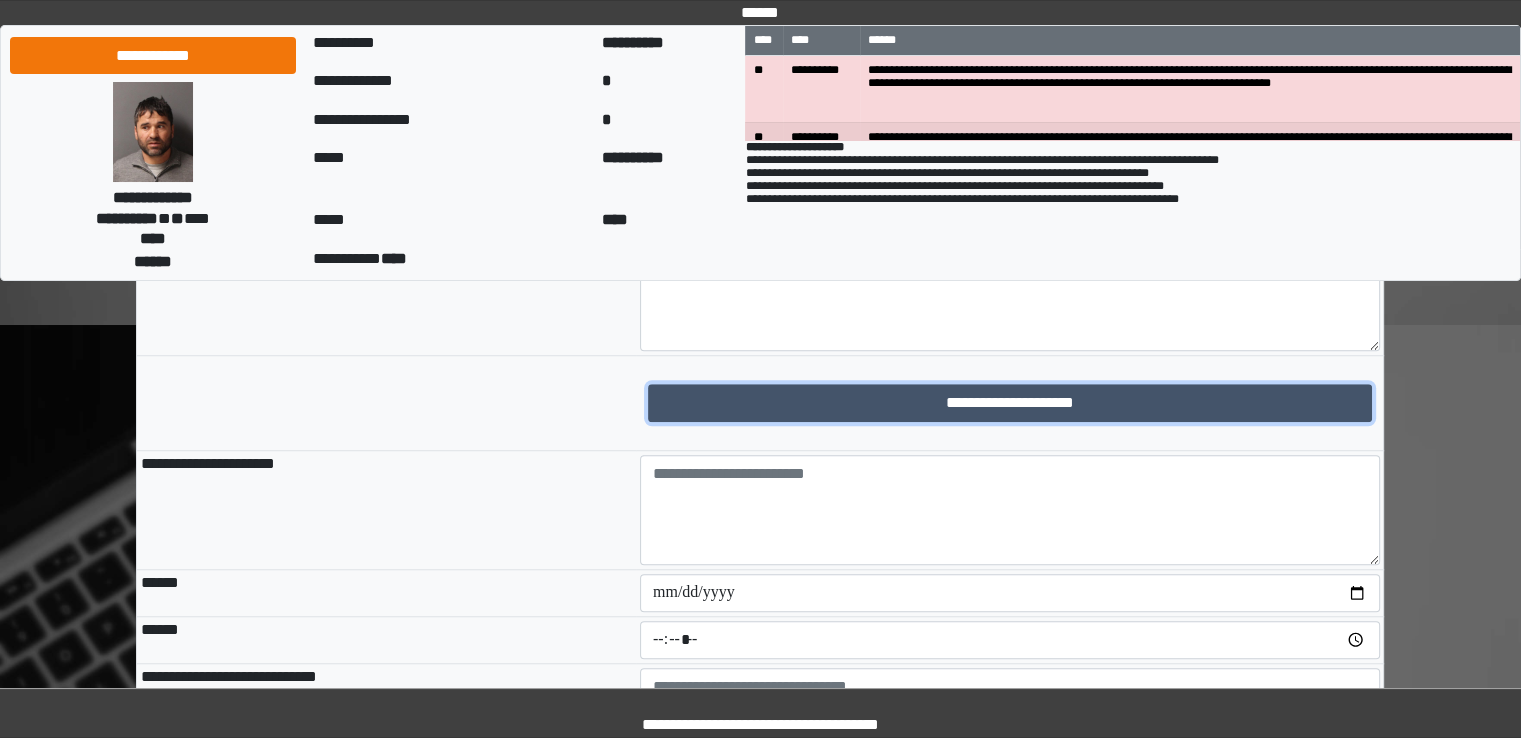 click on "**********" at bounding box center (1010, 403) 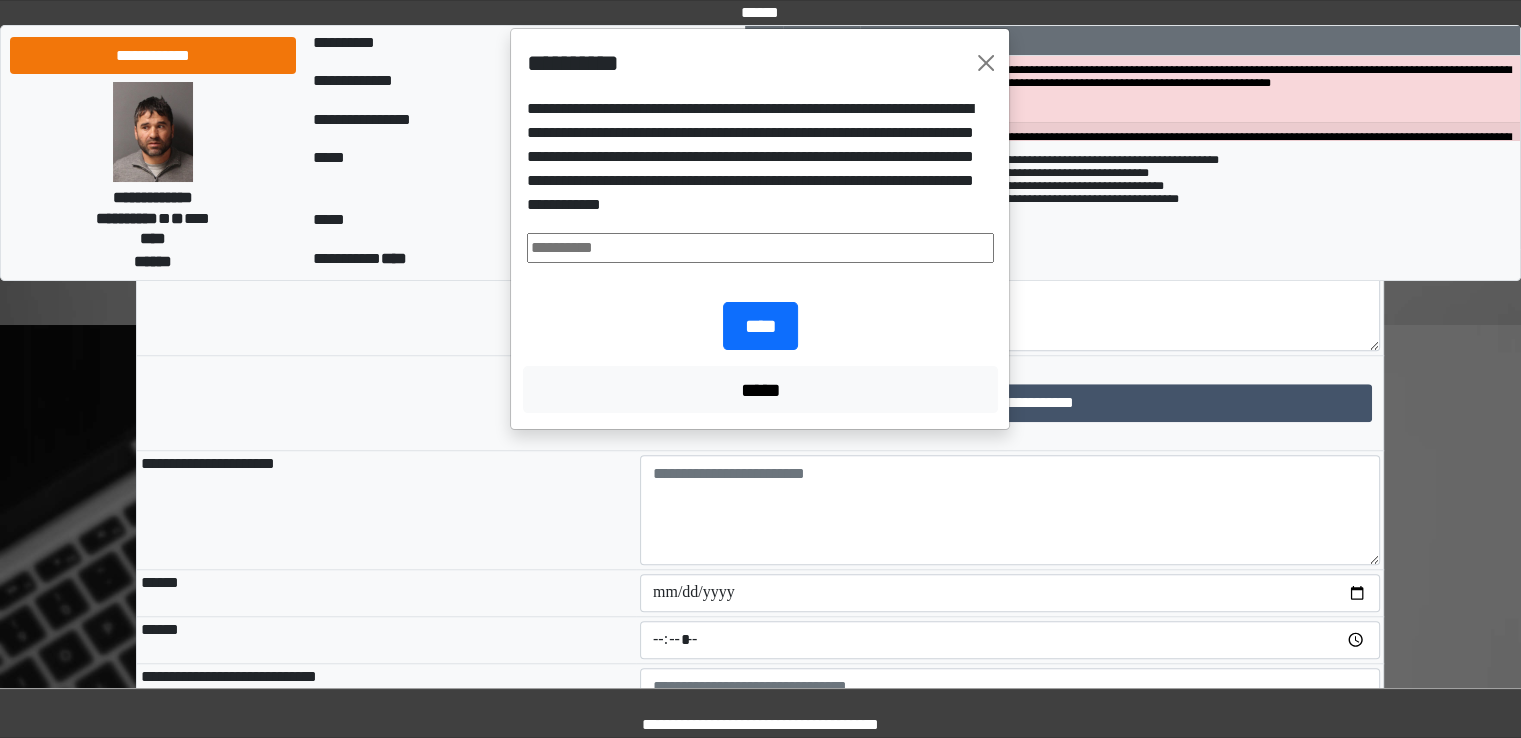 click on "**********" at bounding box center [760, 179] 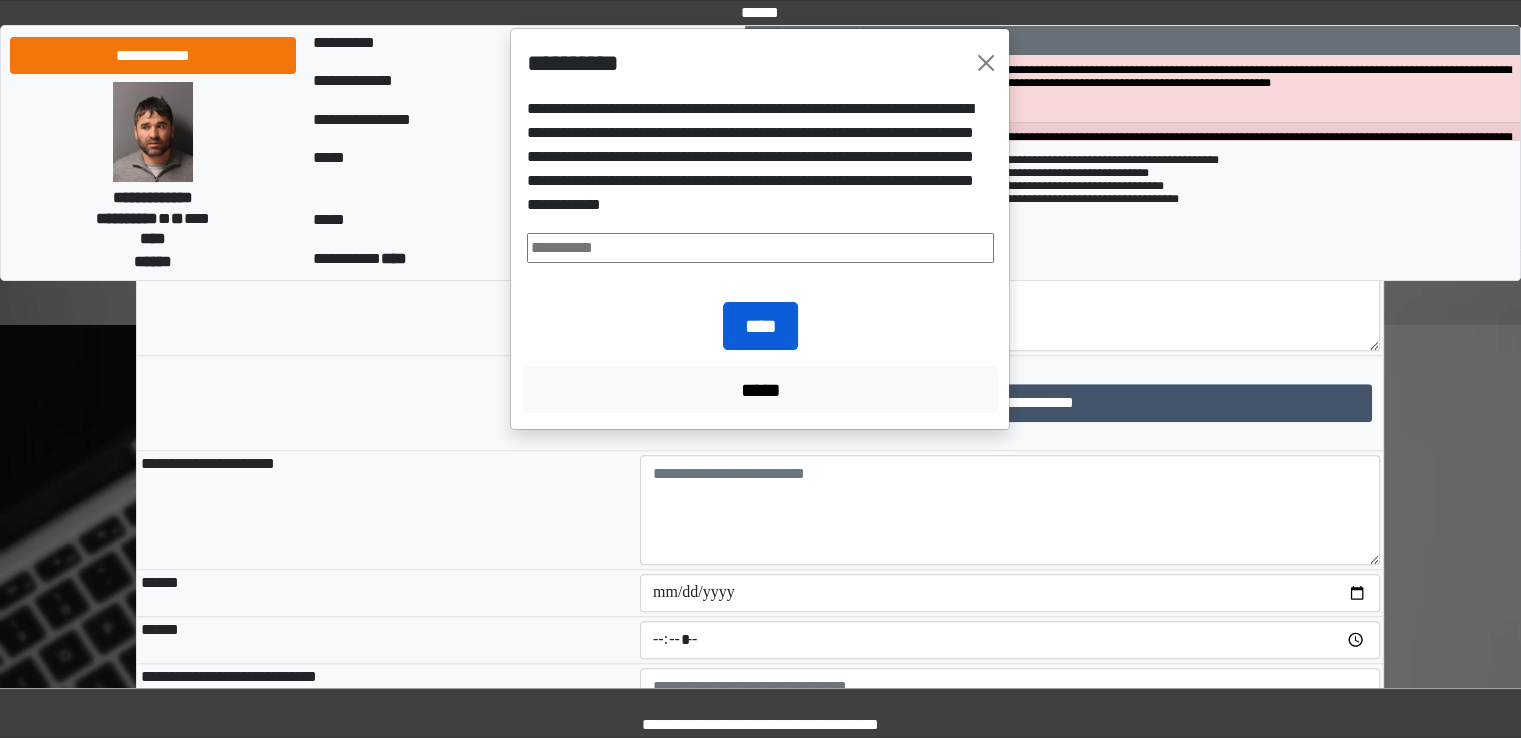 type on "**********" 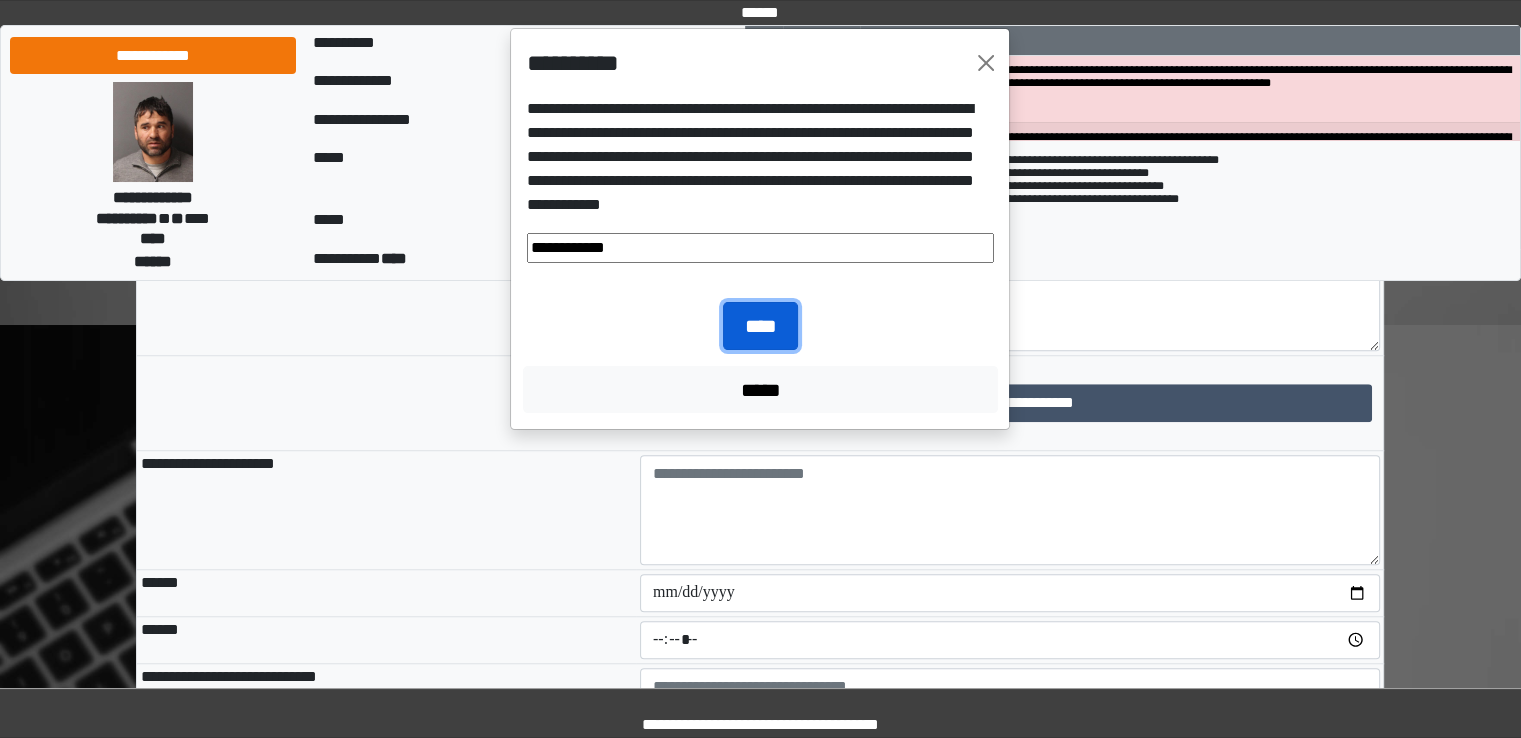 click on "****" at bounding box center (760, 326) 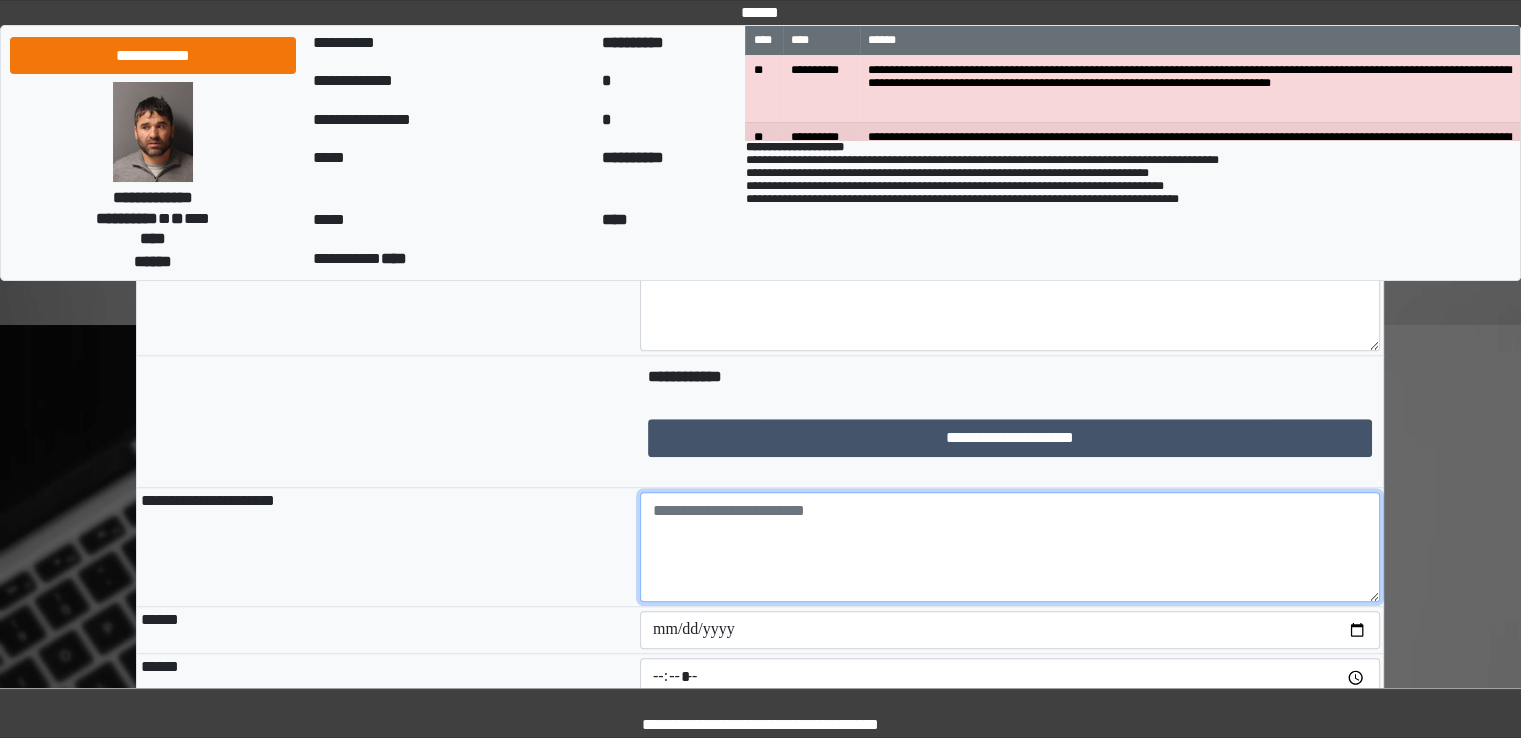 click at bounding box center [1010, 547] 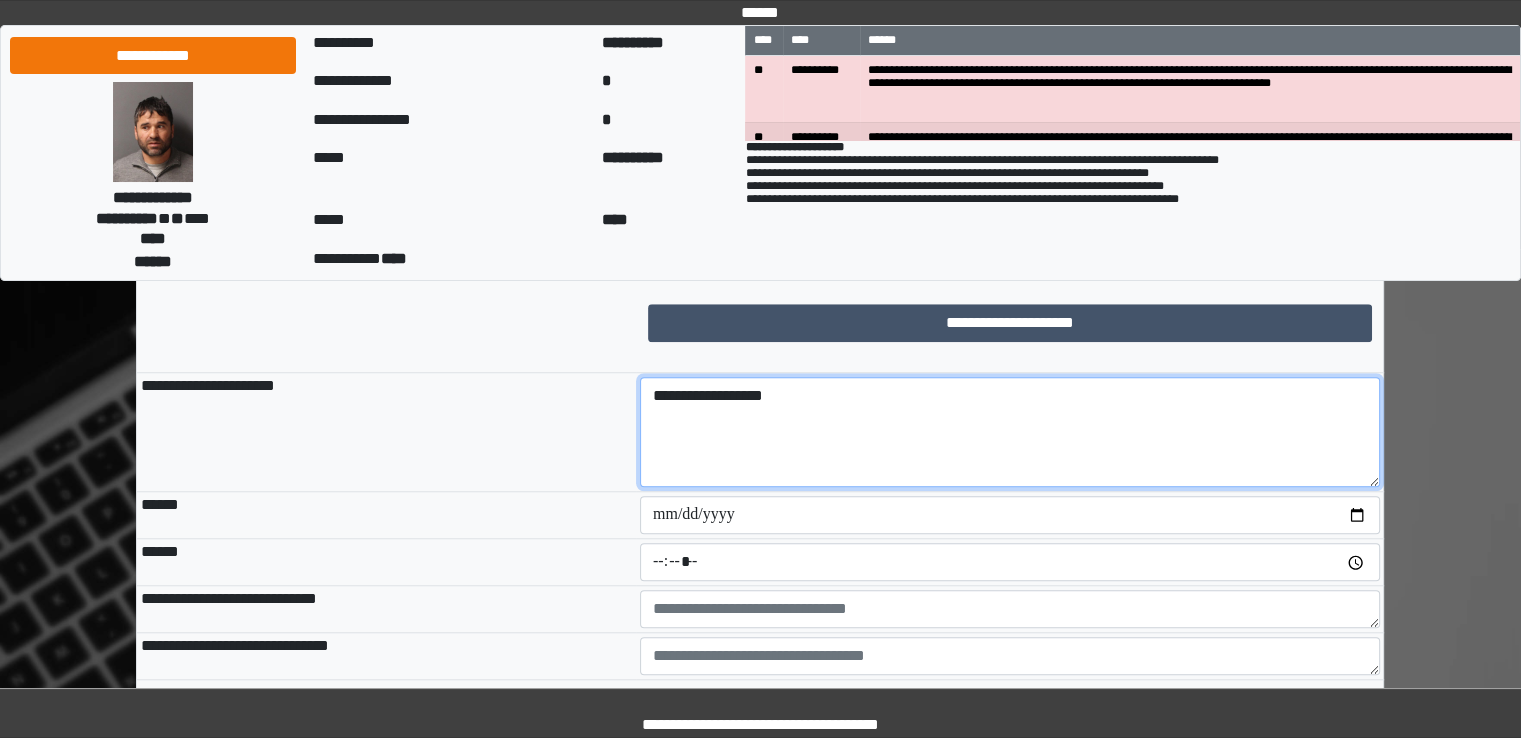 scroll, scrollTop: 1700, scrollLeft: 0, axis: vertical 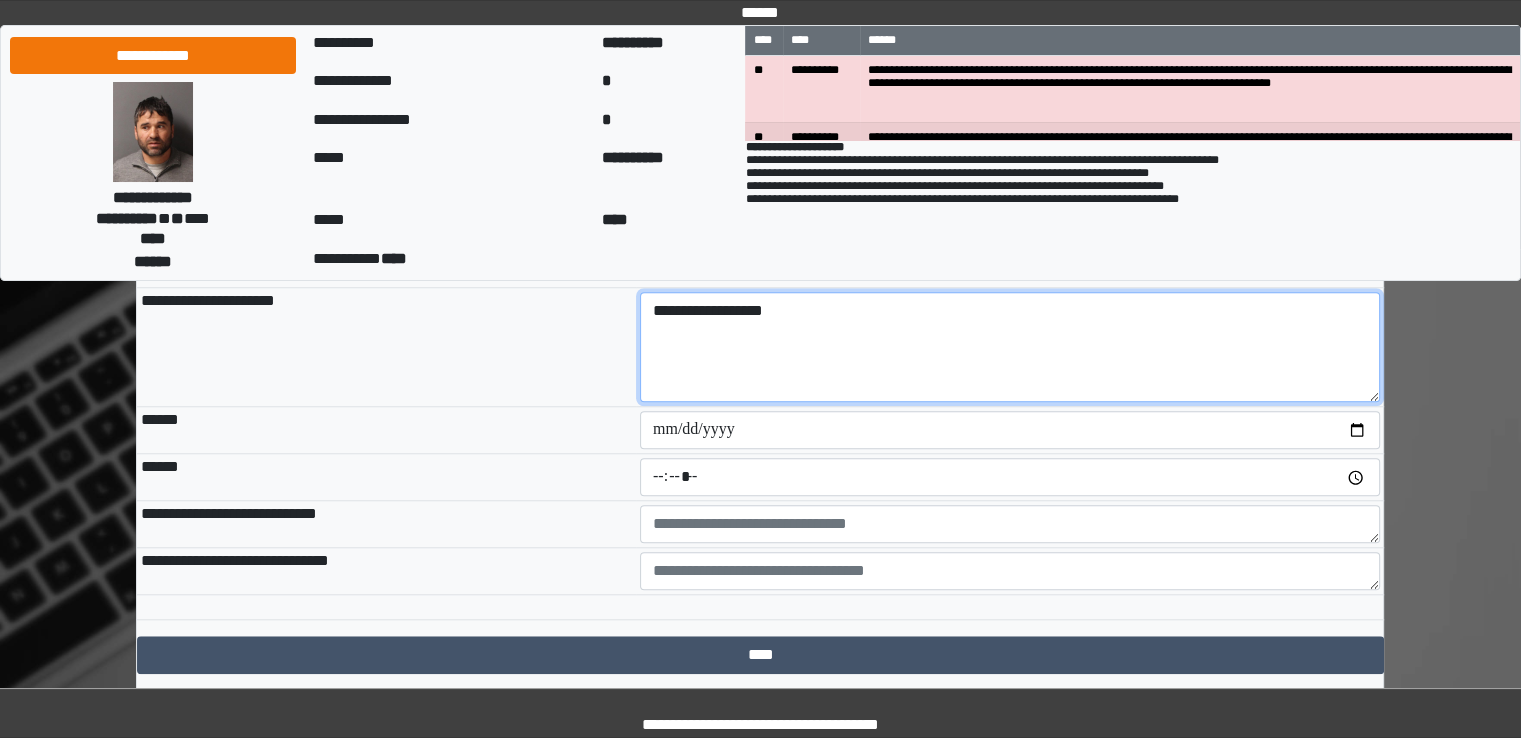 type on "**********" 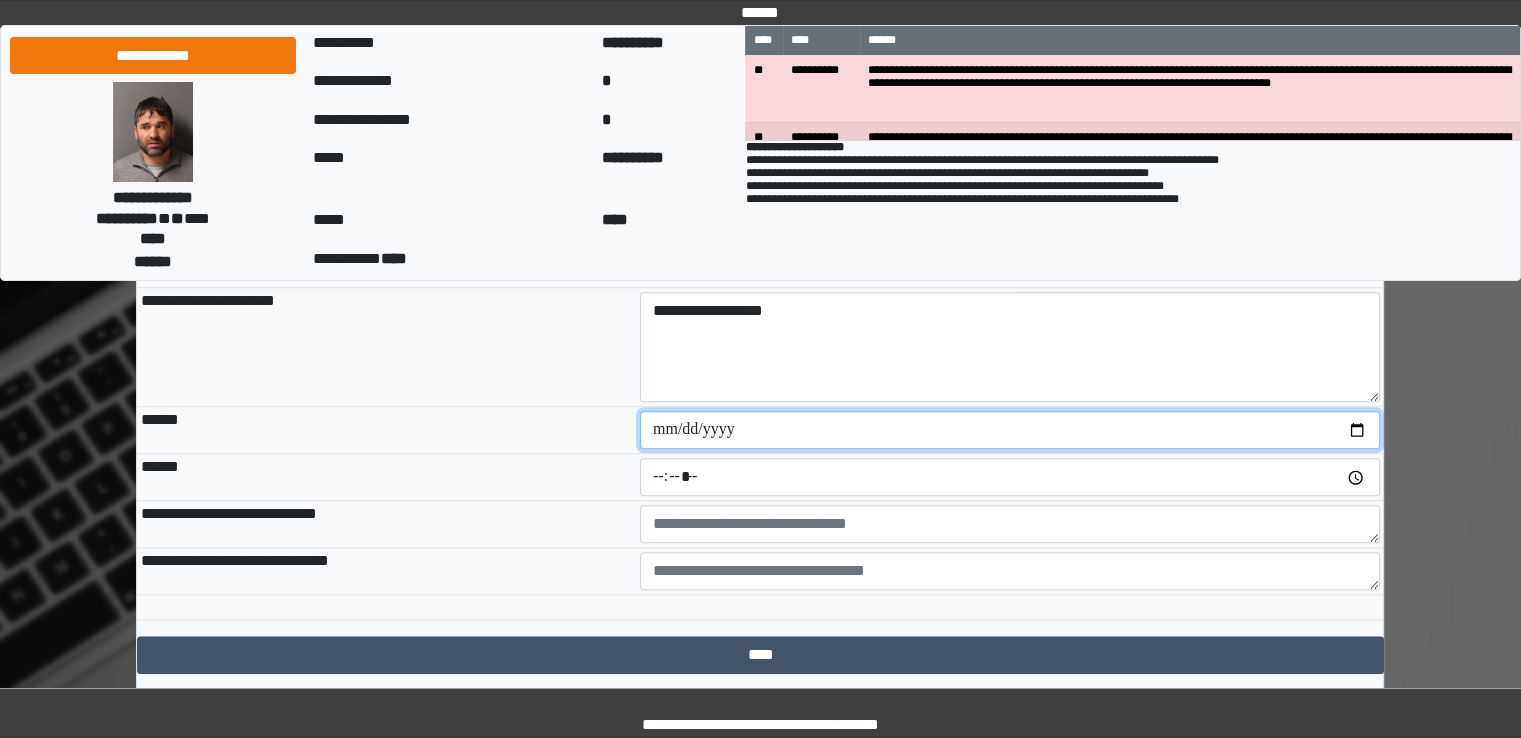 click at bounding box center (1010, 430) 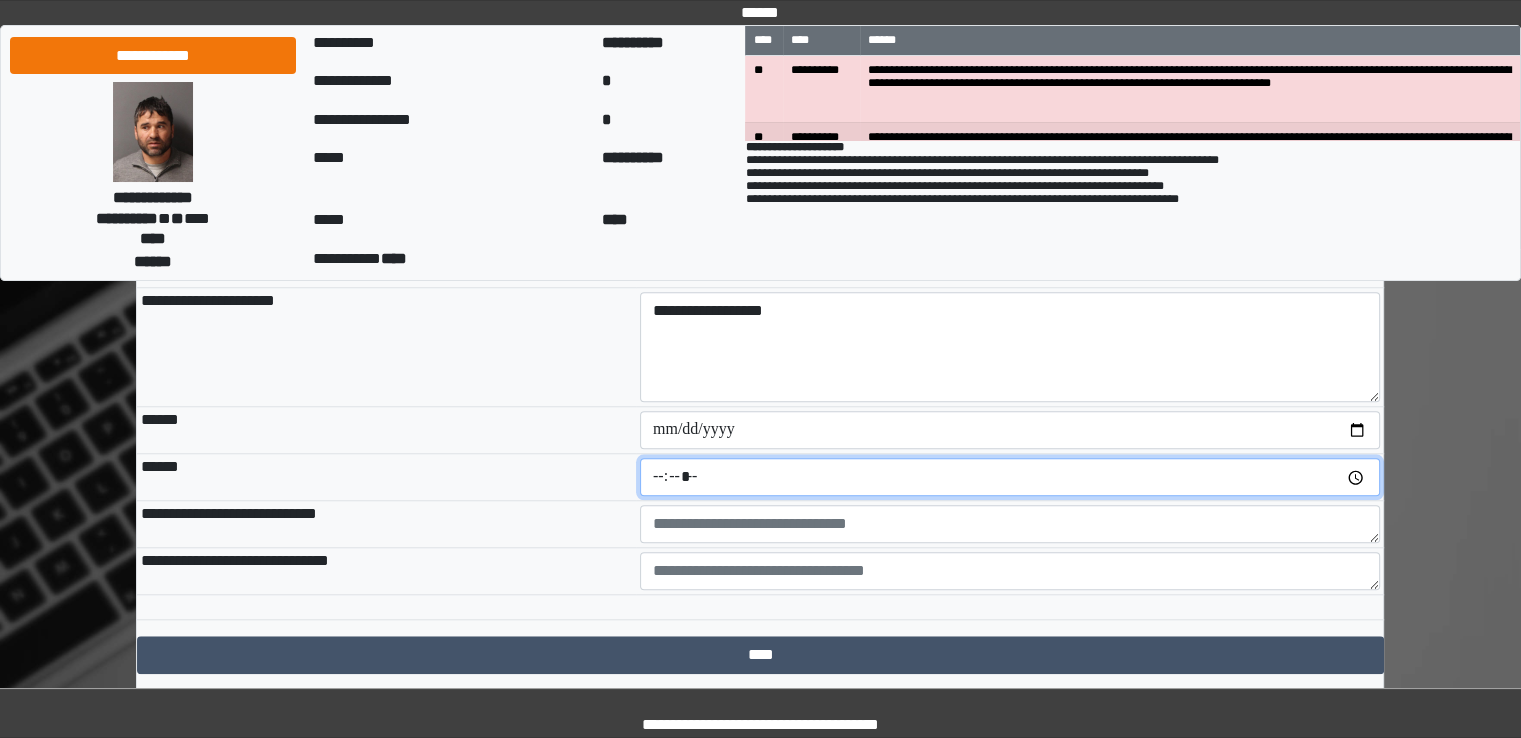click at bounding box center [1010, 477] 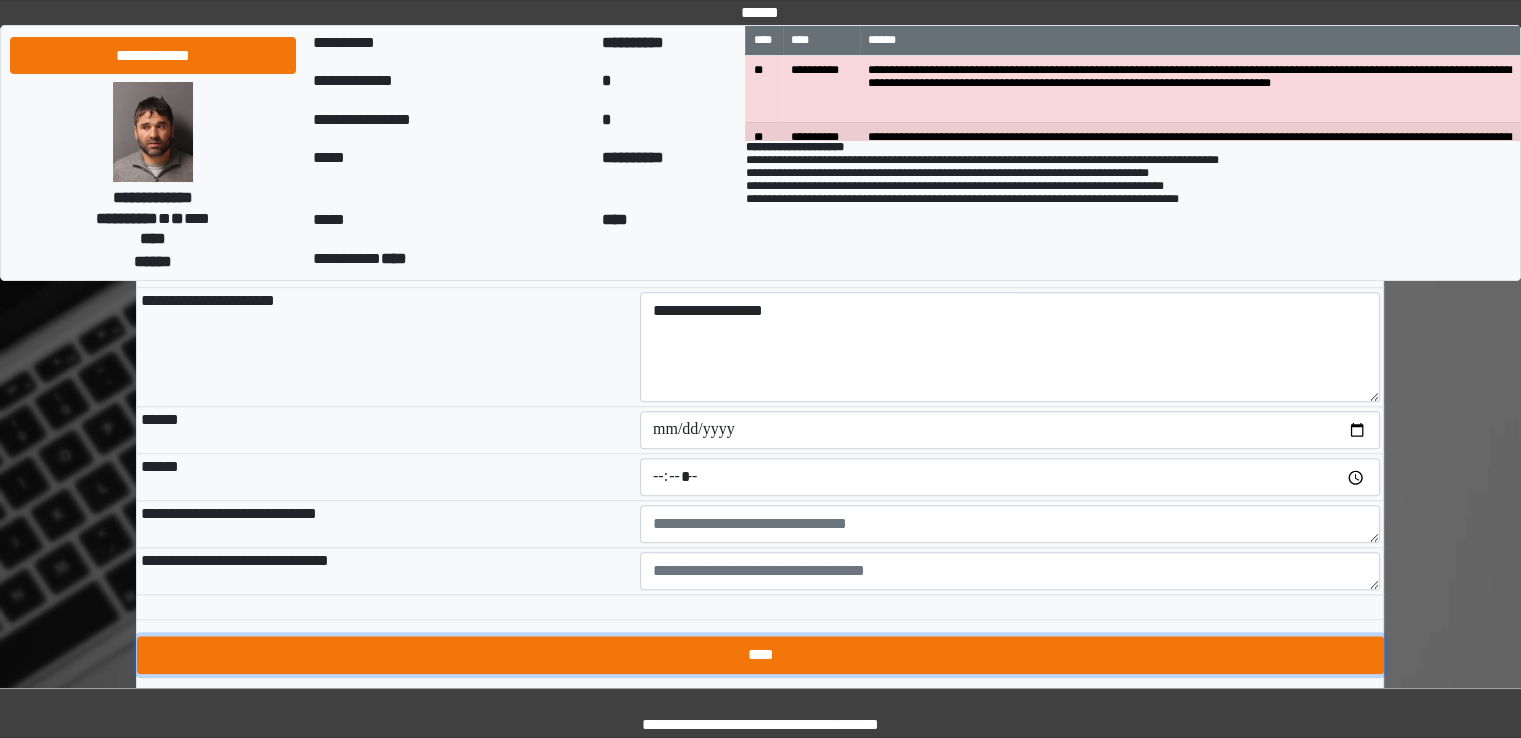 click on "****" at bounding box center (760, 655) 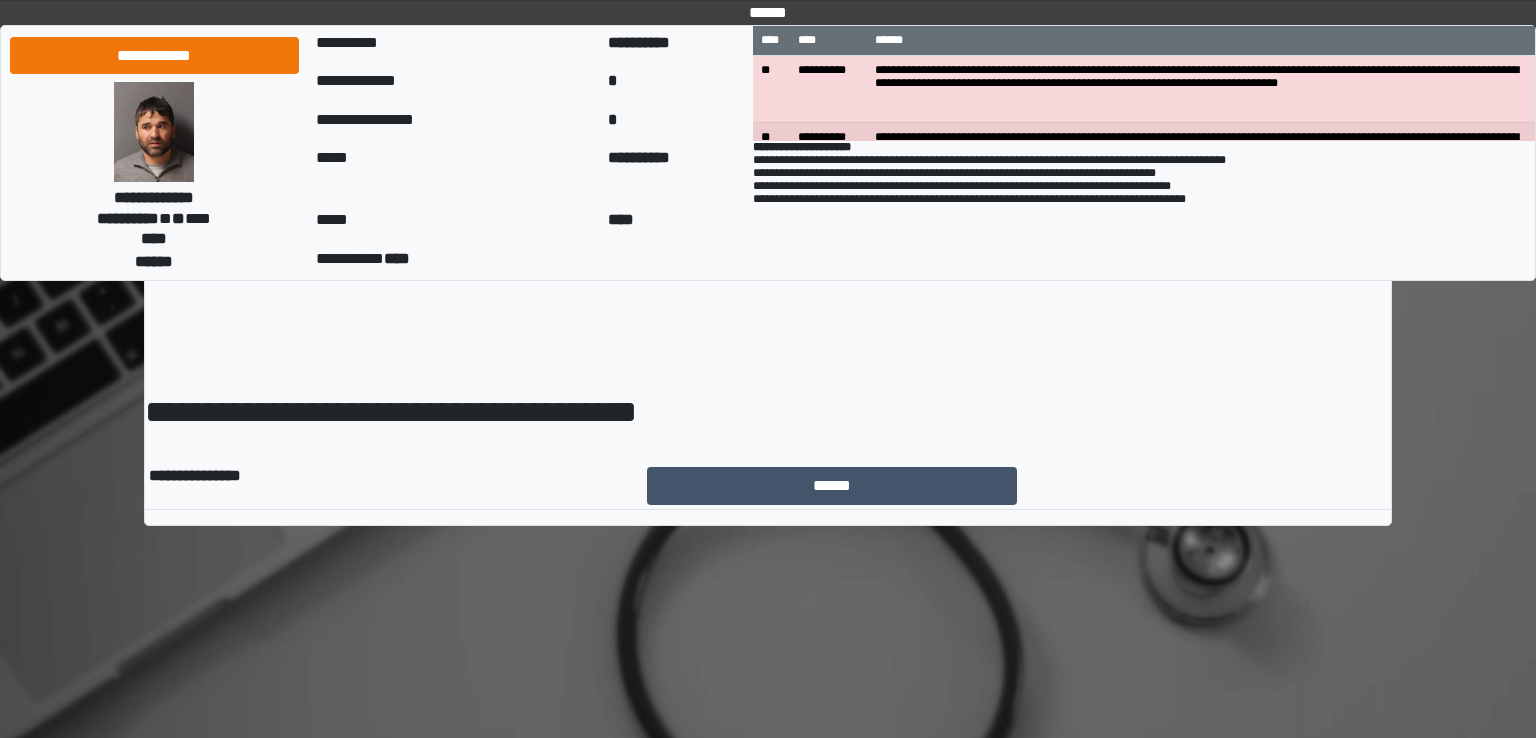 scroll, scrollTop: 0, scrollLeft: 0, axis: both 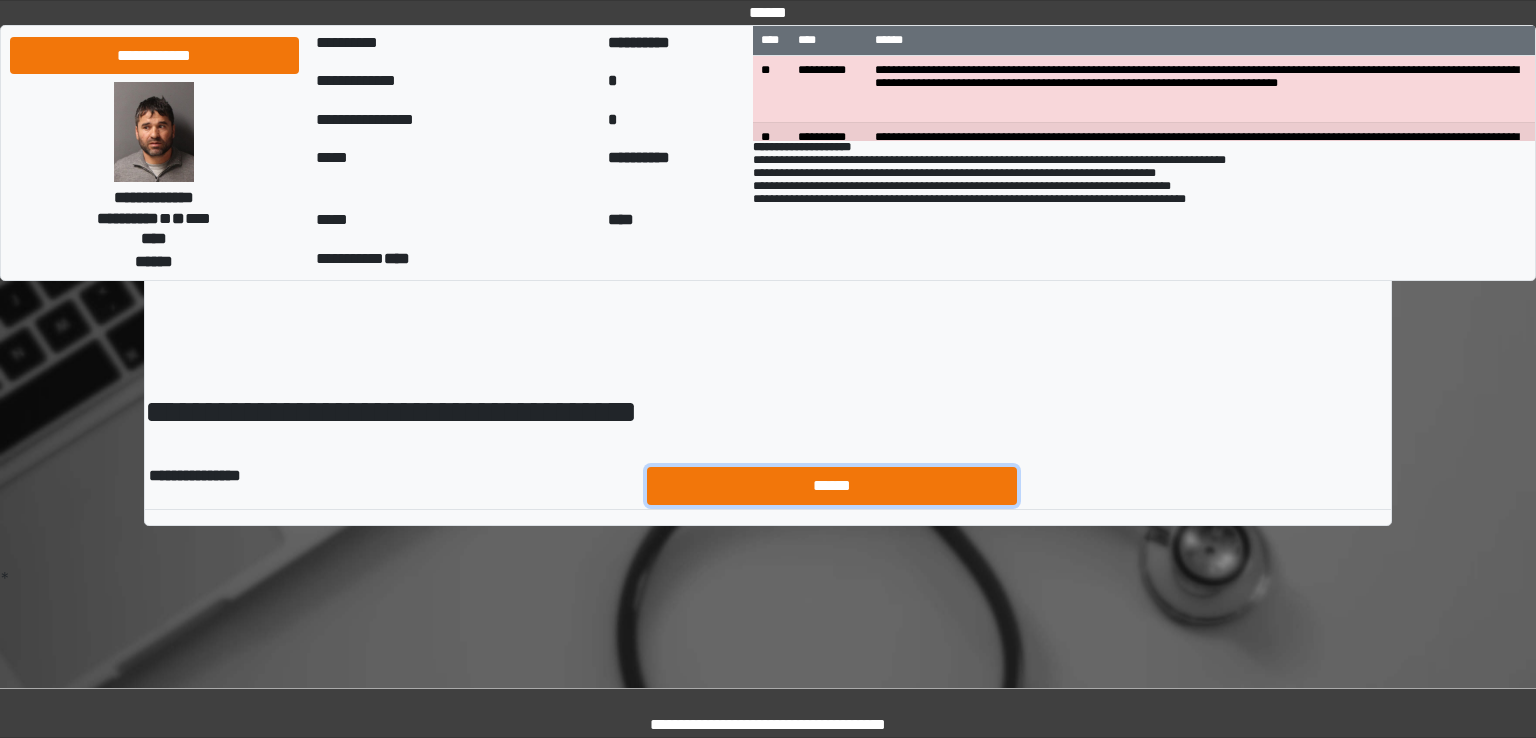 click on "******" at bounding box center (832, 486) 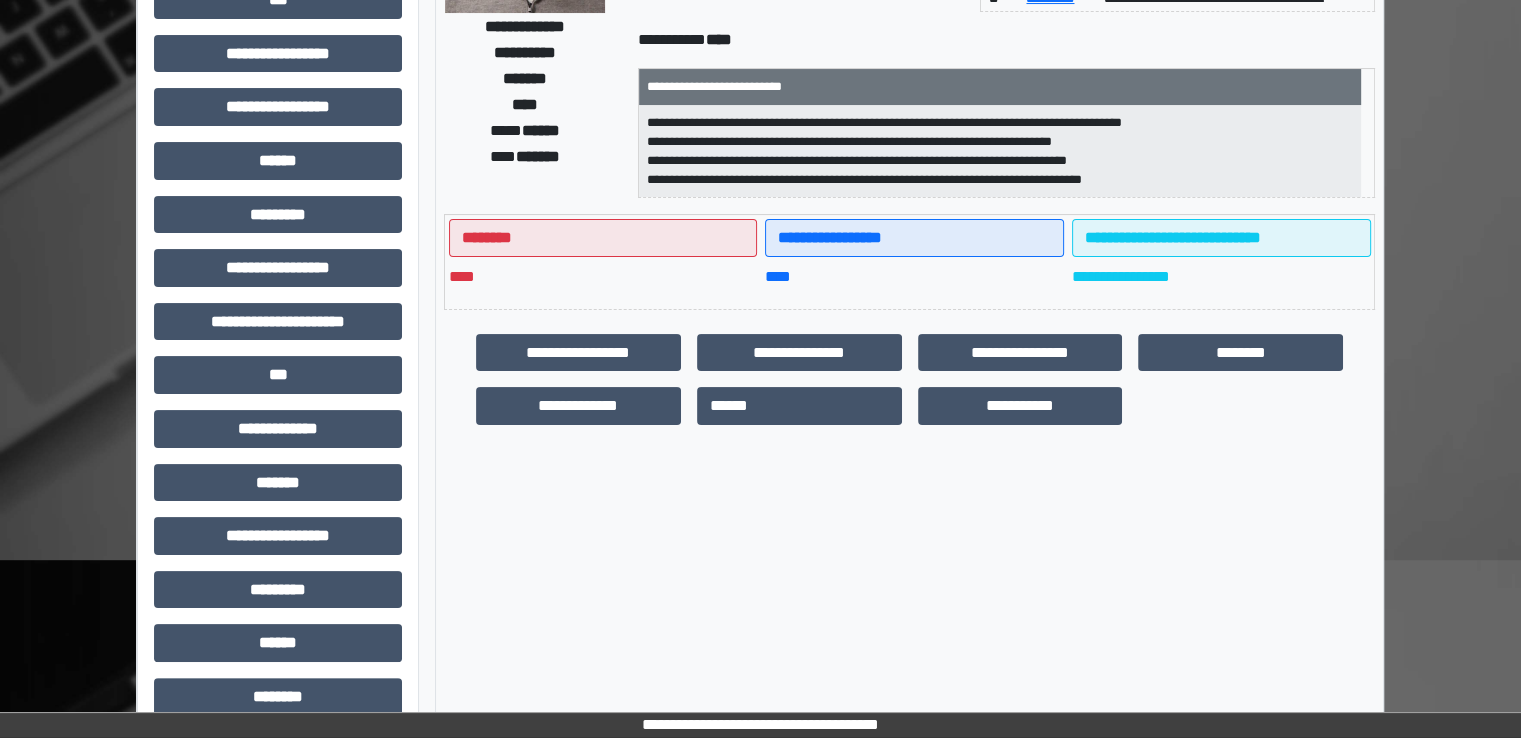 scroll, scrollTop: 428, scrollLeft: 0, axis: vertical 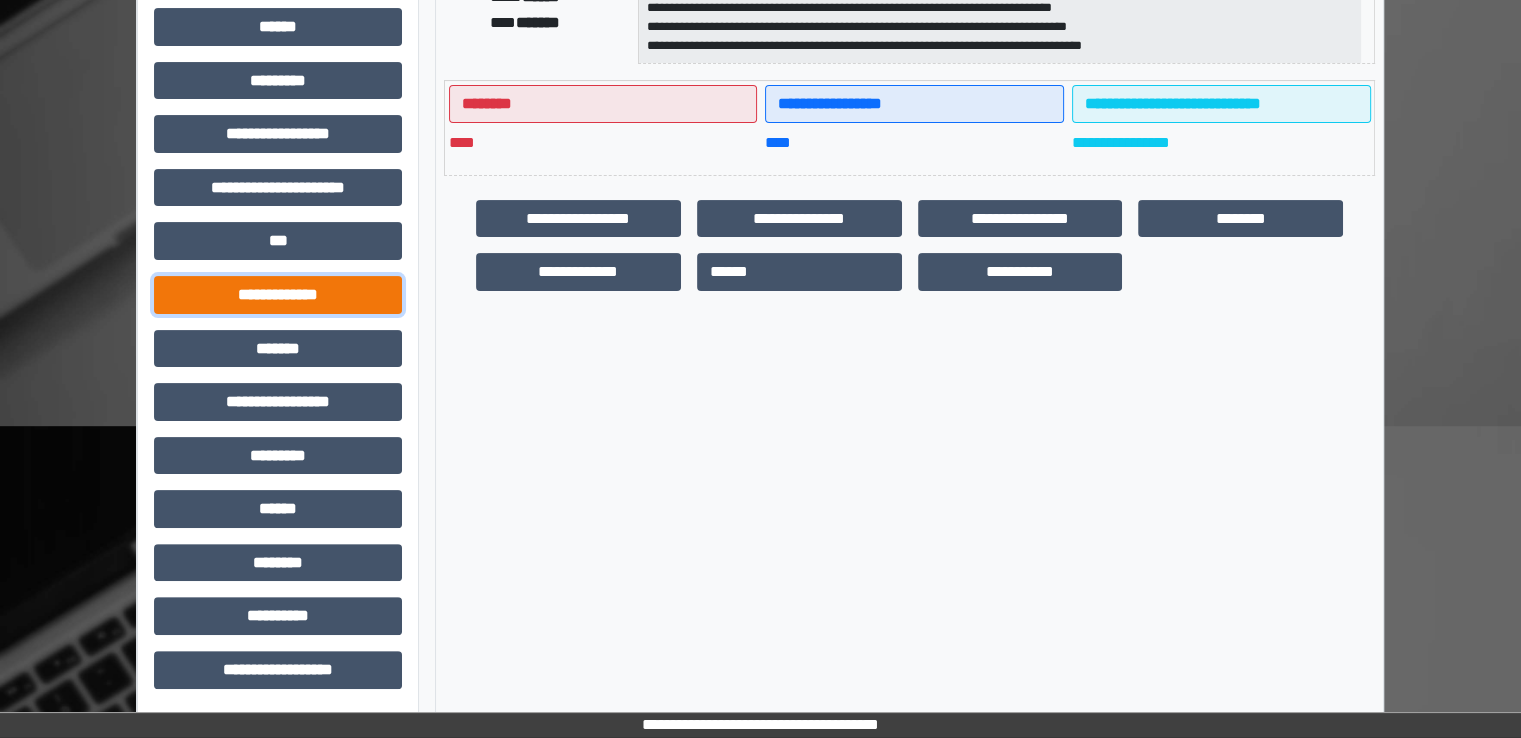 click on "**********" at bounding box center [278, 295] 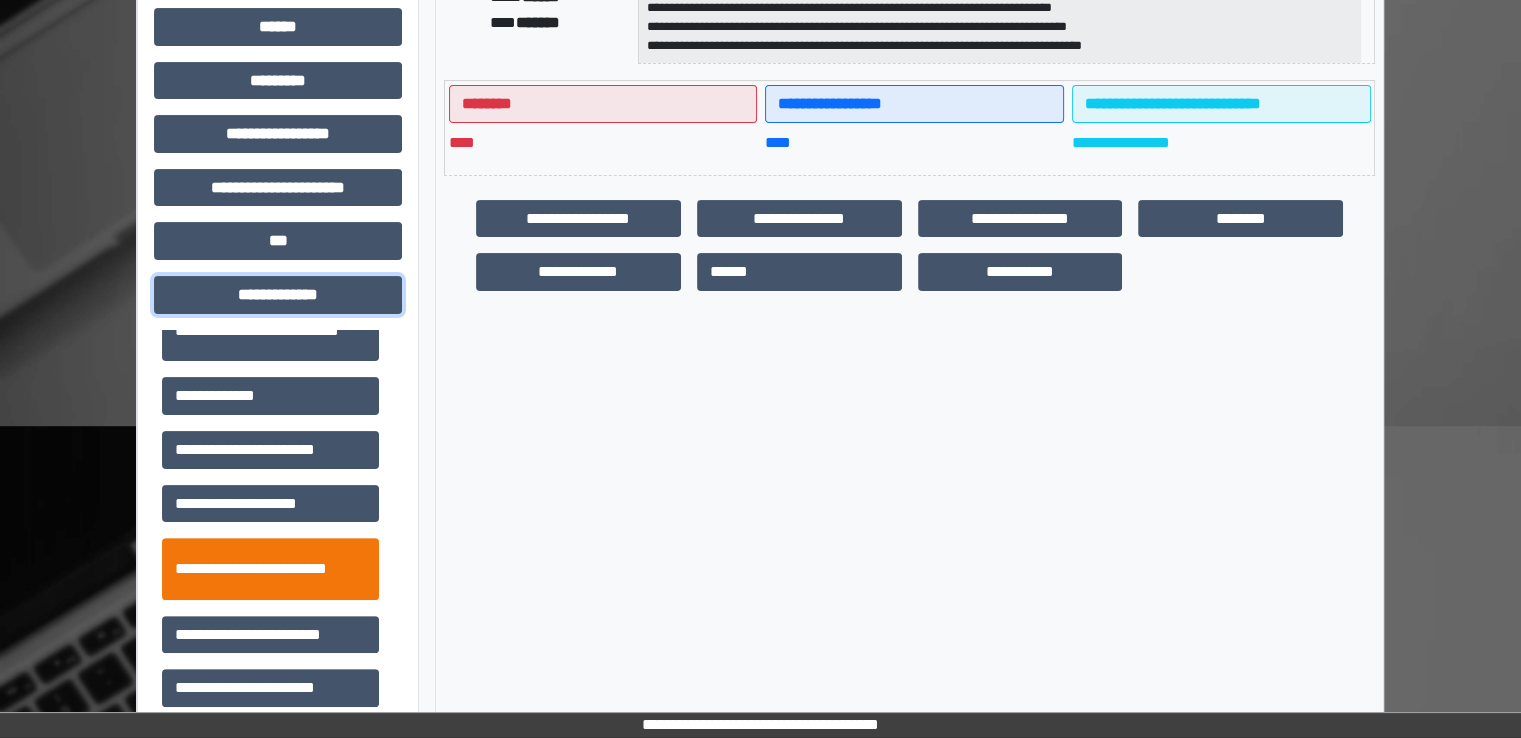scroll, scrollTop: 500, scrollLeft: 0, axis: vertical 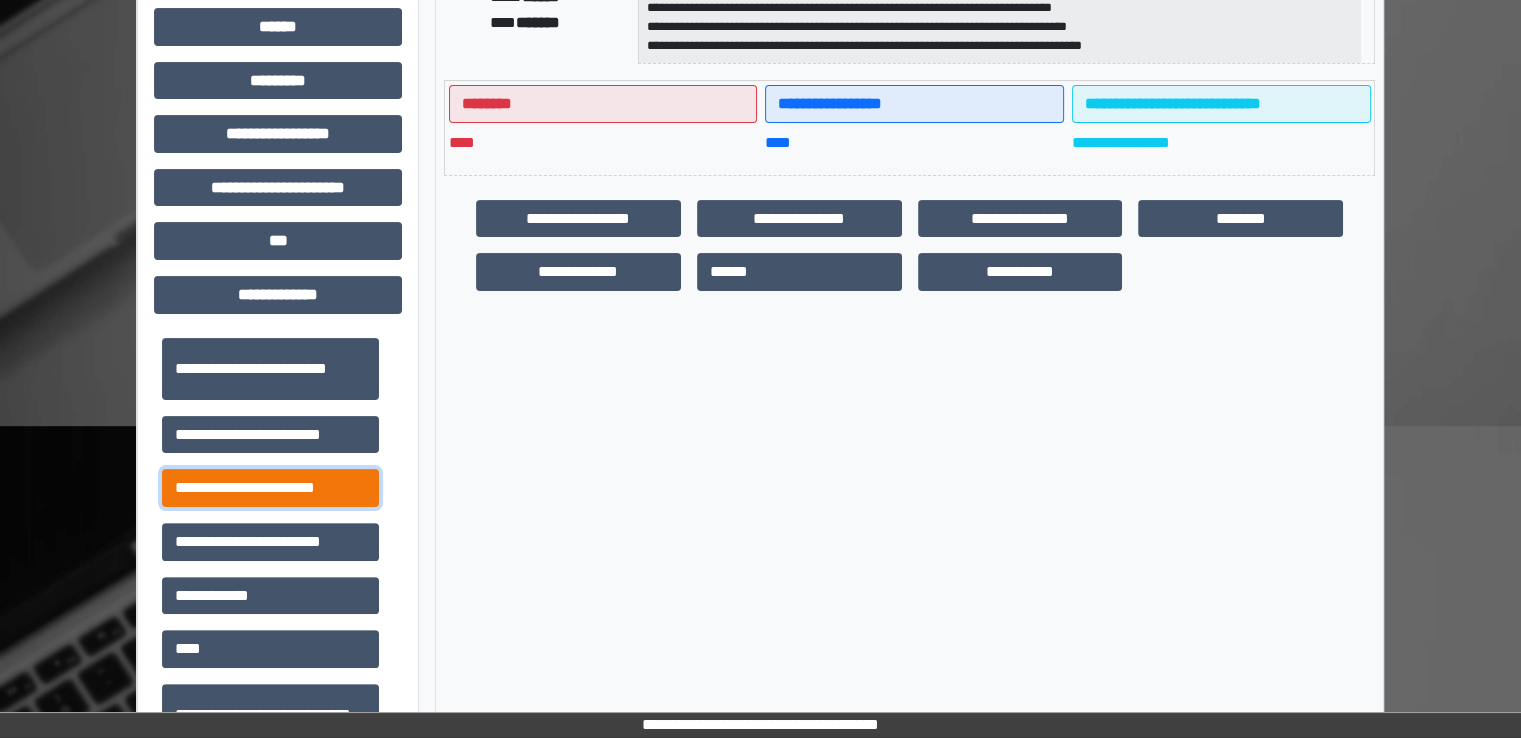 click on "**********" at bounding box center [270, 488] 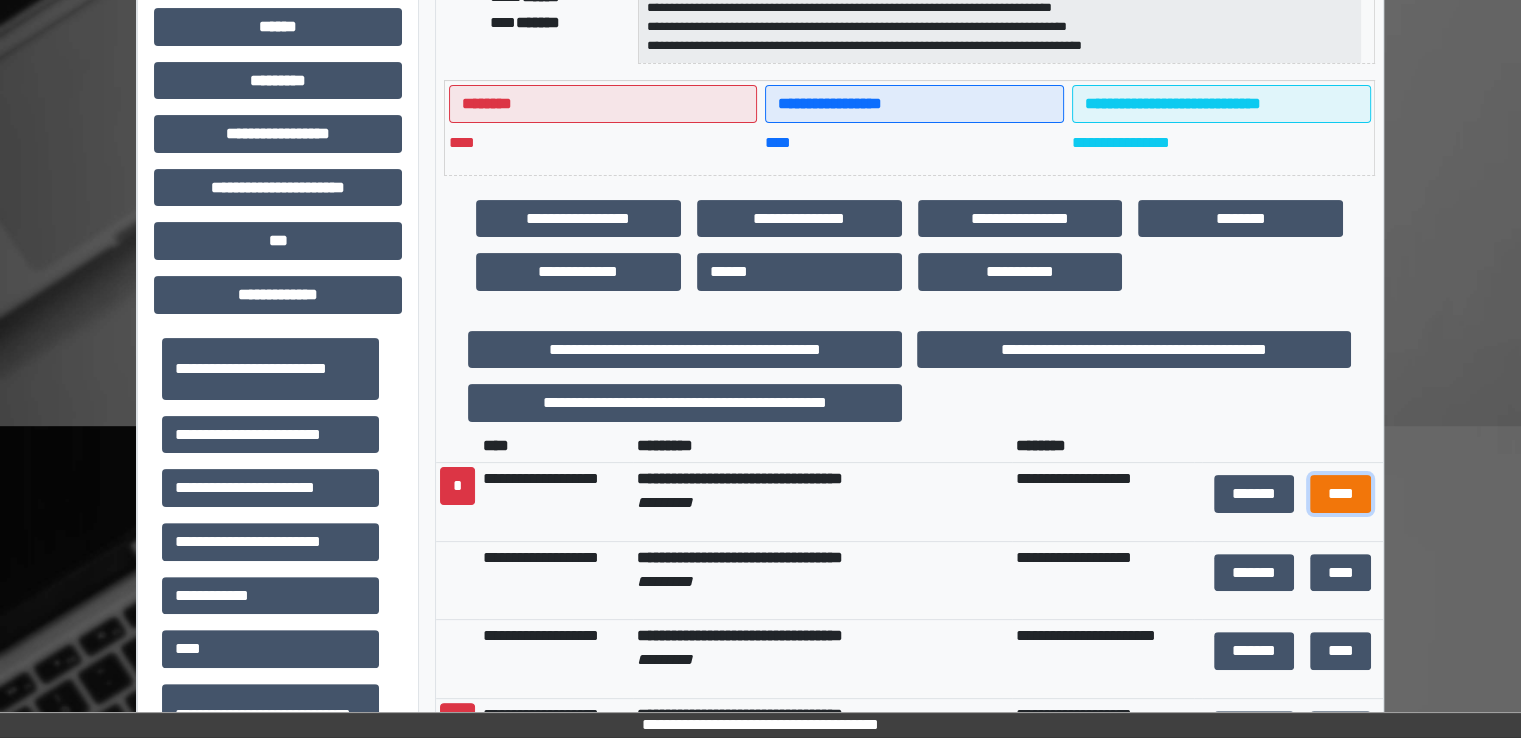 click on "****" at bounding box center (1340, 494) 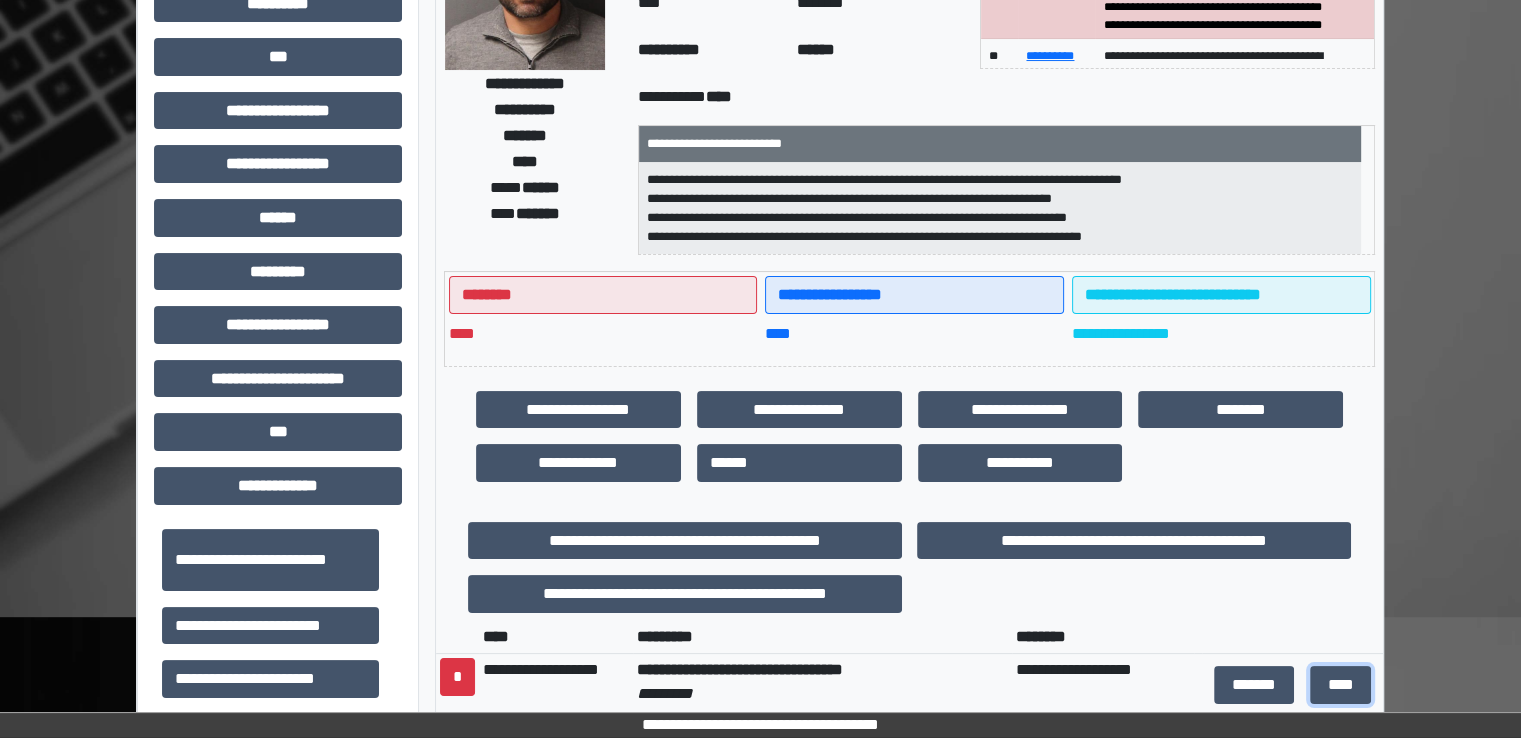 scroll, scrollTop: 0, scrollLeft: 0, axis: both 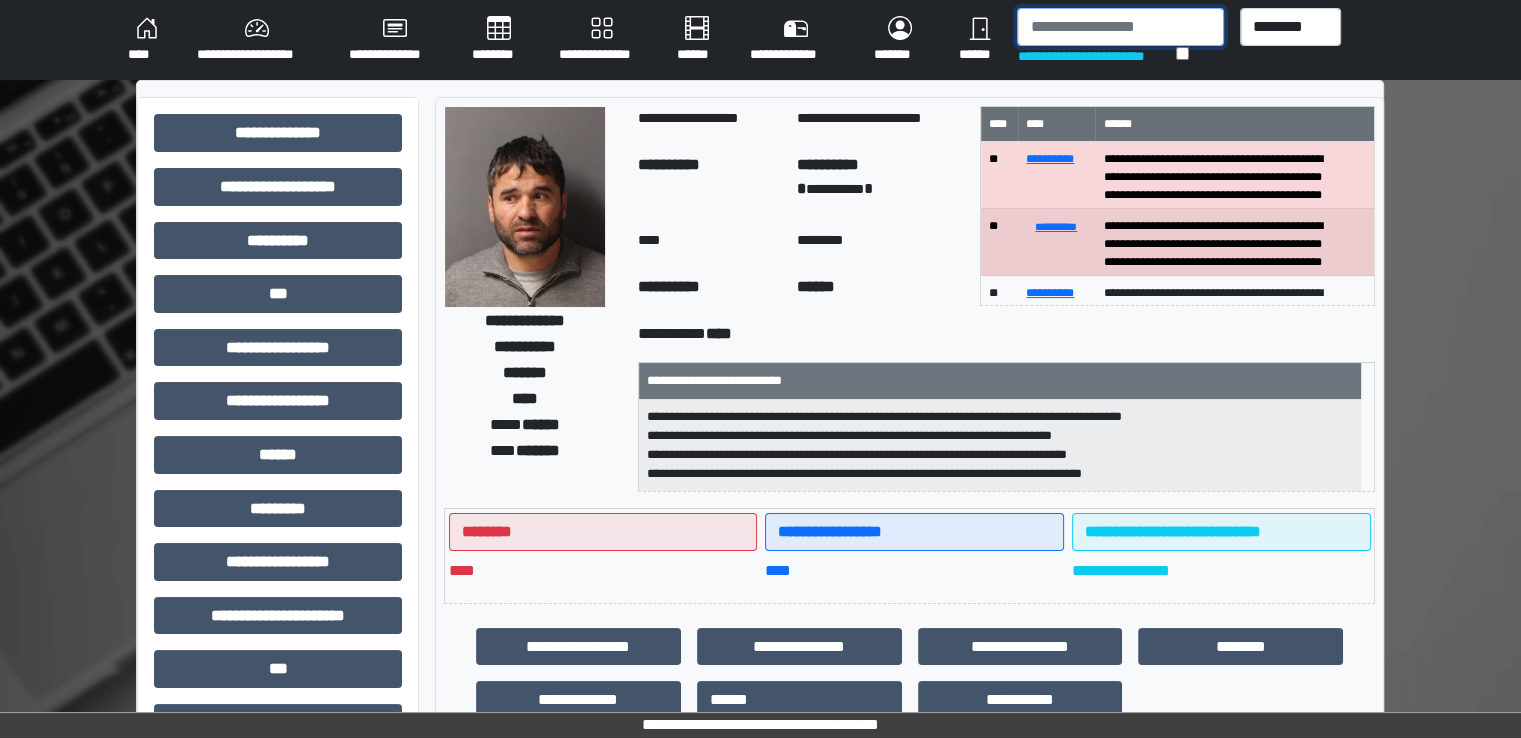 click at bounding box center [1120, 27] 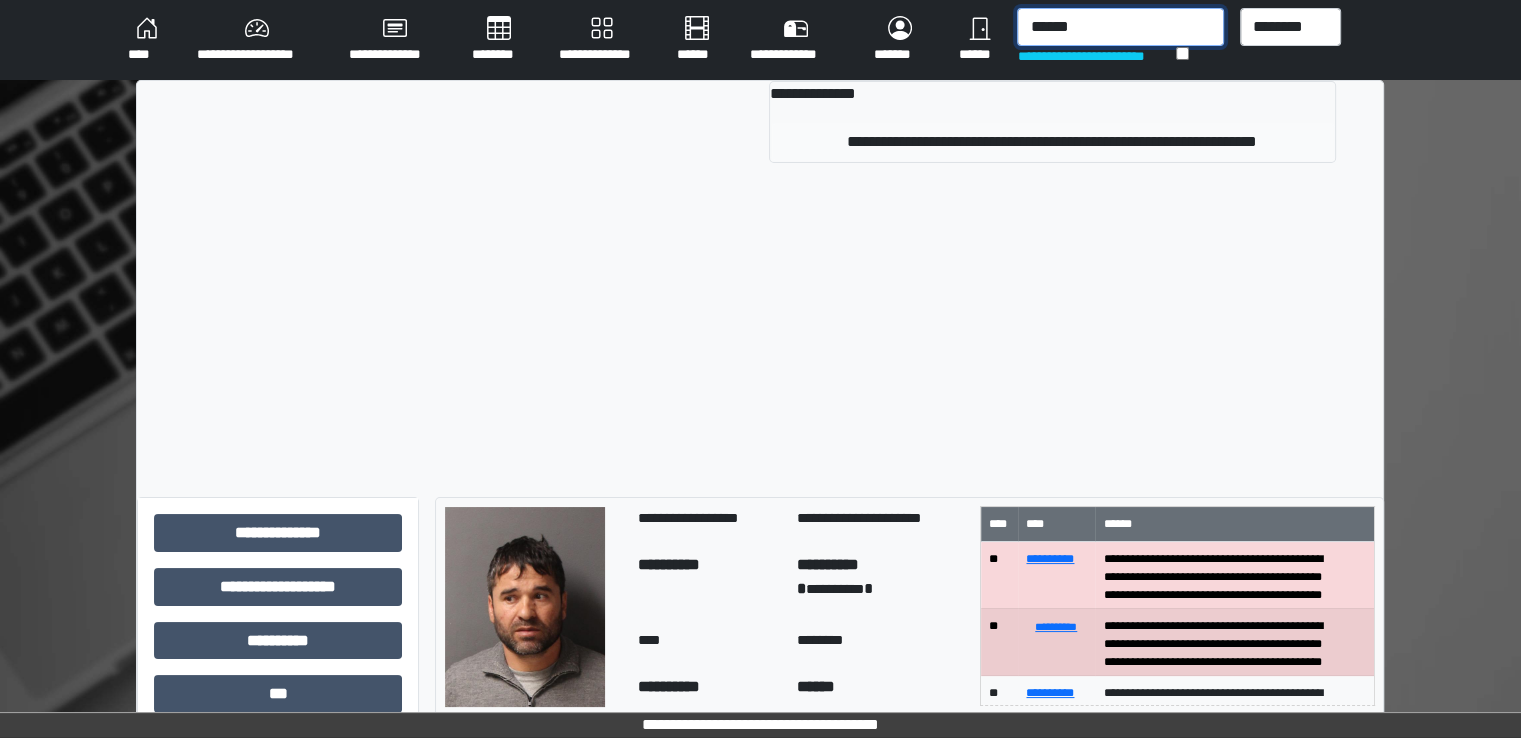 type on "******" 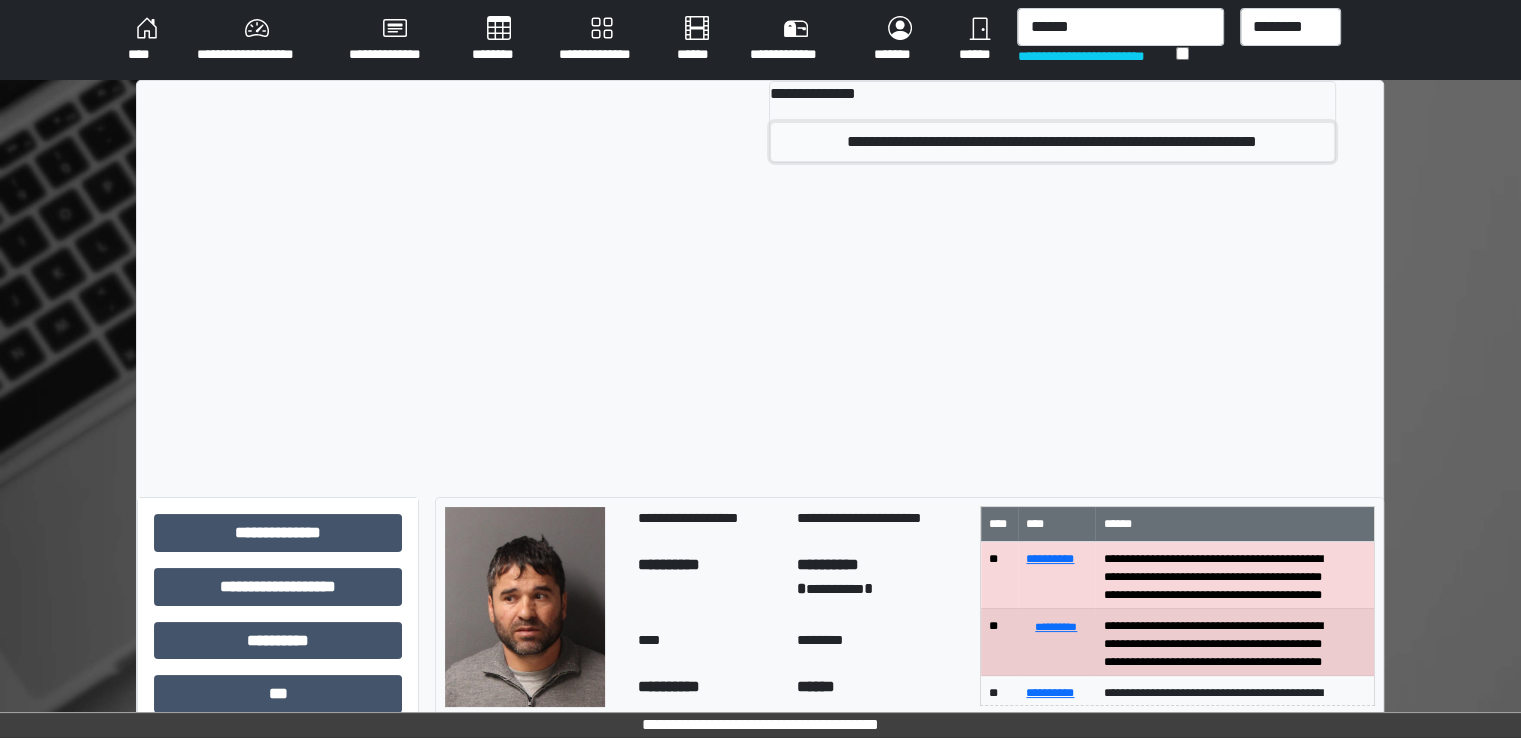 click on "**********" at bounding box center [1052, 142] 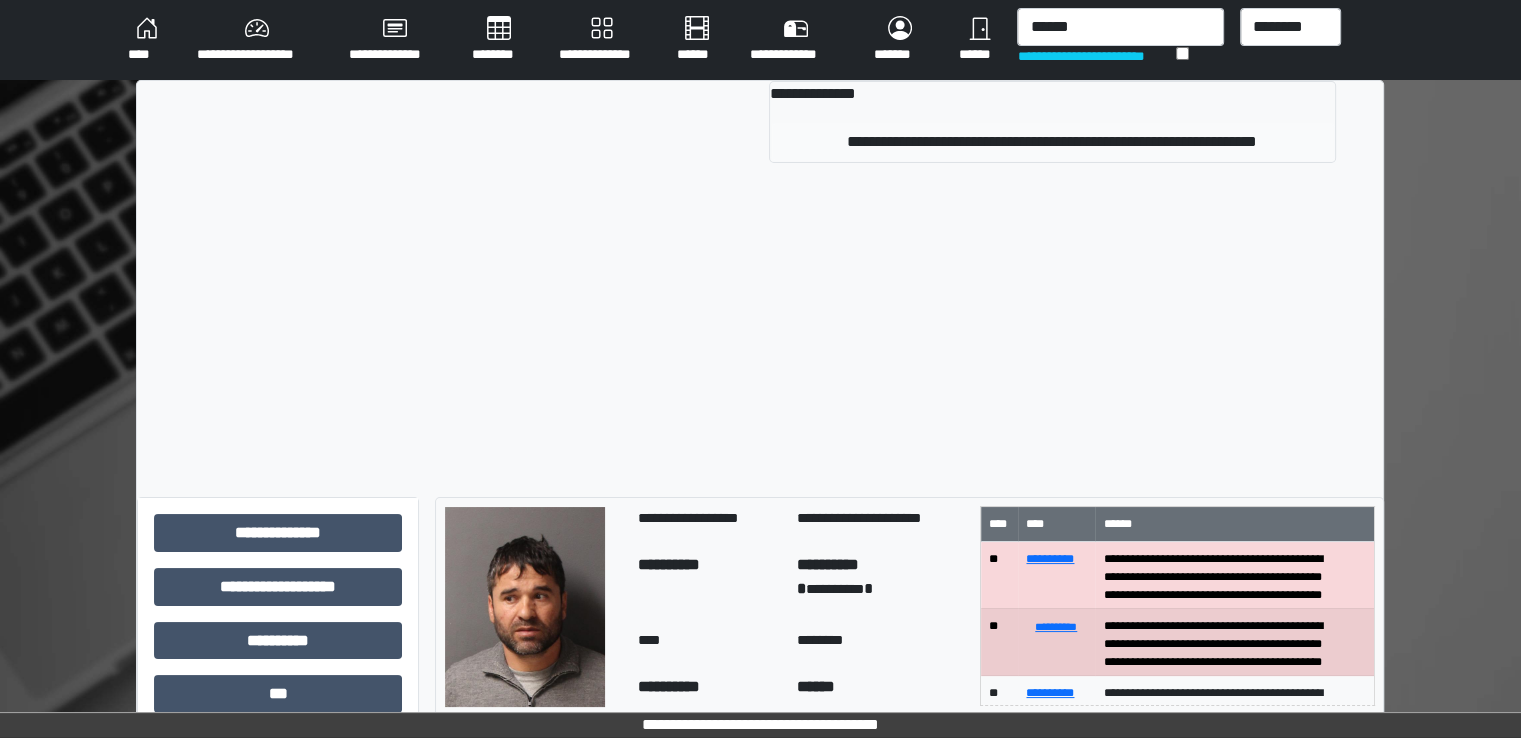type 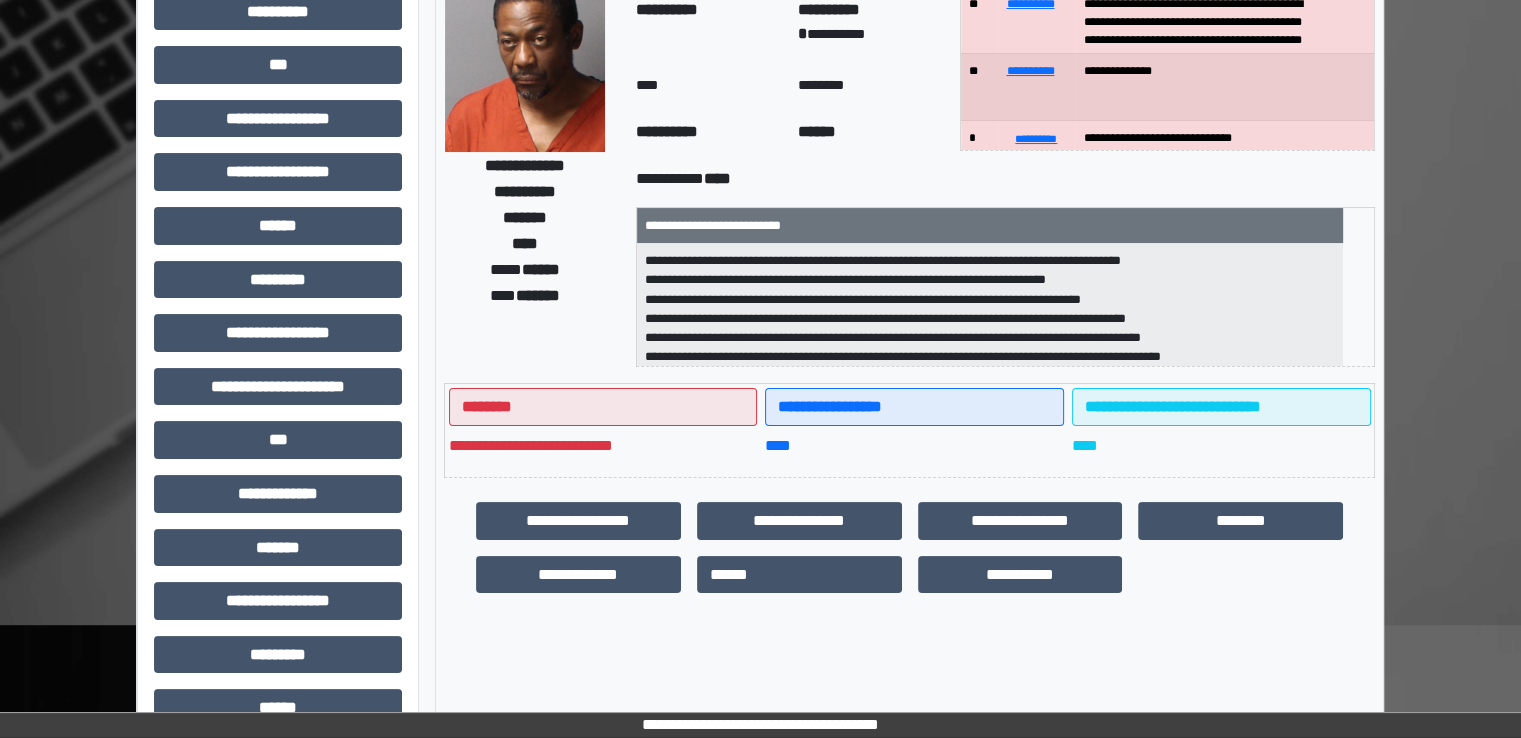scroll, scrollTop: 428, scrollLeft: 0, axis: vertical 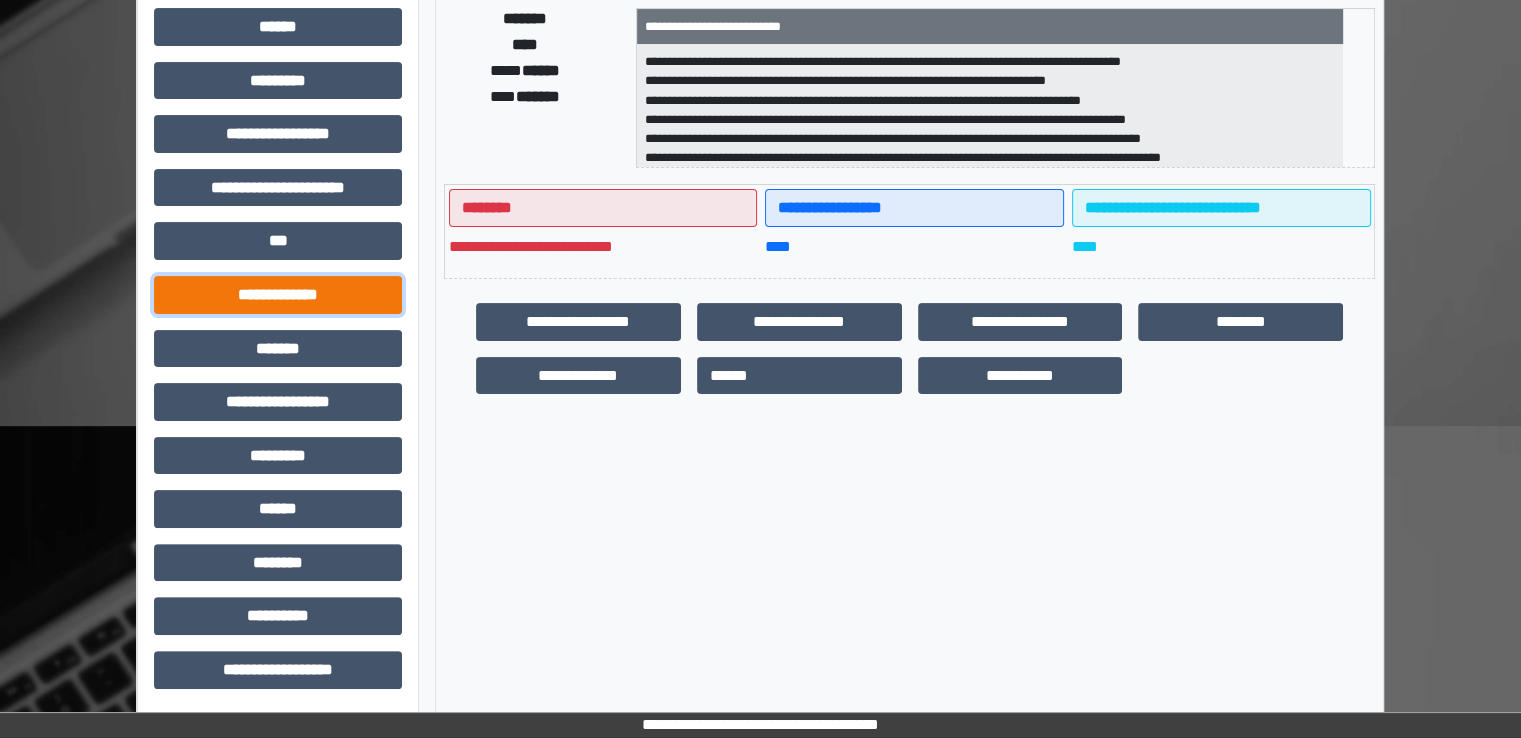 click on "**********" at bounding box center (278, 295) 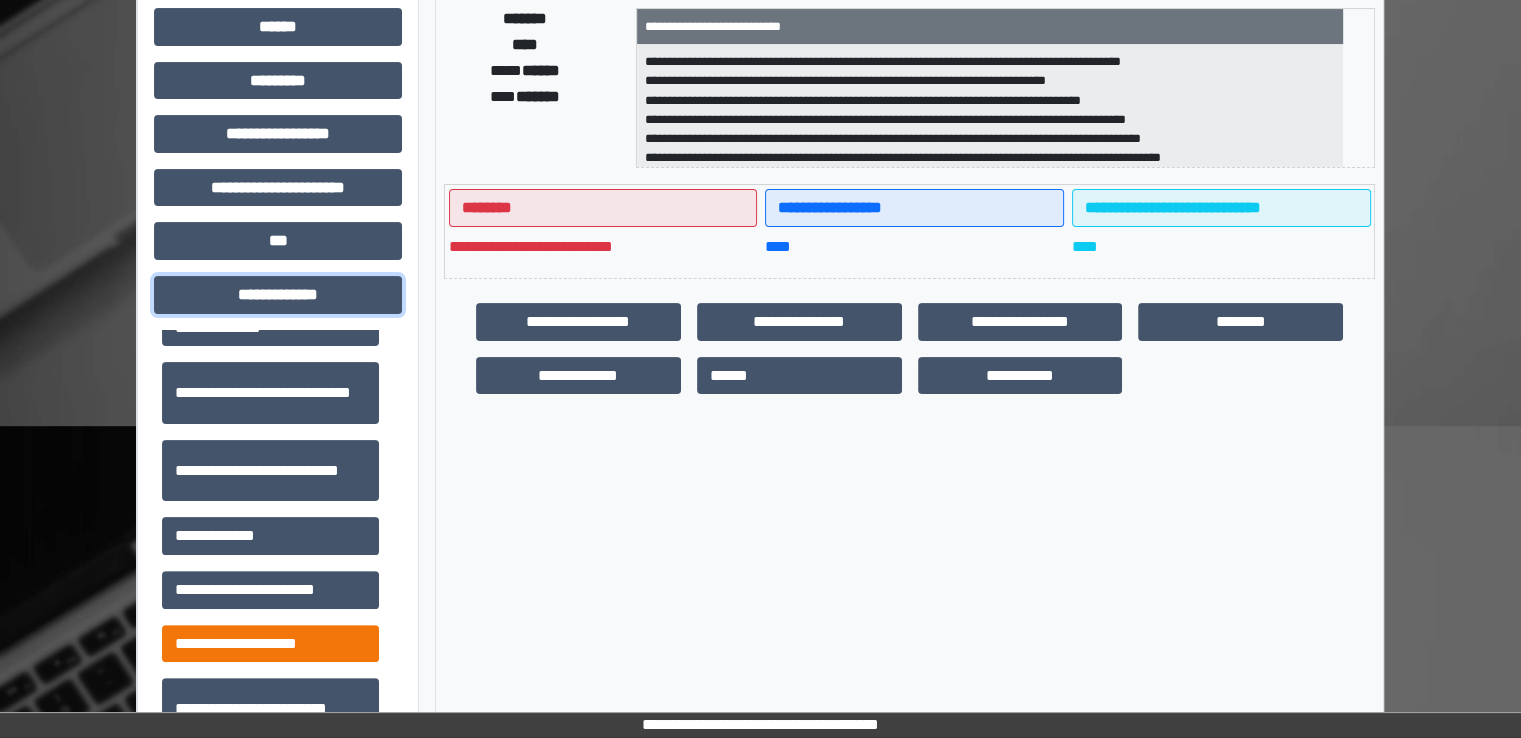 scroll, scrollTop: 500, scrollLeft: 0, axis: vertical 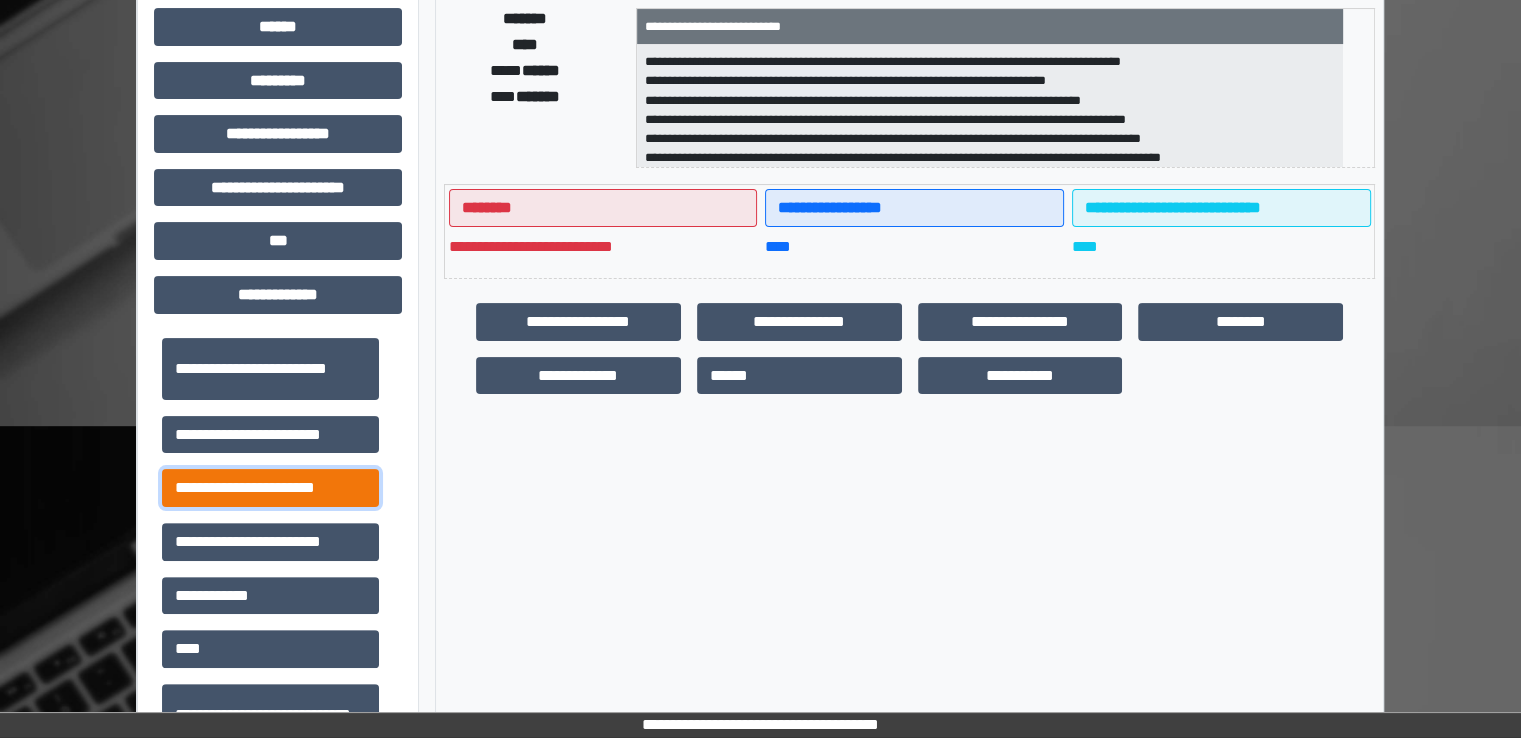 click on "**********" at bounding box center (270, 488) 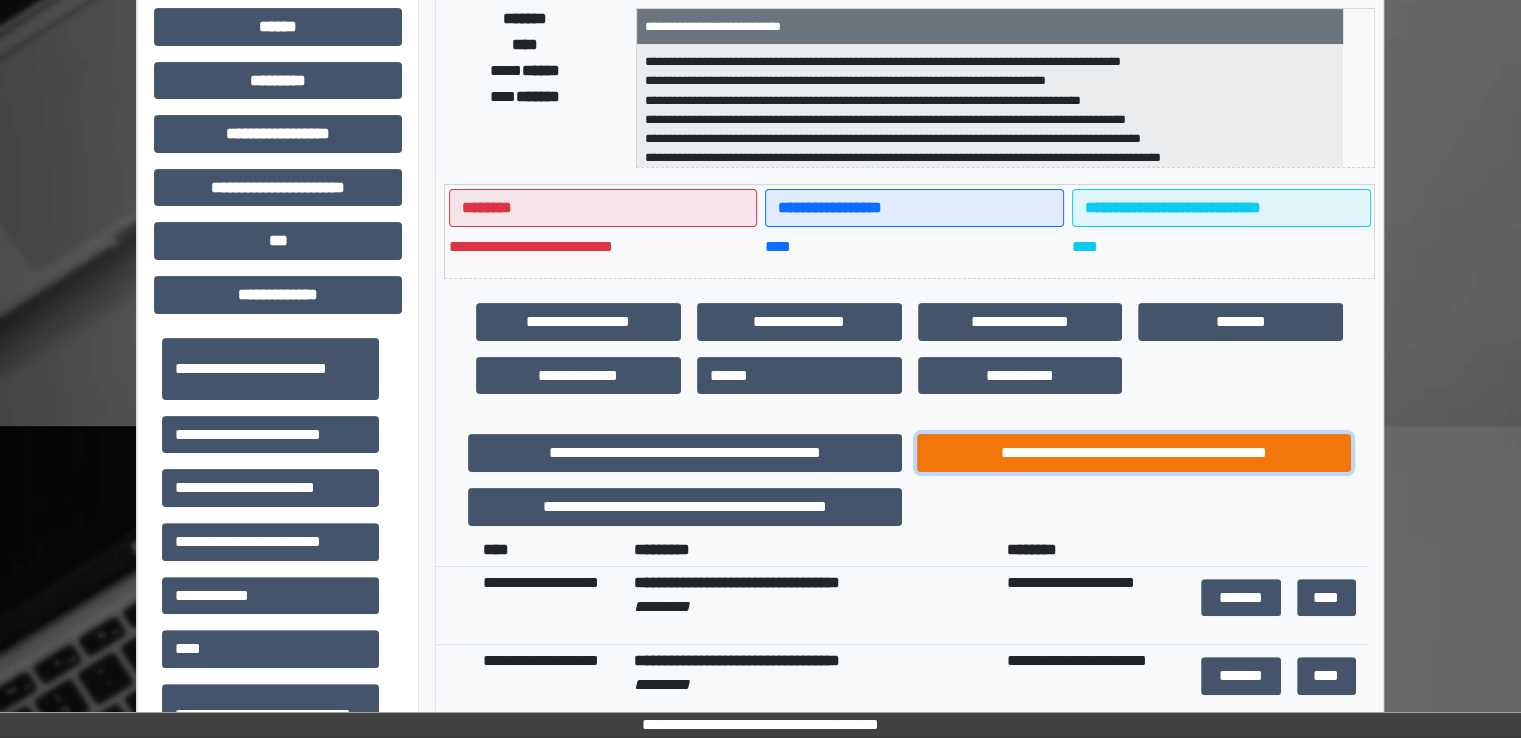 click on "**********" at bounding box center (1134, 453) 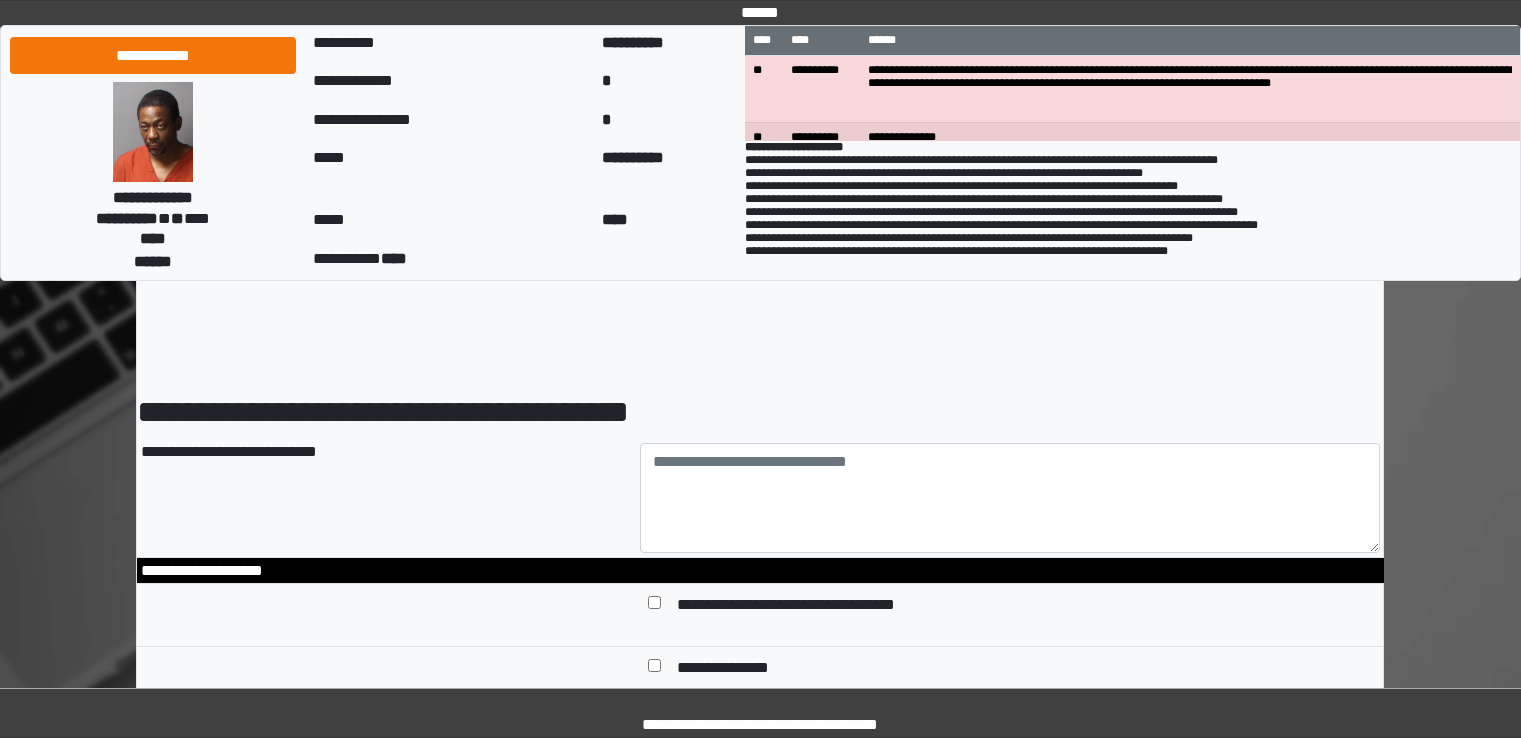 scroll, scrollTop: 0, scrollLeft: 0, axis: both 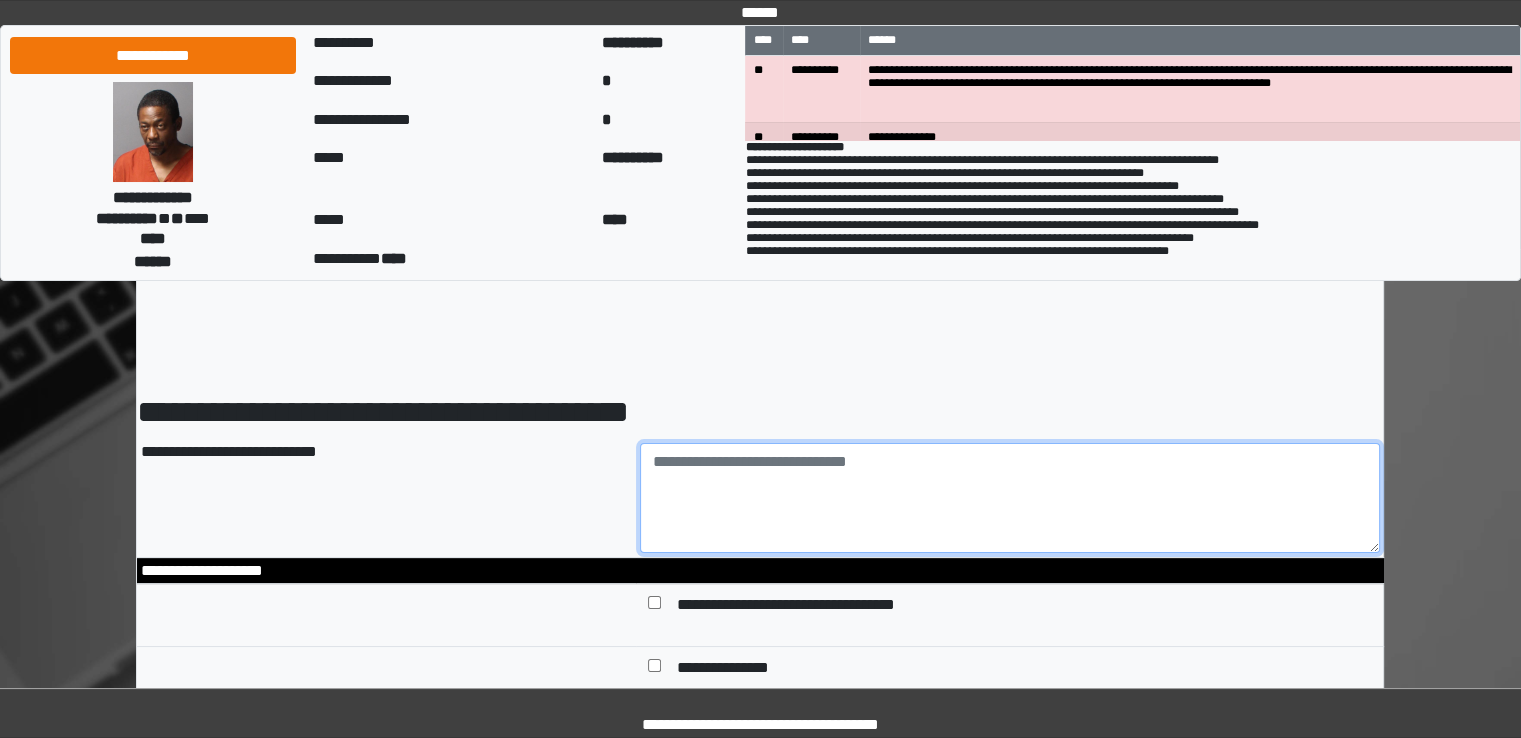 click at bounding box center [1010, 498] 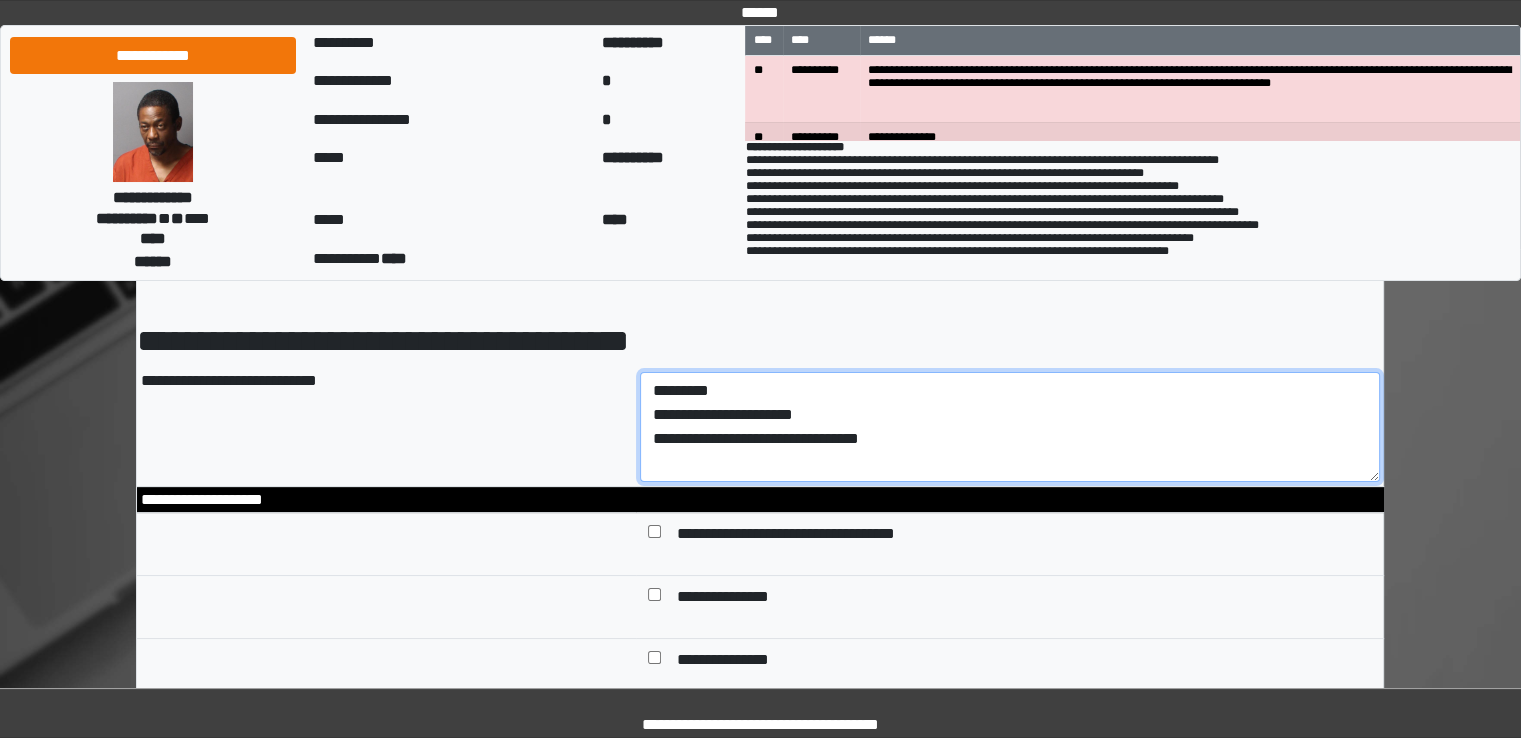 scroll, scrollTop: 200, scrollLeft: 0, axis: vertical 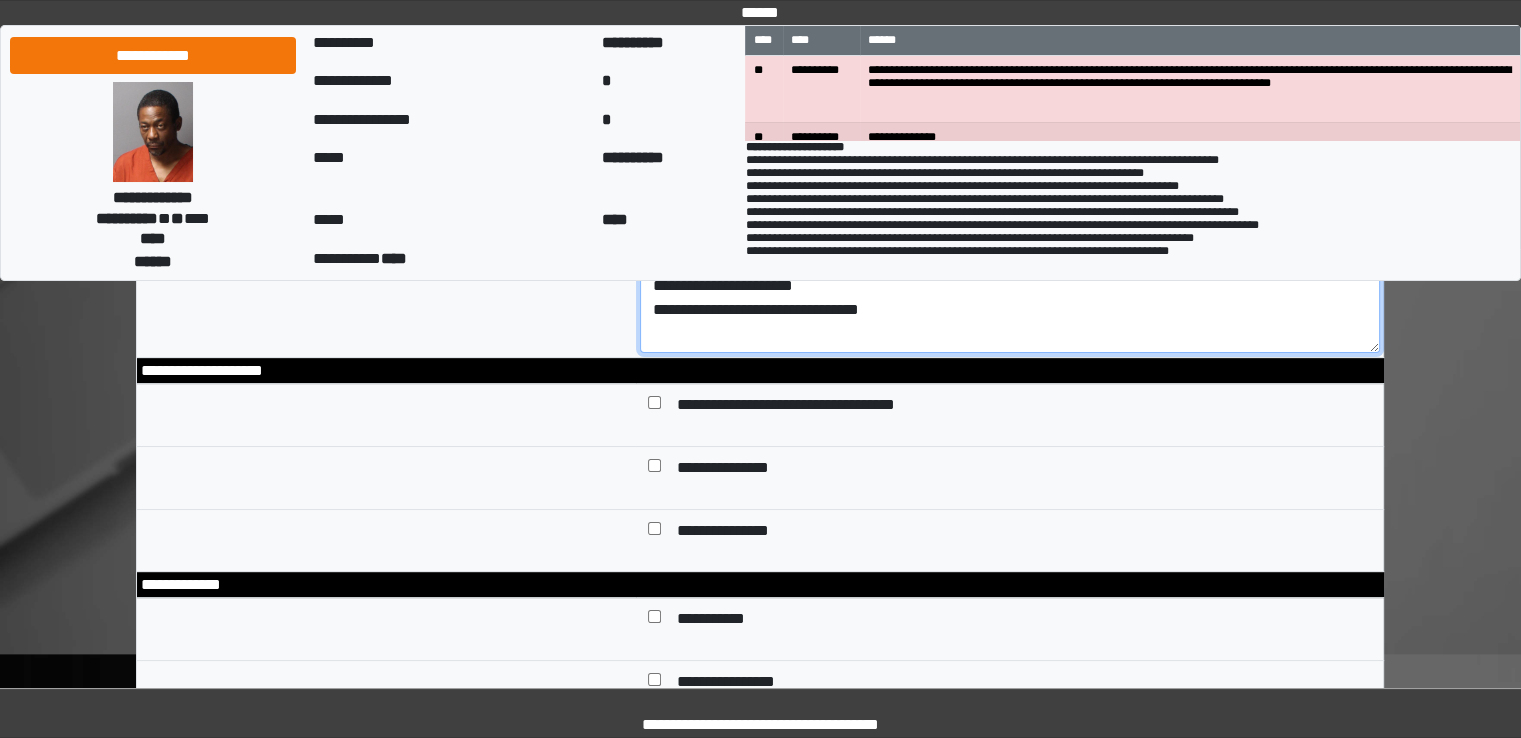 type on "**********" 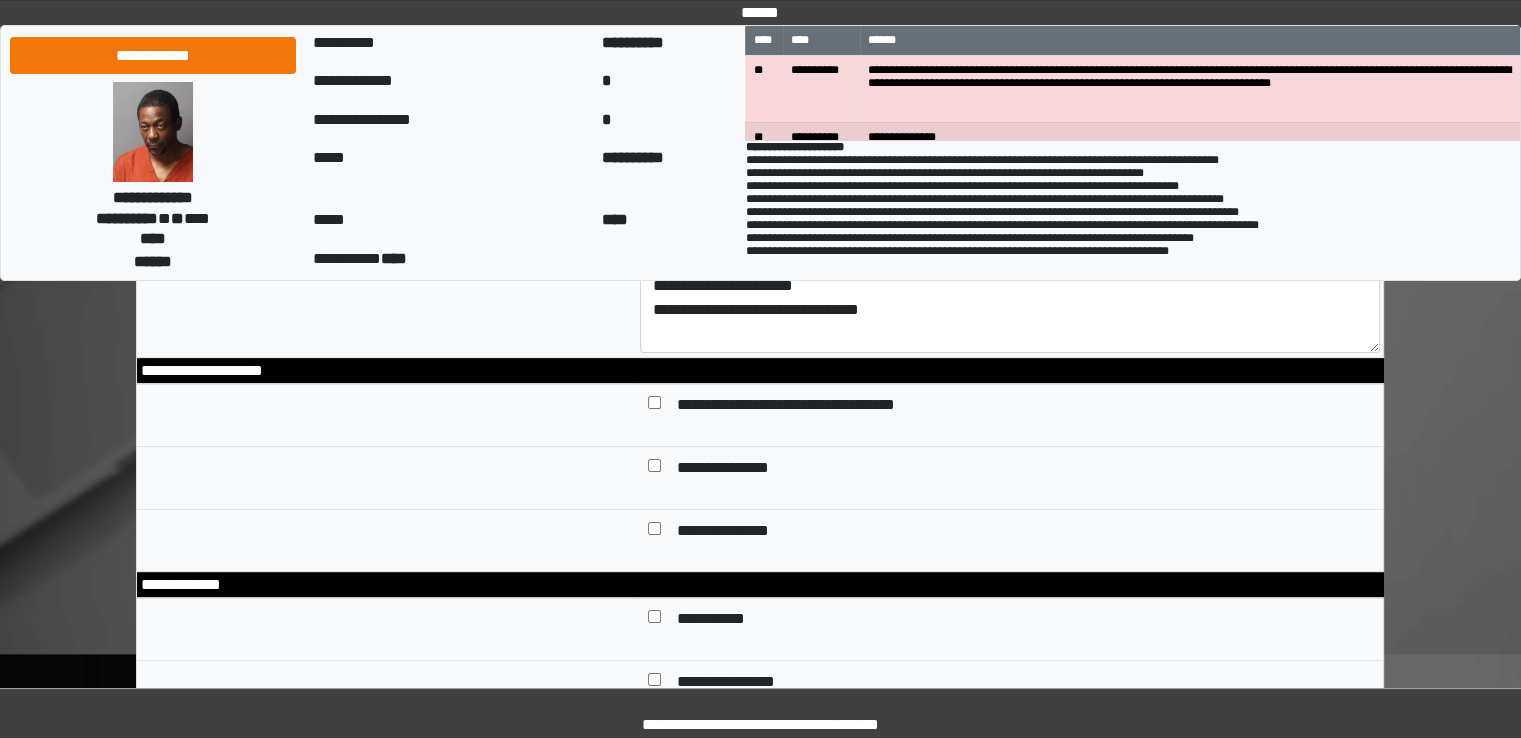 click on "**********" at bounding box center (739, 470) 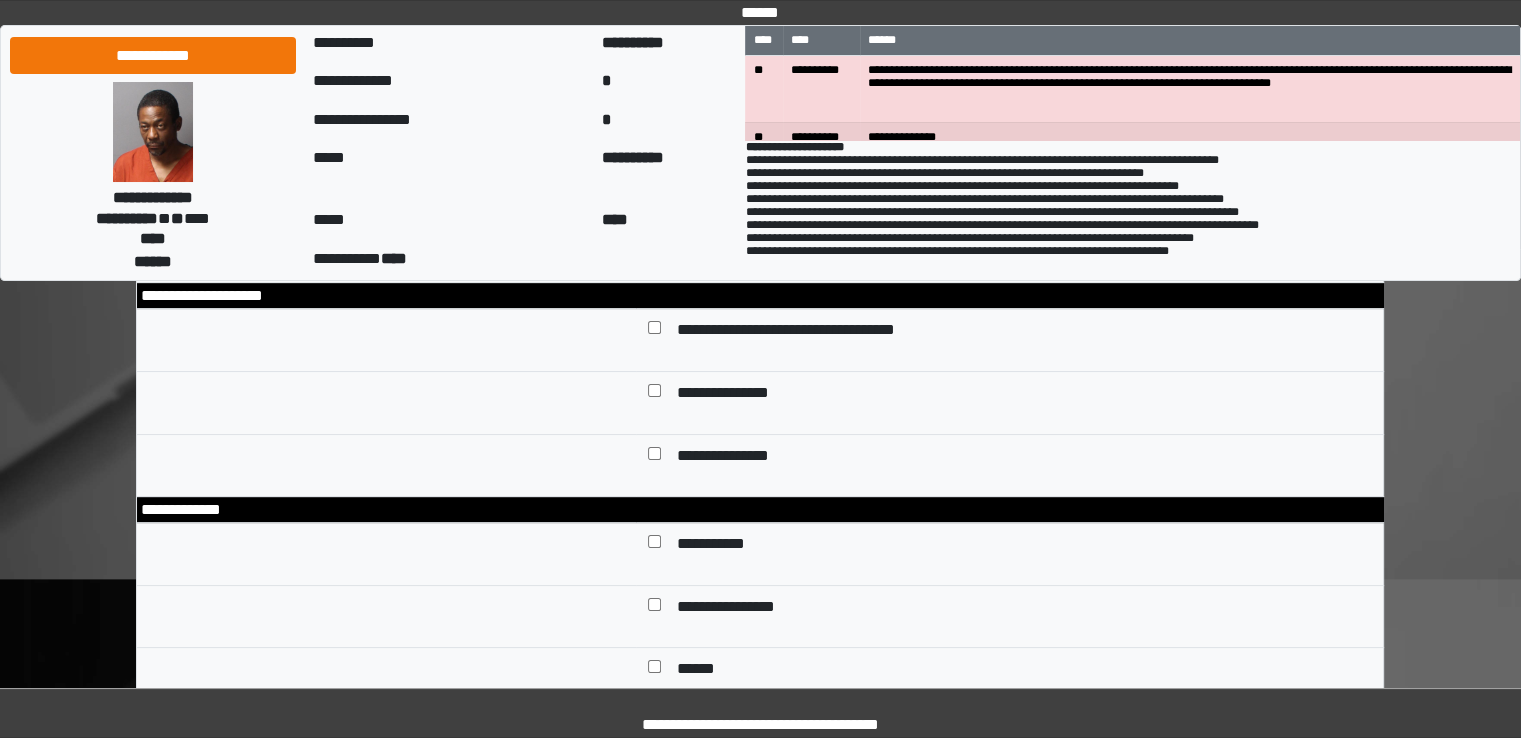 scroll, scrollTop: 500, scrollLeft: 0, axis: vertical 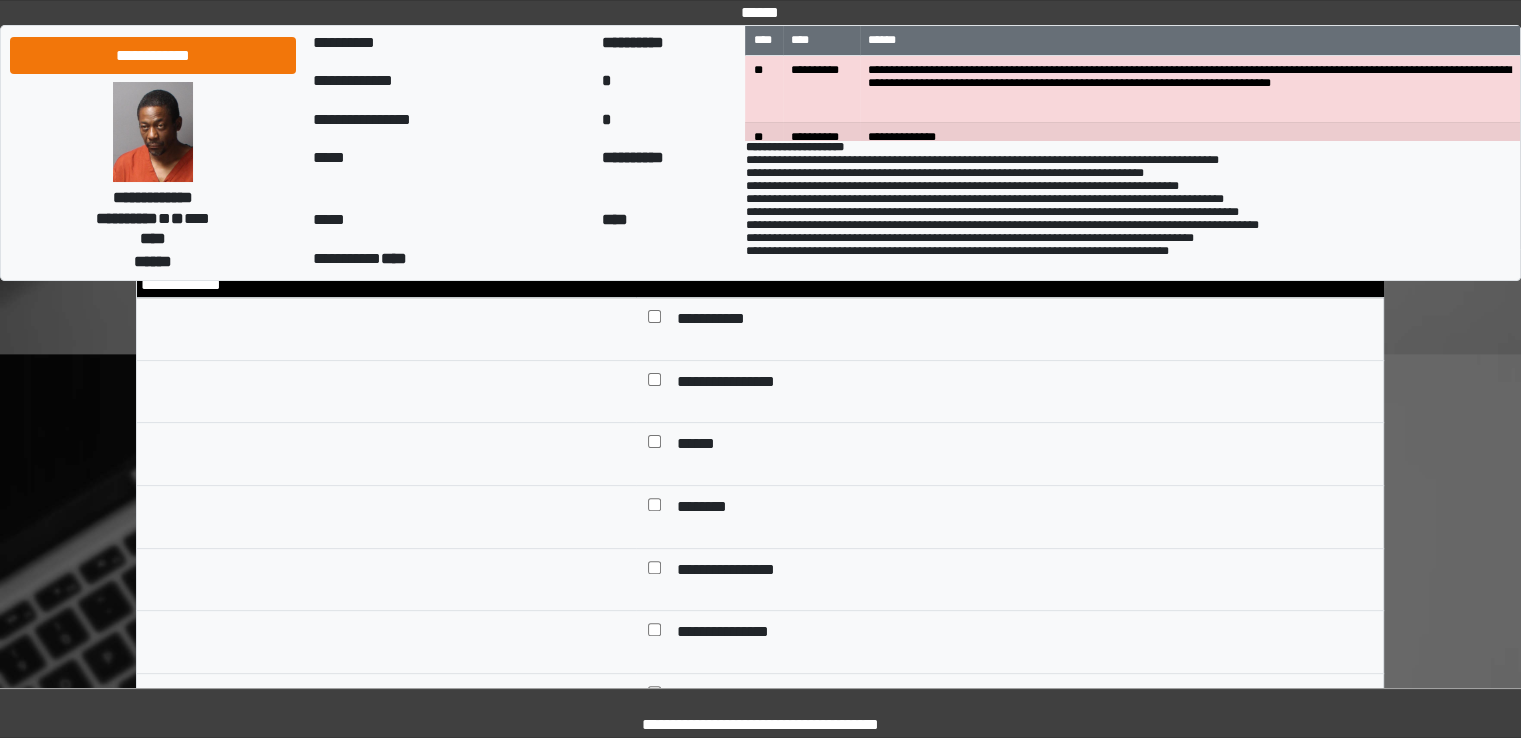 click on "******" at bounding box center (697, 446) 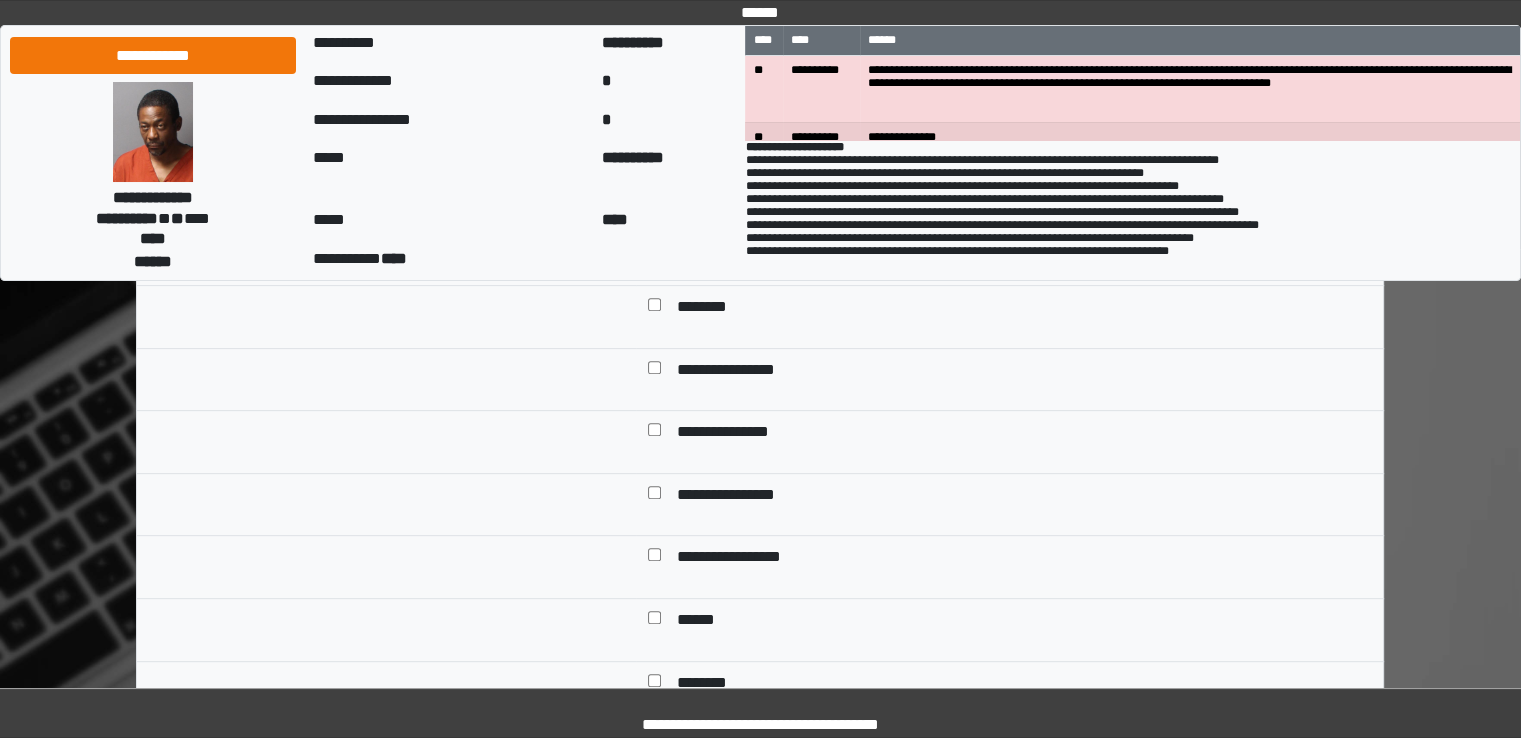 scroll, scrollTop: 800, scrollLeft: 0, axis: vertical 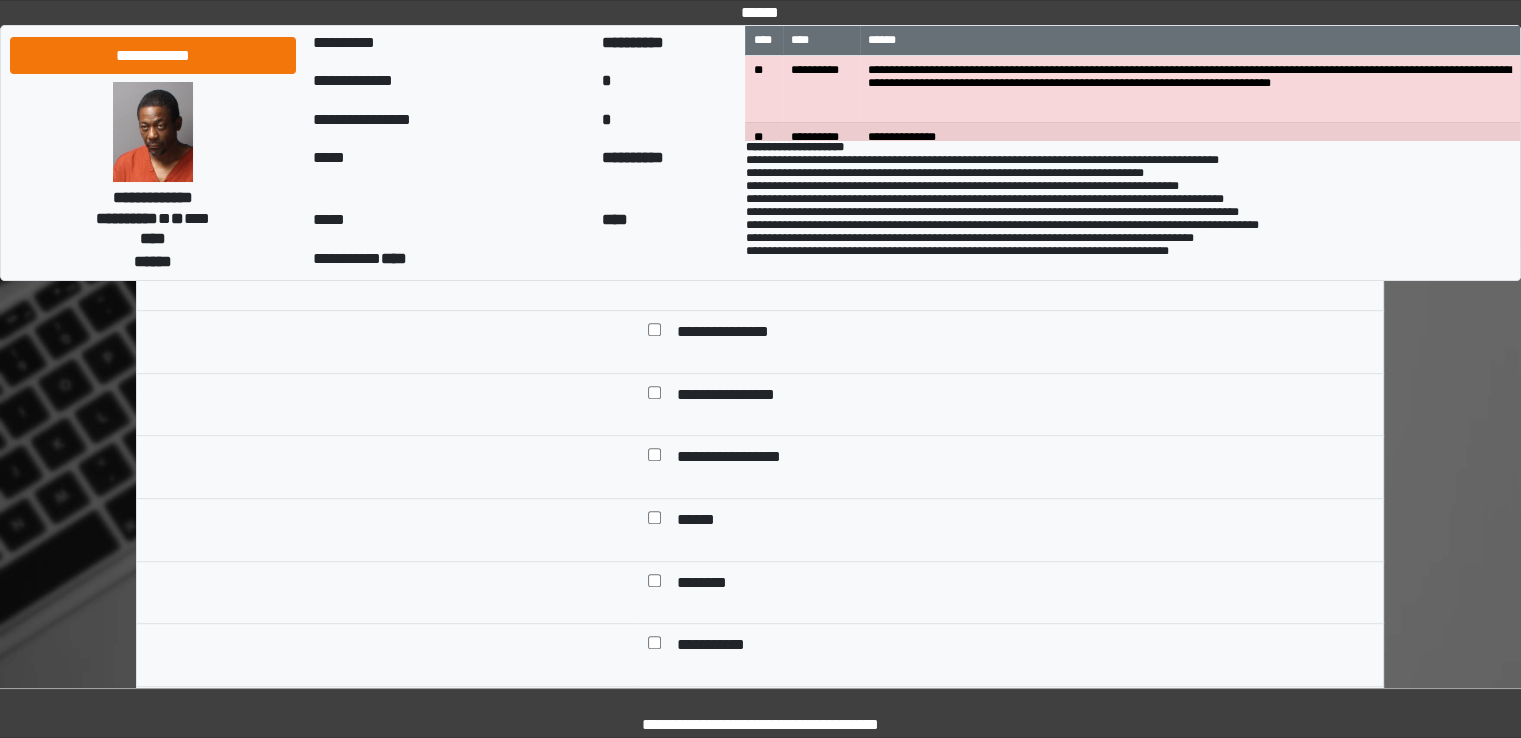 click on "**********" at bounding box center [740, 459] 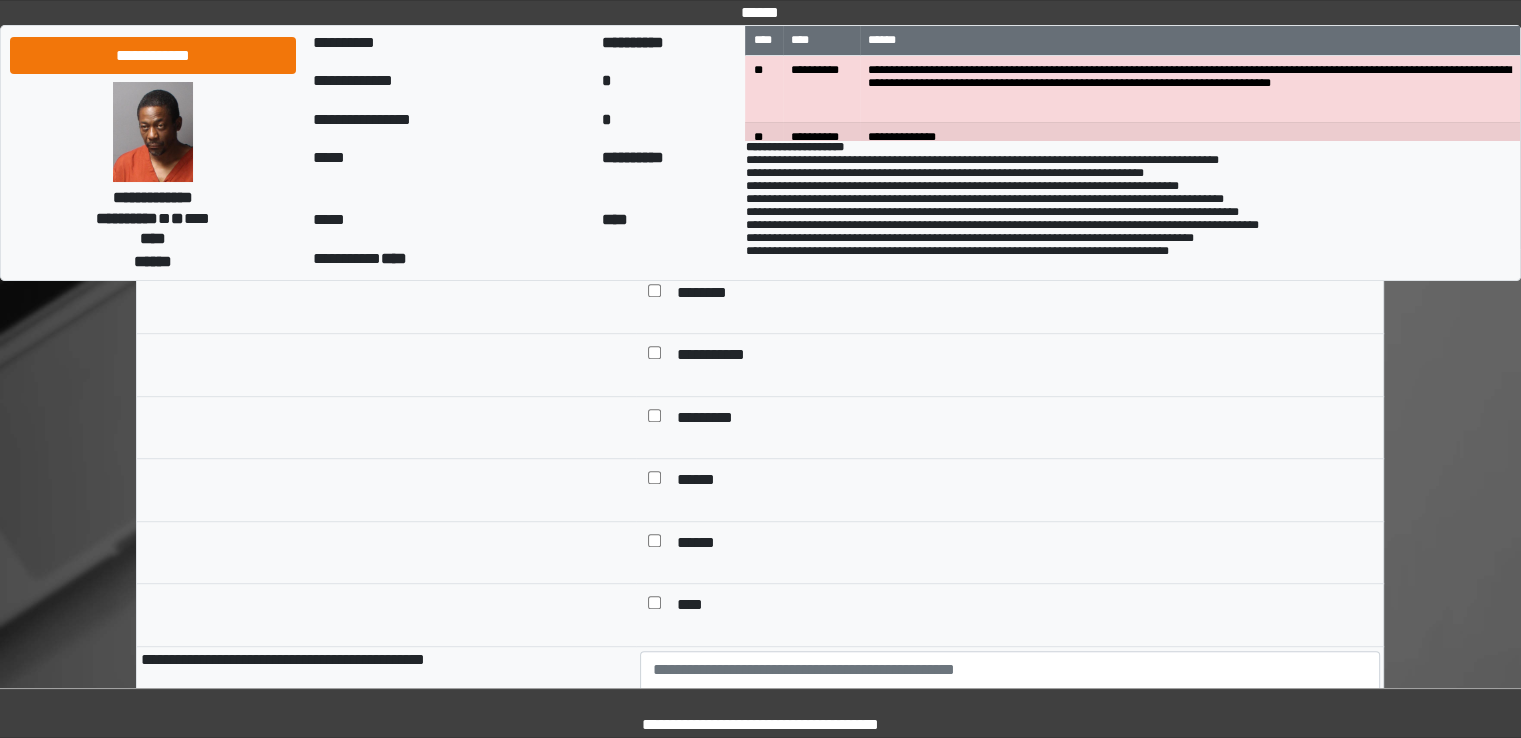 scroll, scrollTop: 1100, scrollLeft: 0, axis: vertical 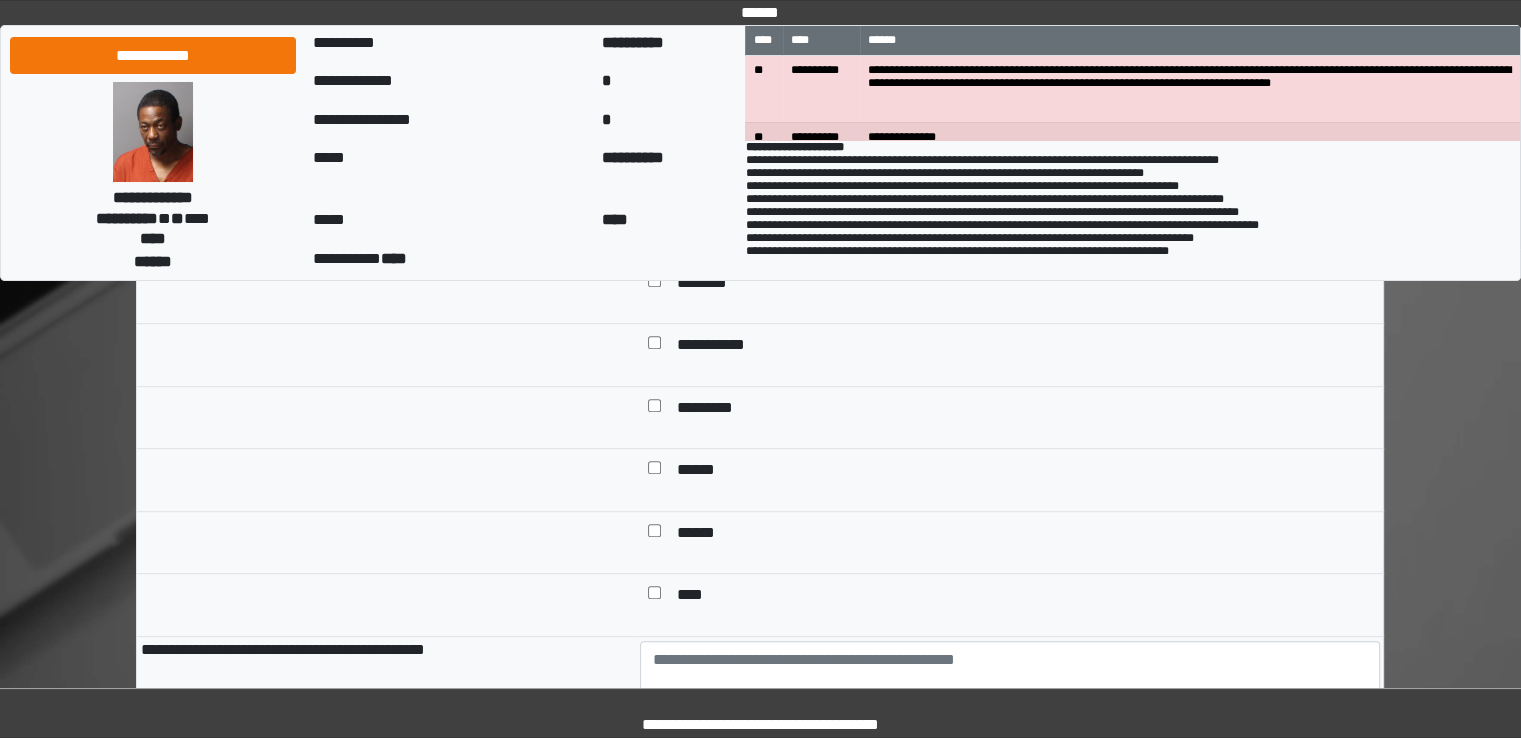 click on "*********" at bounding box center (715, 410) 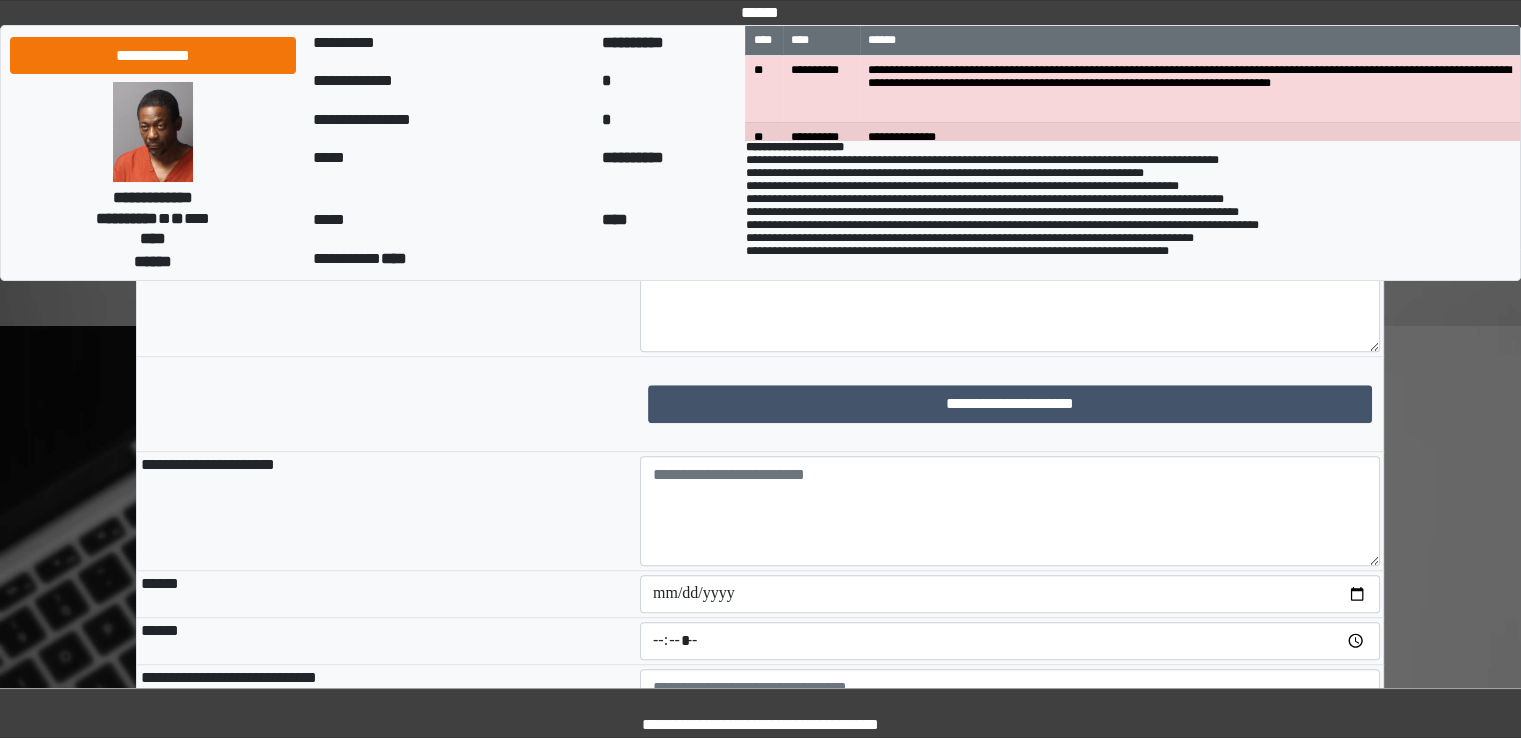 scroll, scrollTop: 1500, scrollLeft: 0, axis: vertical 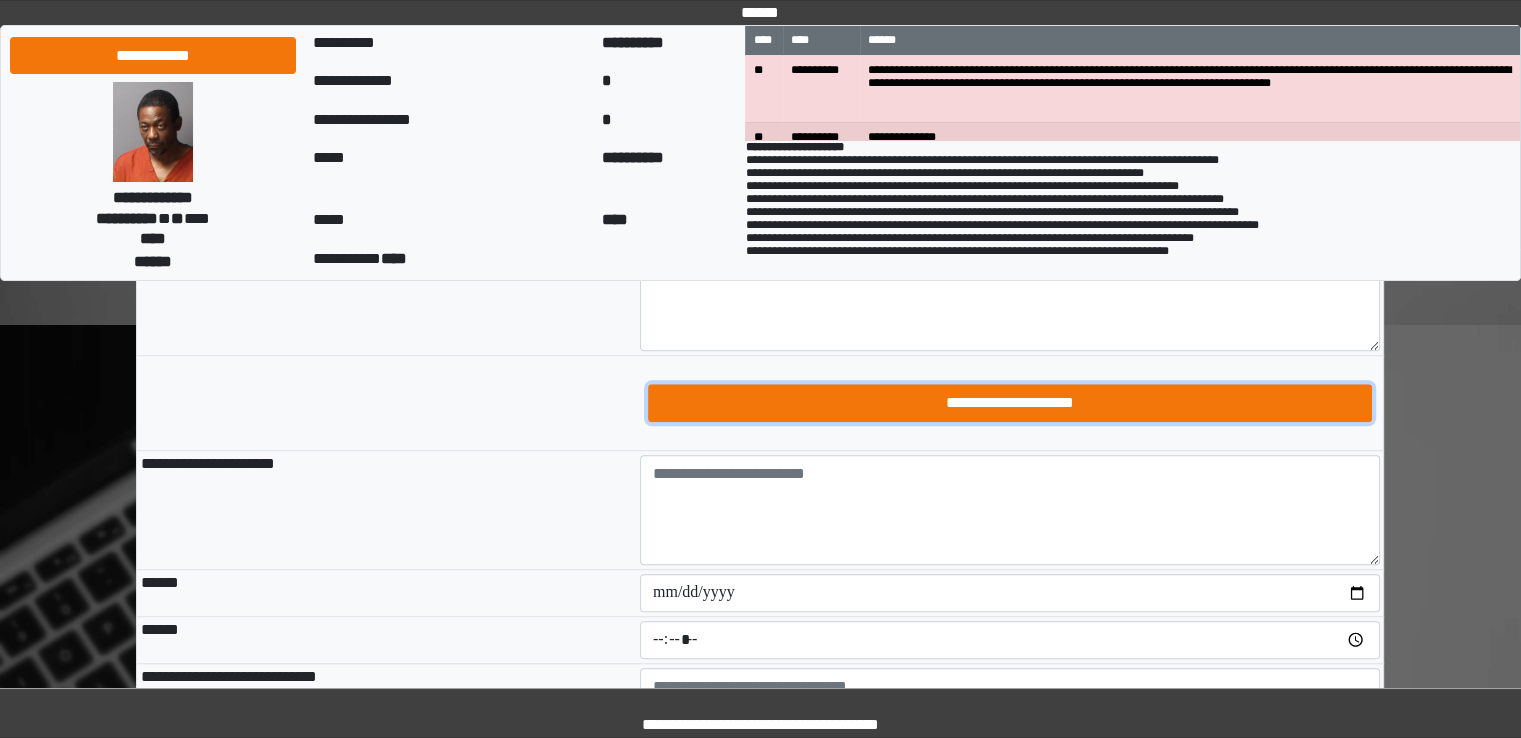 click on "**********" at bounding box center [1010, 403] 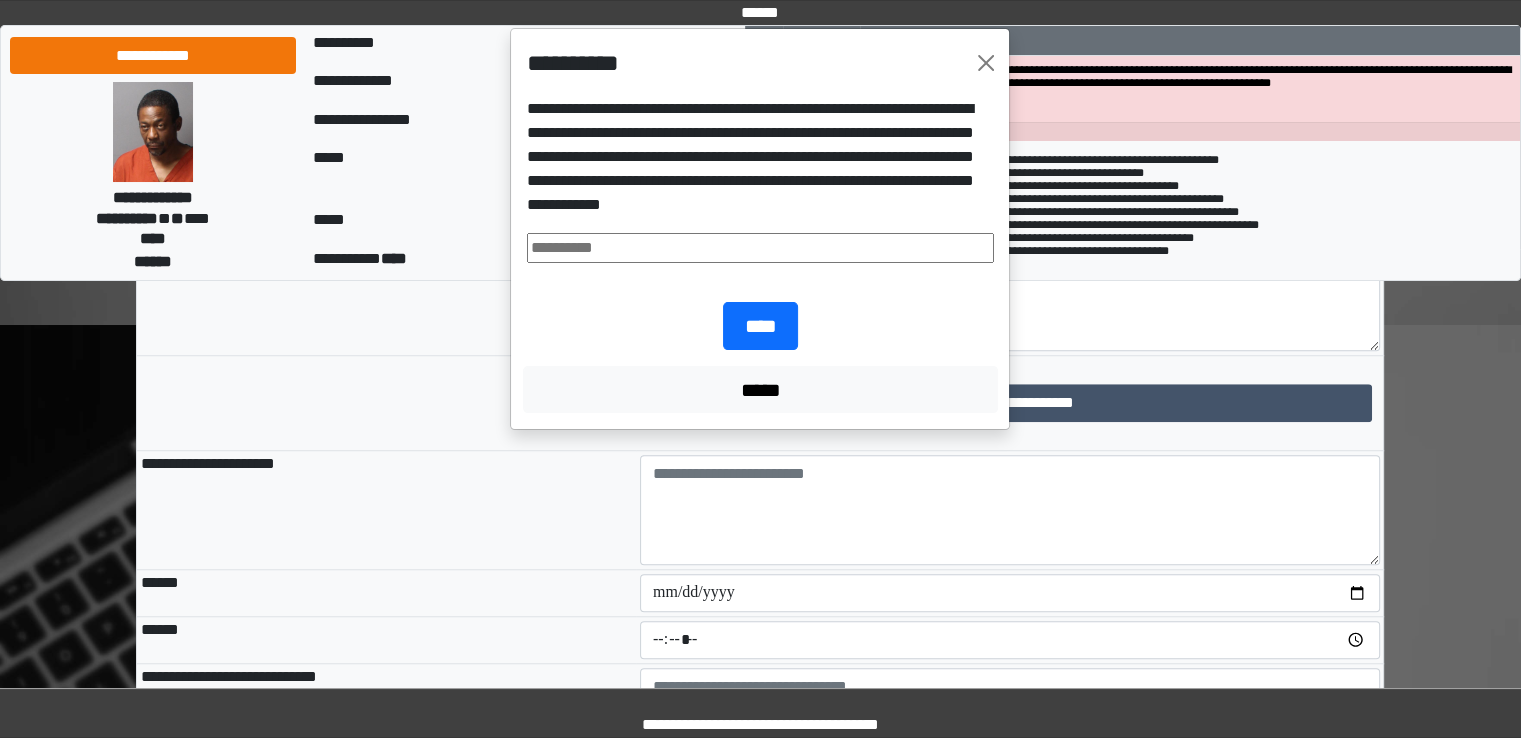 click at bounding box center (760, 248) 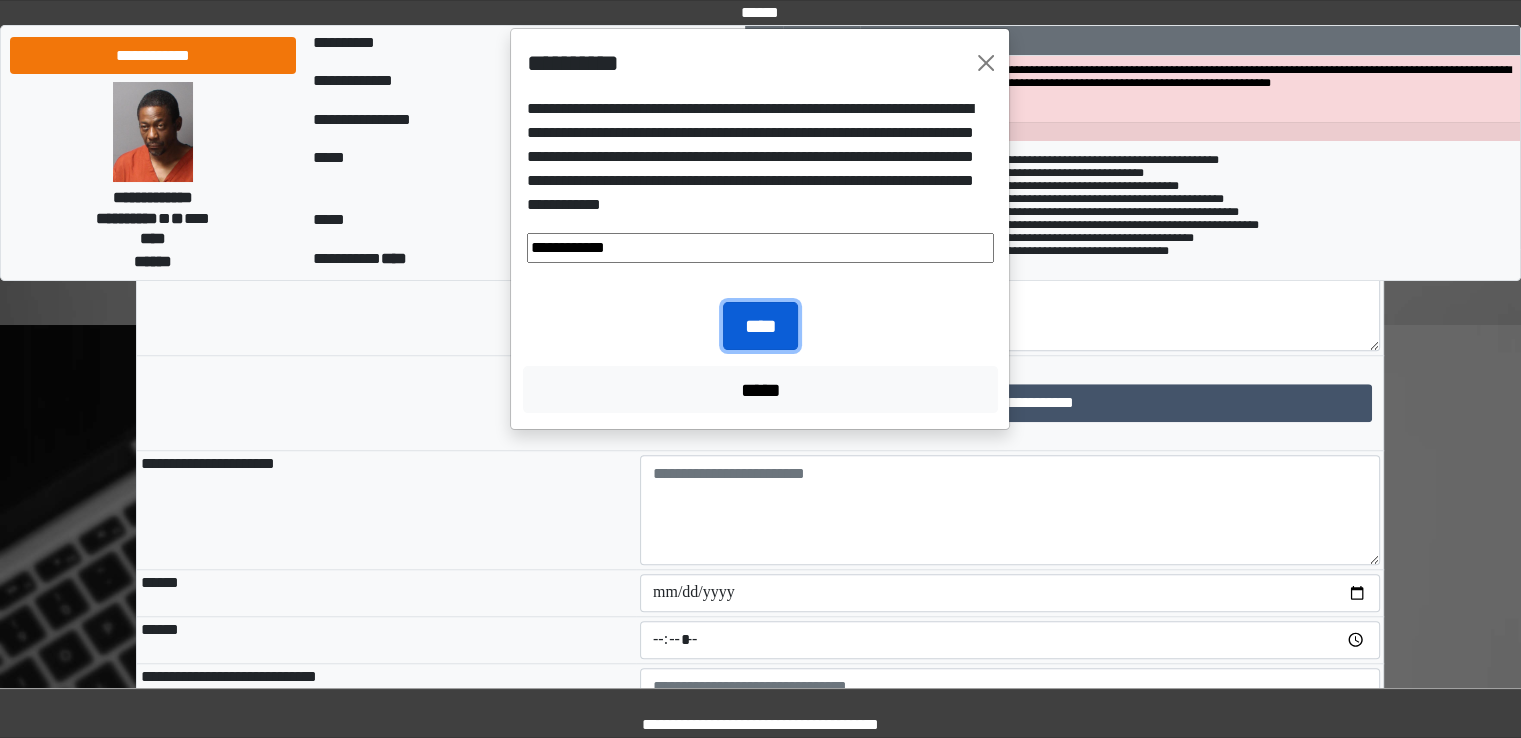 click on "****" at bounding box center (760, 326) 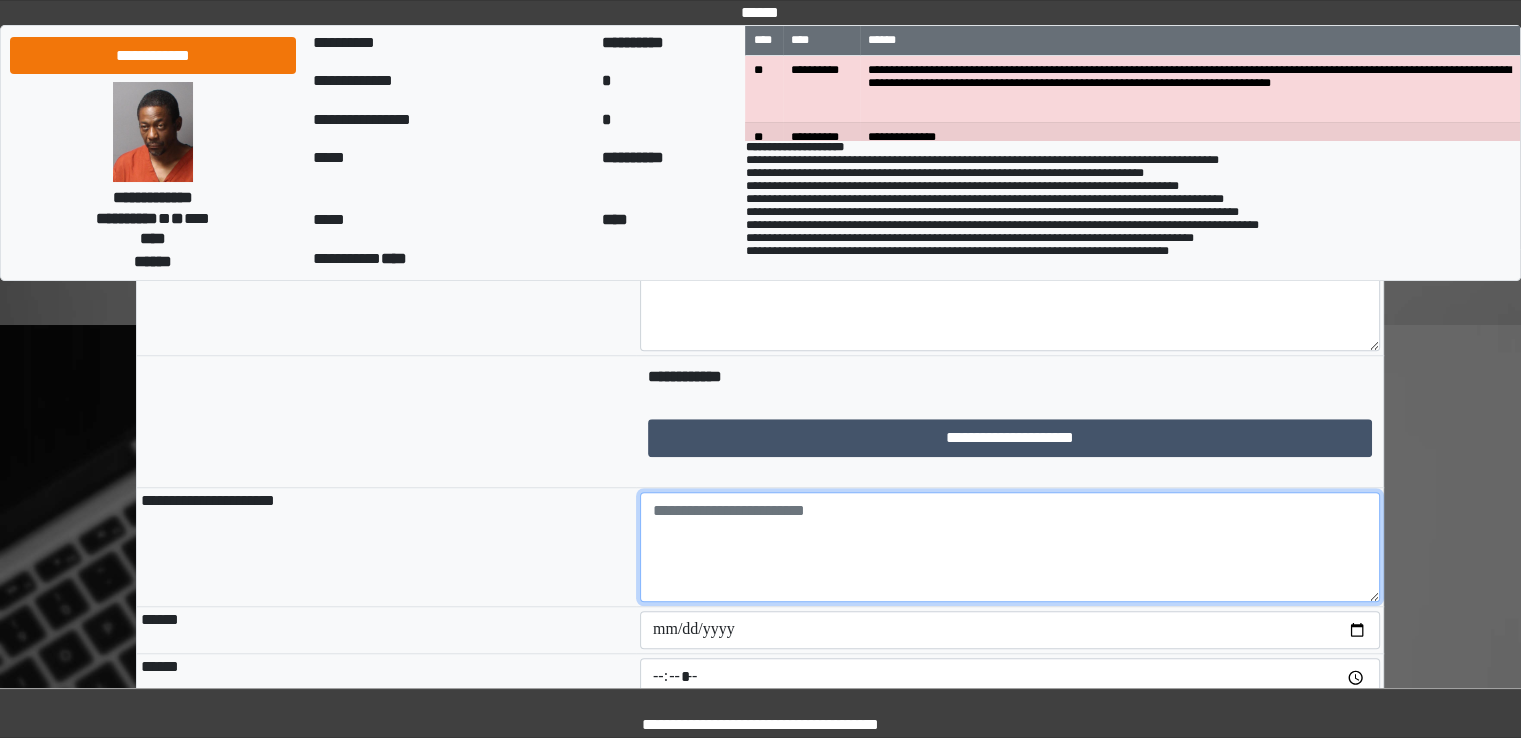 click at bounding box center (1010, 547) 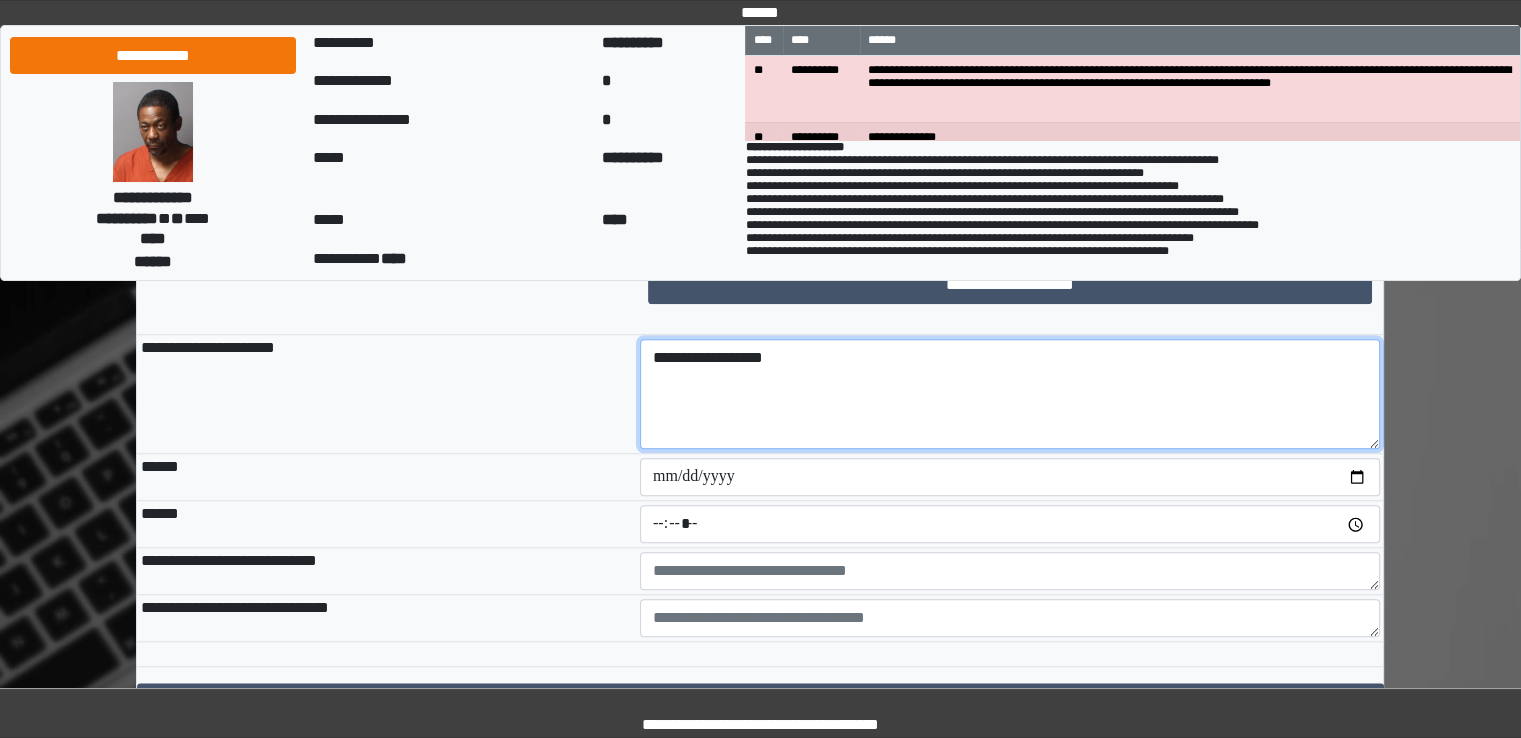 scroll, scrollTop: 1700, scrollLeft: 0, axis: vertical 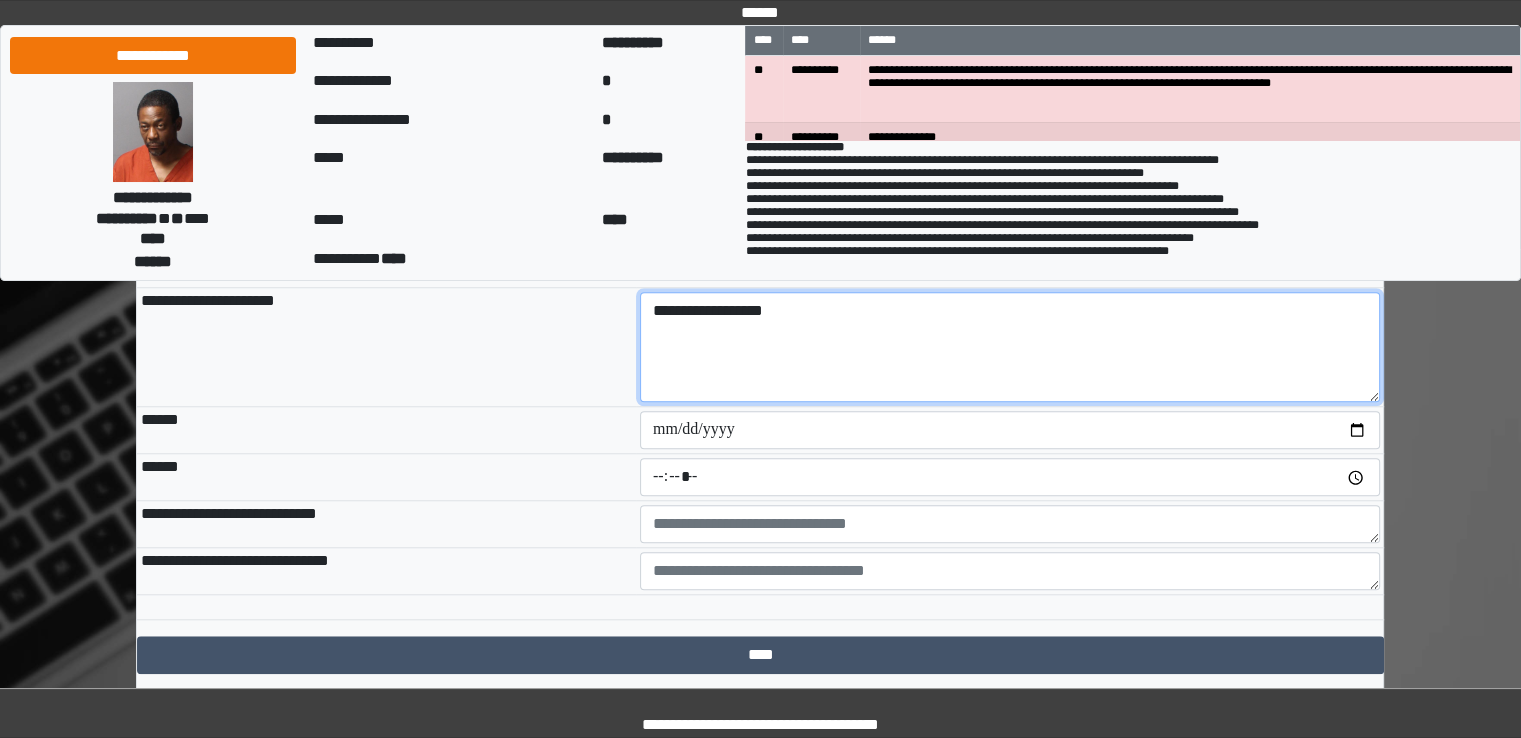 type on "**********" 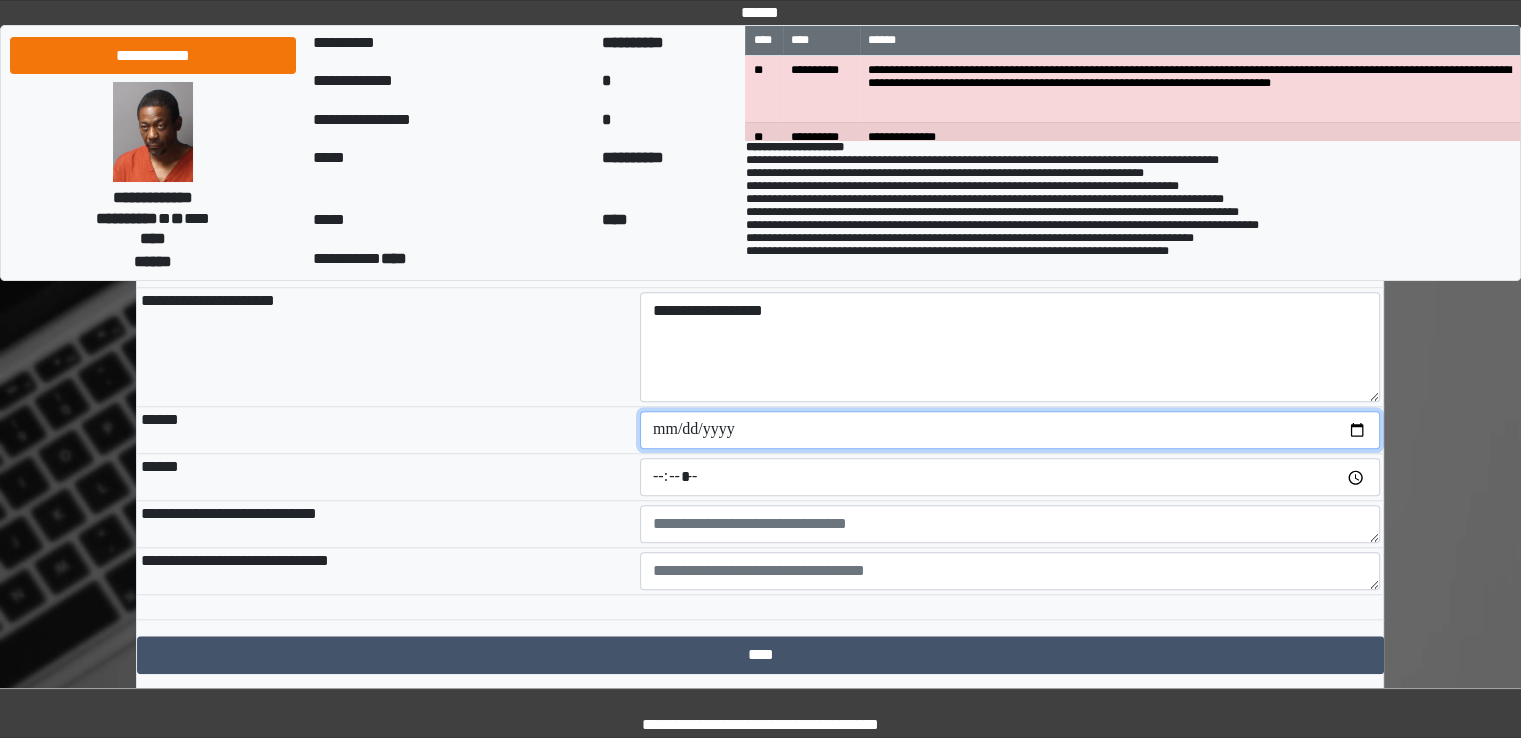 click at bounding box center (1010, 430) 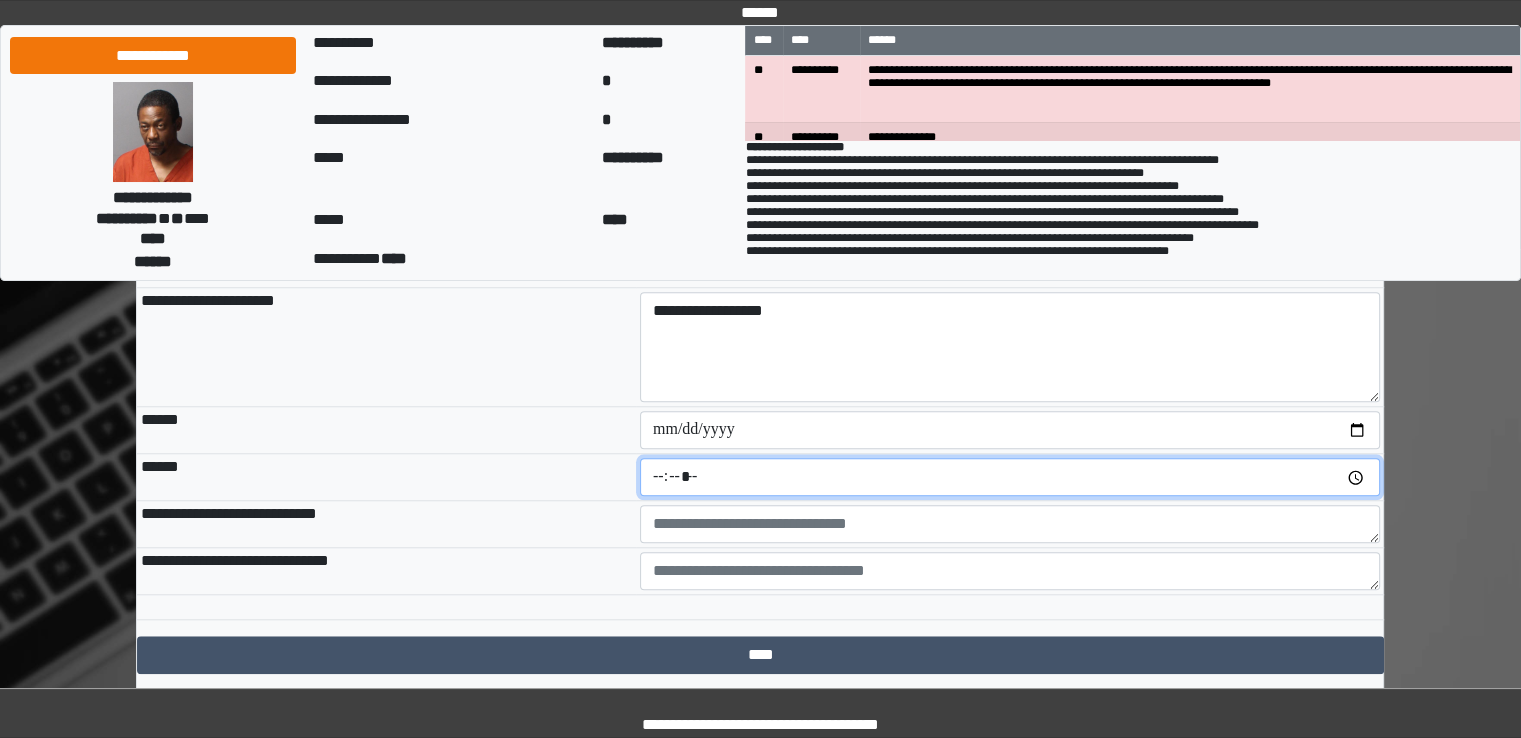 click at bounding box center (1010, 477) 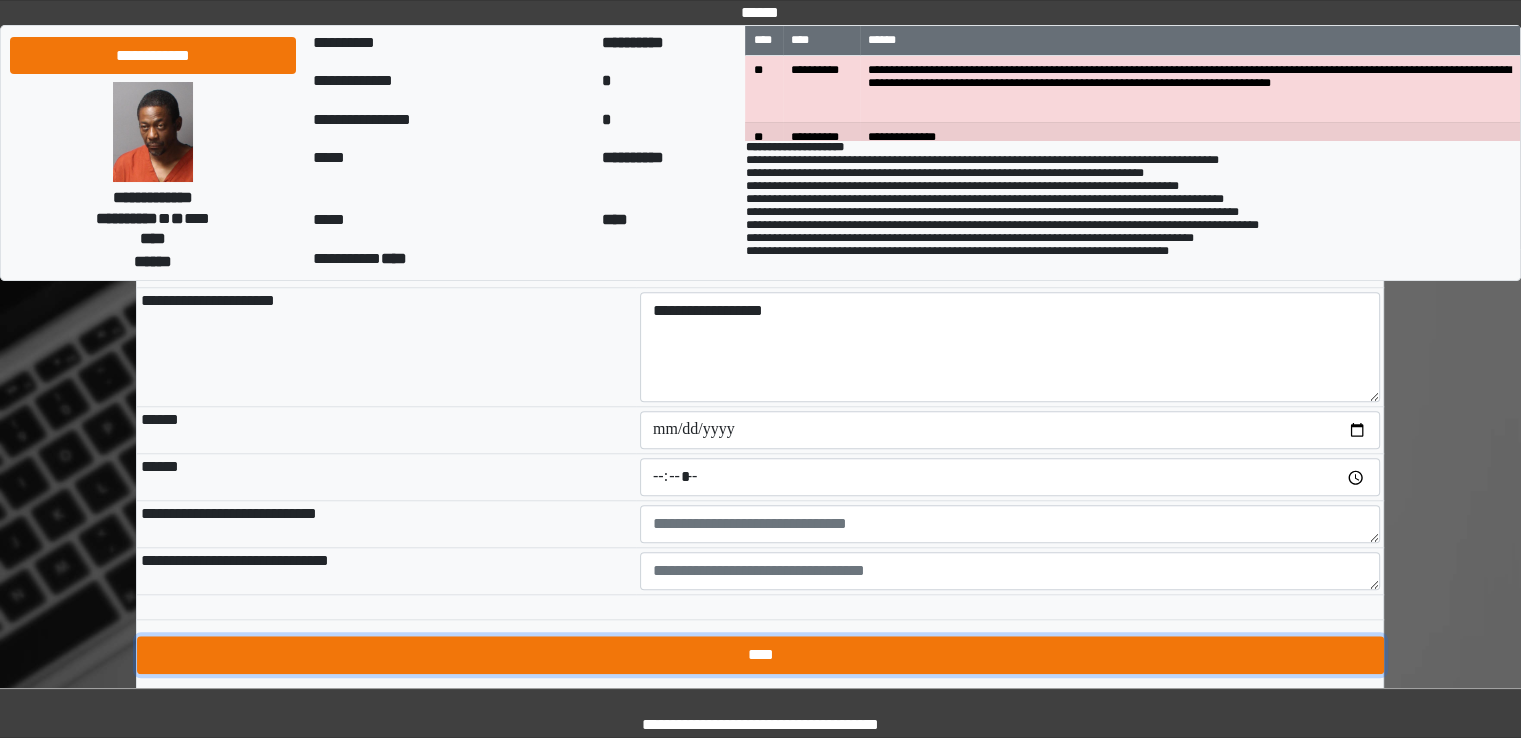 click on "****" at bounding box center [760, 655] 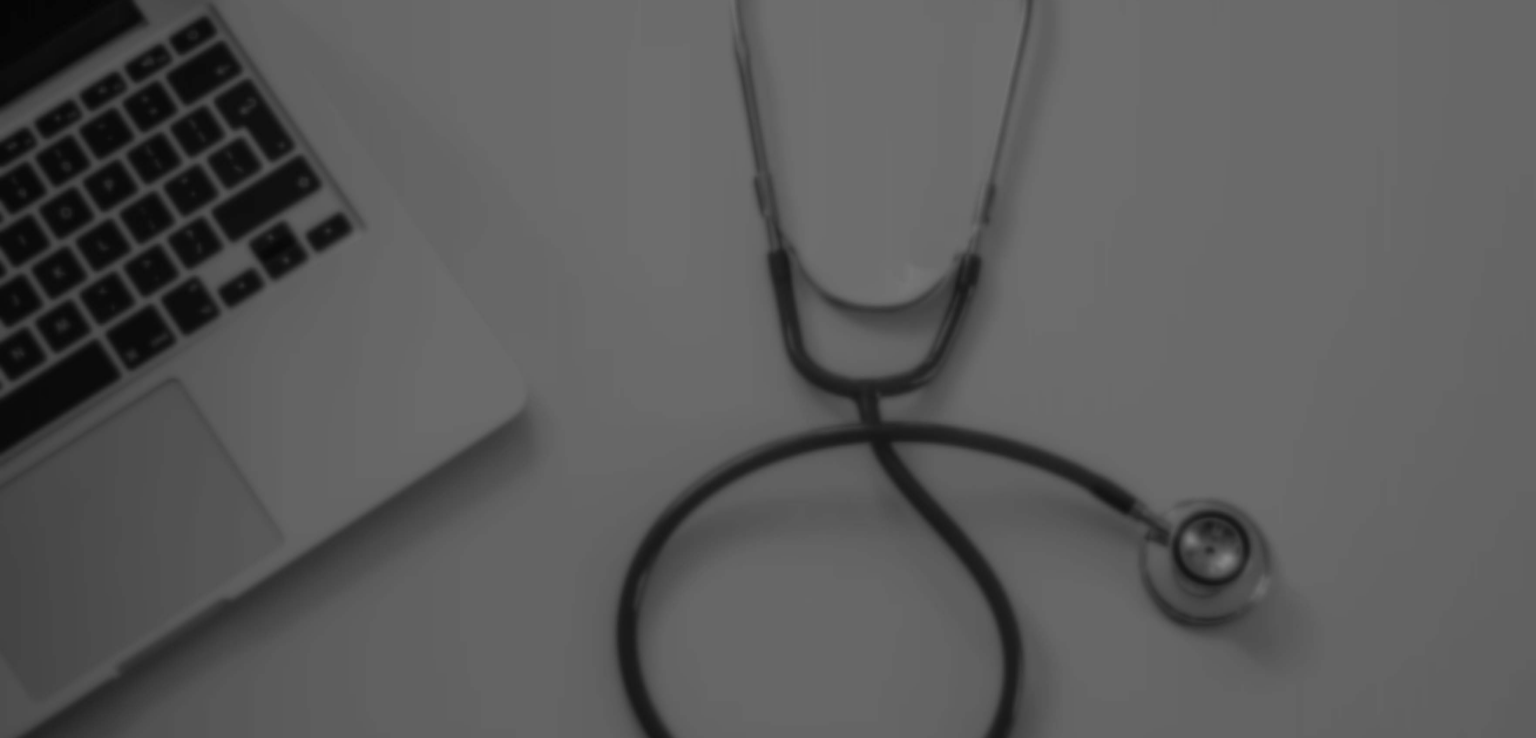 scroll, scrollTop: 0, scrollLeft: 0, axis: both 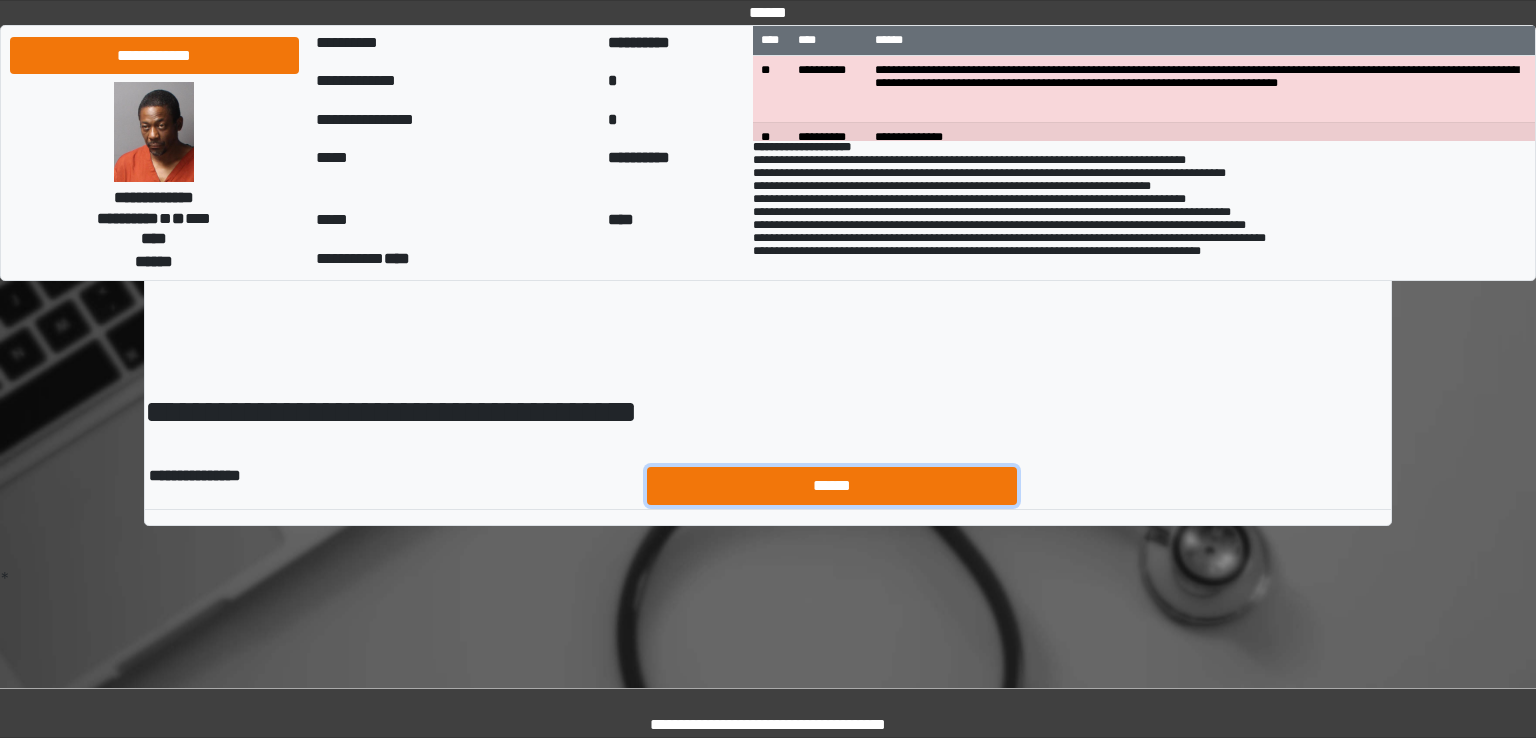 click on "******" at bounding box center (832, 486) 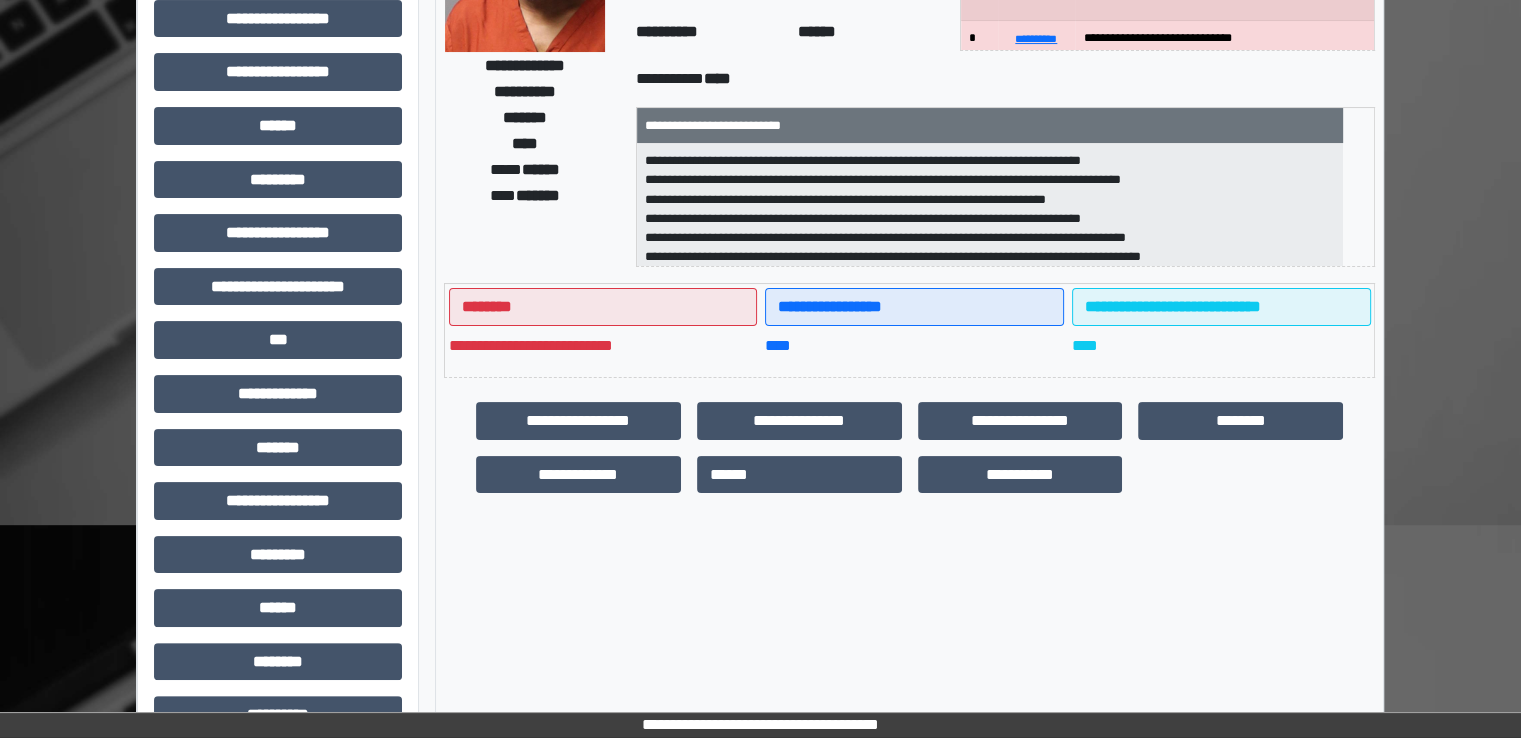 scroll, scrollTop: 428, scrollLeft: 0, axis: vertical 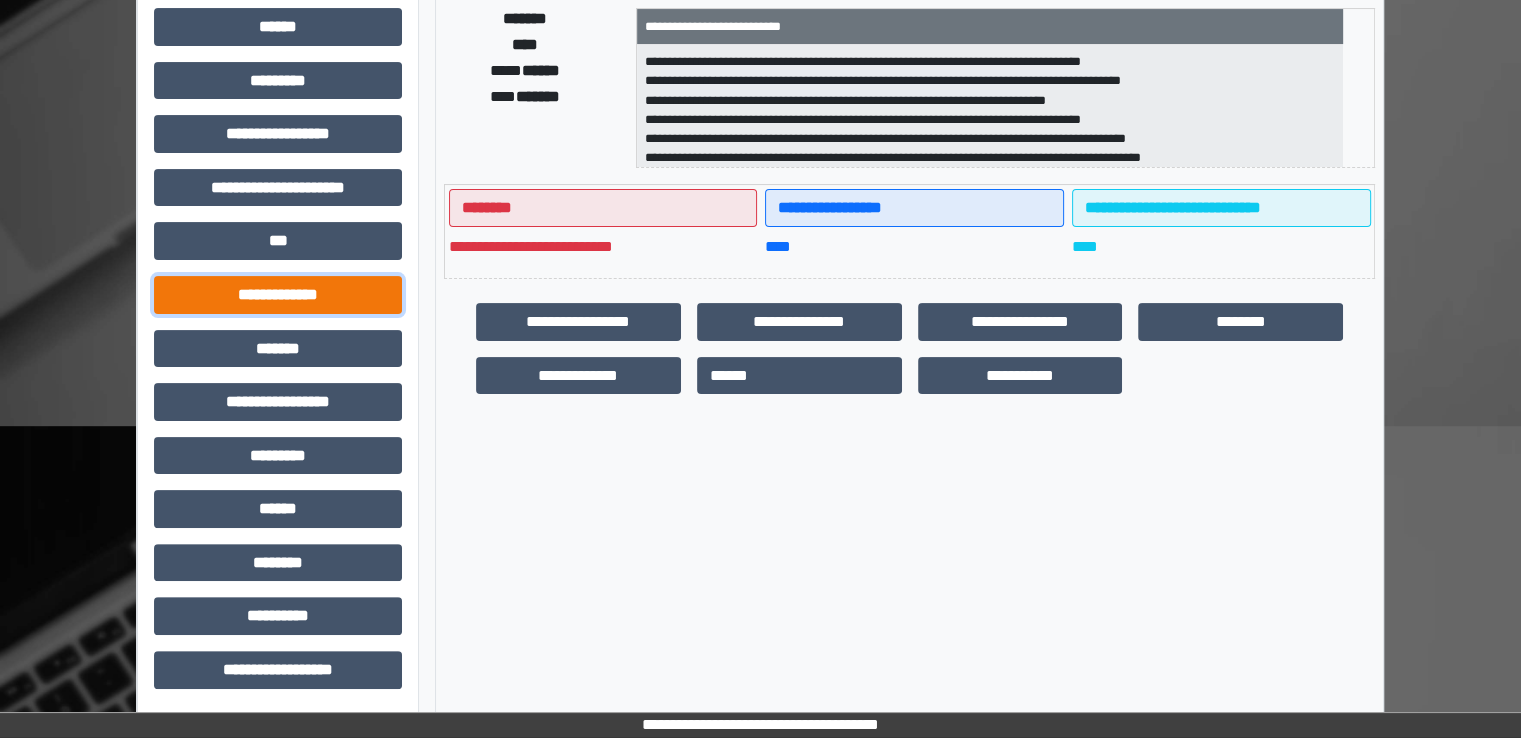 click on "**********" at bounding box center (278, 295) 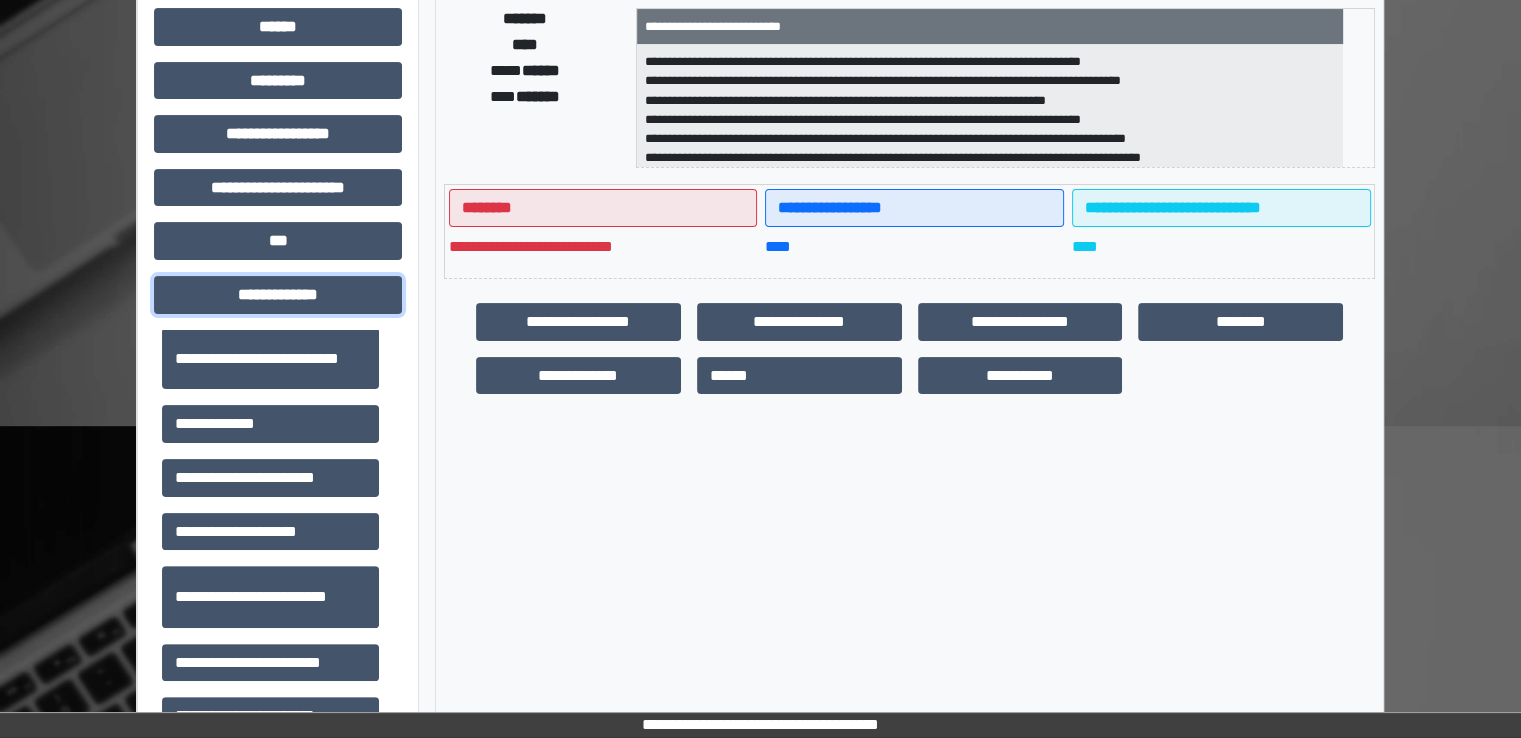 scroll, scrollTop: 400, scrollLeft: 0, axis: vertical 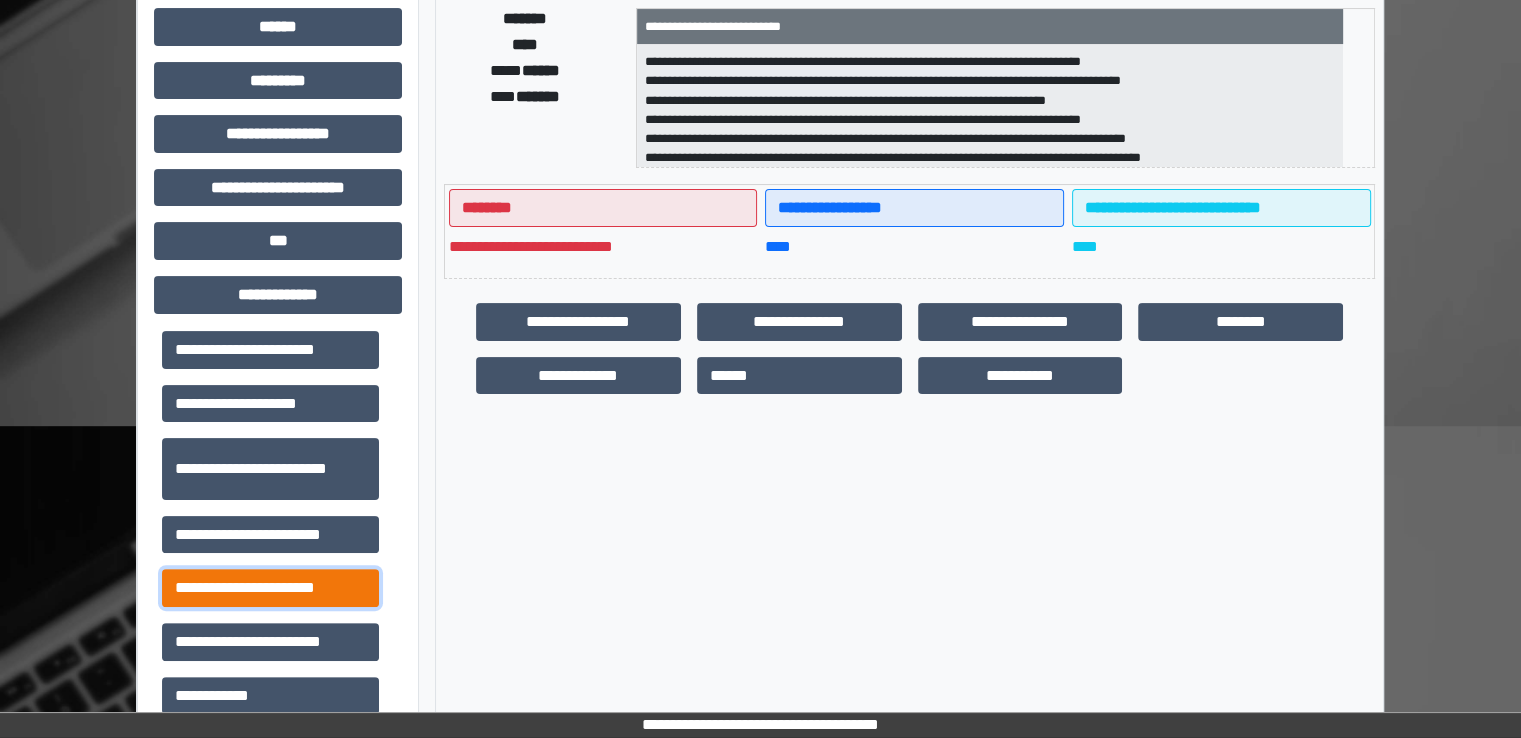 click on "**********" at bounding box center [270, 588] 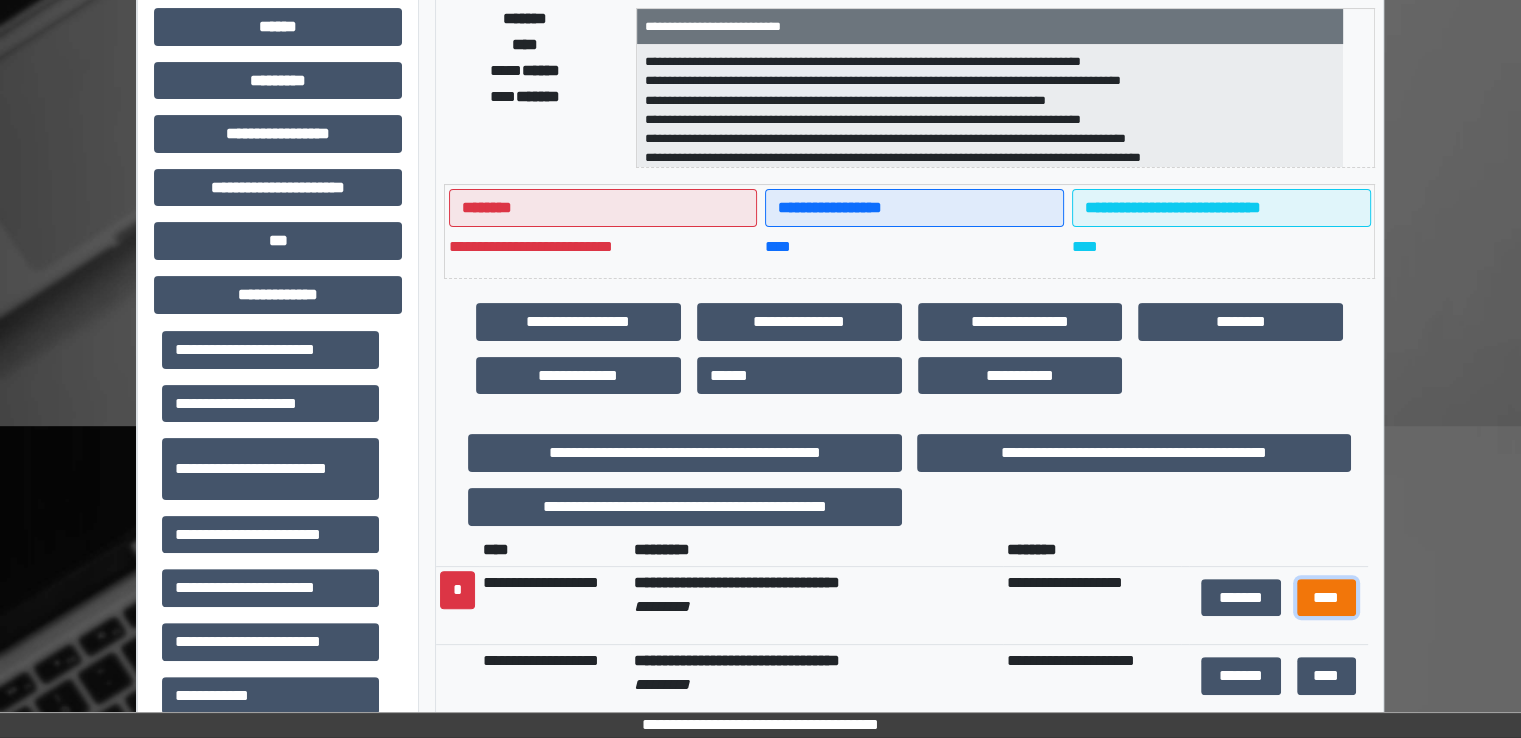 click on "****" at bounding box center (1326, 598) 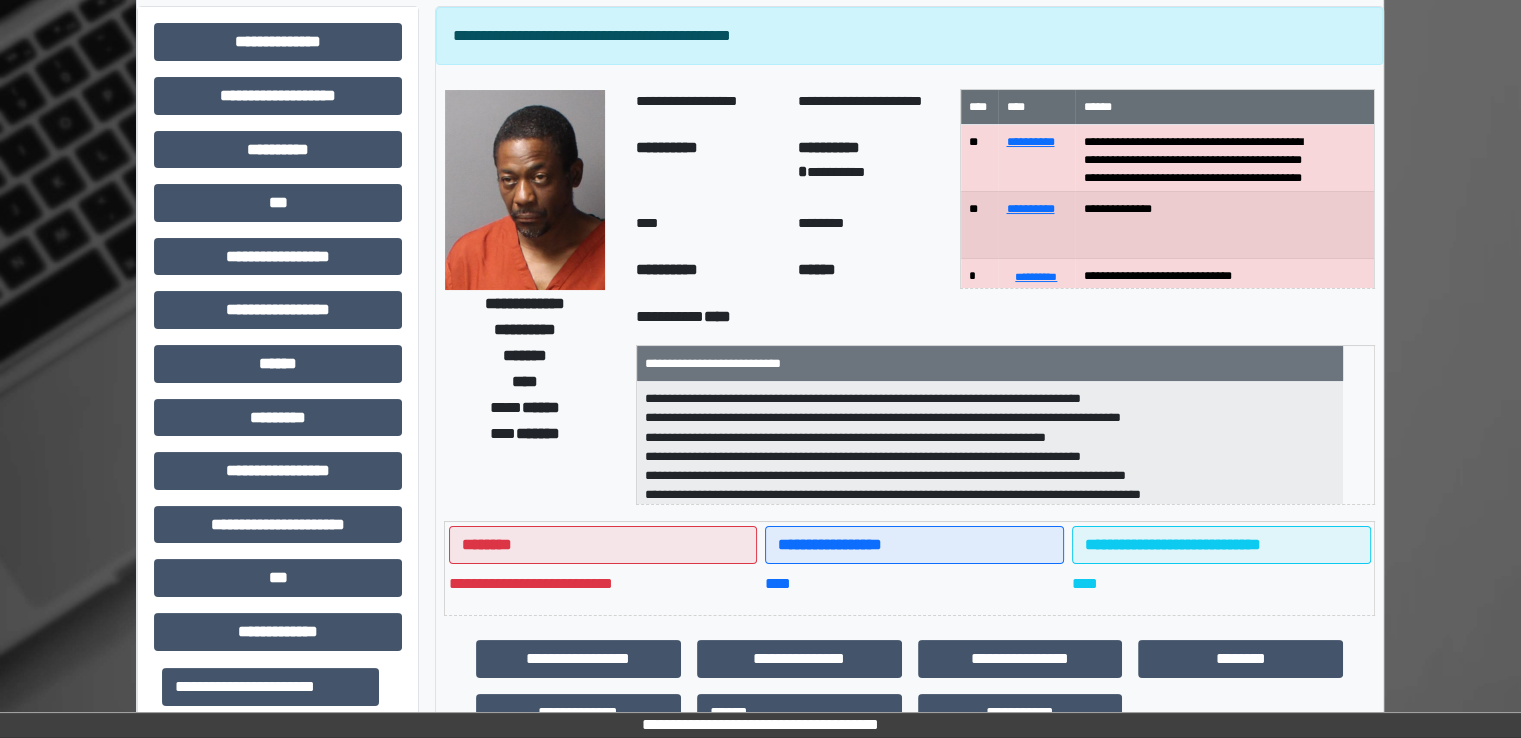 scroll, scrollTop: 0, scrollLeft: 0, axis: both 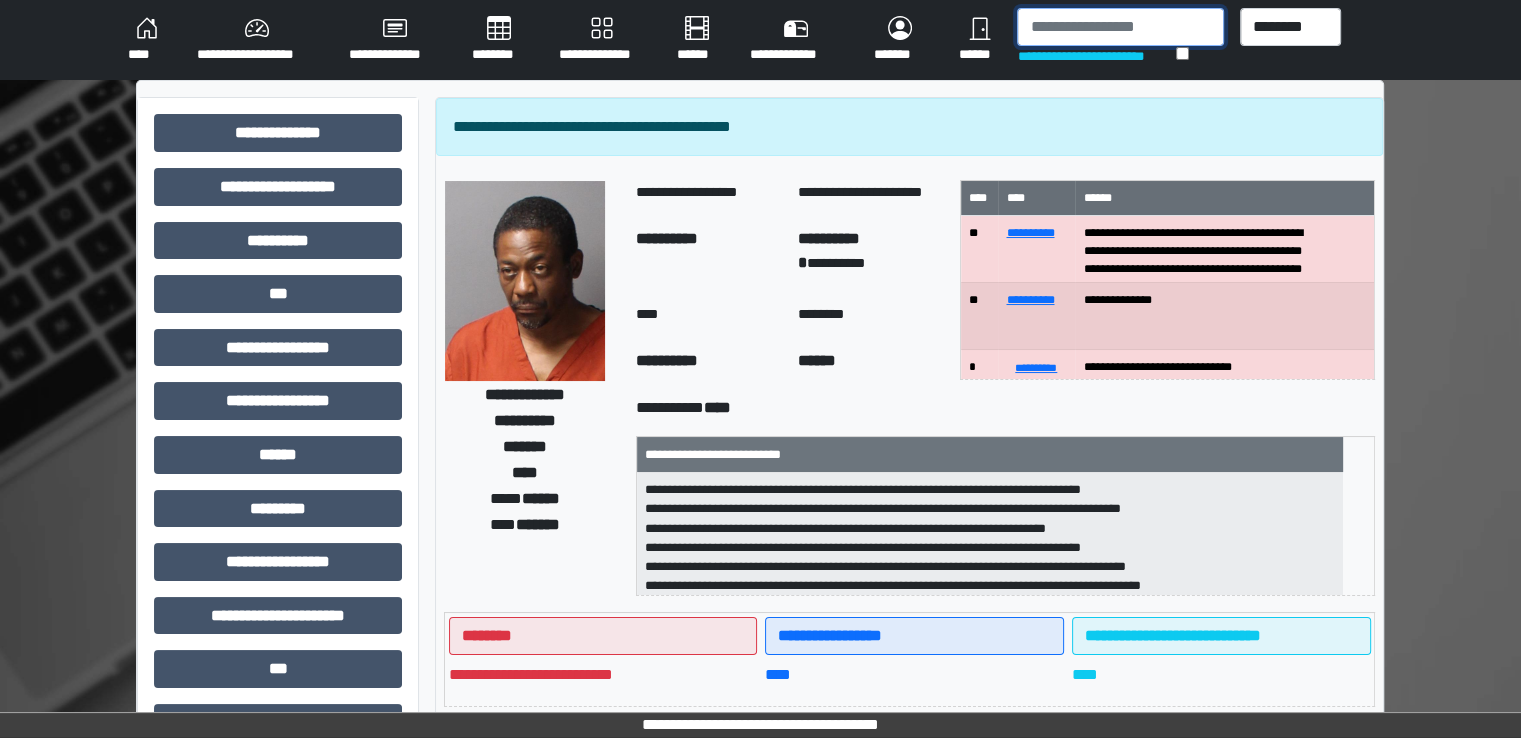 click at bounding box center (1120, 27) 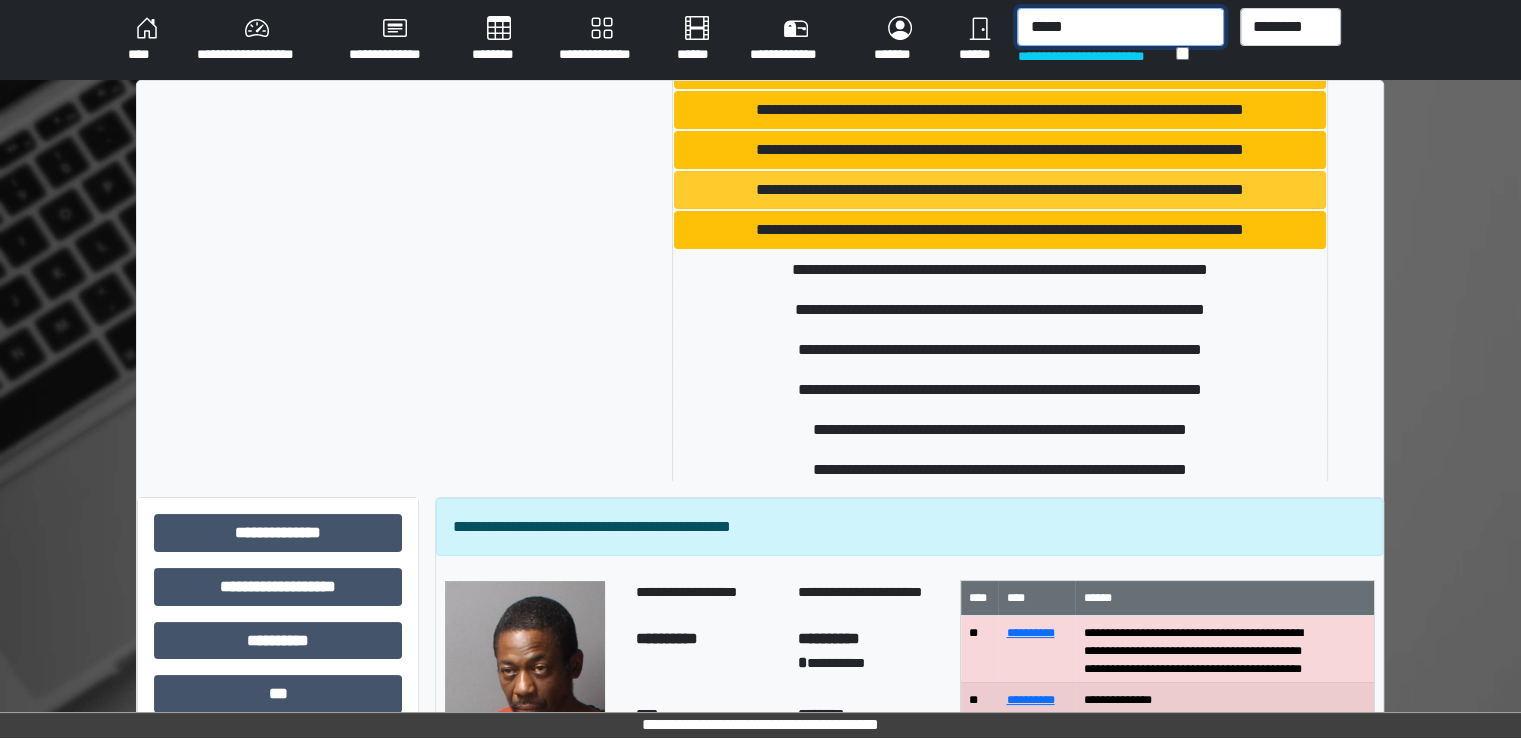 scroll, scrollTop: 200, scrollLeft: 0, axis: vertical 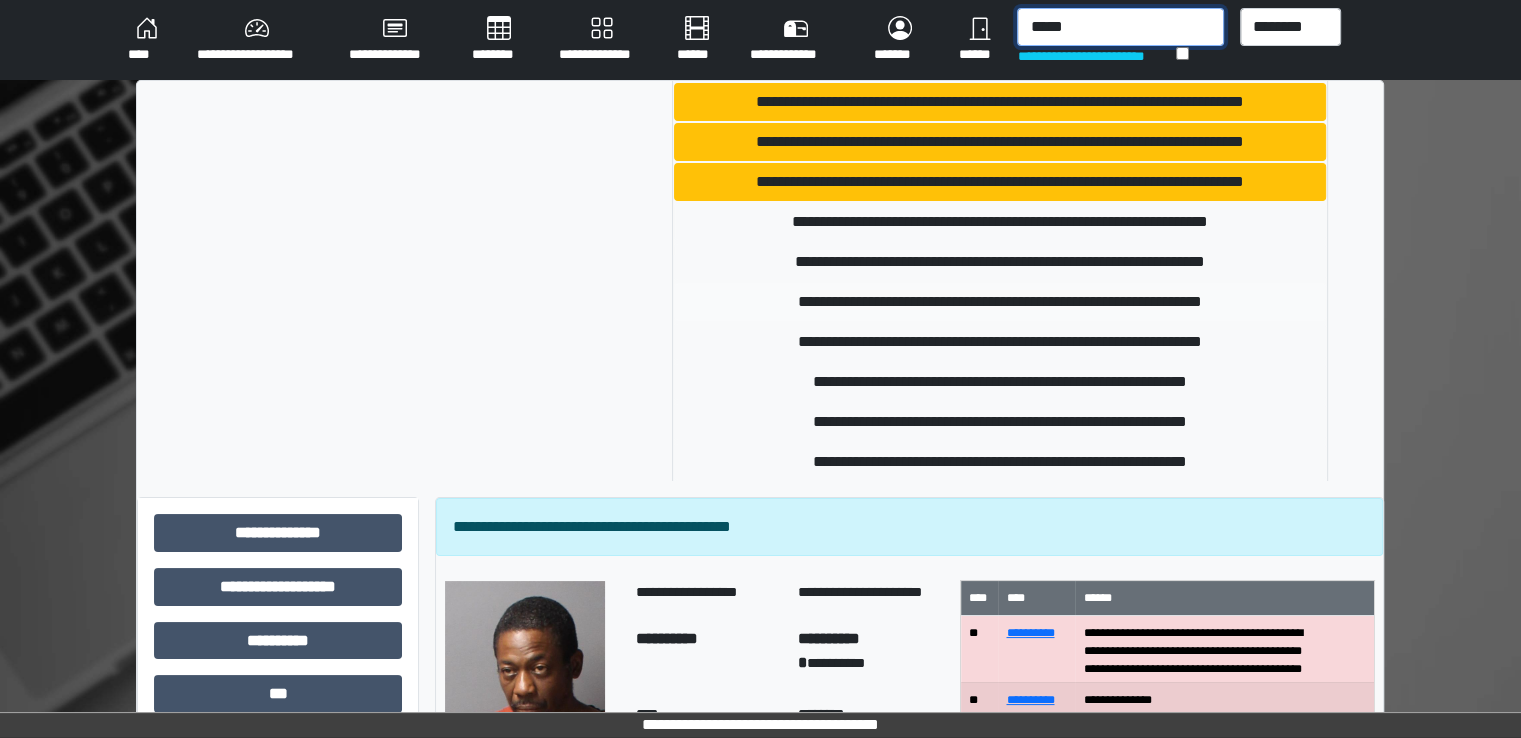 type on "*****" 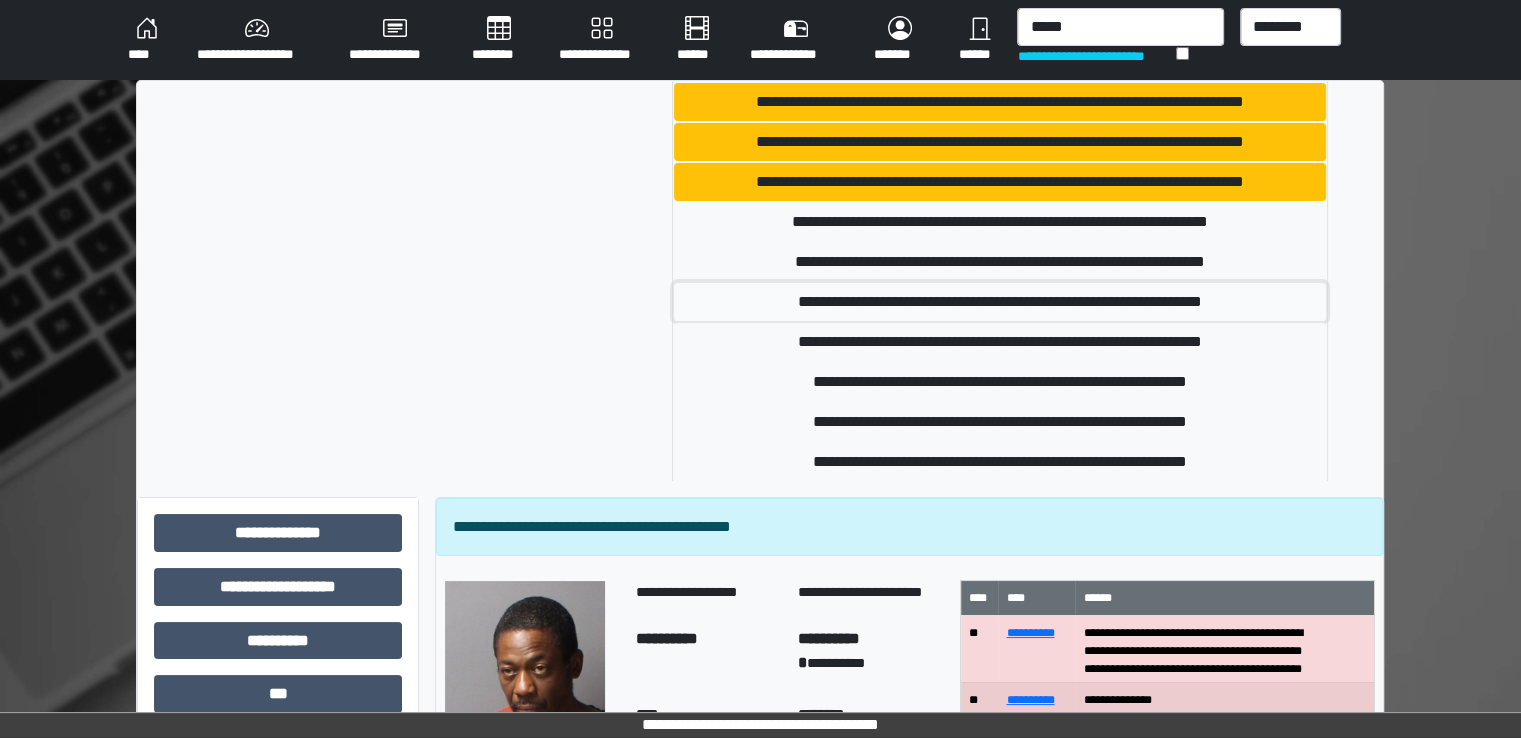 click on "**********" at bounding box center (1000, 302) 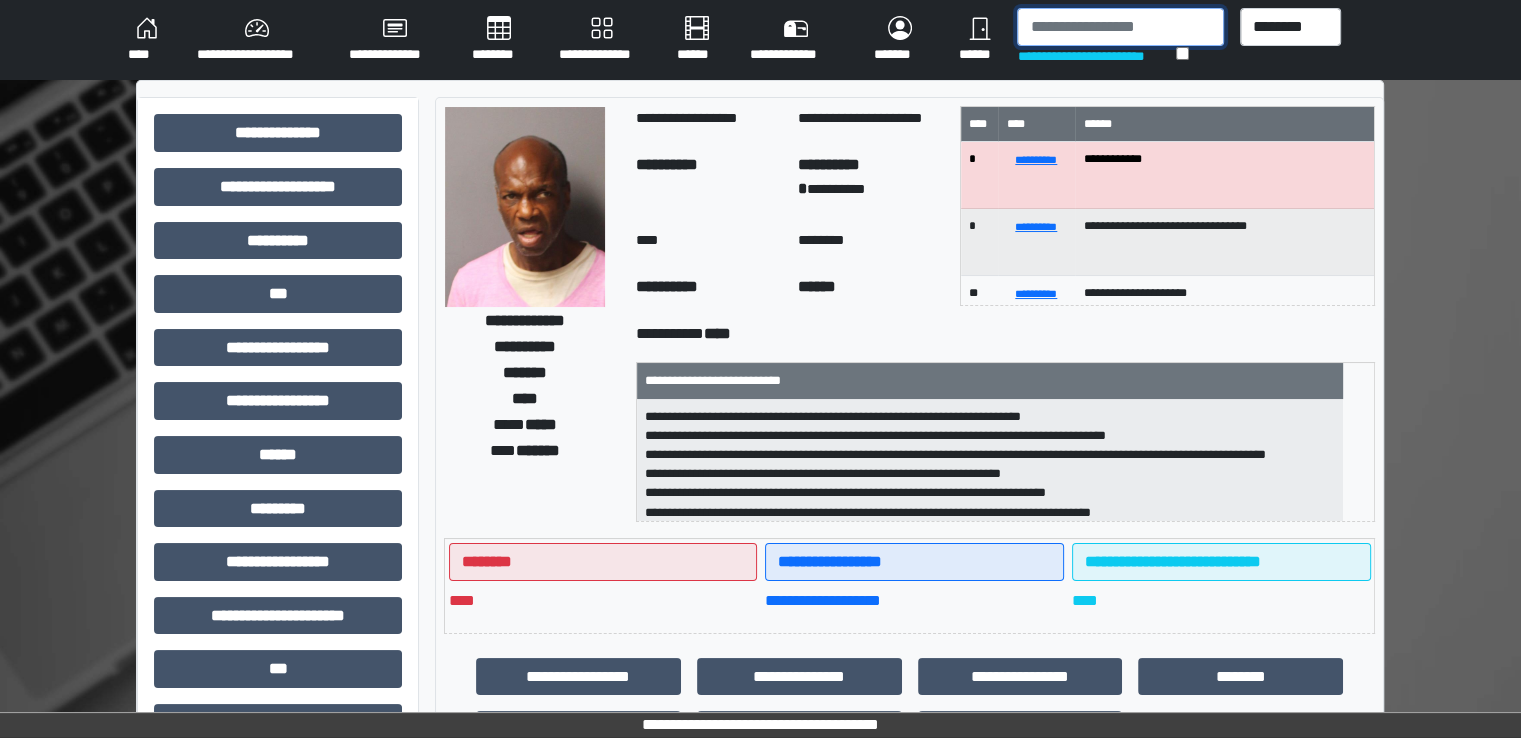 click at bounding box center (1120, 27) 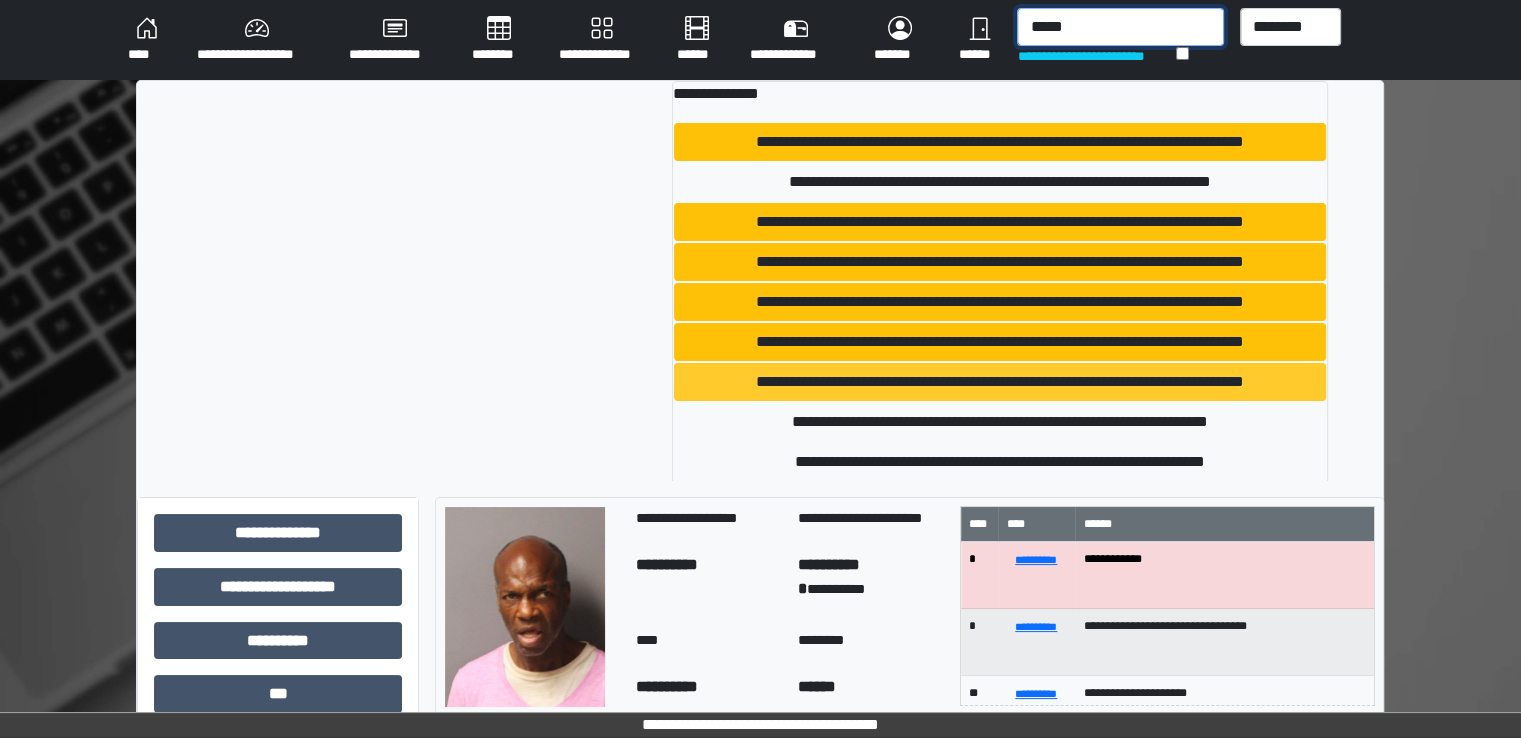 scroll, scrollTop: 100, scrollLeft: 0, axis: vertical 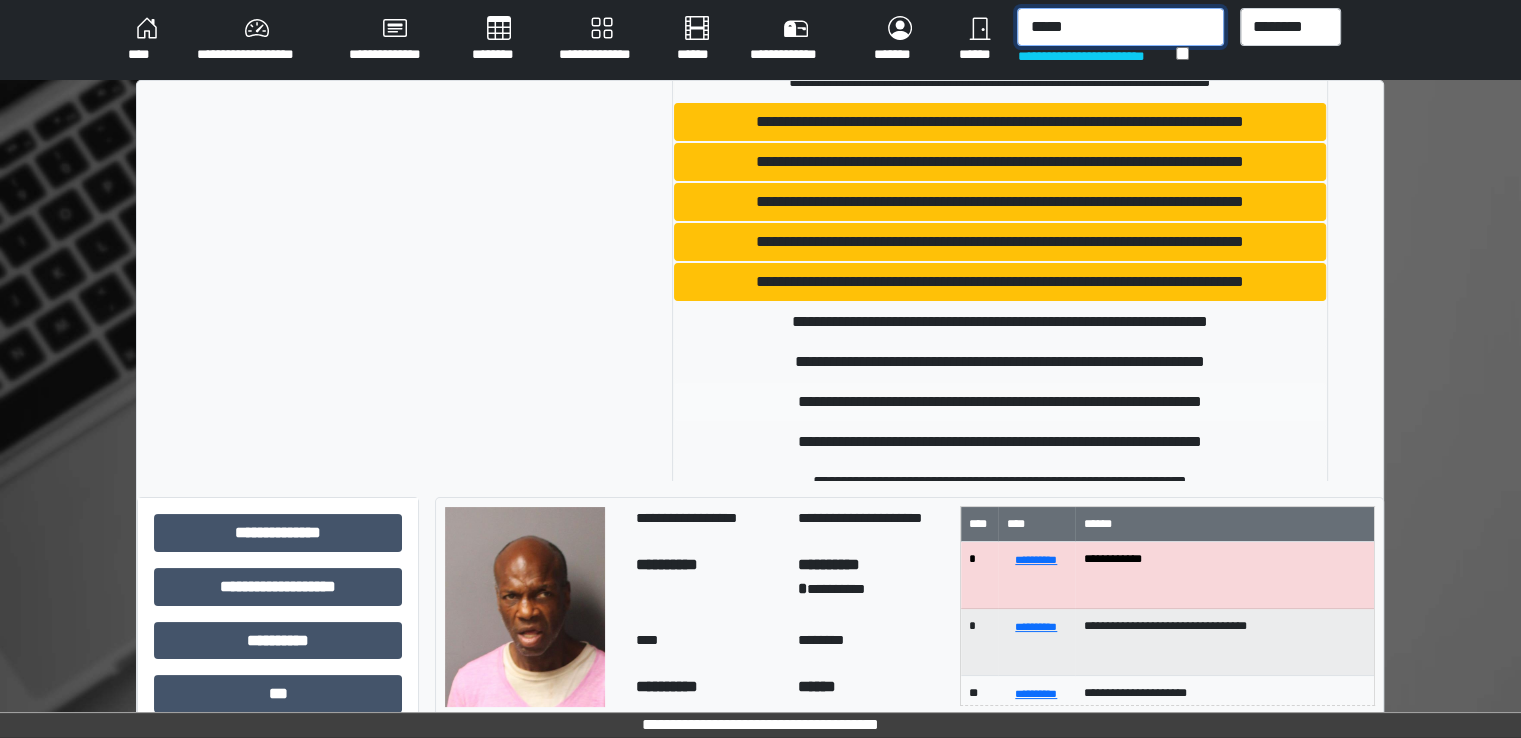 type on "*****" 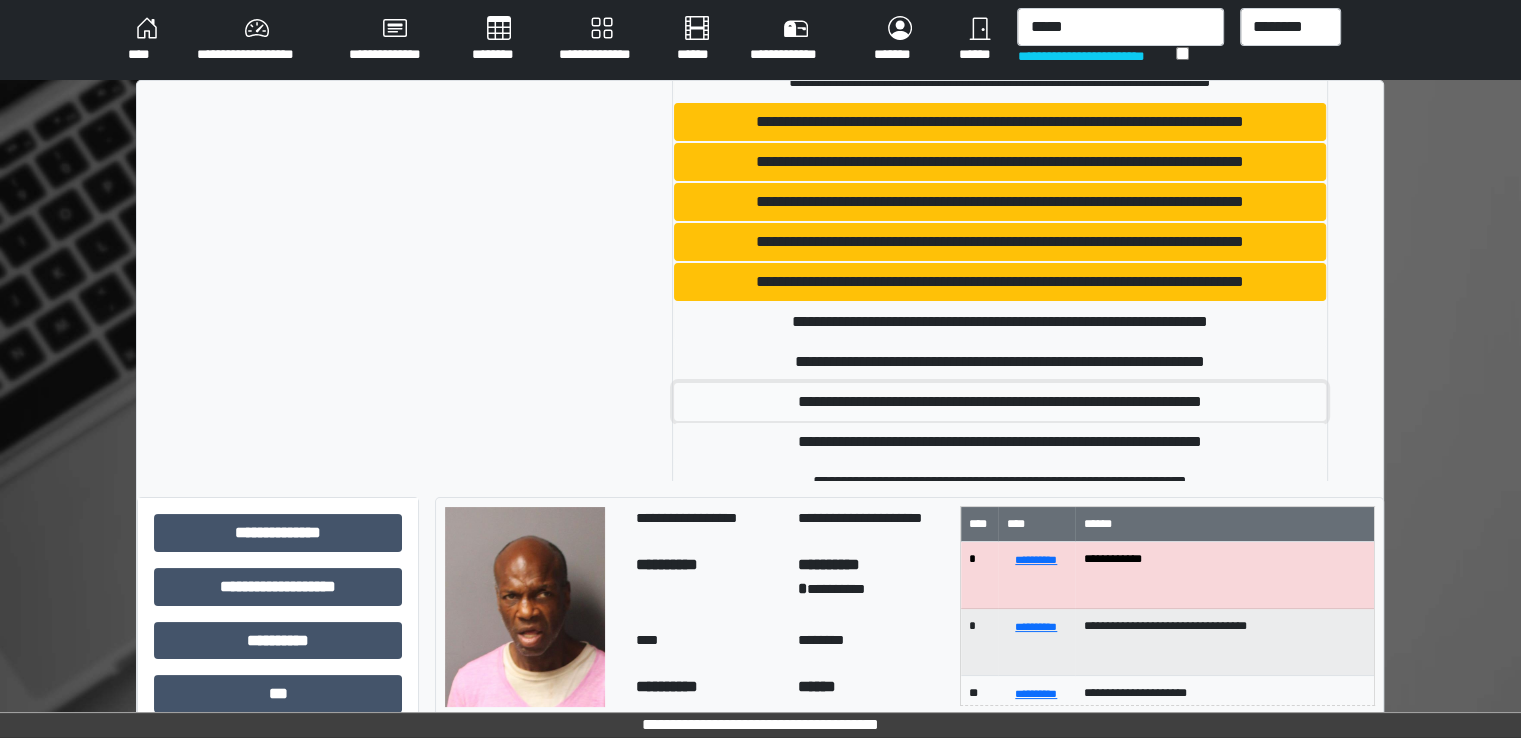 click on "**********" at bounding box center (1000, 402) 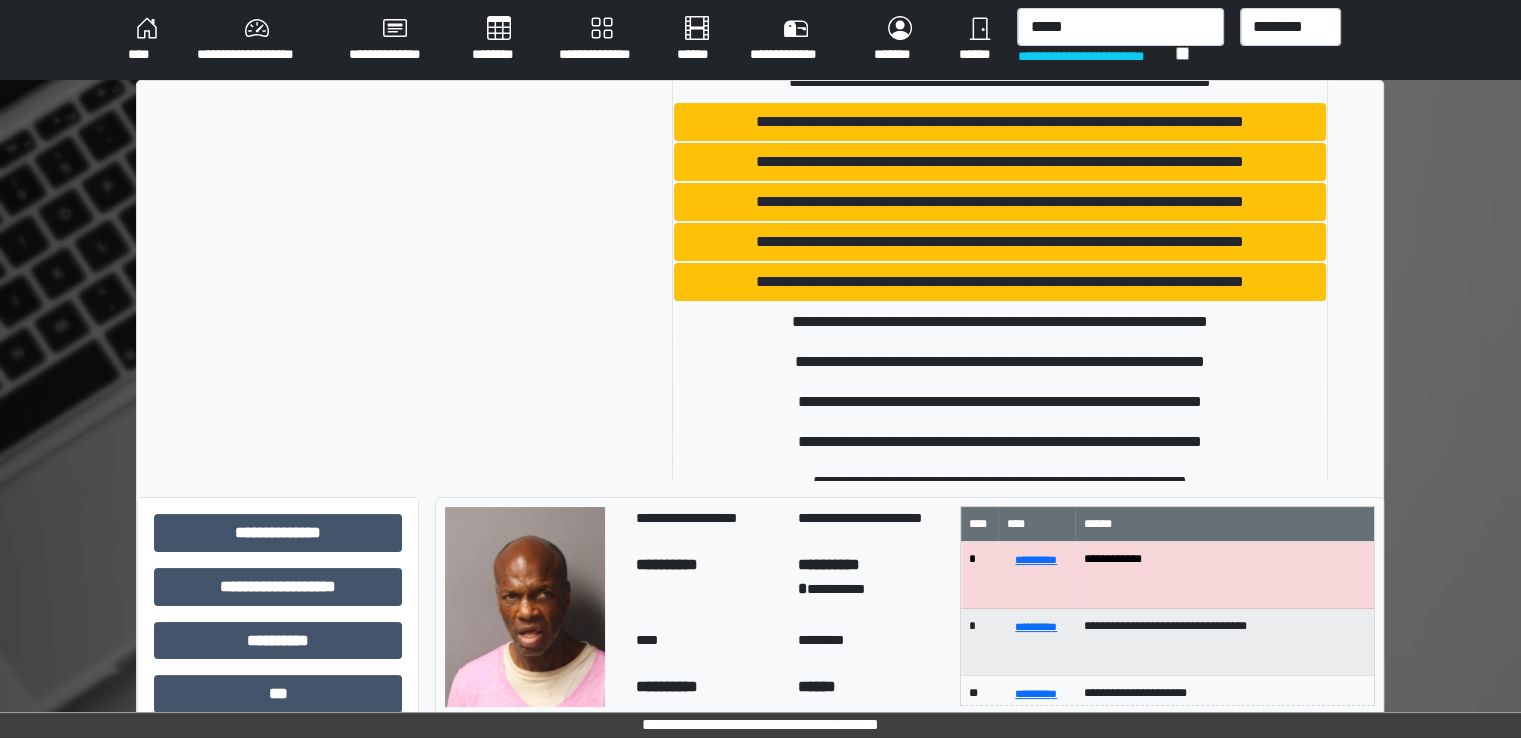 type 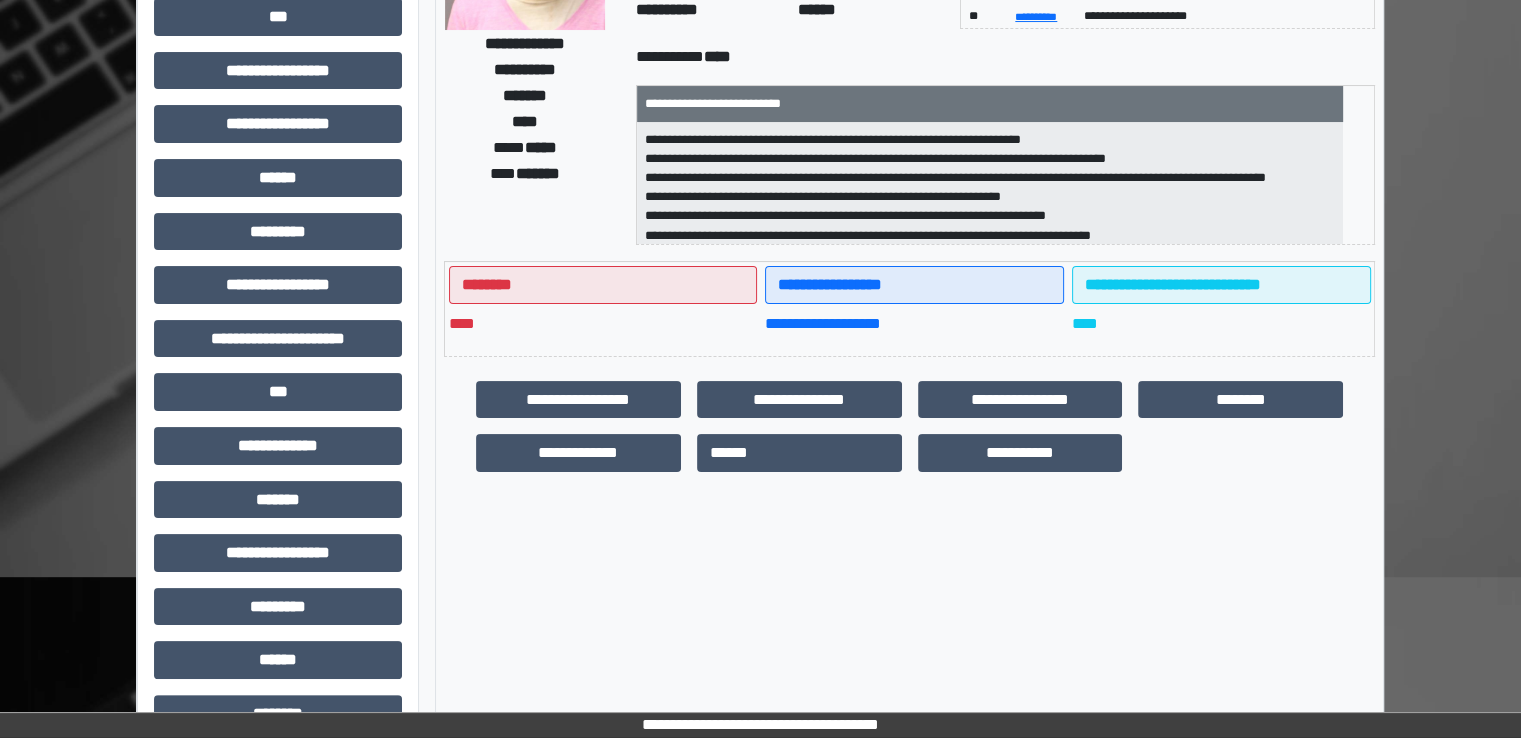 scroll, scrollTop: 428, scrollLeft: 0, axis: vertical 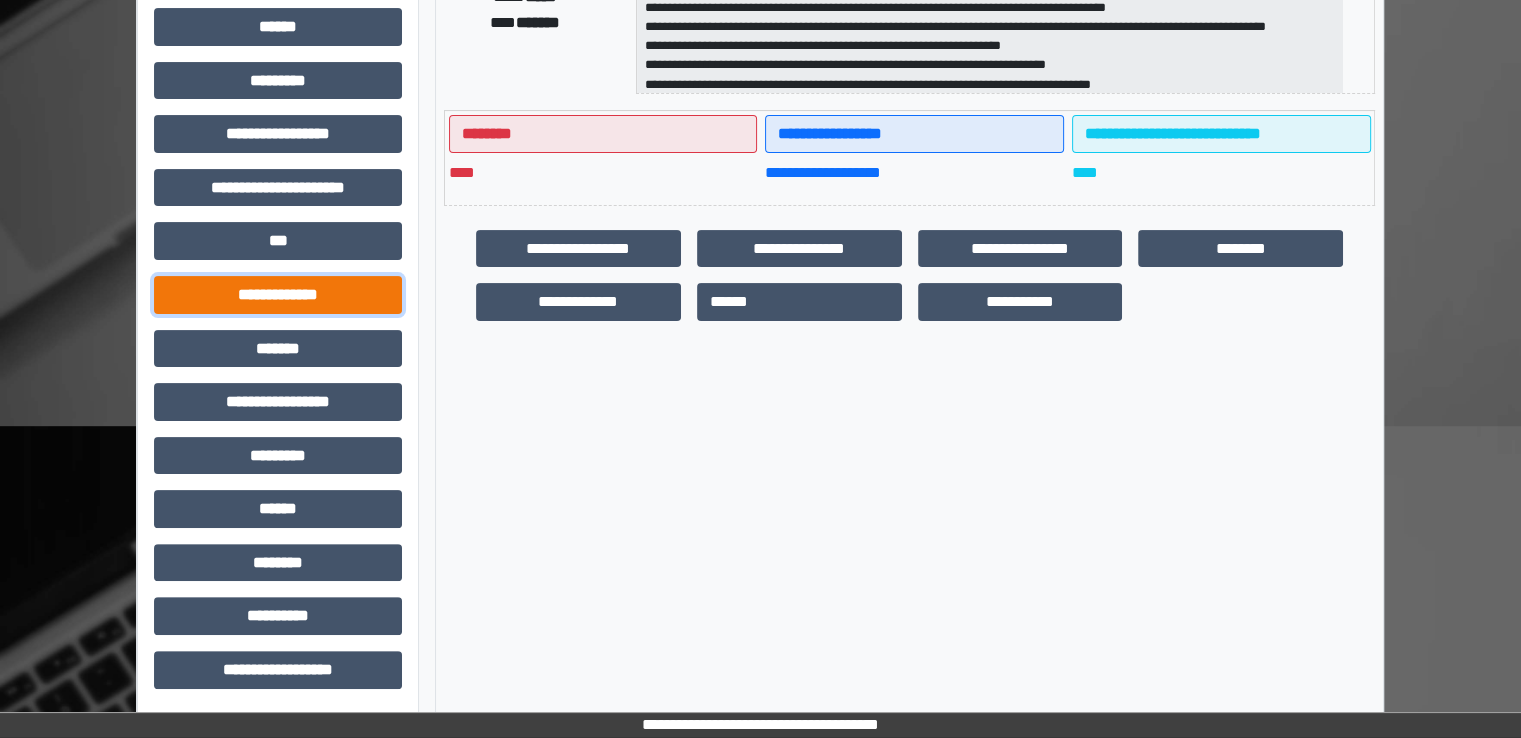 click on "**********" at bounding box center [278, 295] 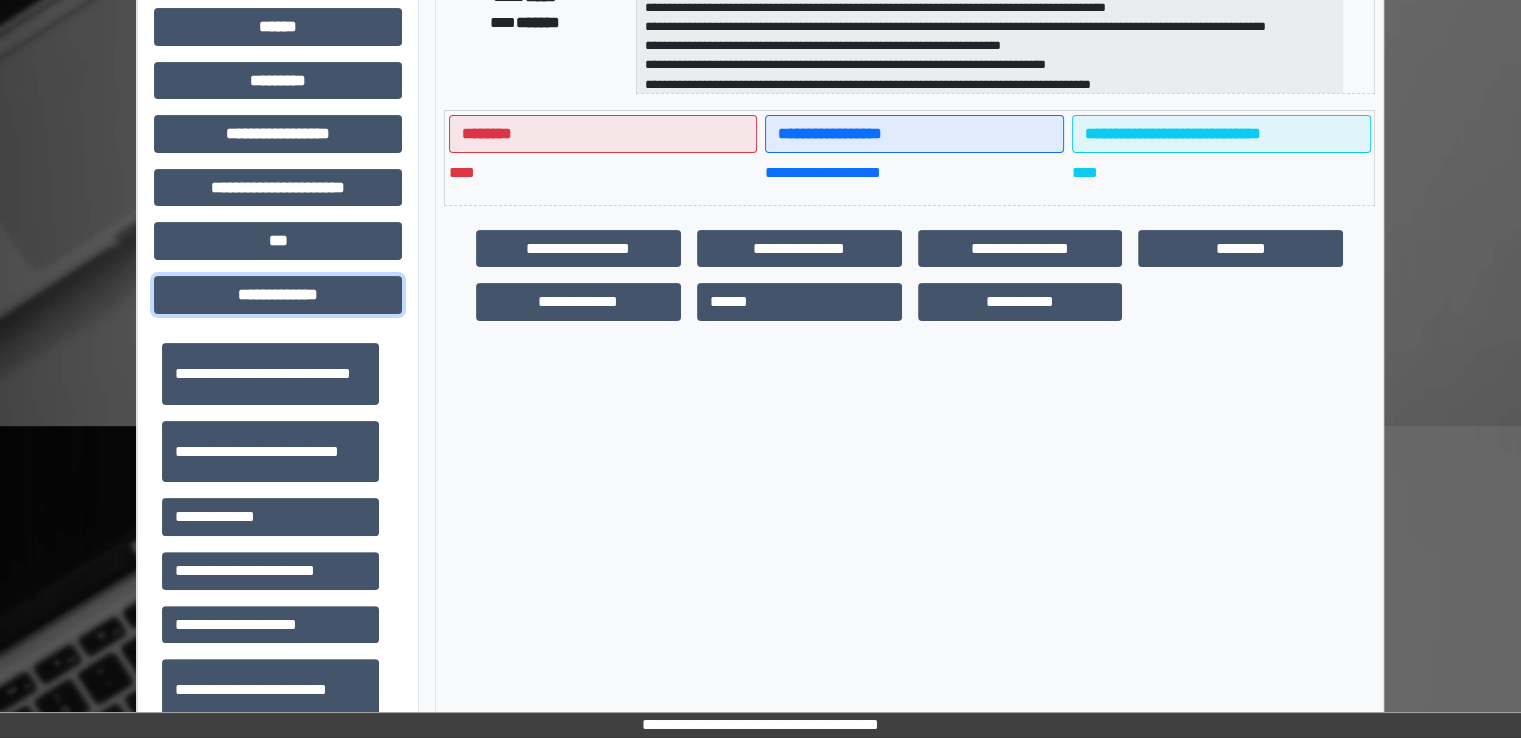 scroll, scrollTop: 400, scrollLeft: 0, axis: vertical 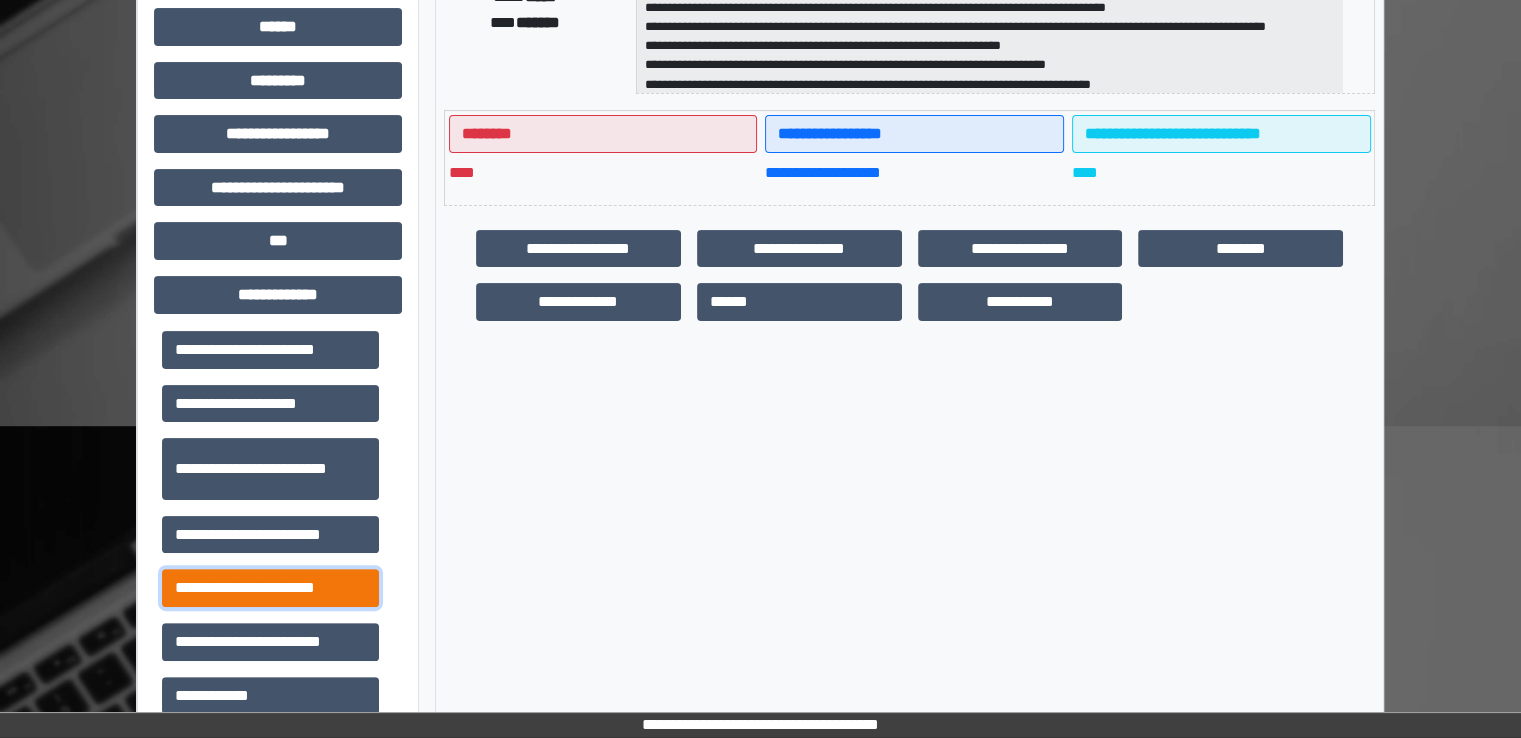 click on "**********" at bounding box center (270, 588) 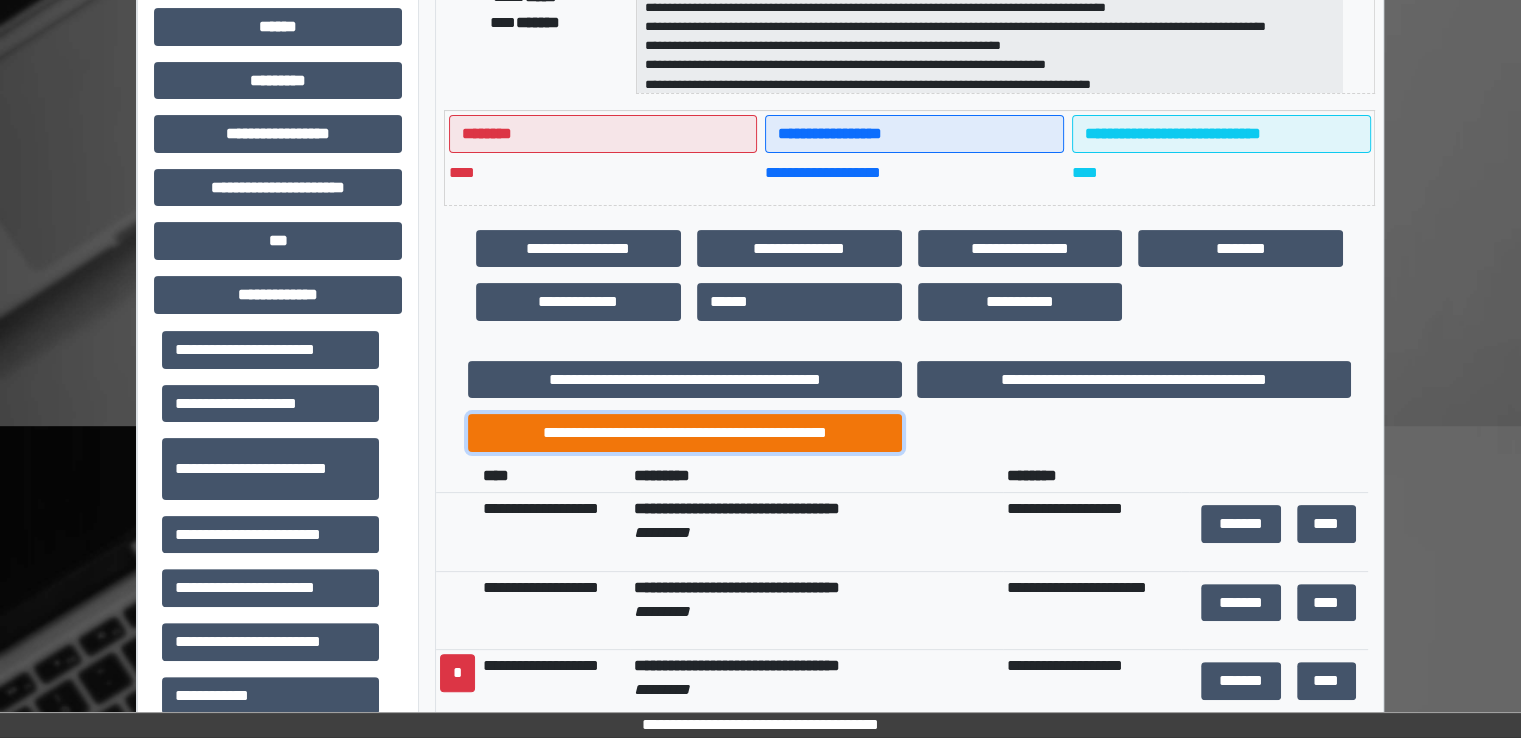 click on "**********" at bounding box center (685, 433) 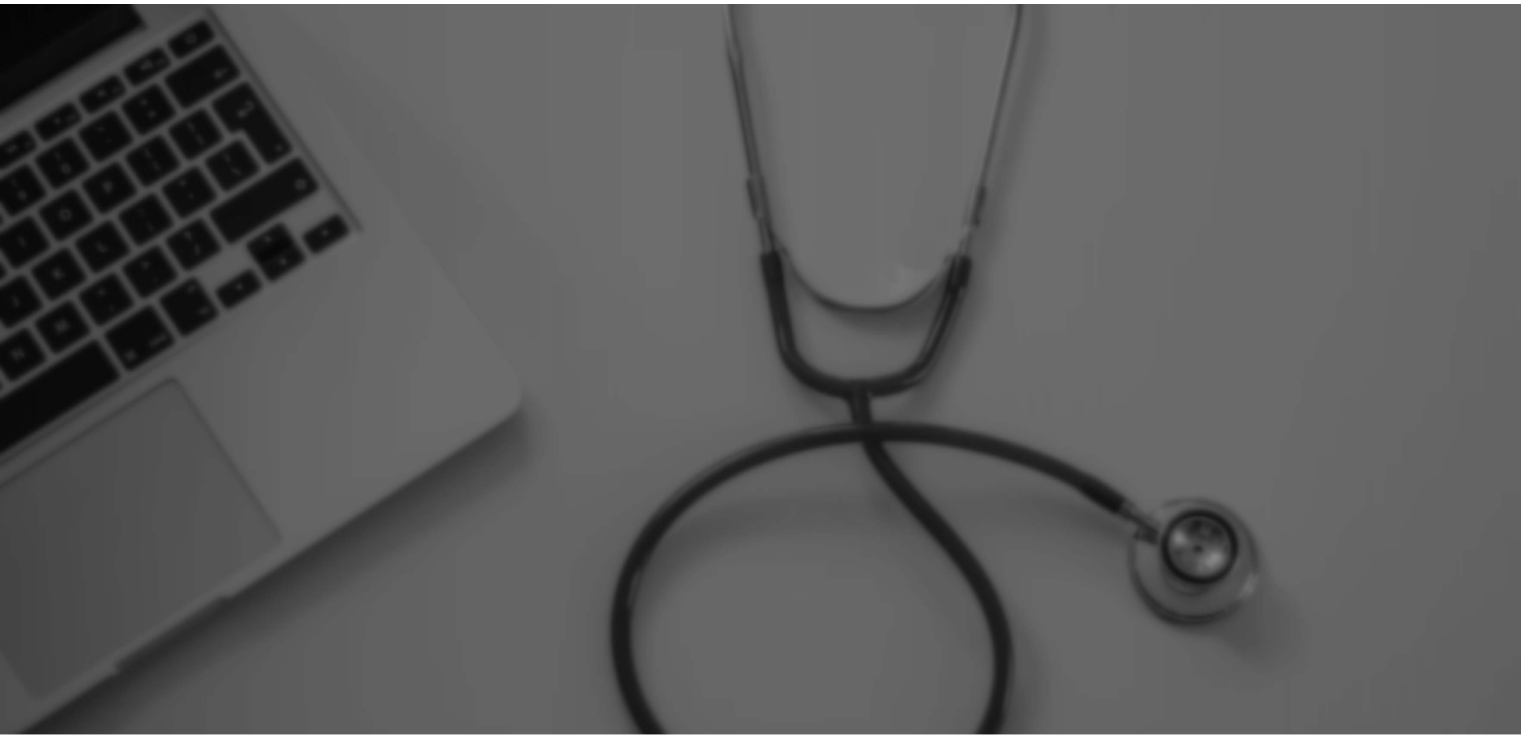 scroll, scrollTop: 0, scrollLeft: 0, axis: both 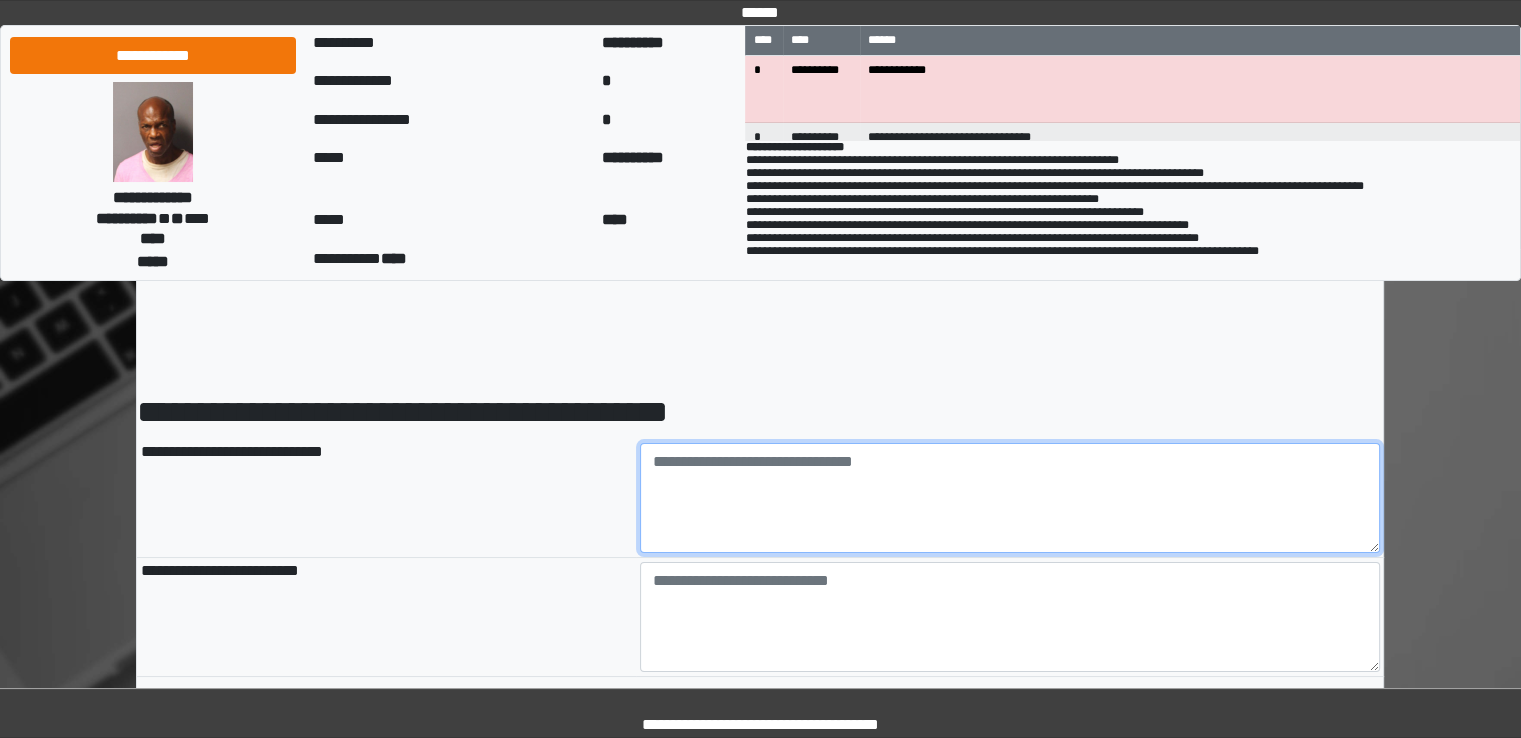 click at bounding box center (1010, 498) 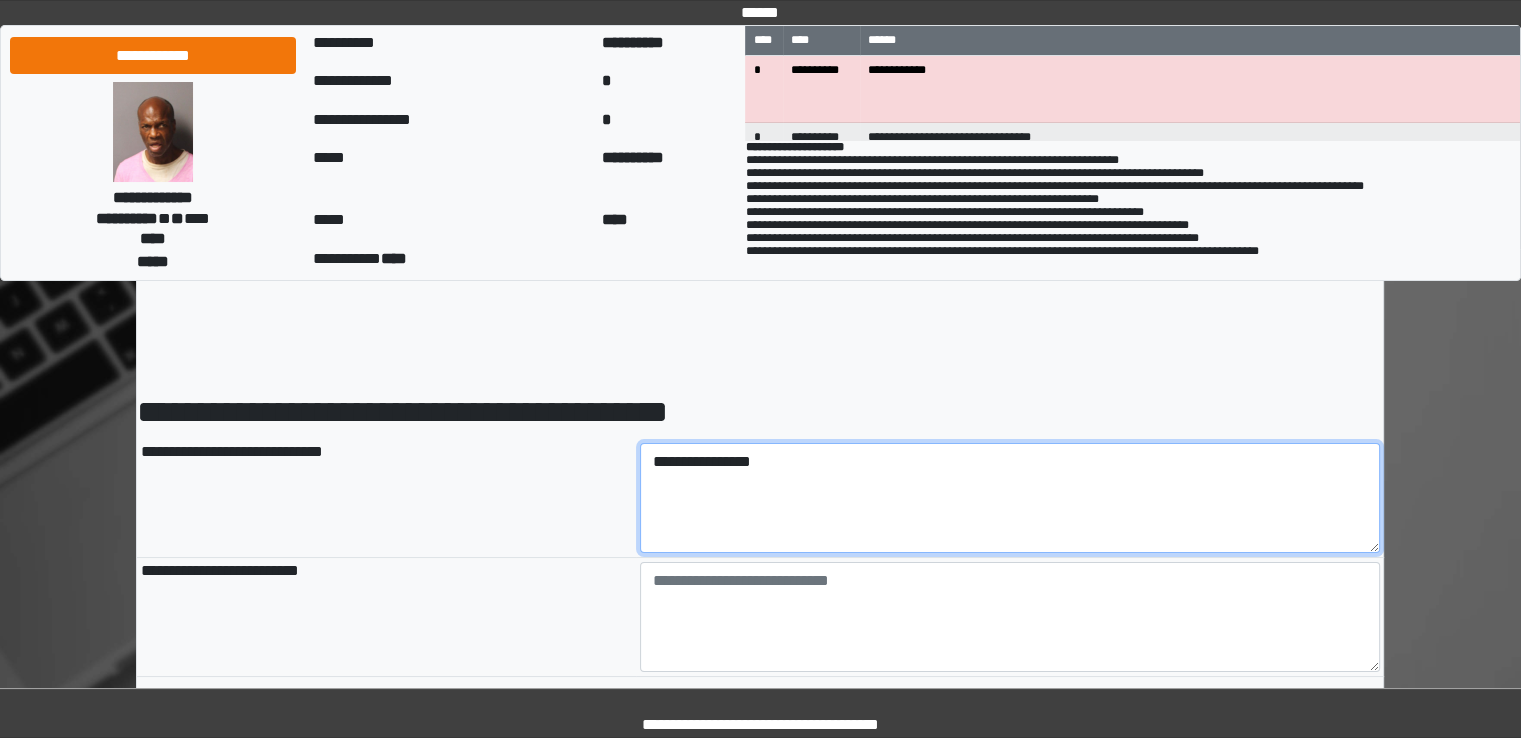 type on "**********" 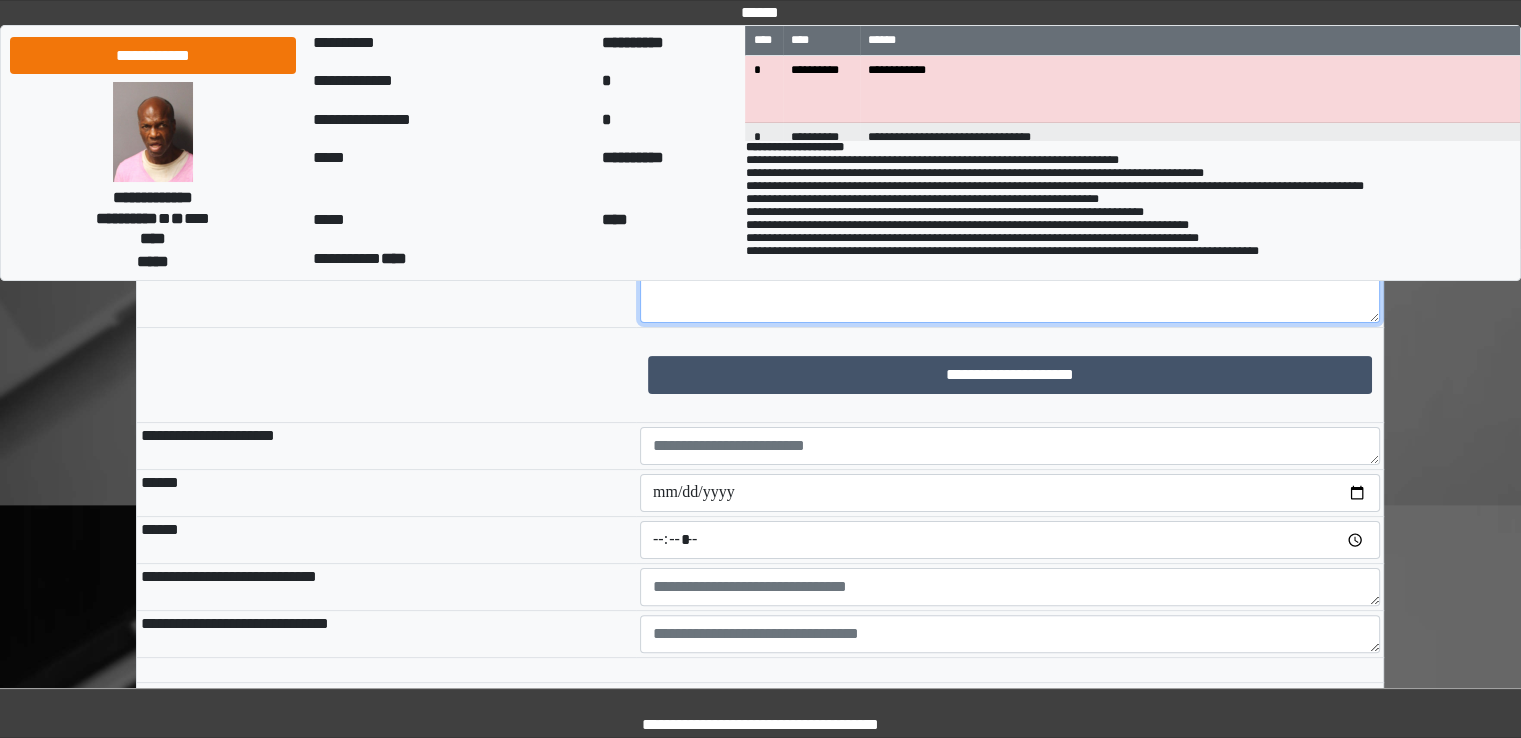 scroll, scrollTop: 400, scrollLeft: 0, axis: vertical 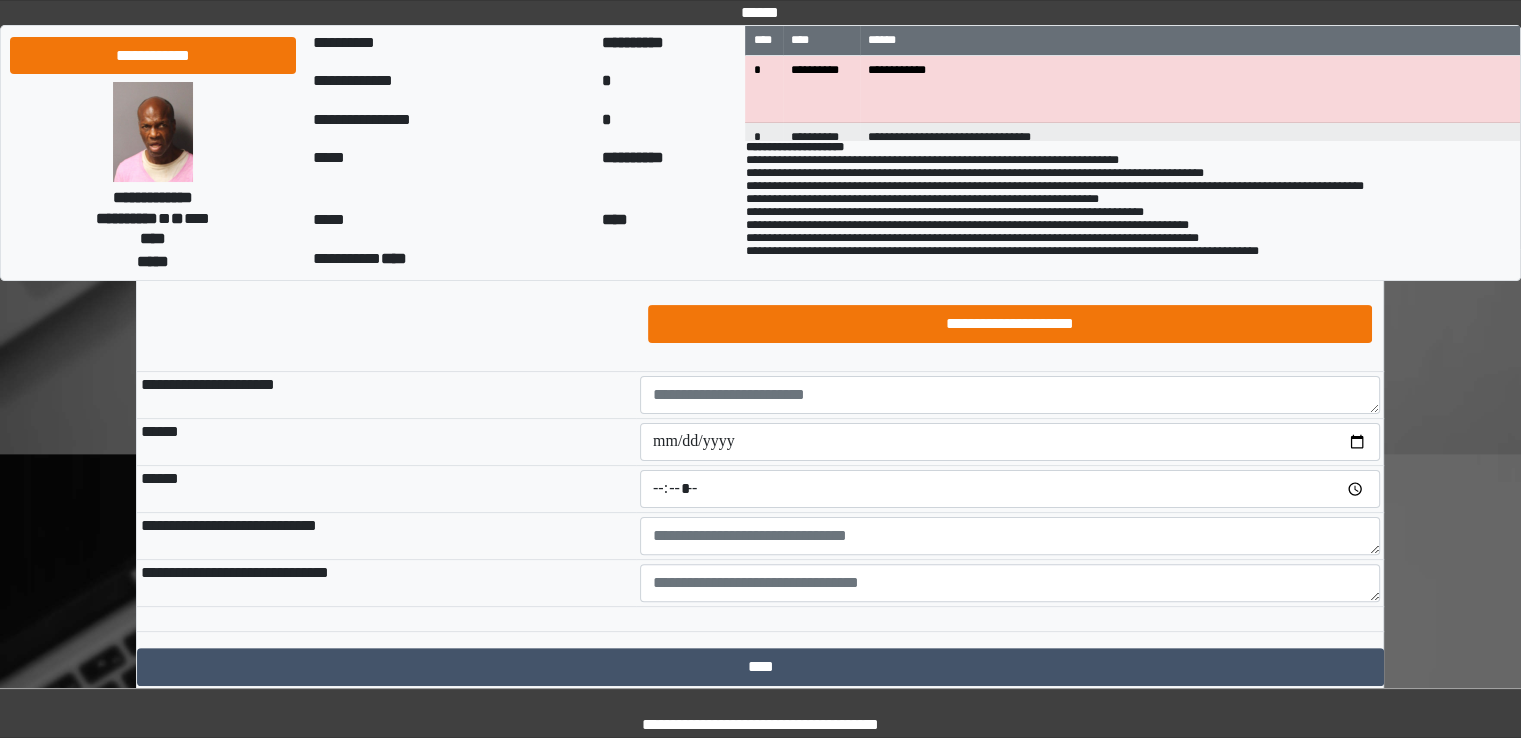 type on "**********" 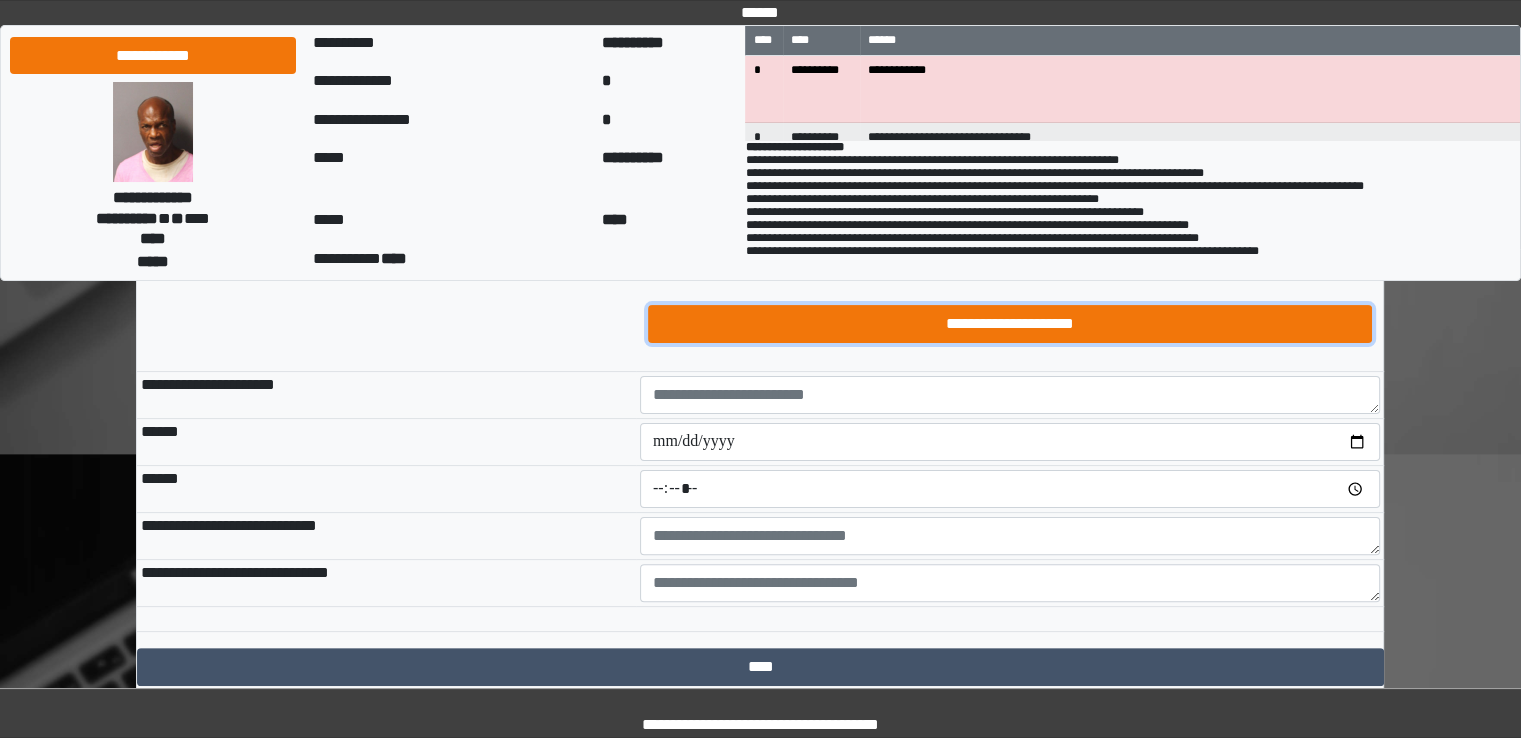 click on "**********" at bounding box center [1010, 324] 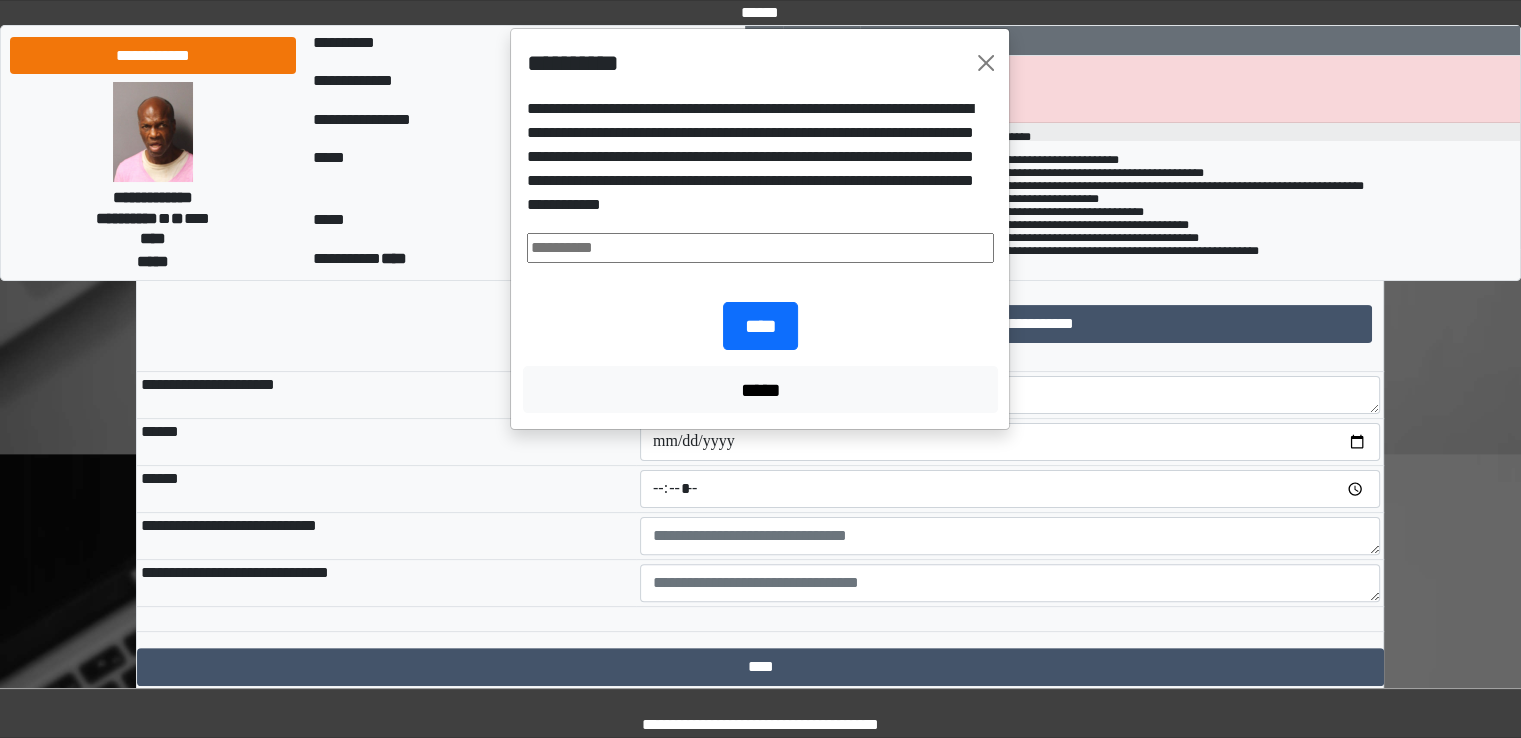 click at bounding box center (760, 248) 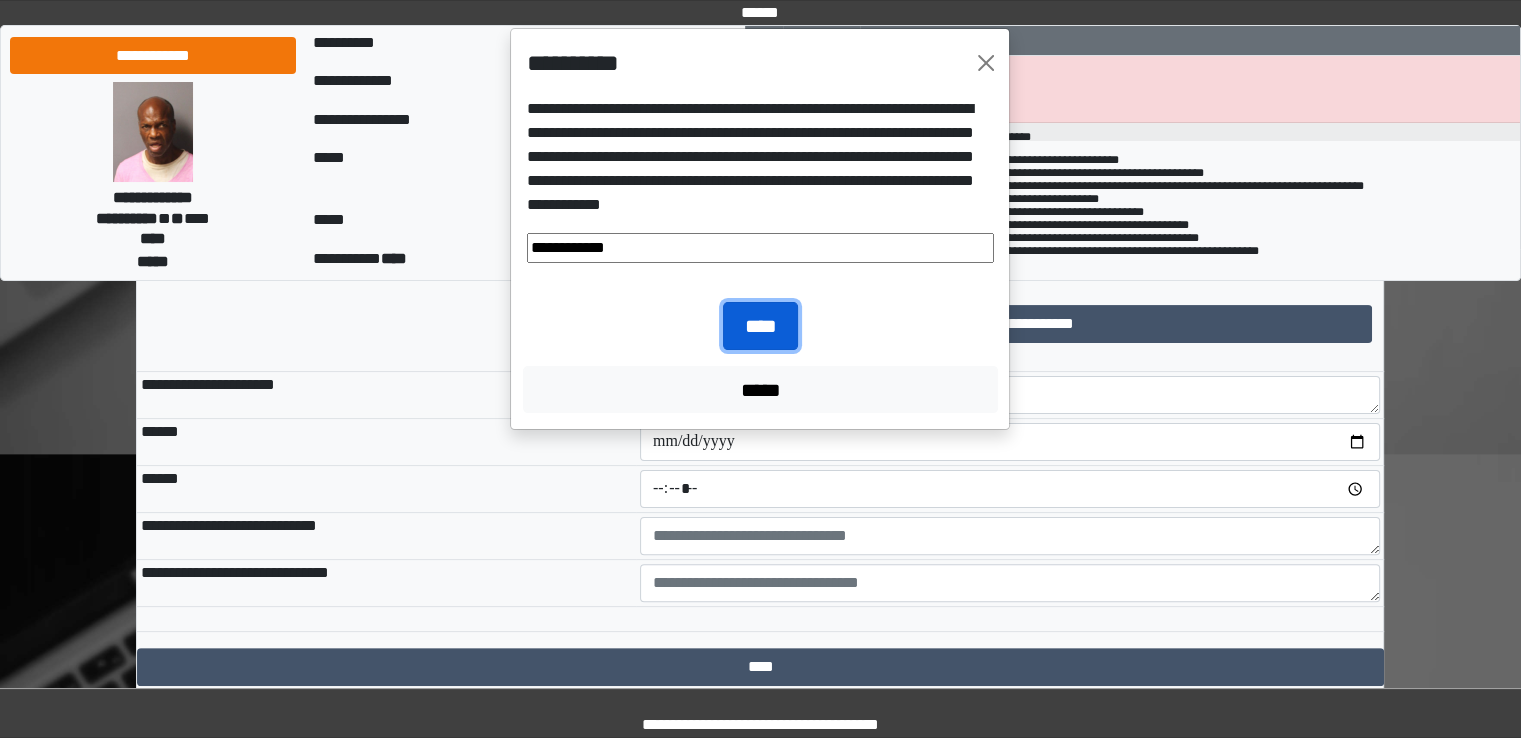 click on "****" at bounding box center [760, 326] 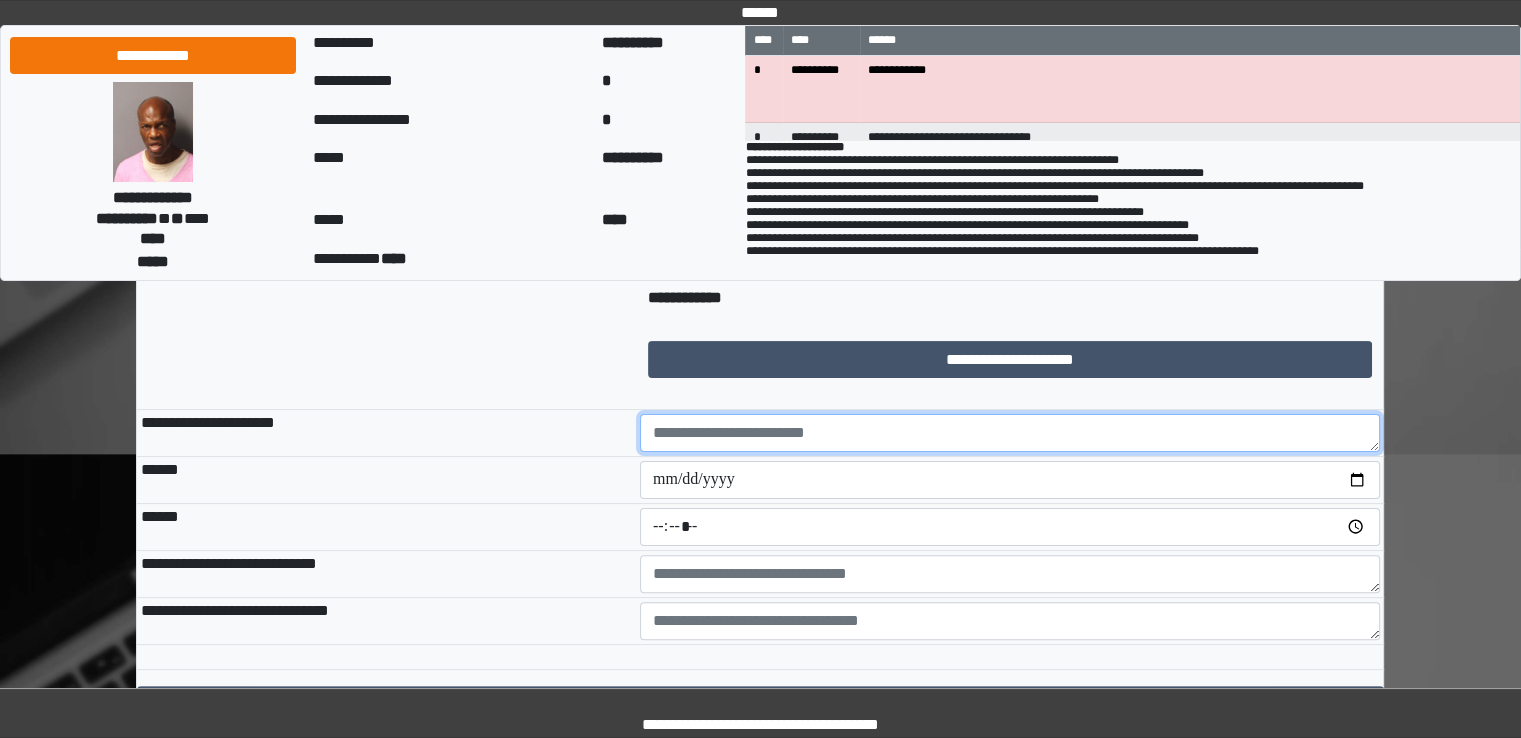 click at bounding box center [1010, 433] 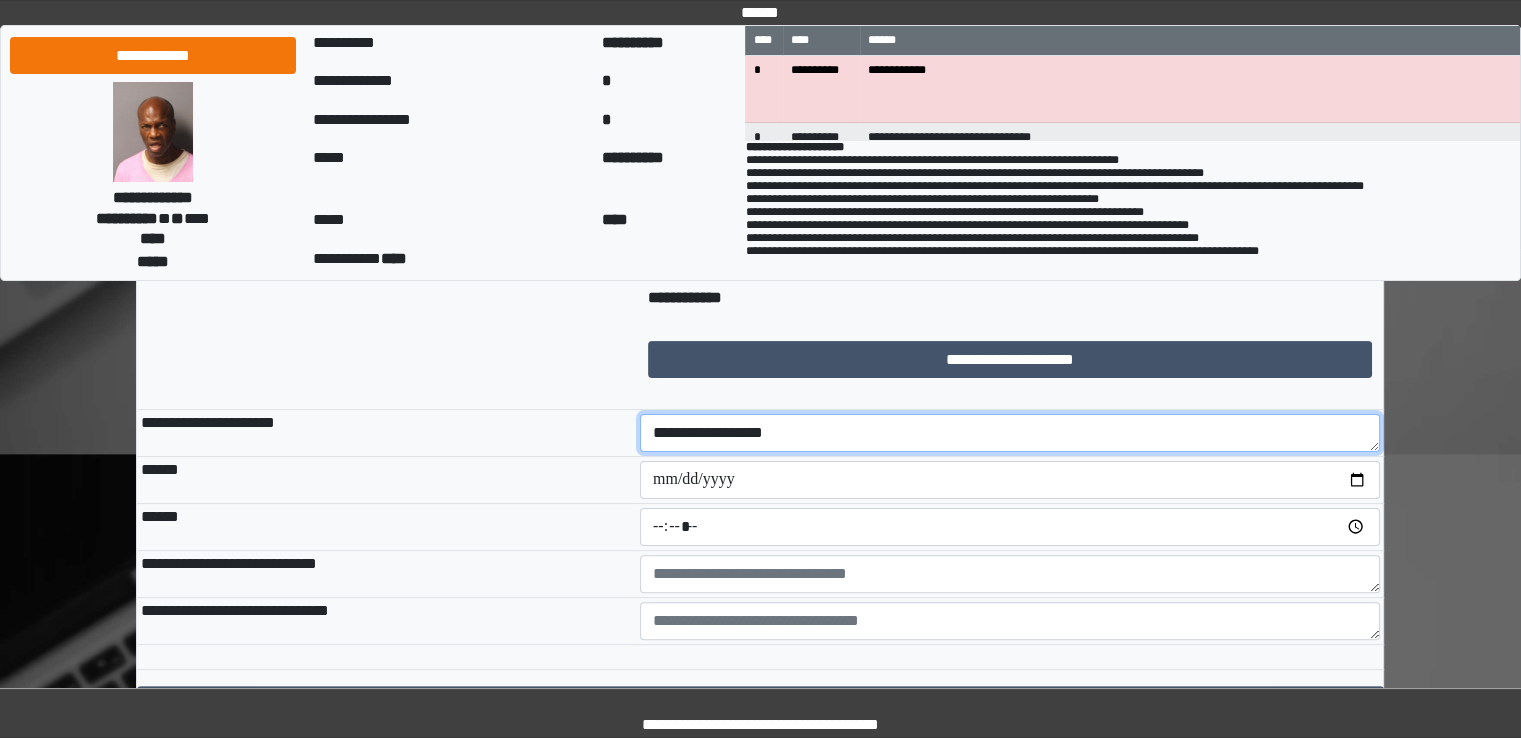 type on "**********" 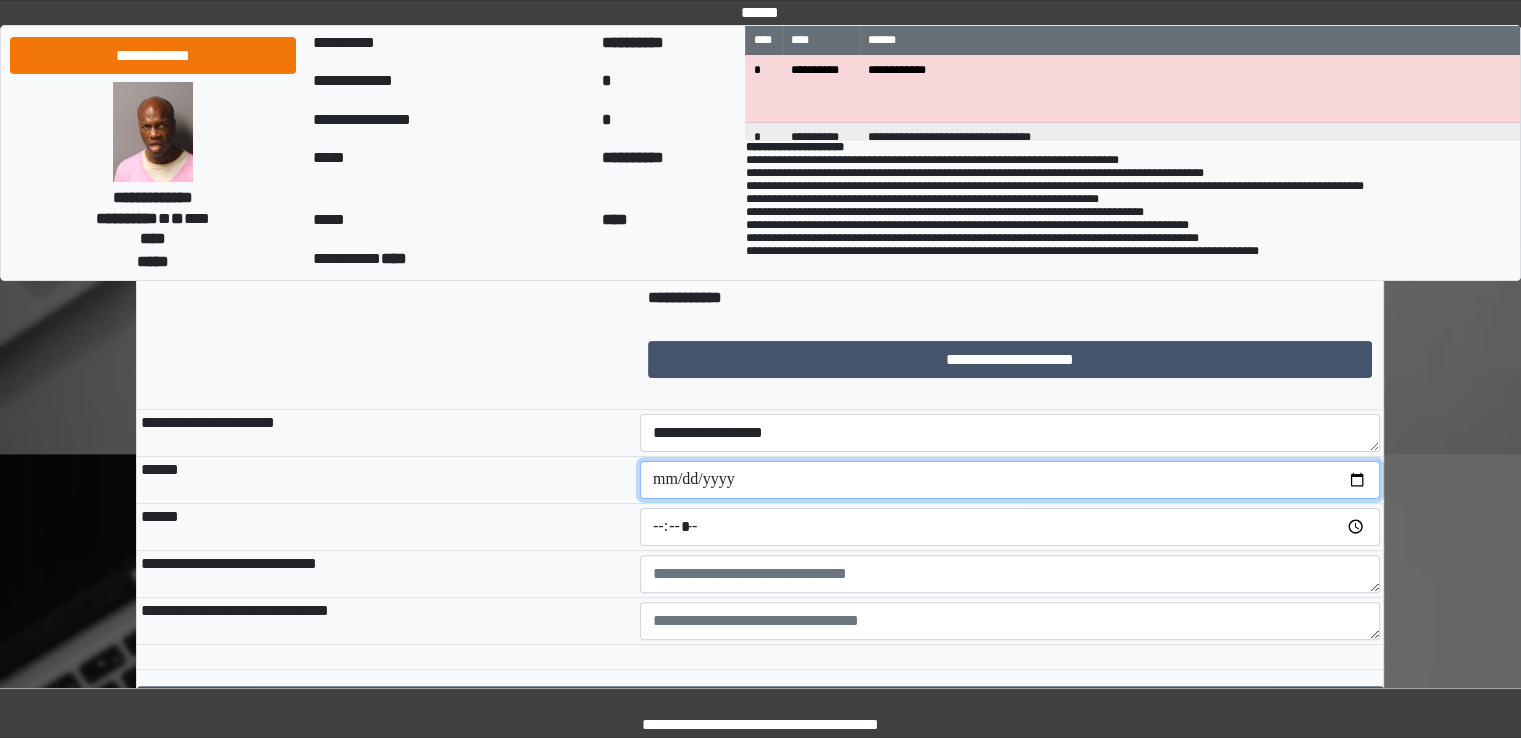 click at bounding box center (1010, 480) 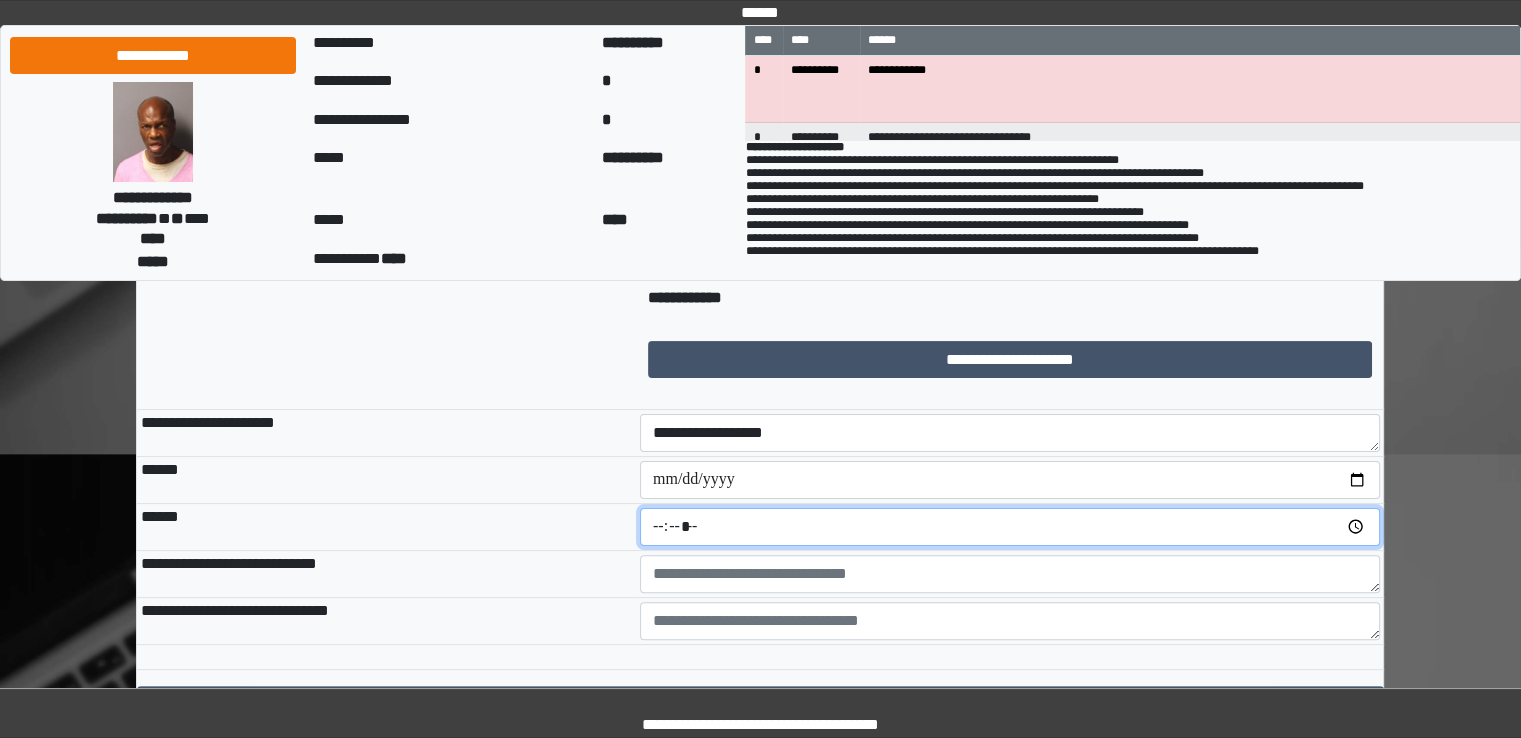 click at bounding box center [1010, 527] 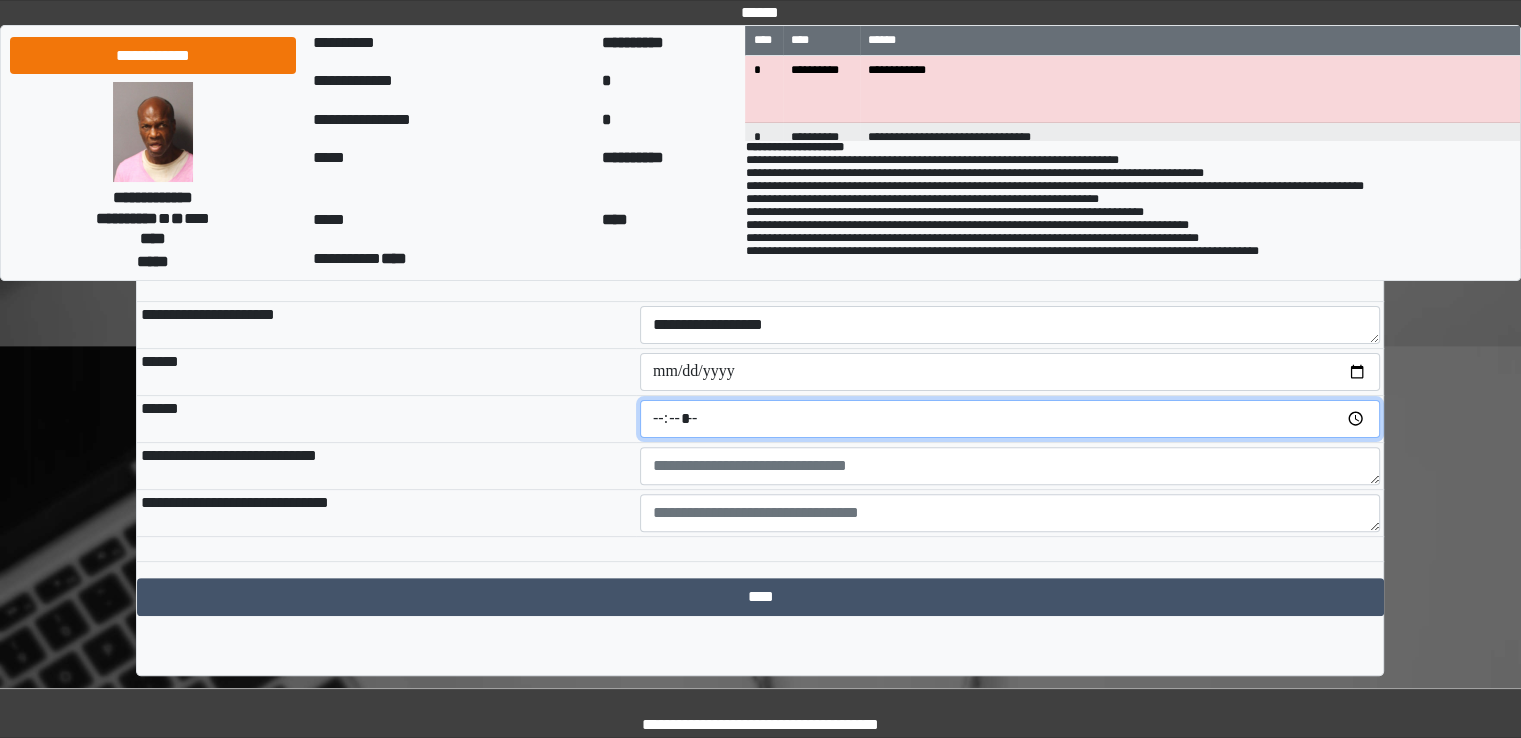 scroll, scrollTop: 511, scrollLeft: 0, axis: vertical 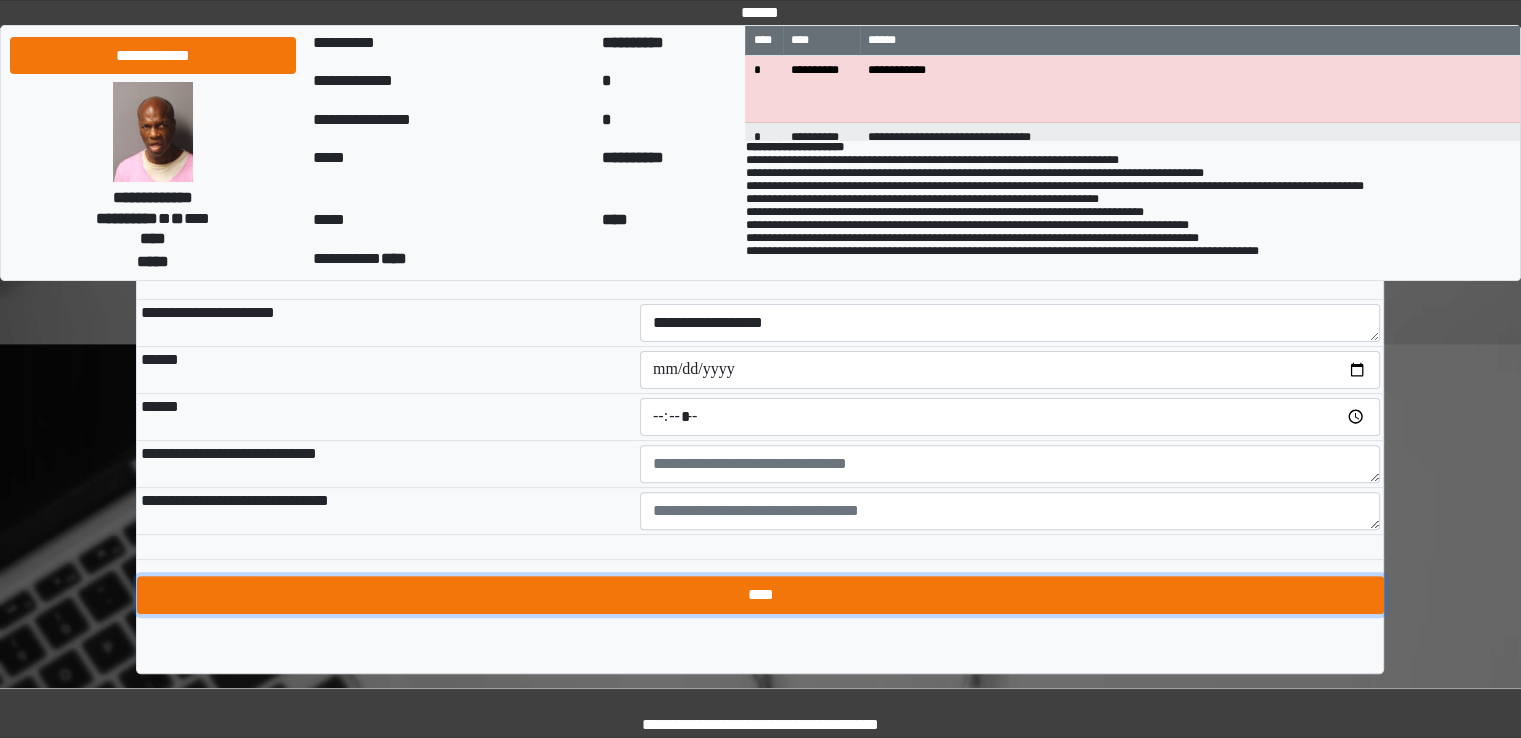 click on "****" at bounding box center [760, 595] 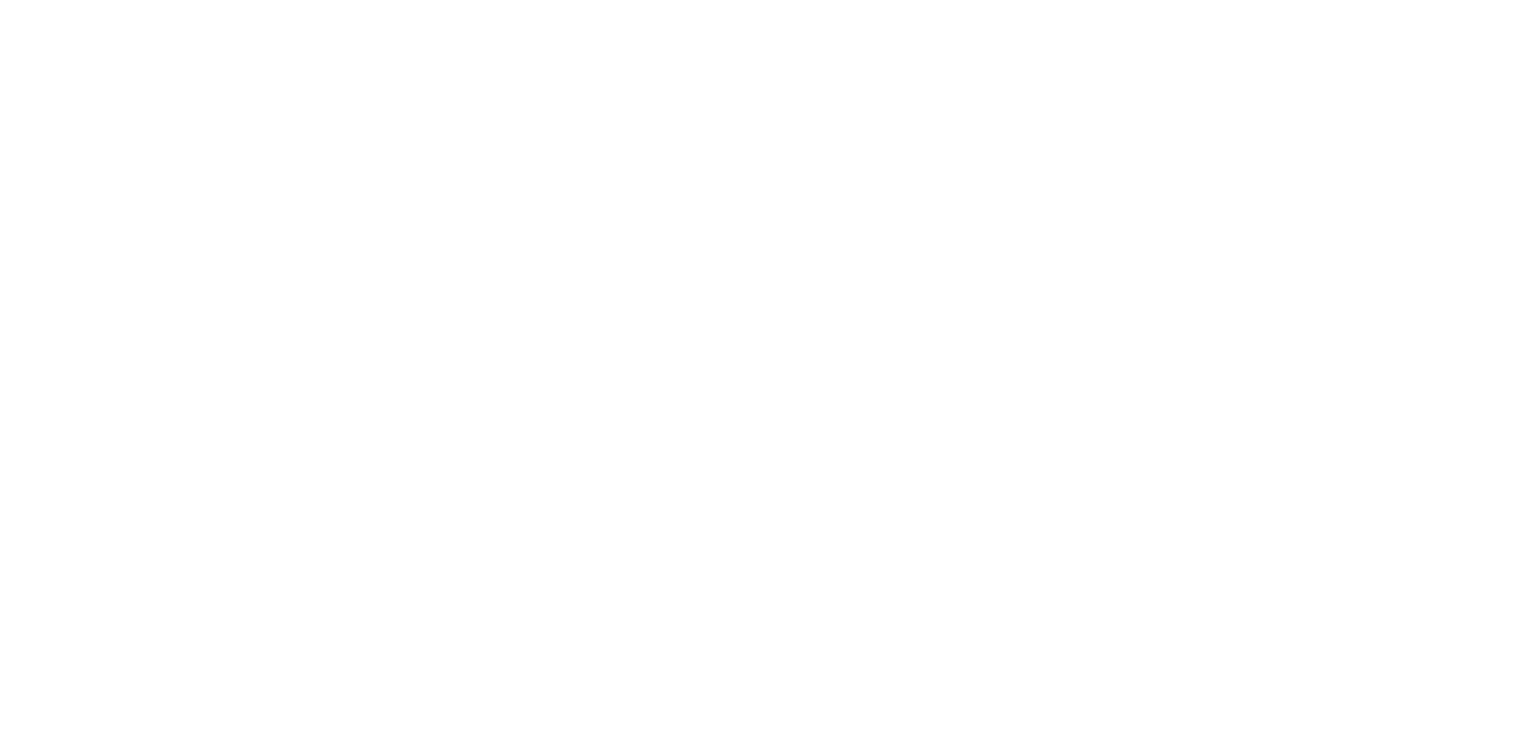 scroll, scrollTop: 0, scrollLeft: 0, axis: both 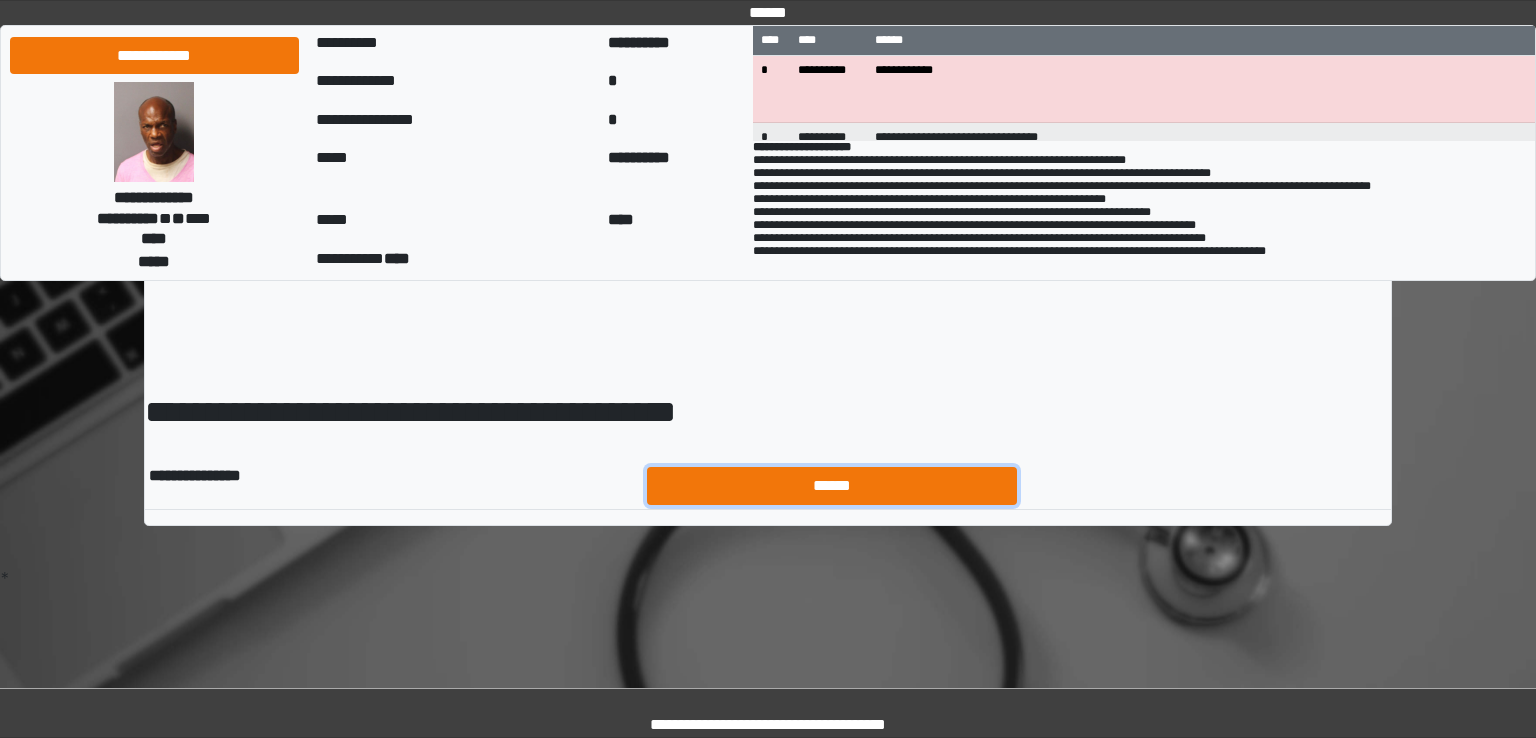 click on "******" at bounding box center (832, 486) 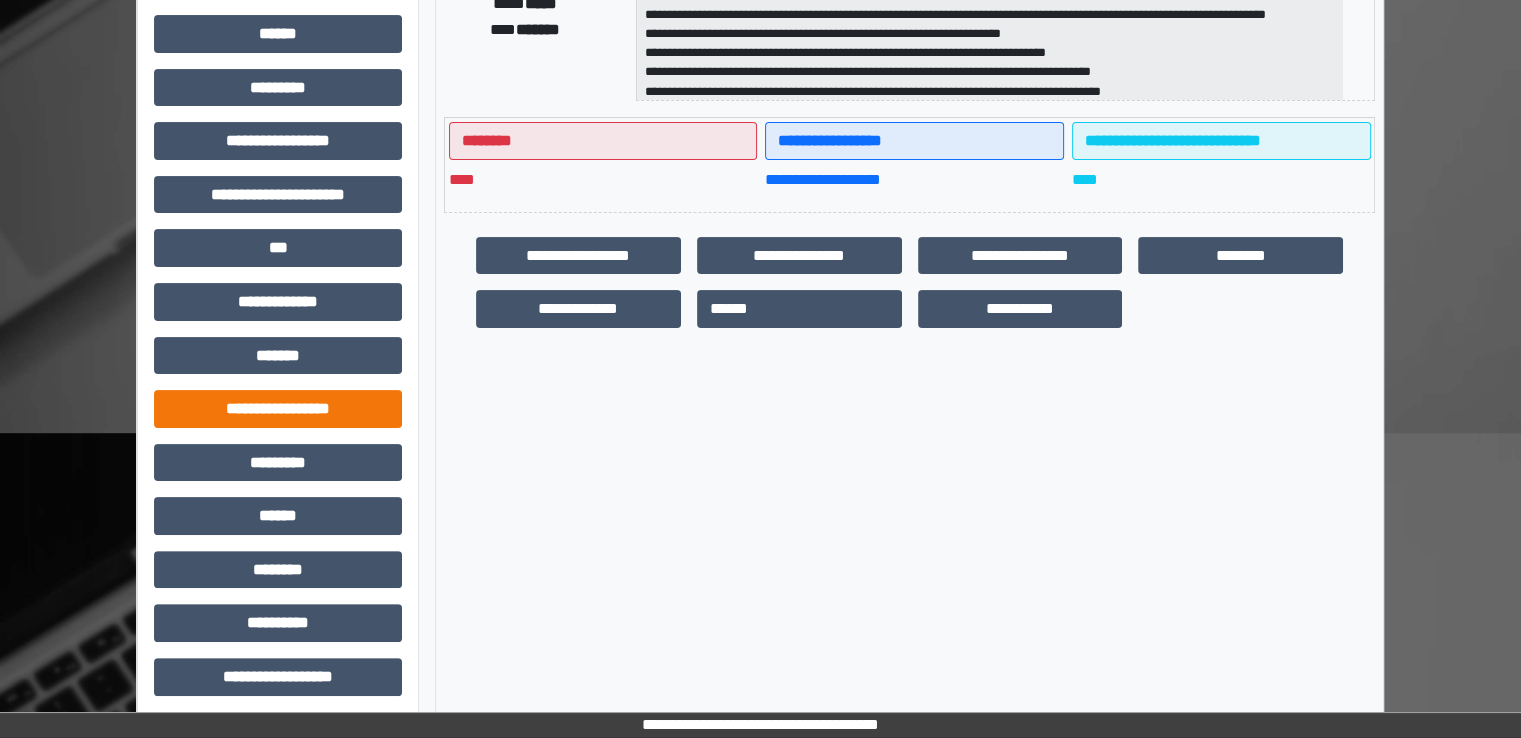 scroll, scrollTop: 428, scrollLeft: 0, axis: vertical 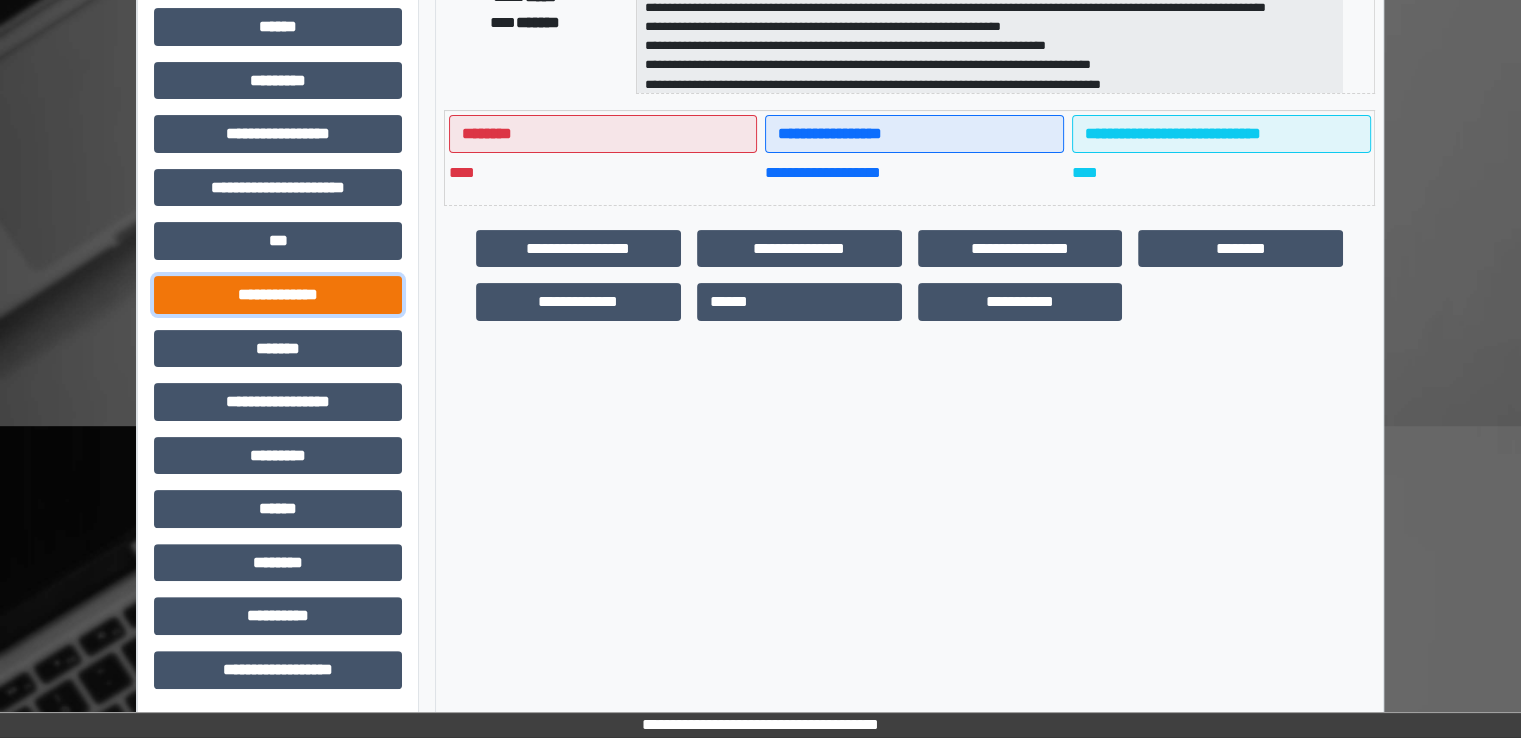 click on "**********" at bounding box center [278, 295] 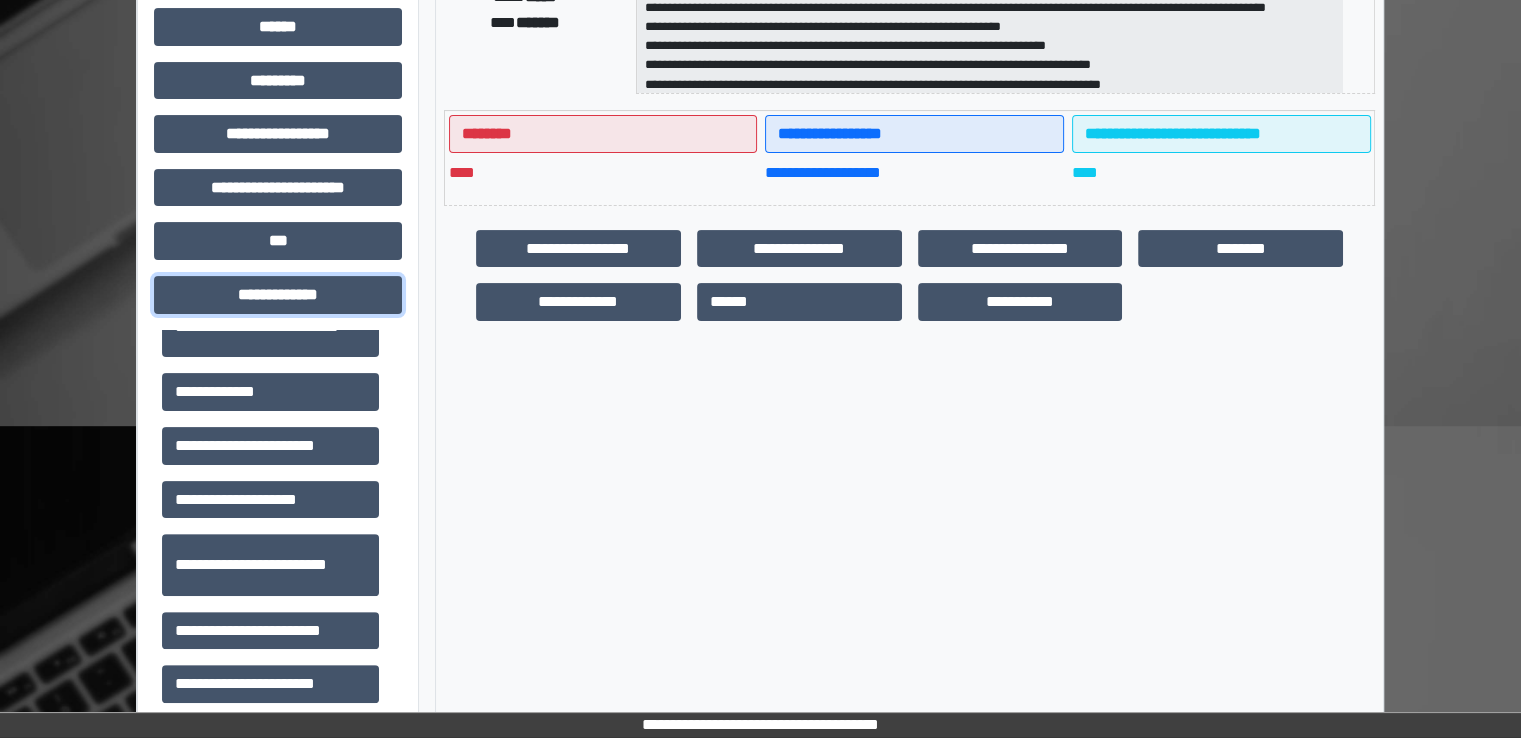 scroll, scrollTop: 600, scrollLeft: 0, axis: vertical 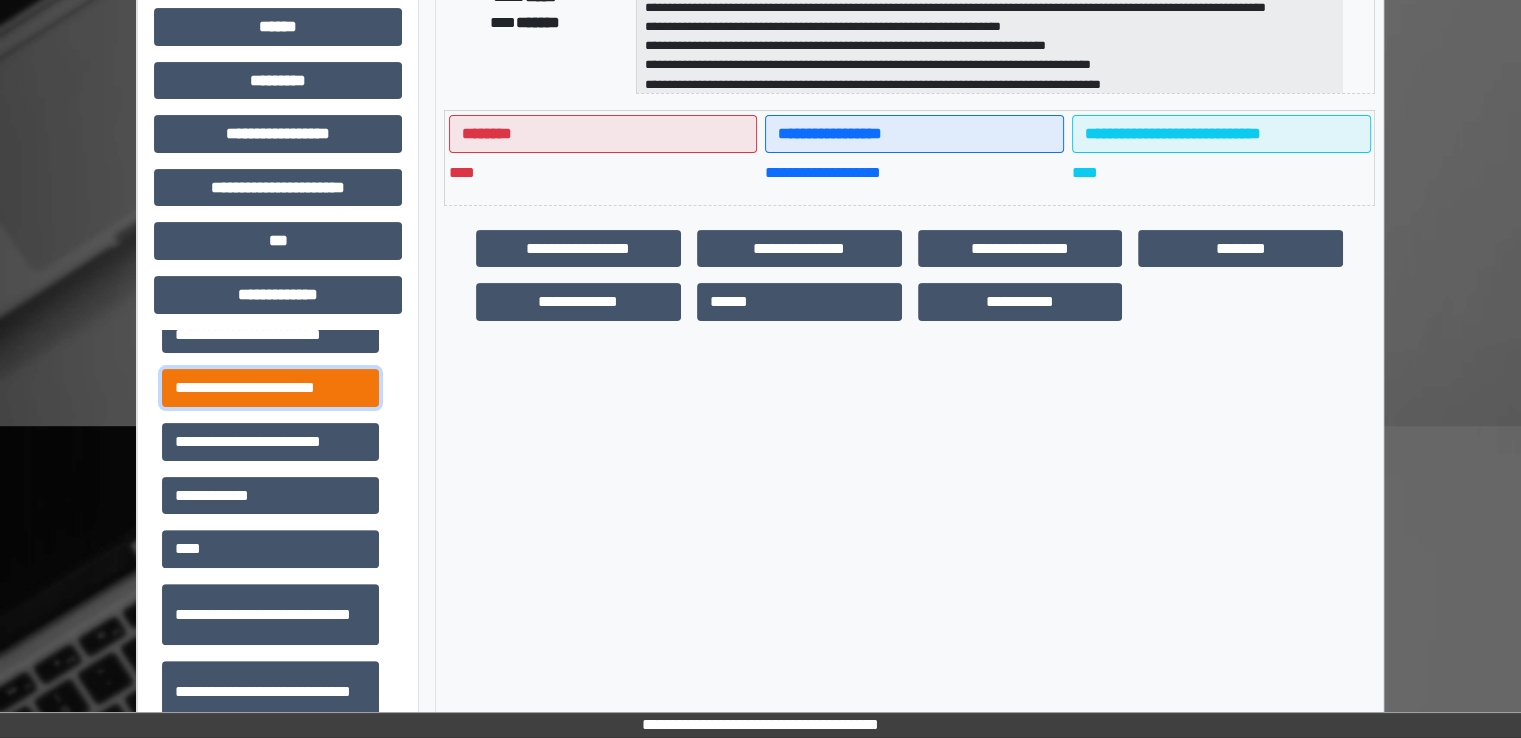 click on "**********" at bounding box center [270, 388] 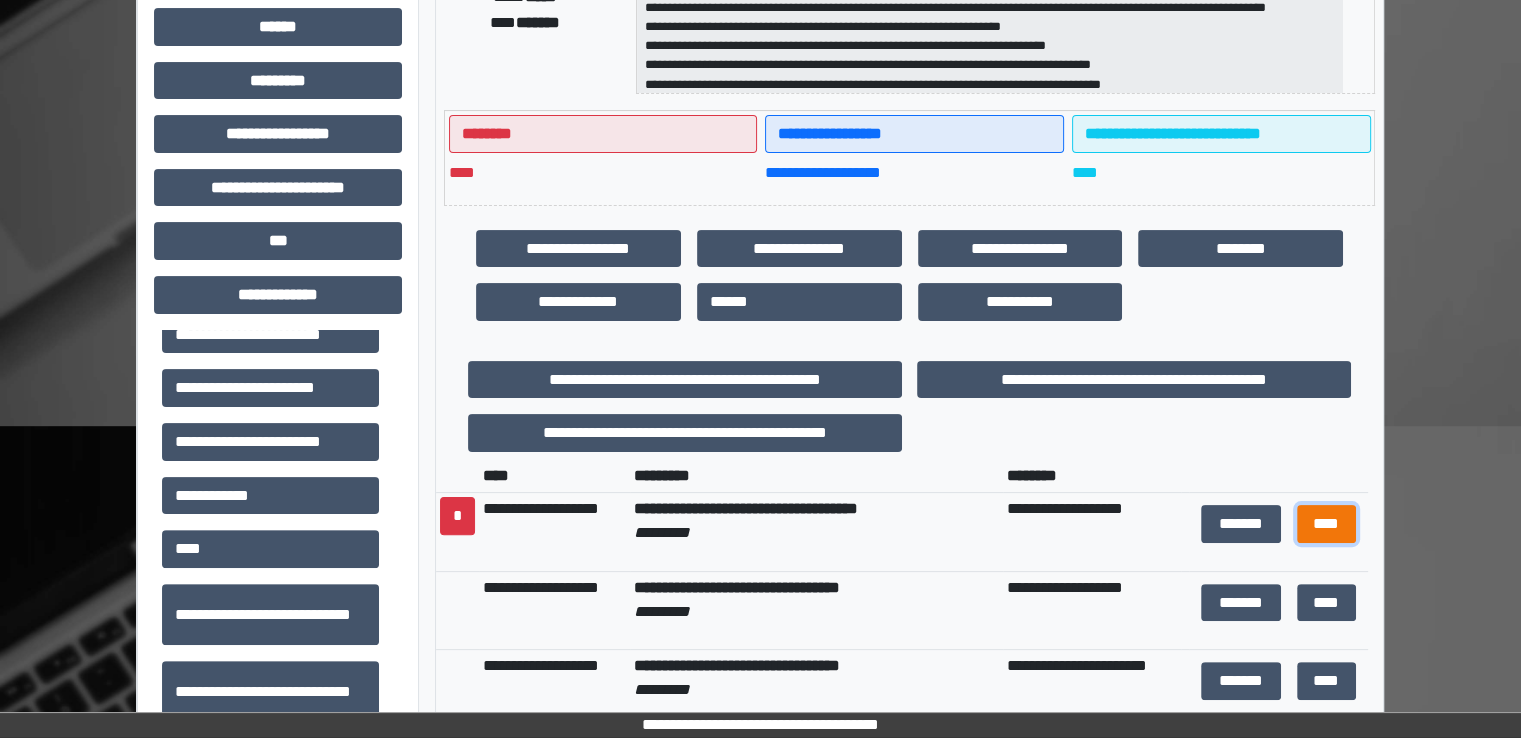 click on "****" at bounding box center (1326, 524) 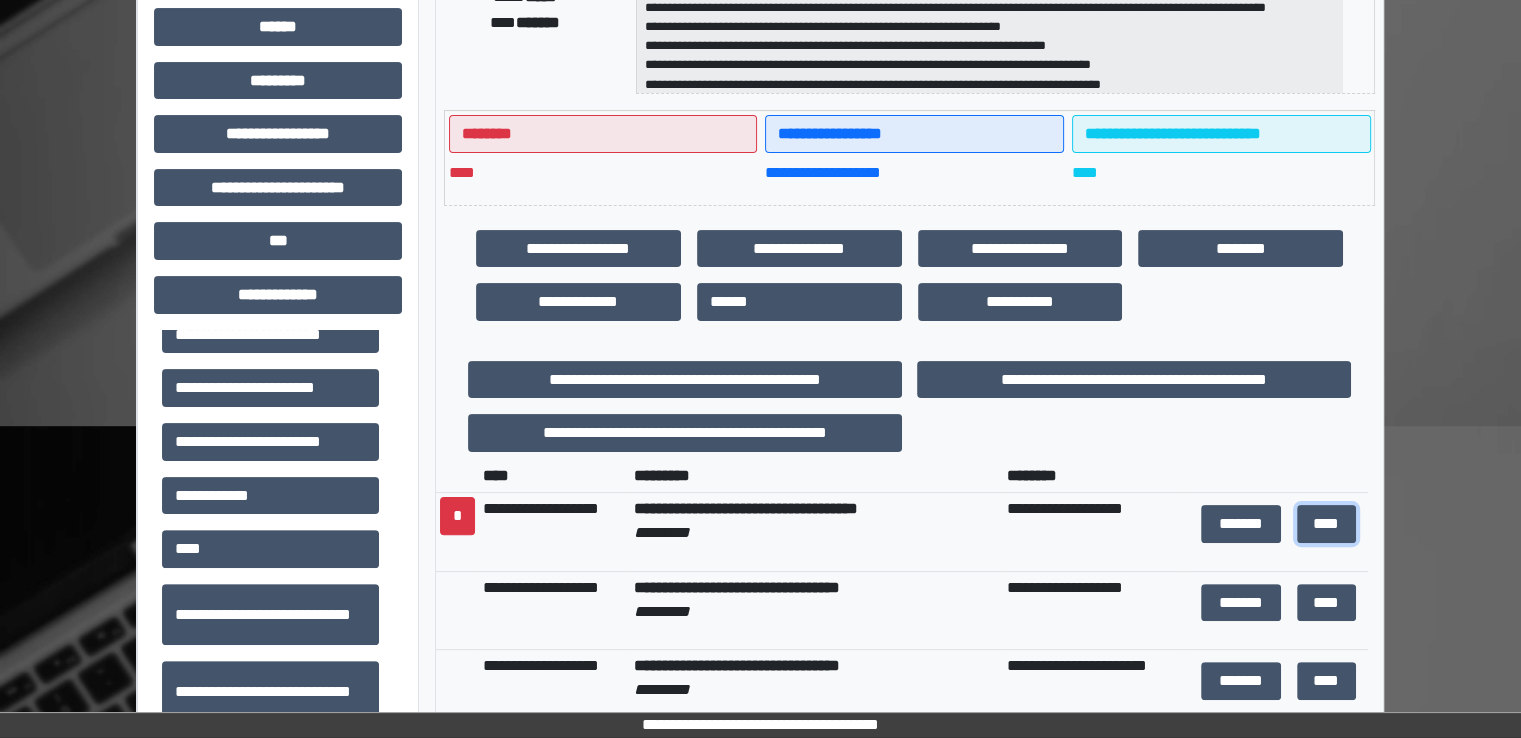 scroll, scrollTop: 0, scrollLeft: 0, axis: both 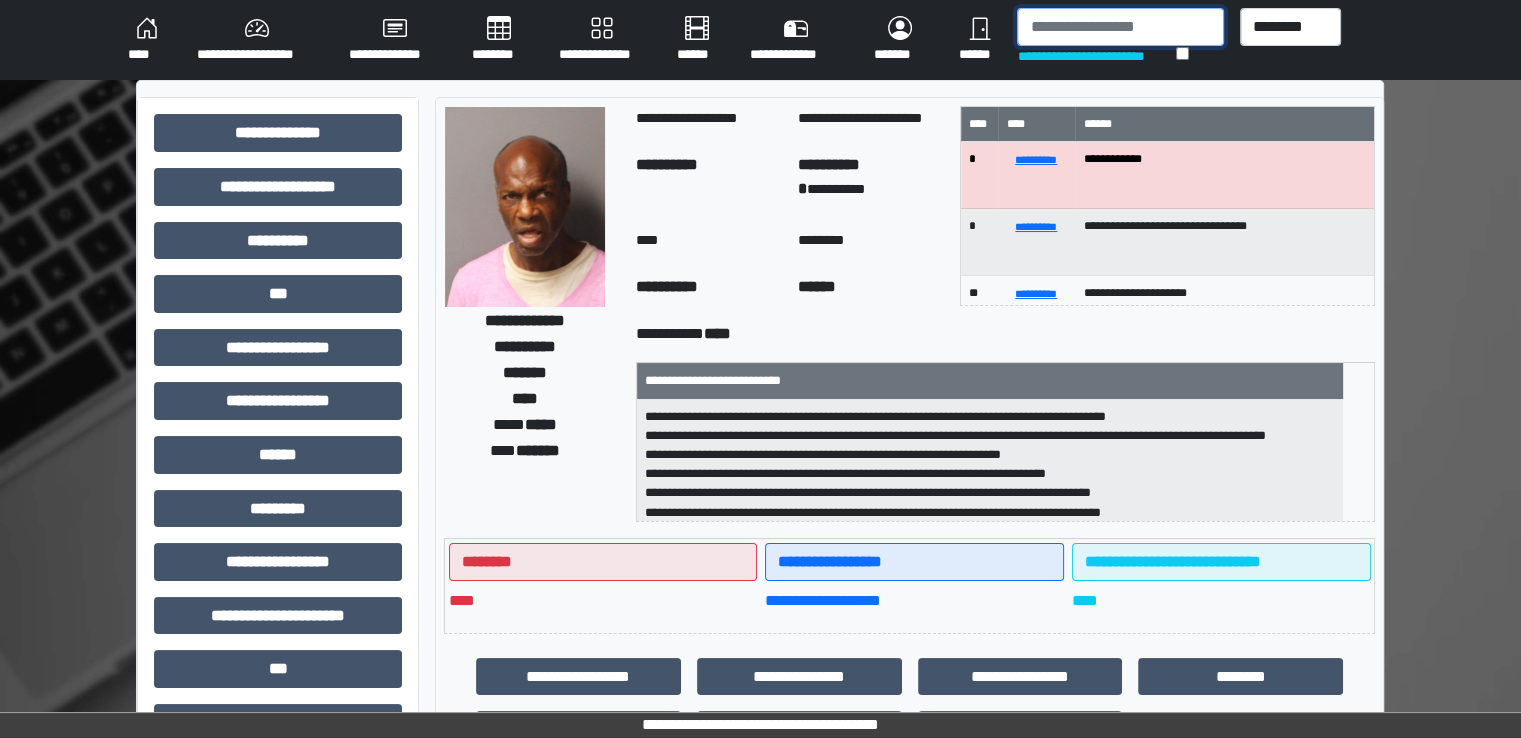 click at bounding box center [1120, 27] 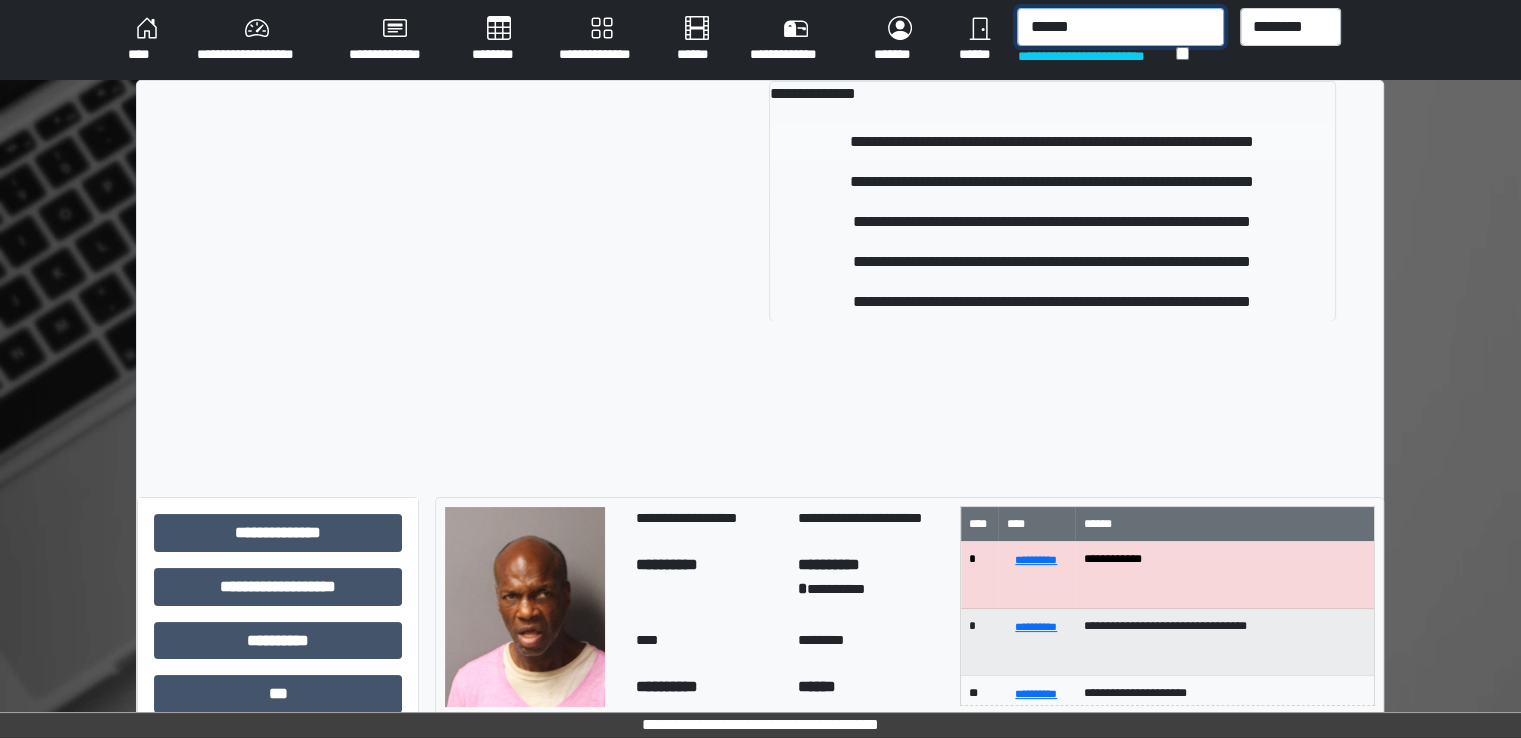 type on "******" 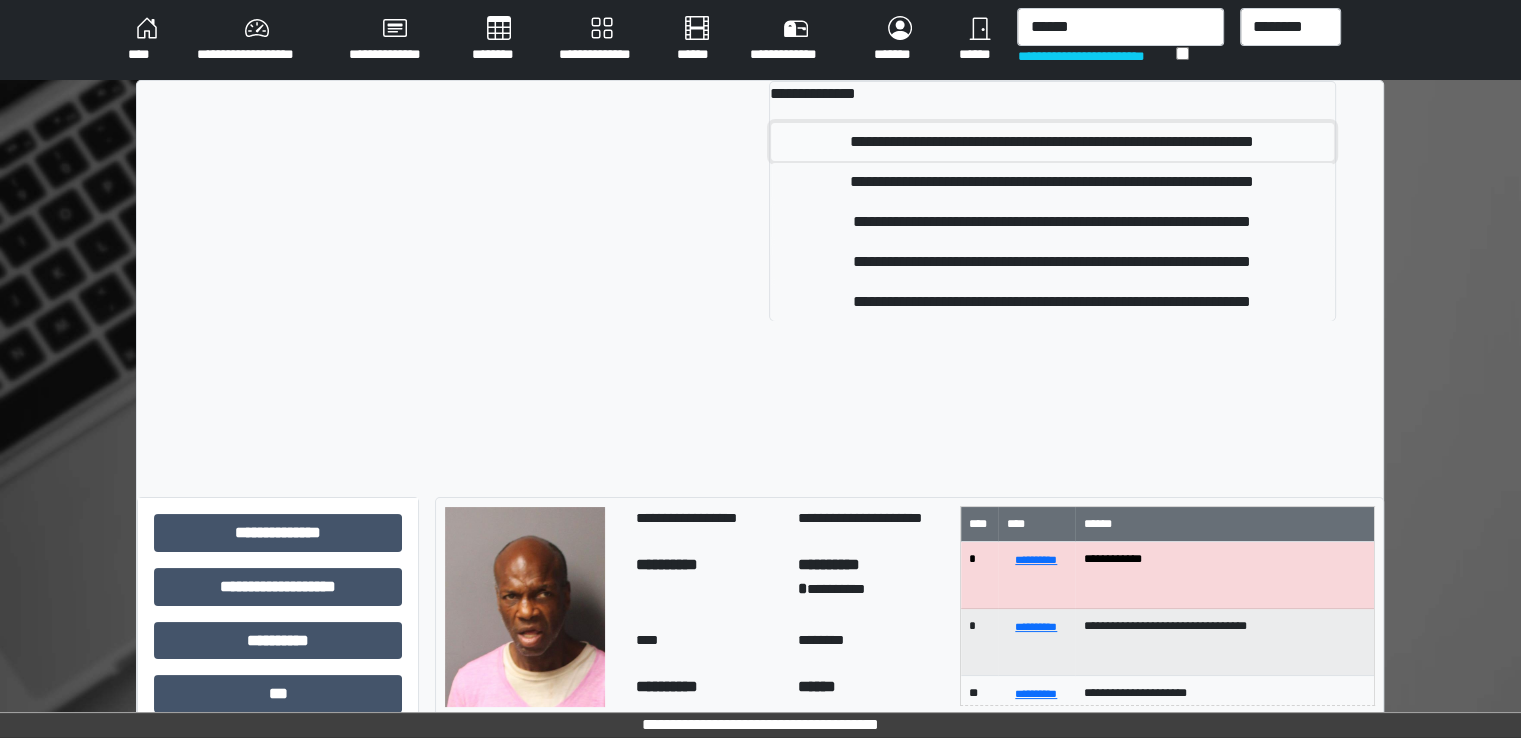 click on "**********" at bounding box center (1052, 142) 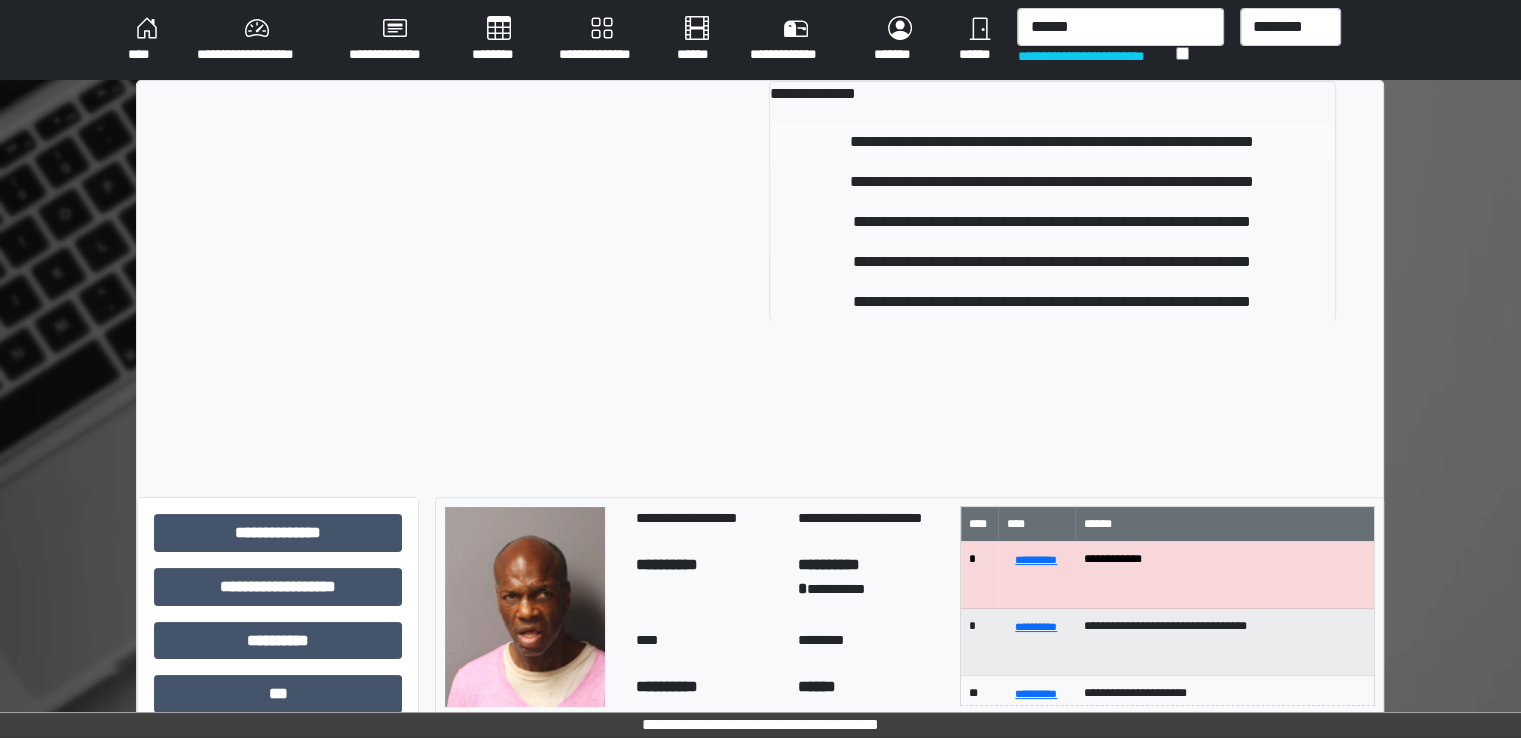 type 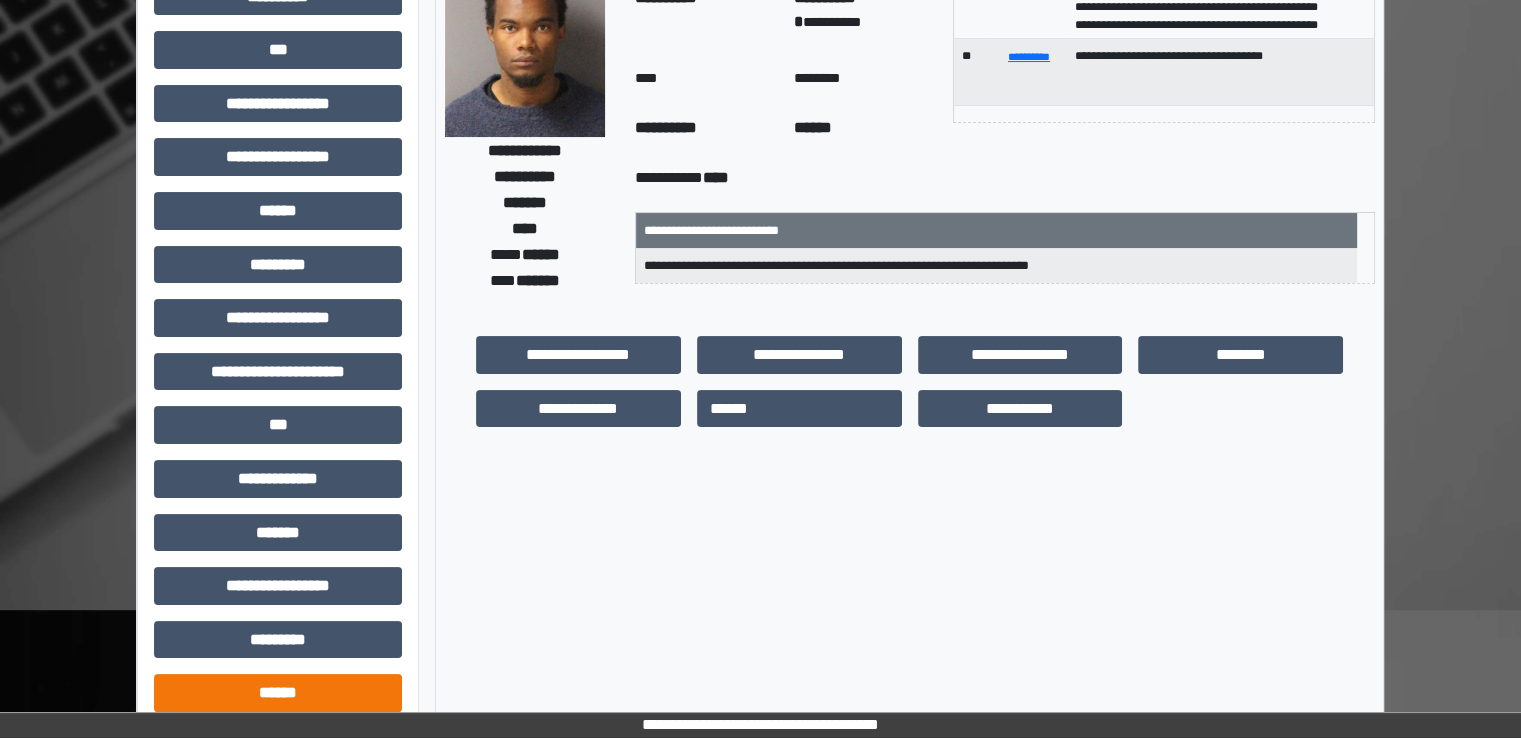 scroll, scrollTop: 428, scrollLeft: 0, axis: vertical 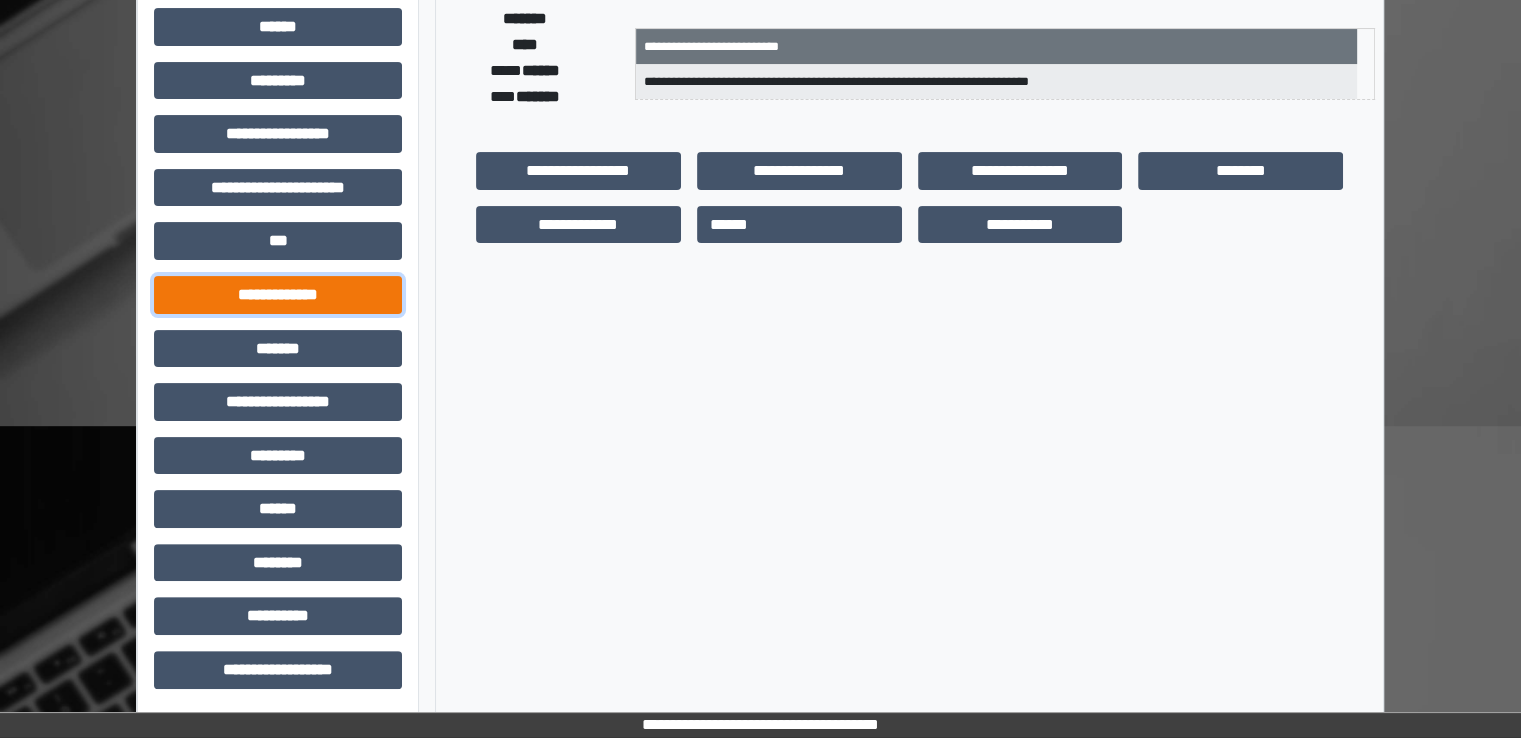 click on "**********" at bounding box center (278, 295) 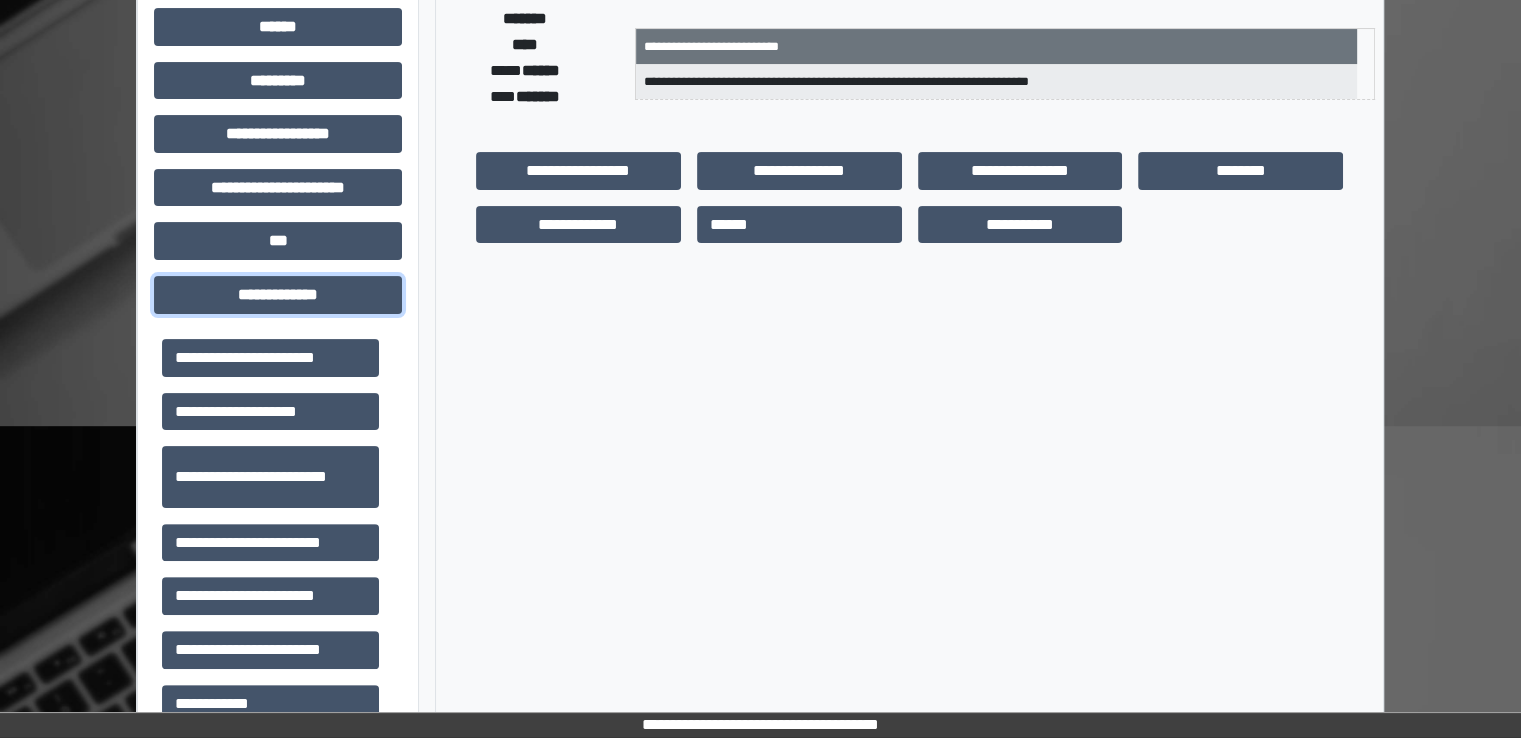 scroll, scrollTop: 500, scrollLeft: 0, axis: vertical 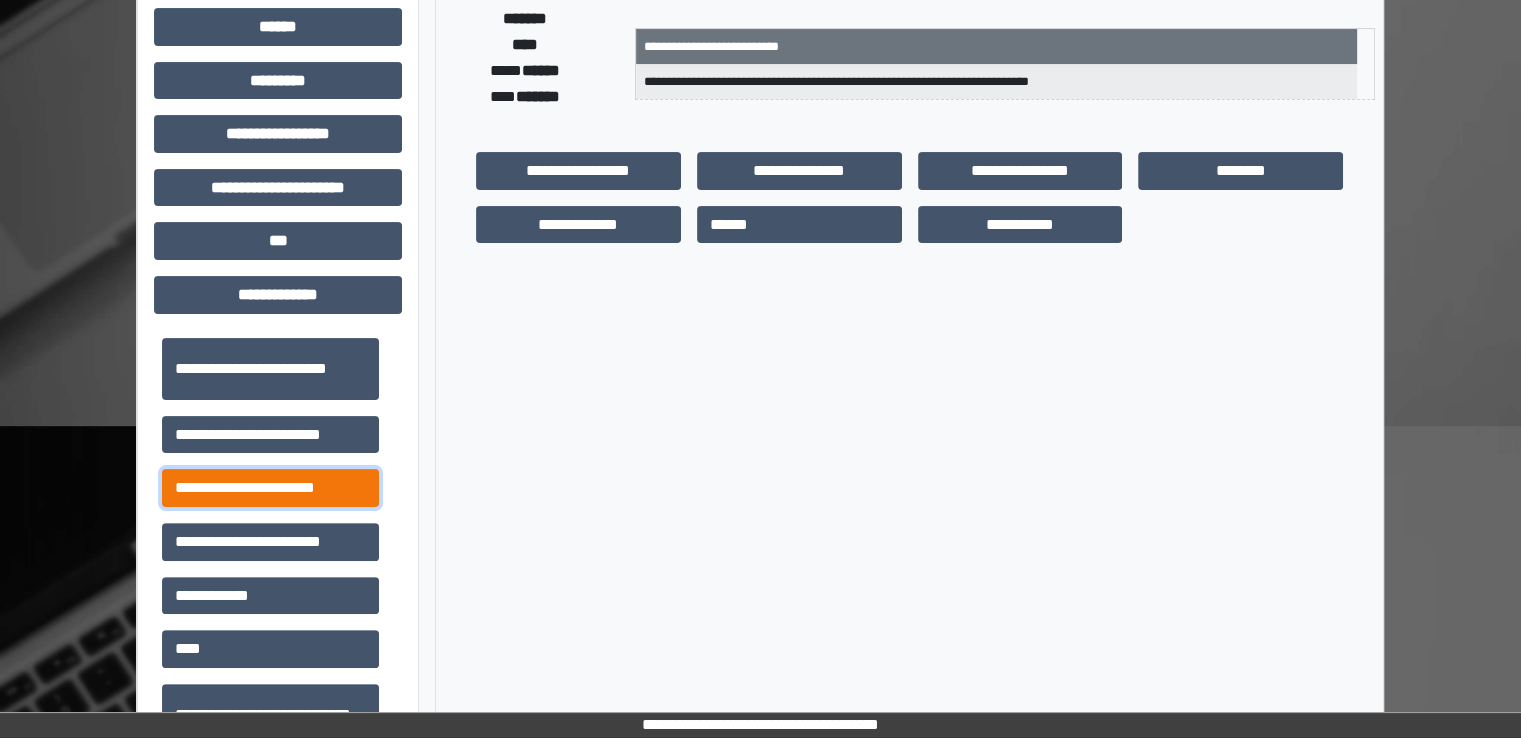 click on "**********" at bounding box center (270, 488) 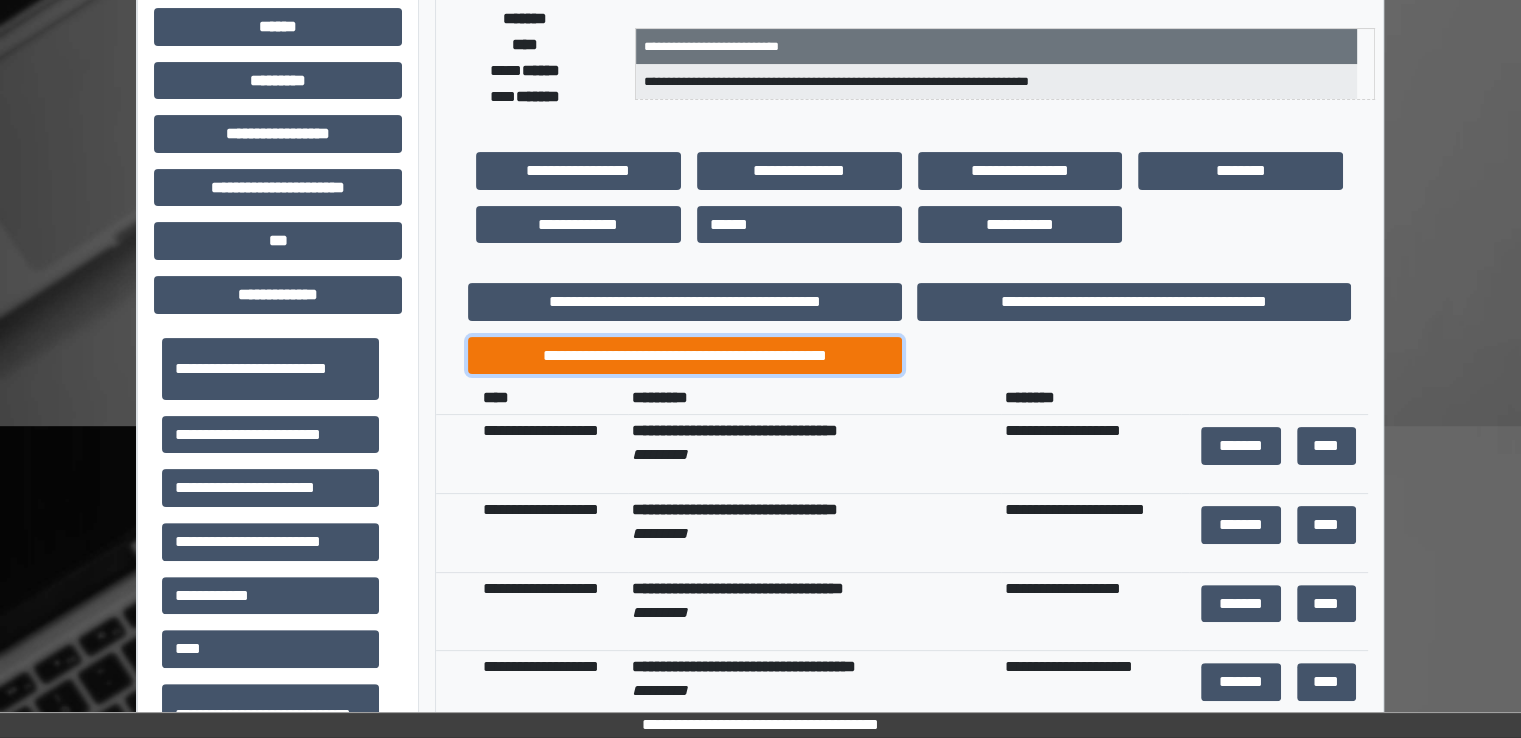 click on "**********" at bounding box center (685, 356) 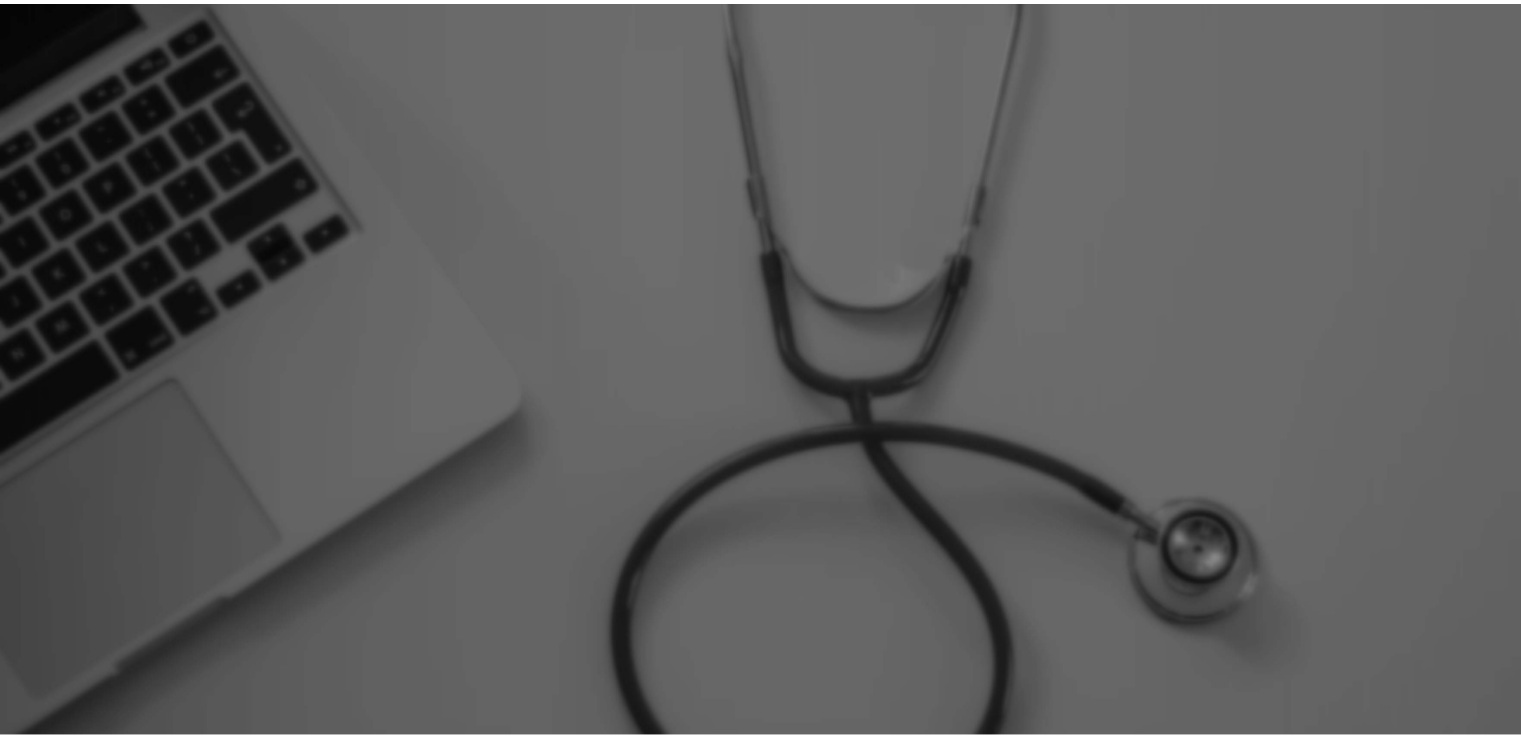 scroll, scrollTop: 0, scrollLeft: 0, axis: both 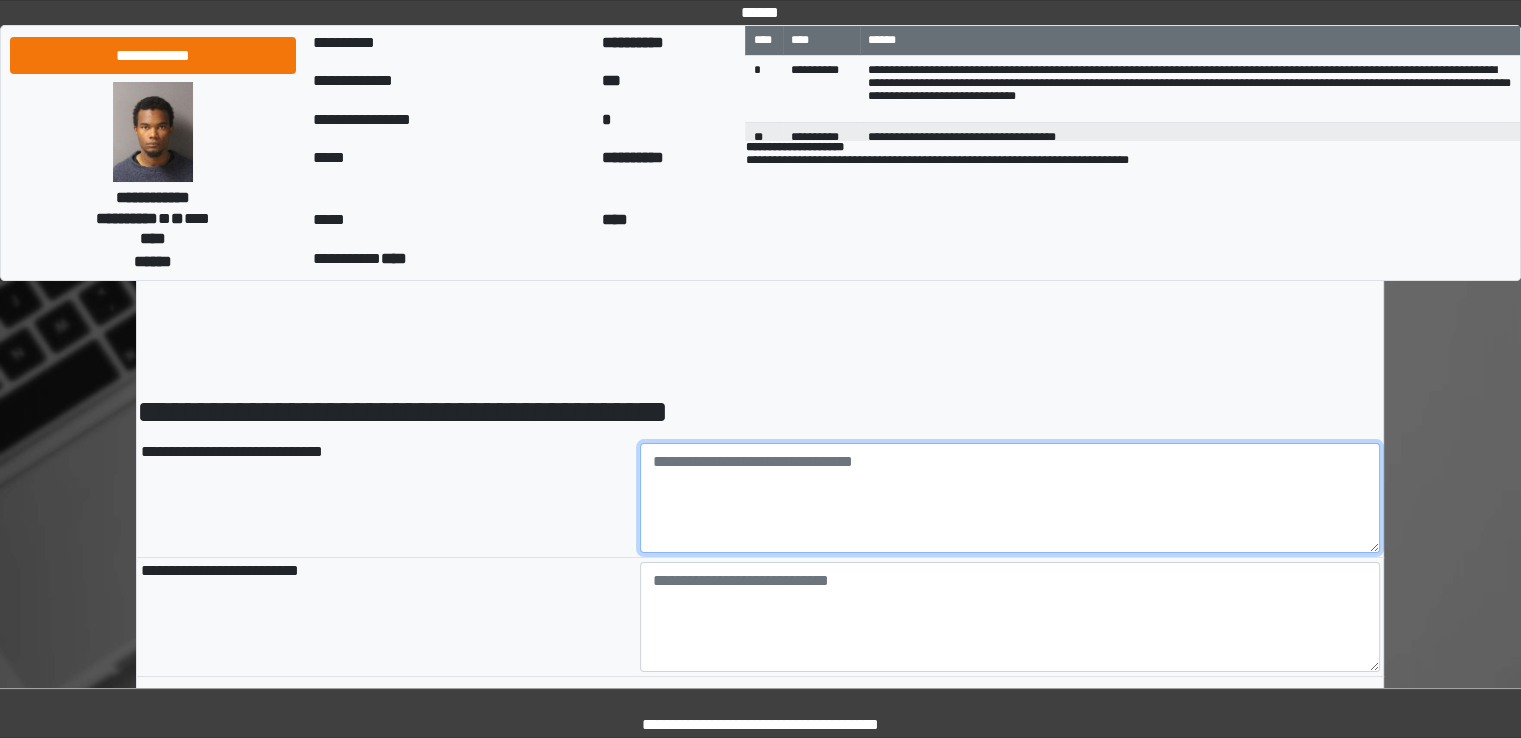 click at bounding box center (1010, 498) 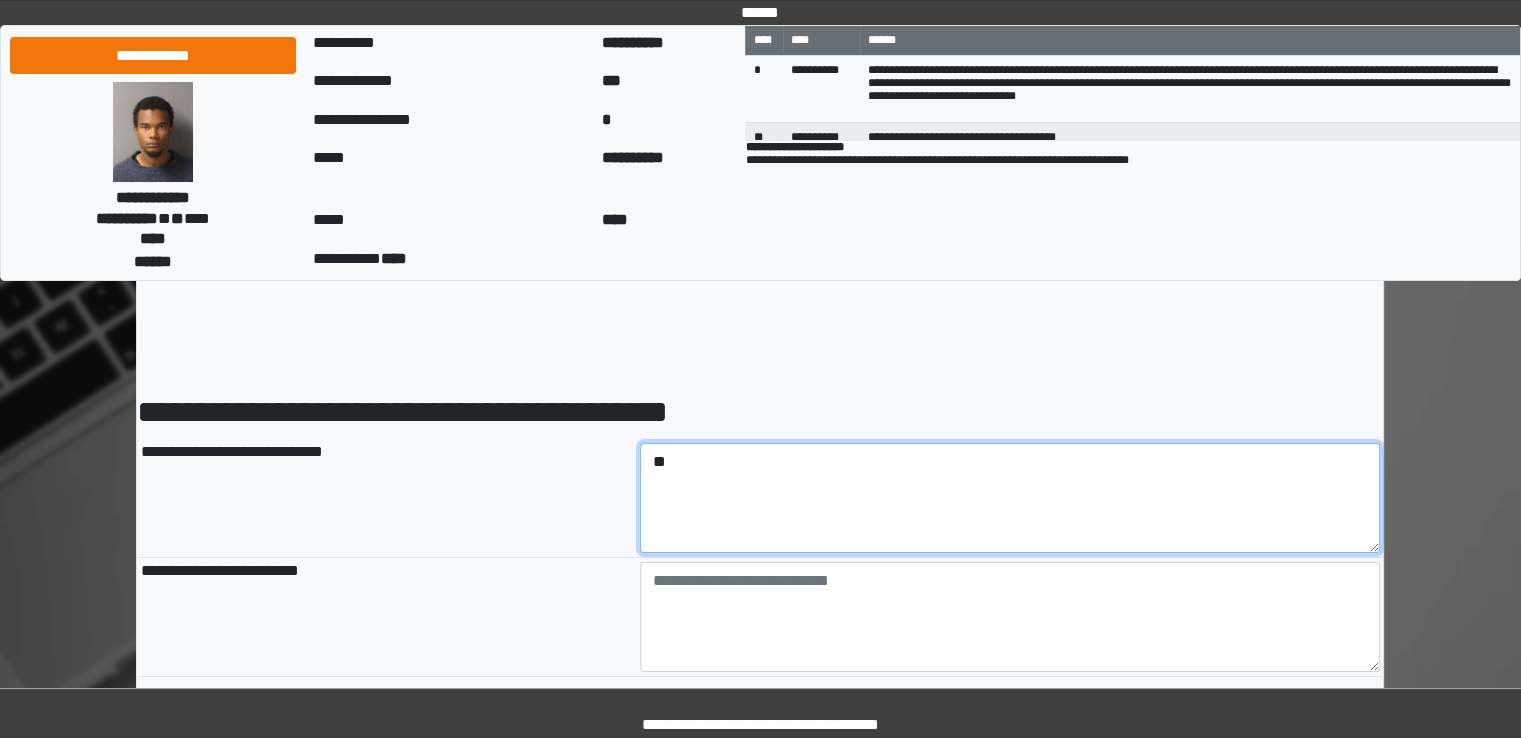 type on "*" 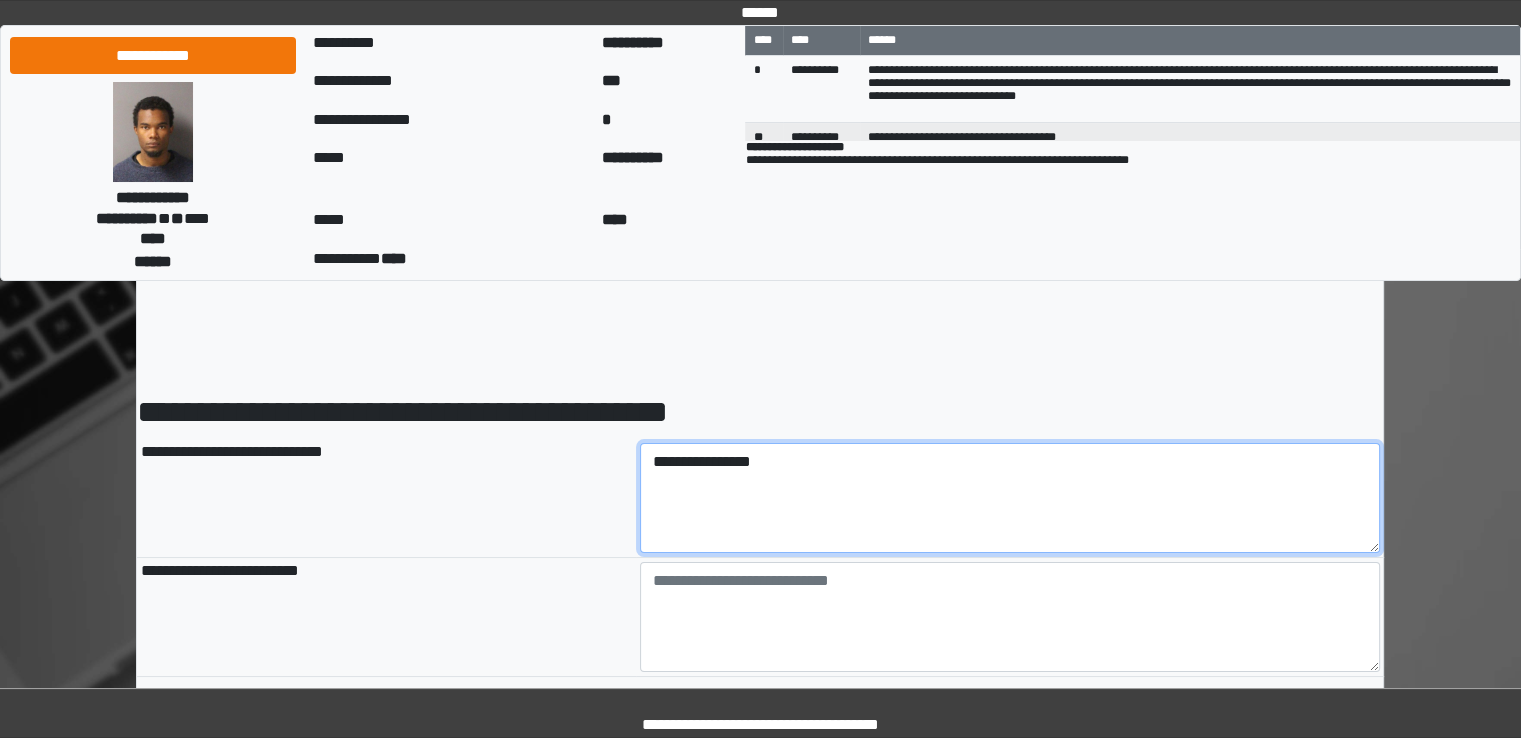 type on "**********" 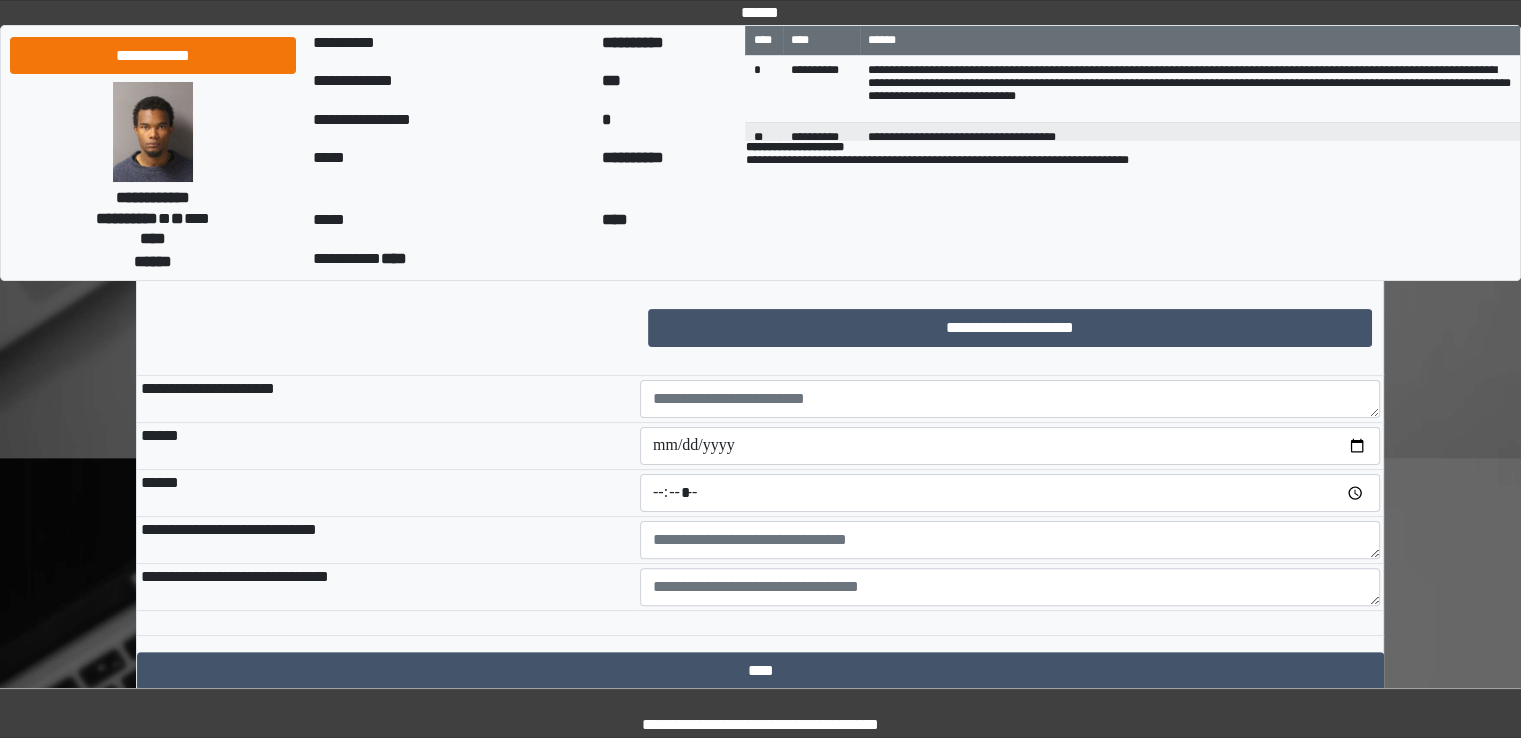 scroll, scrollTop: 400, scrollLeft: 0, axis: vertical 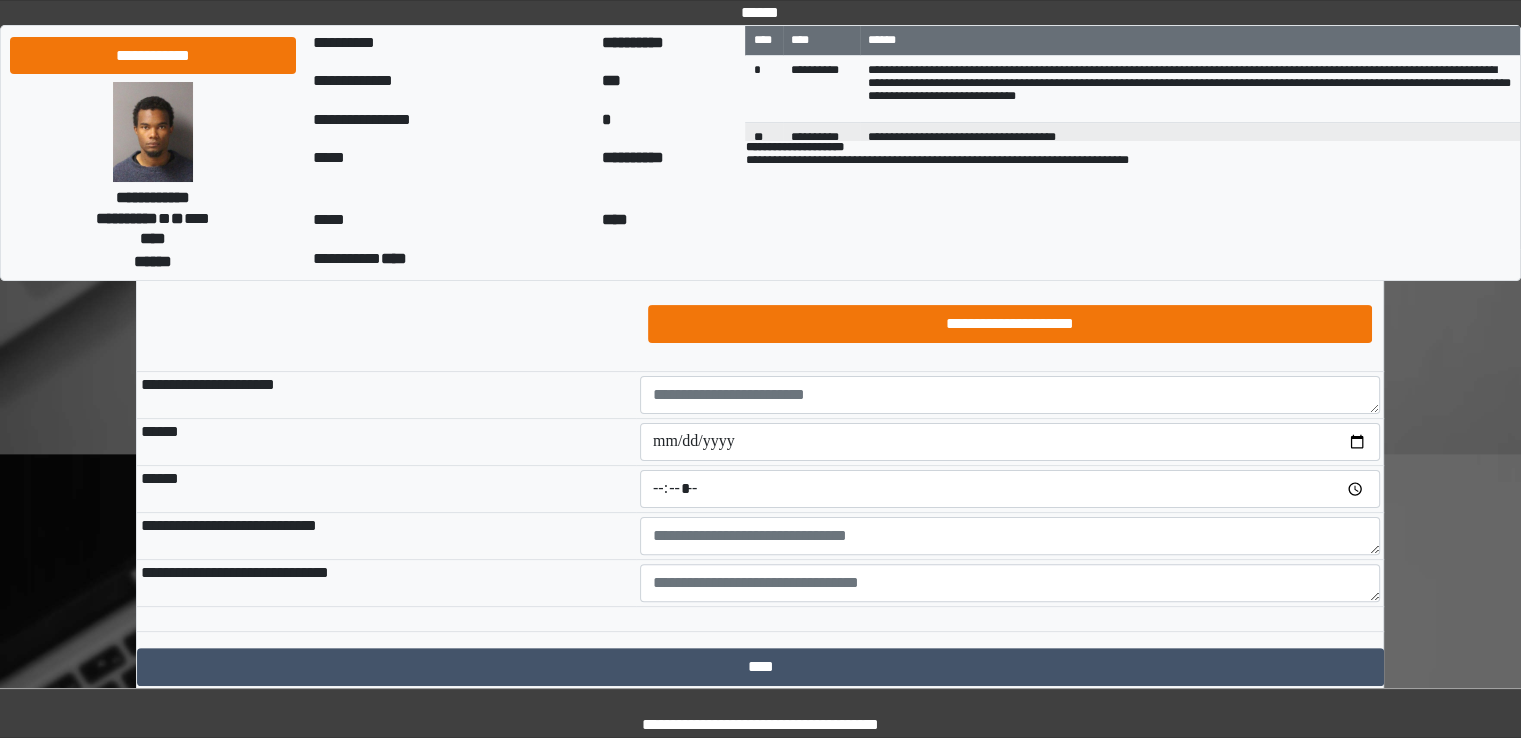 type on "**********" 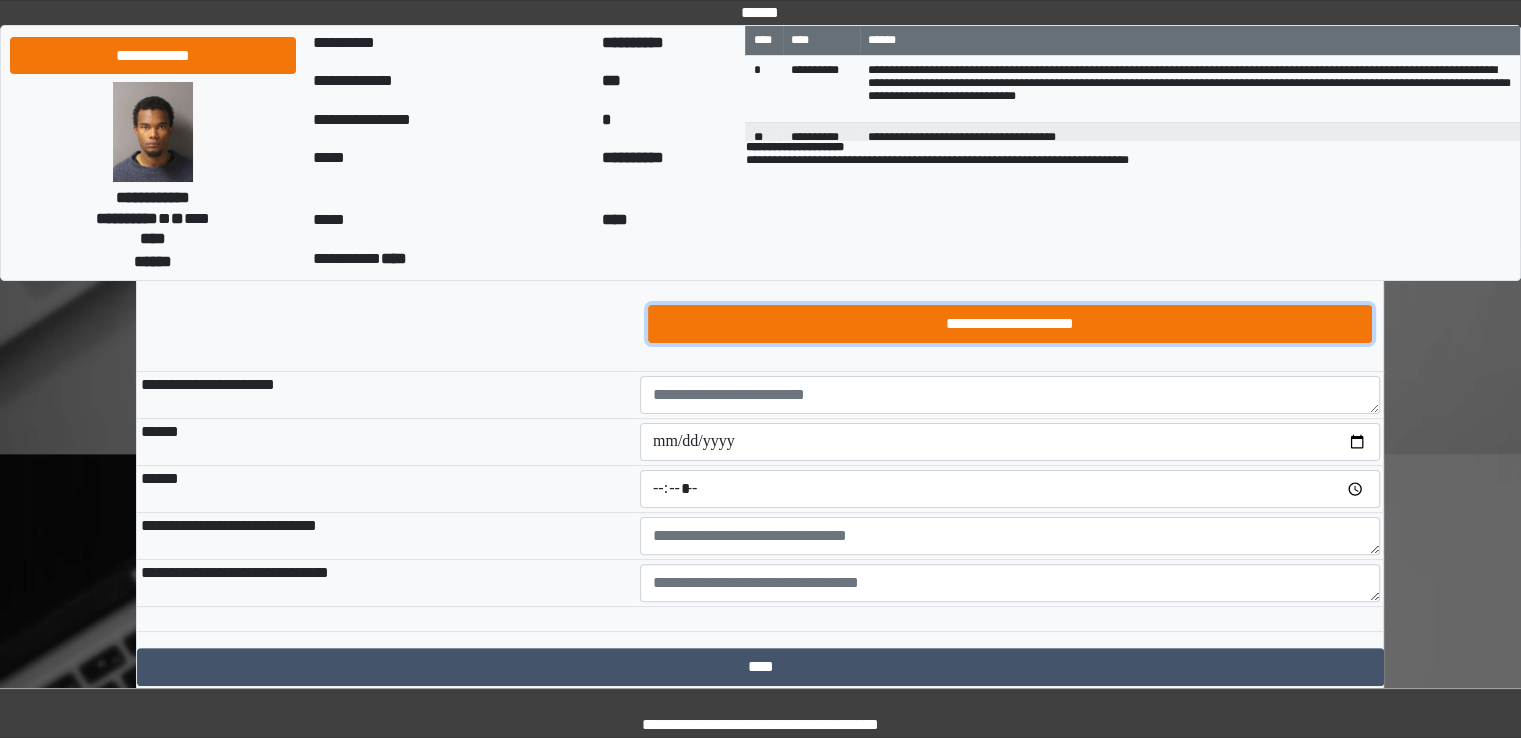 click on "**********" at bounding box center (1010, 324) 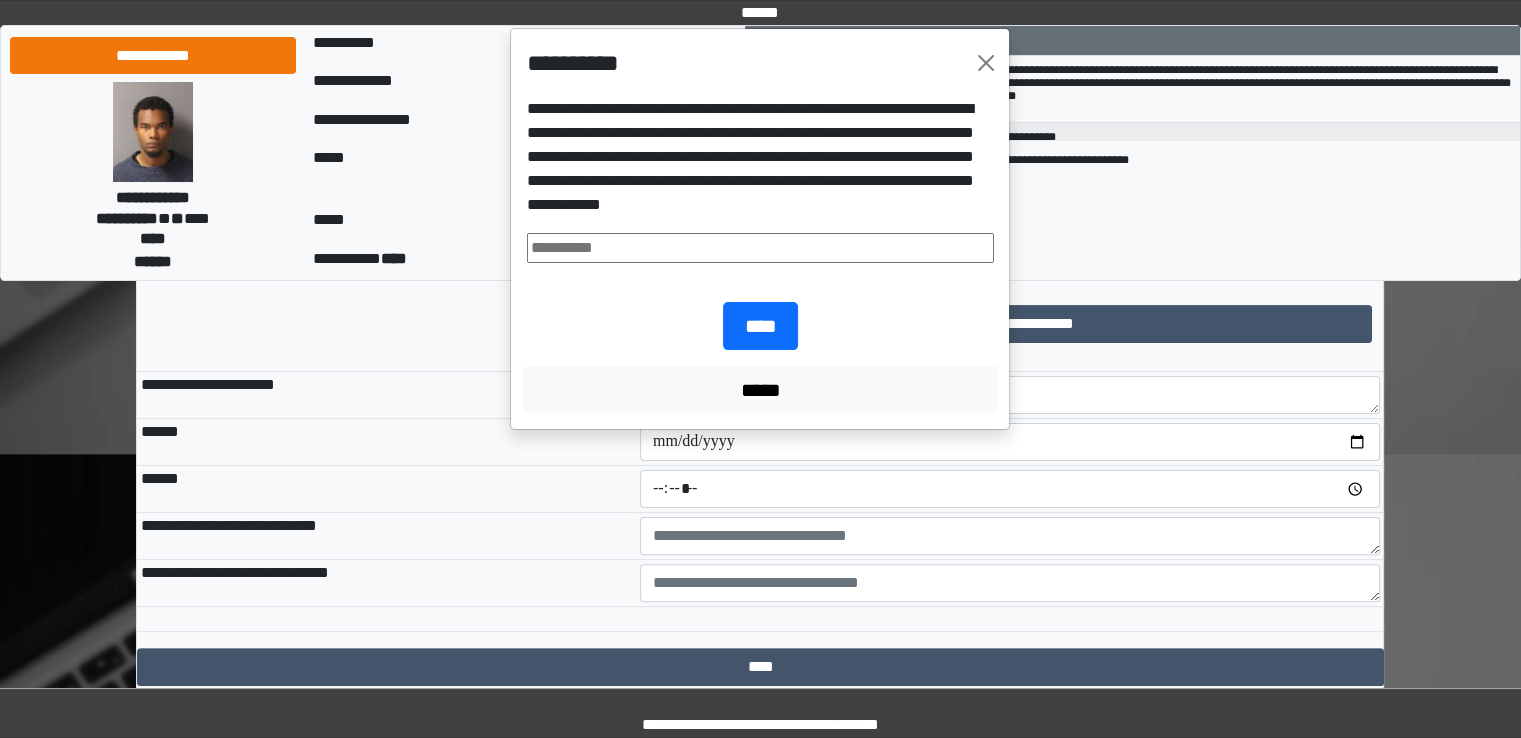 click at bounding box center [760, 248] 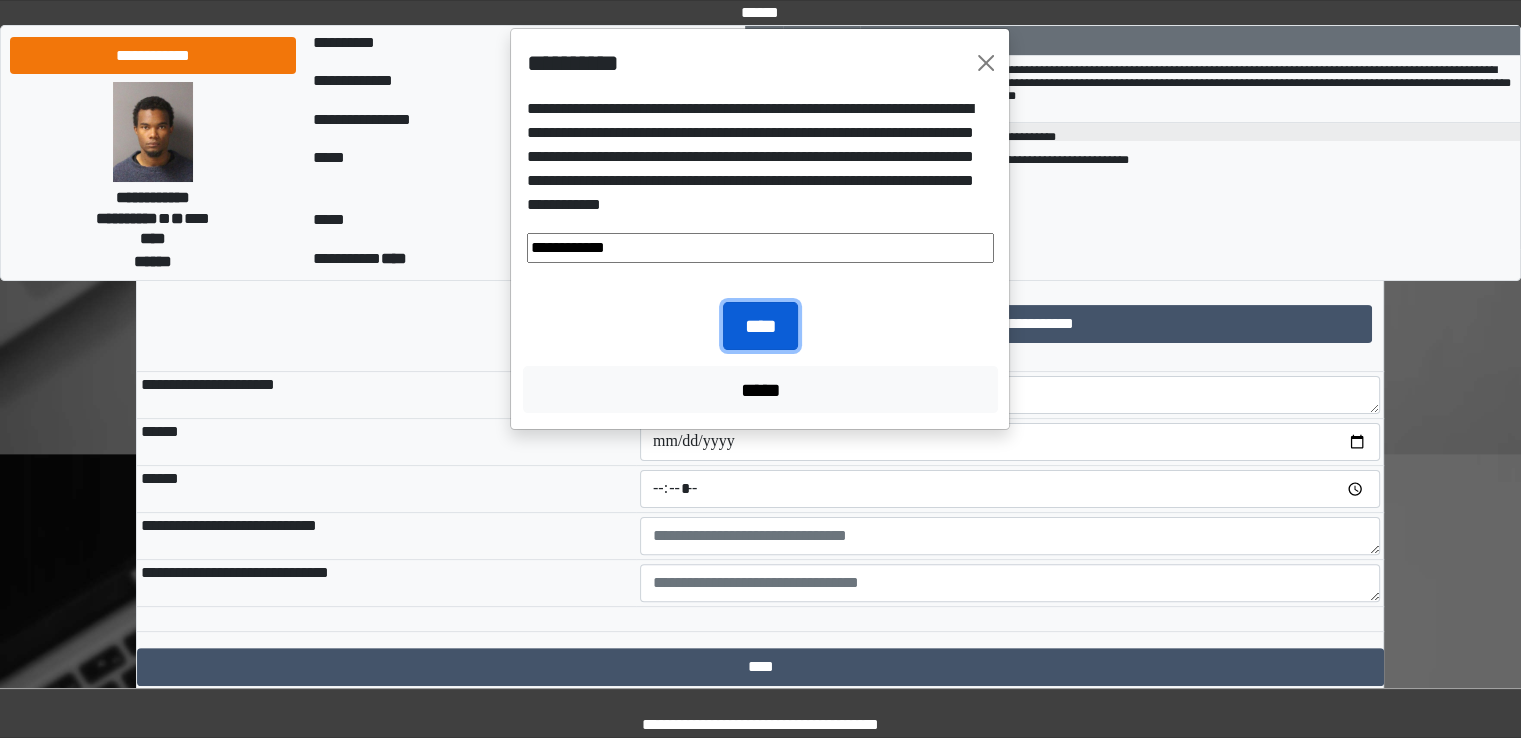 click on "****" at bounding box center (760, 326) 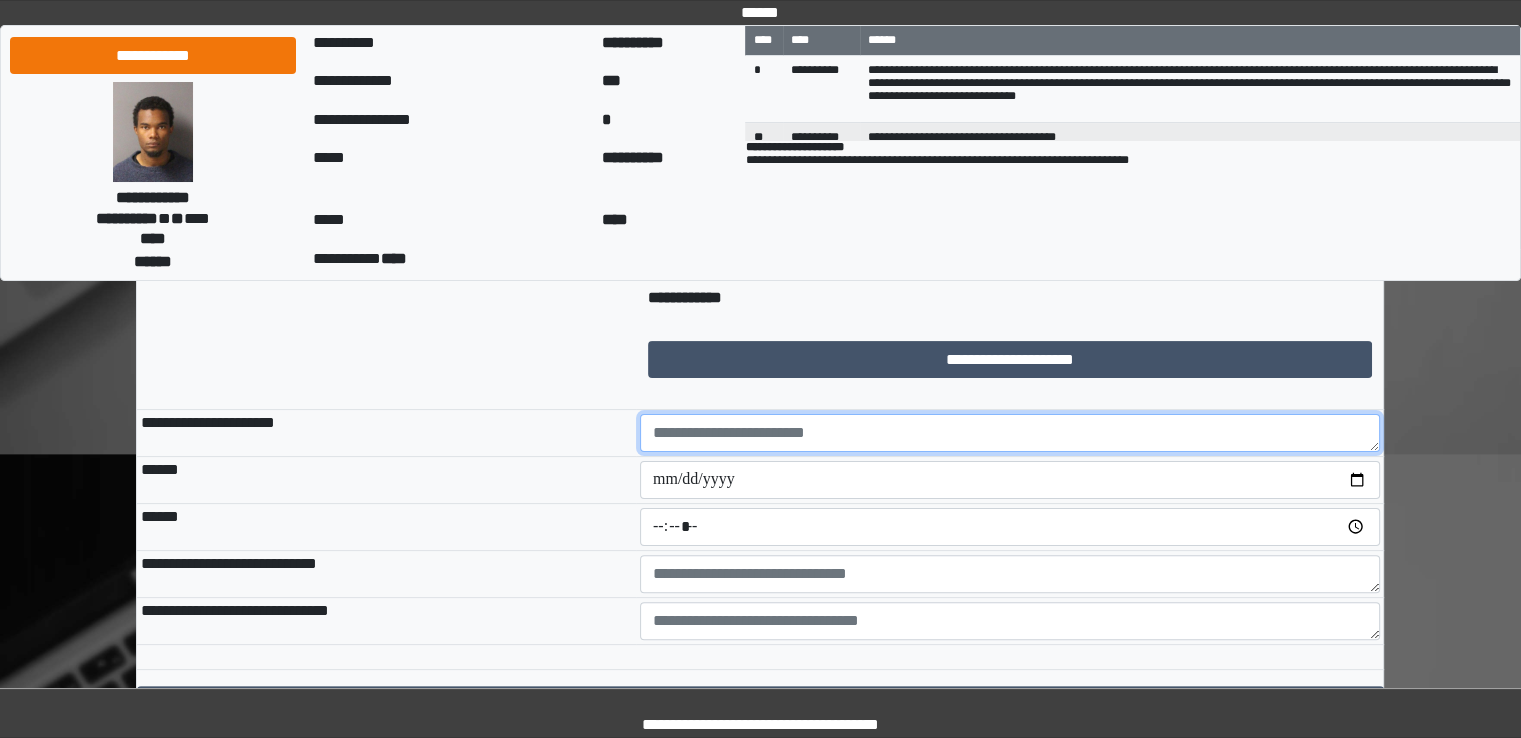 click at bounding box center (1010, 433) 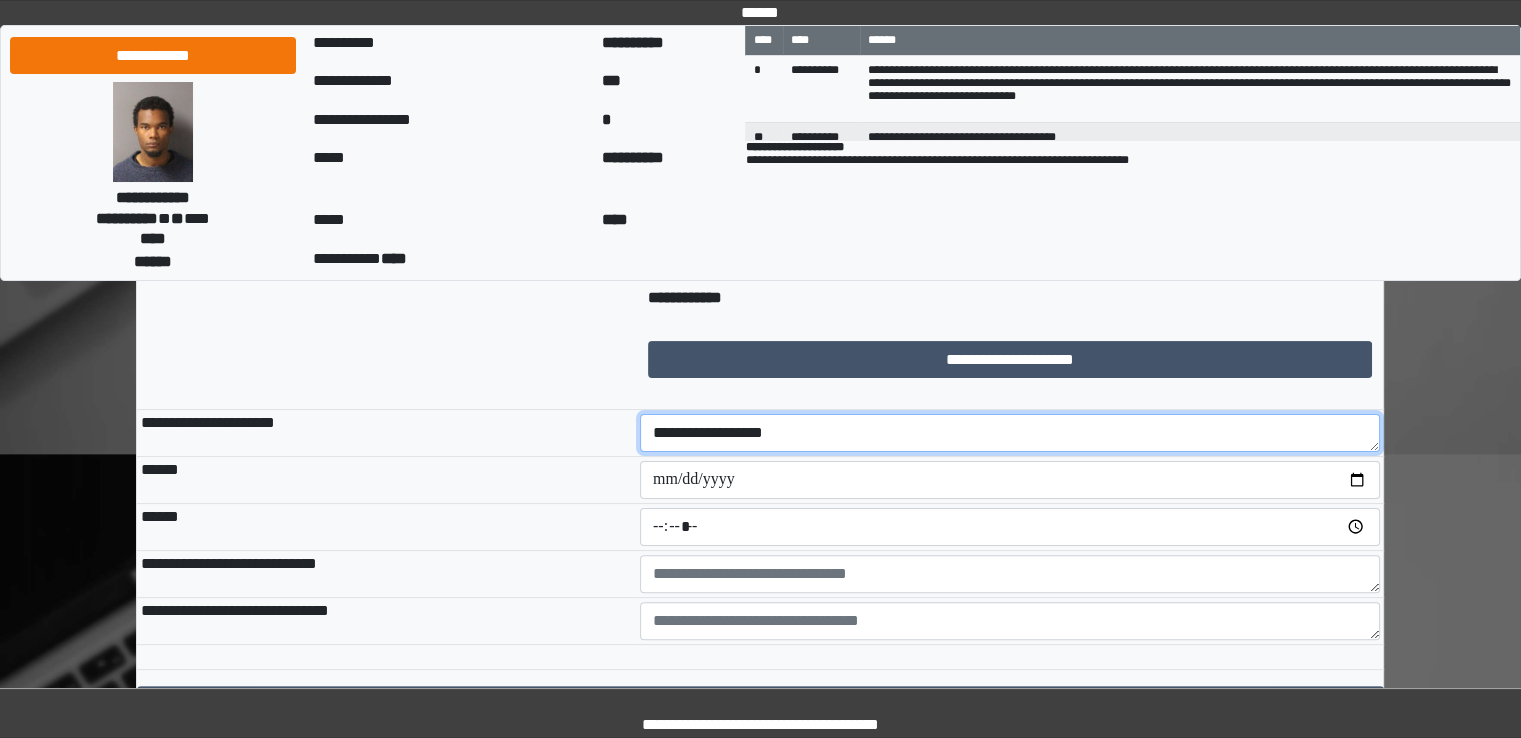 type on "**********" 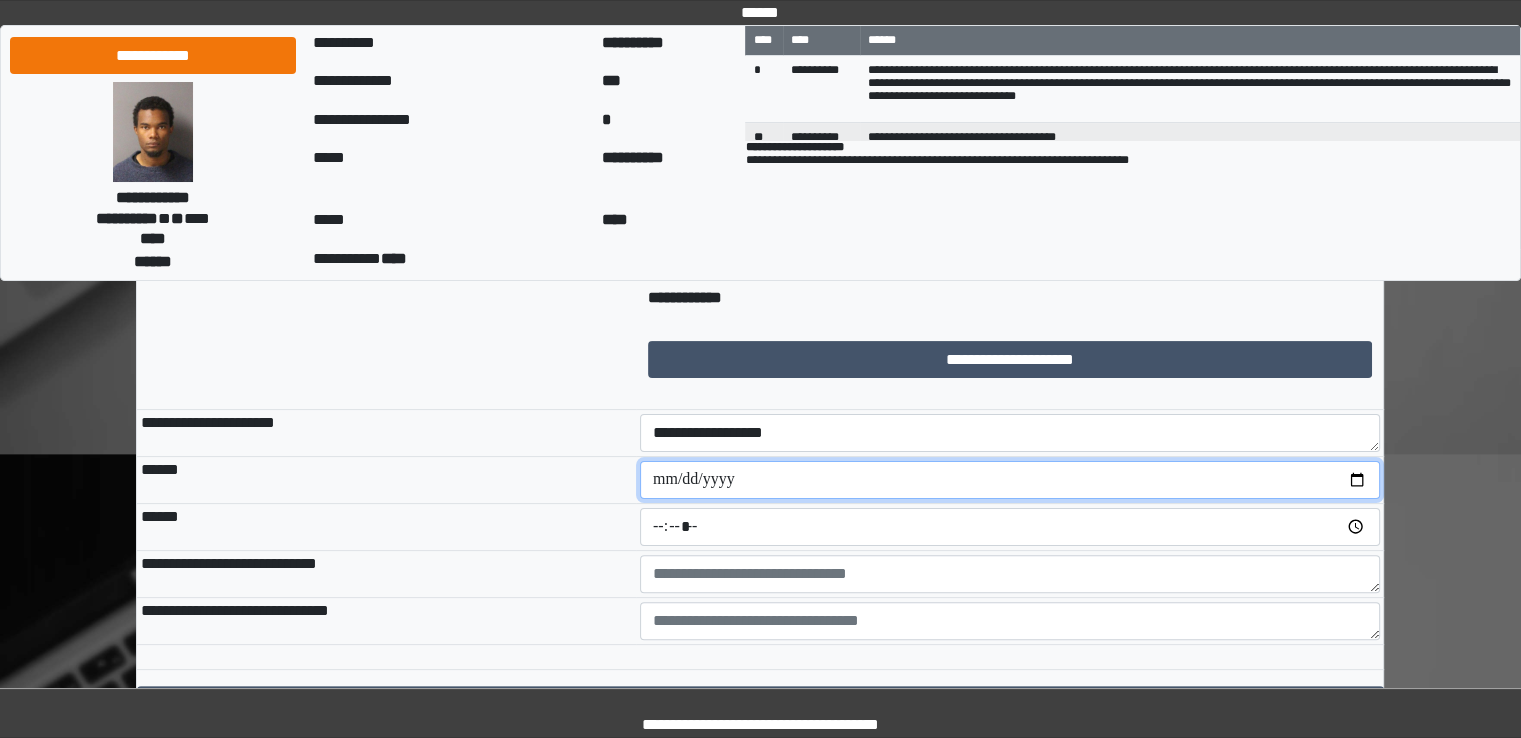click at bounding box center (1010, 480) 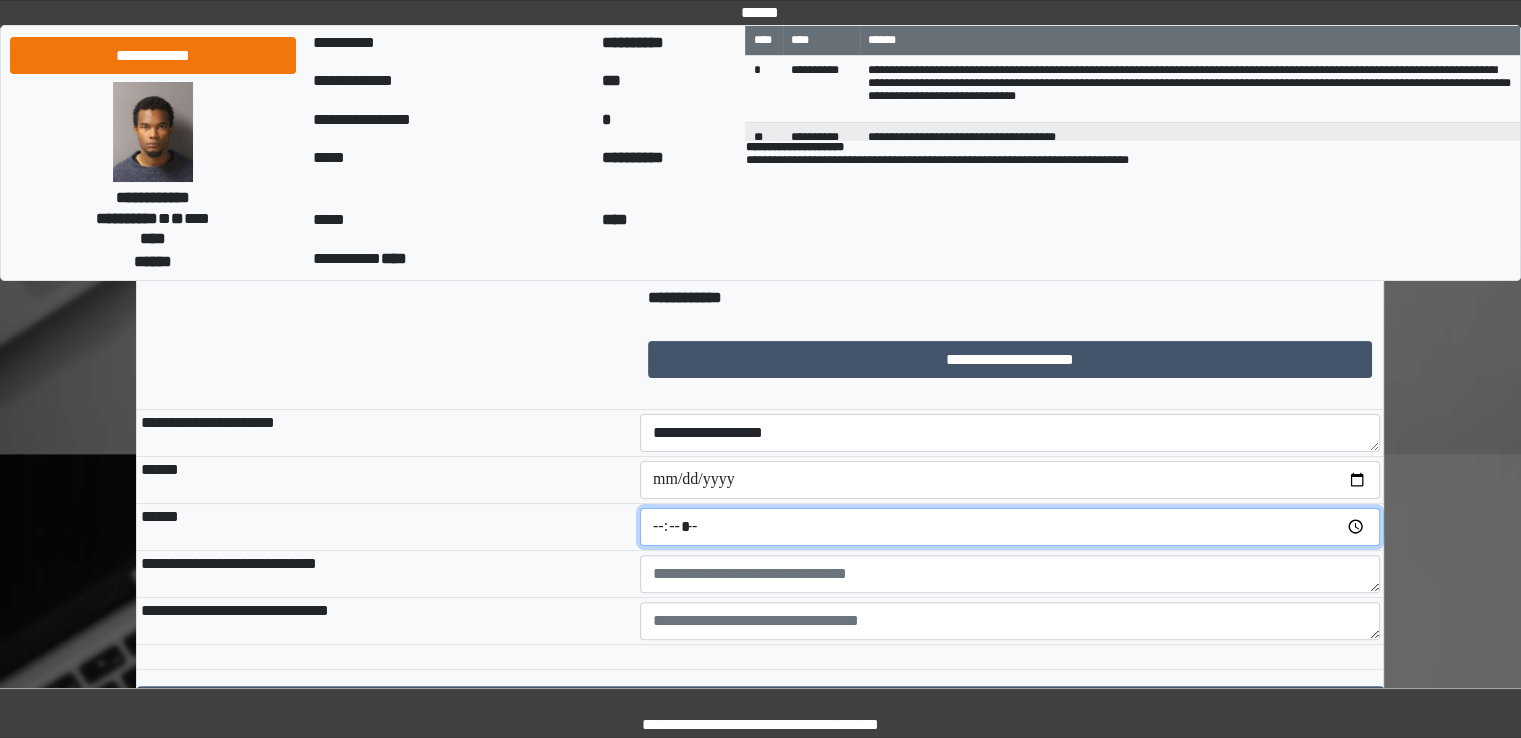 click at bounding box center [1010, 527] 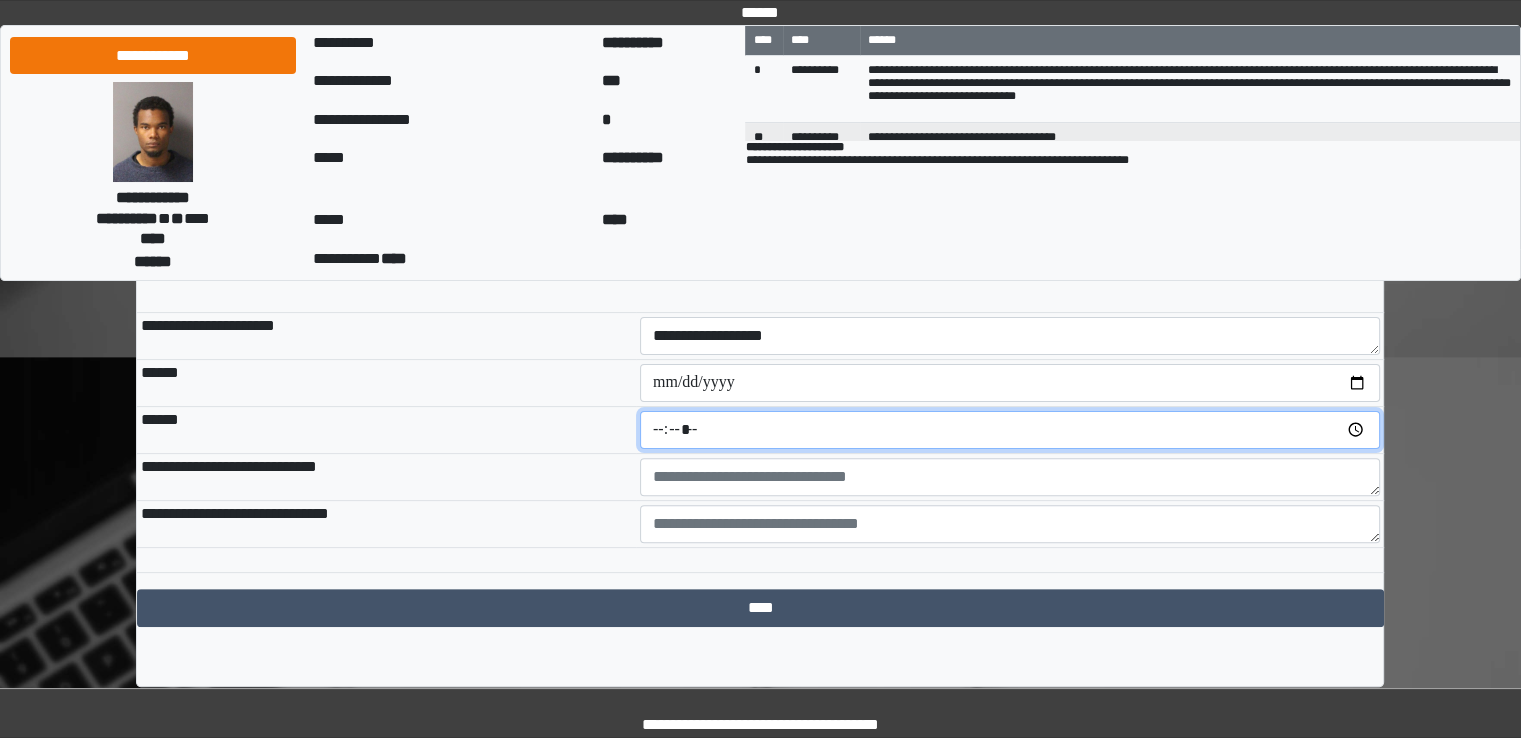 scroll, scrollTop: 511, scrollLeft: 0, axis: vertical 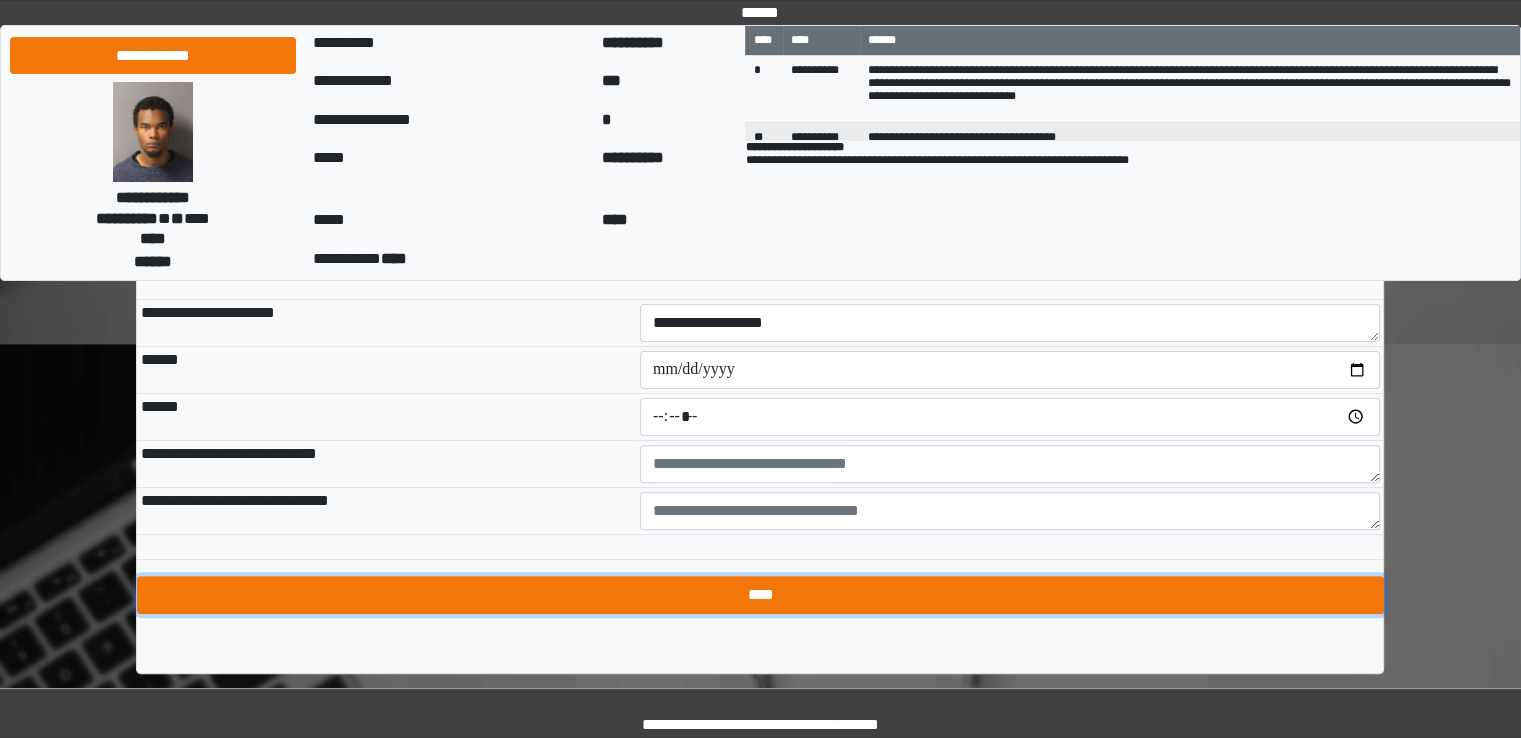 click on "****" at bounding box center (760, 595) 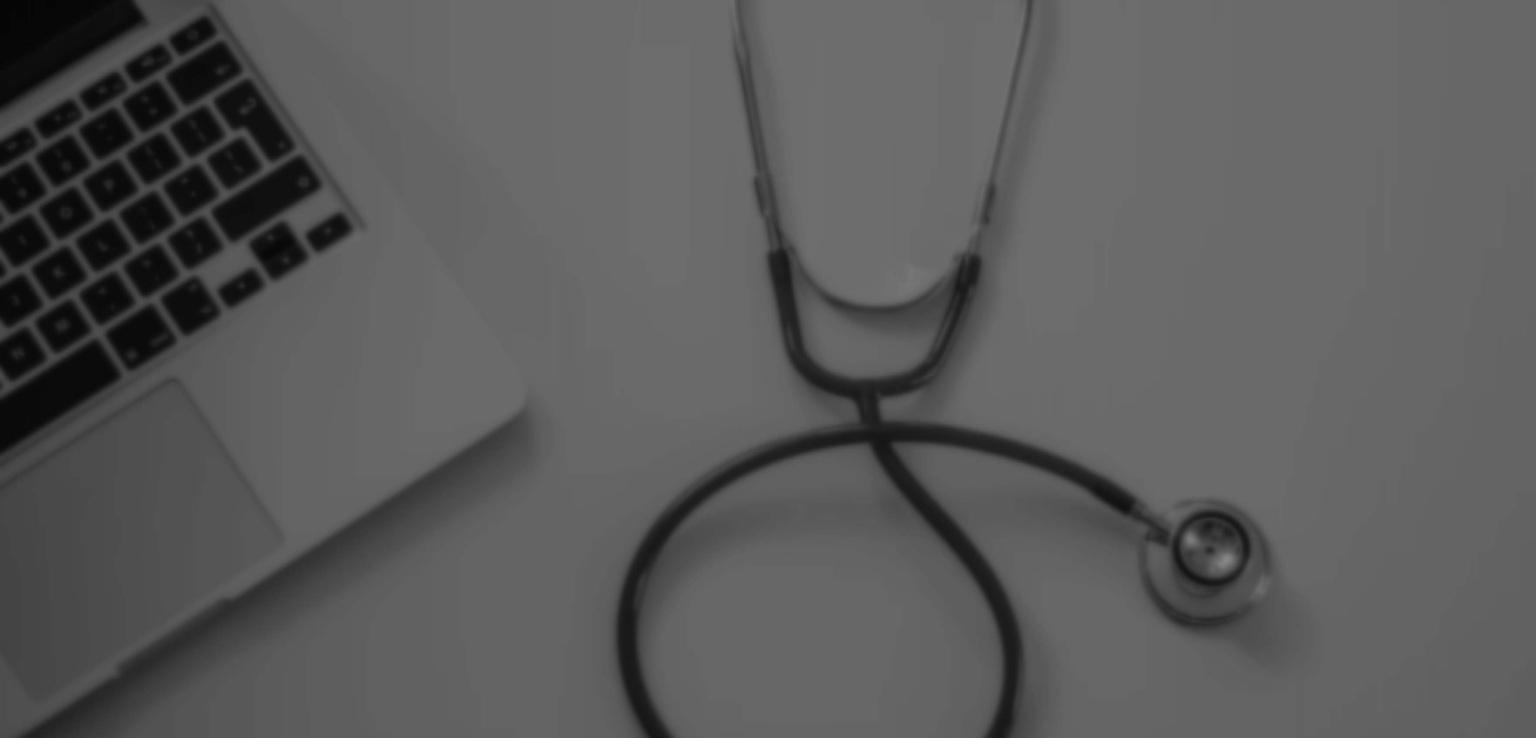 scroll, scrollTop: 0, scrollLeft: 0, axis: both 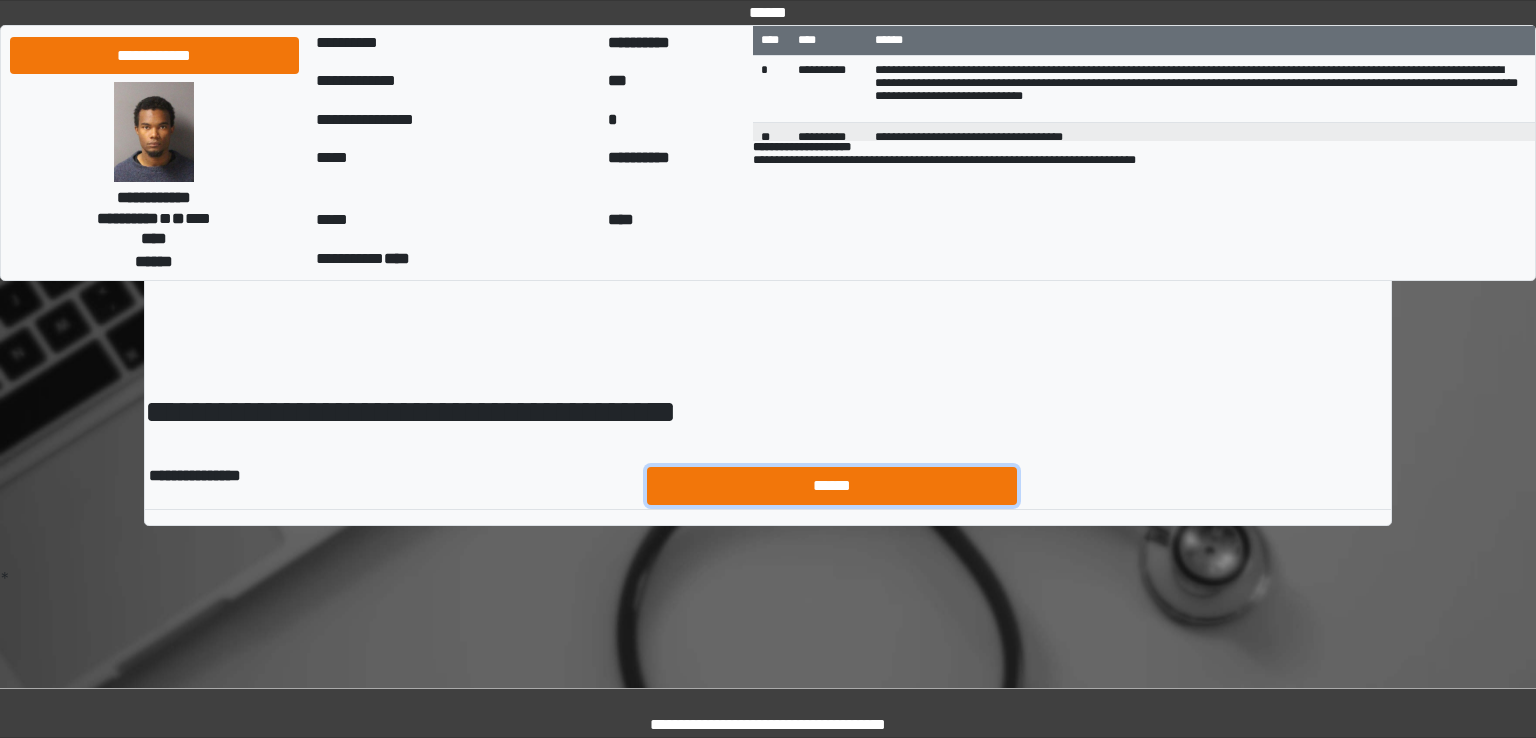 click on "******" at bounding box center [832, 486] 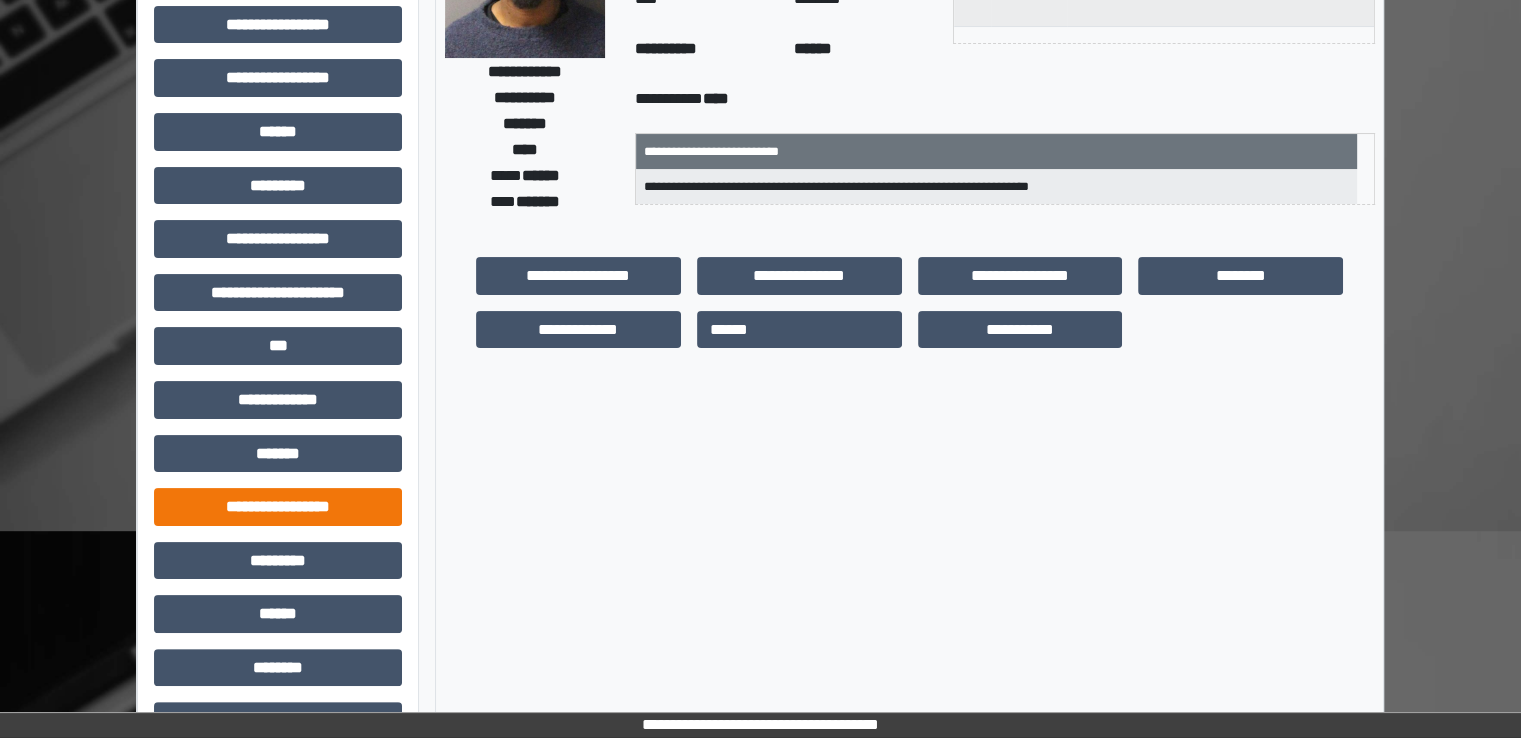 scroll, scrollTop: 428, scrollLeft: 0, axis: vertical 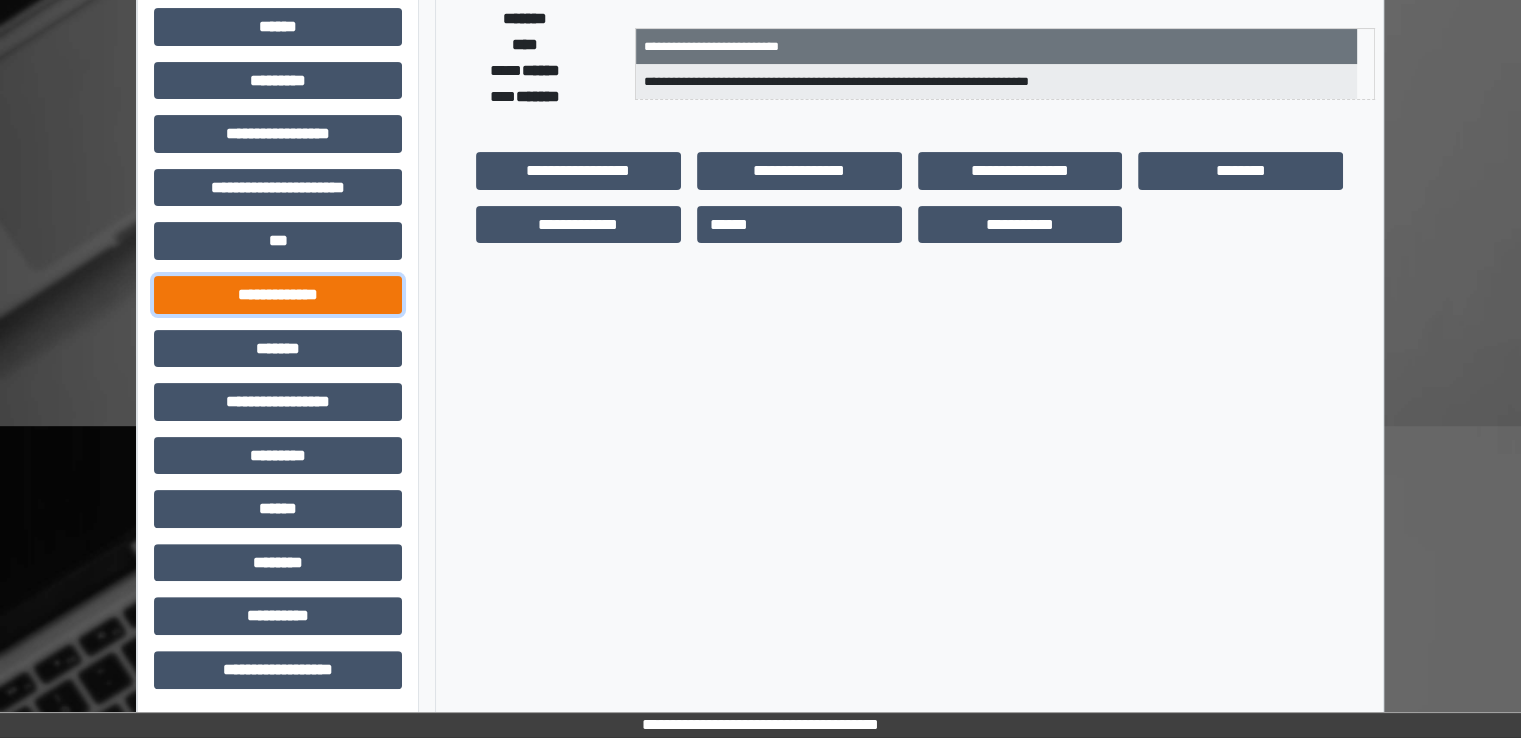 click on "**********" at bounding box center [278, 295] 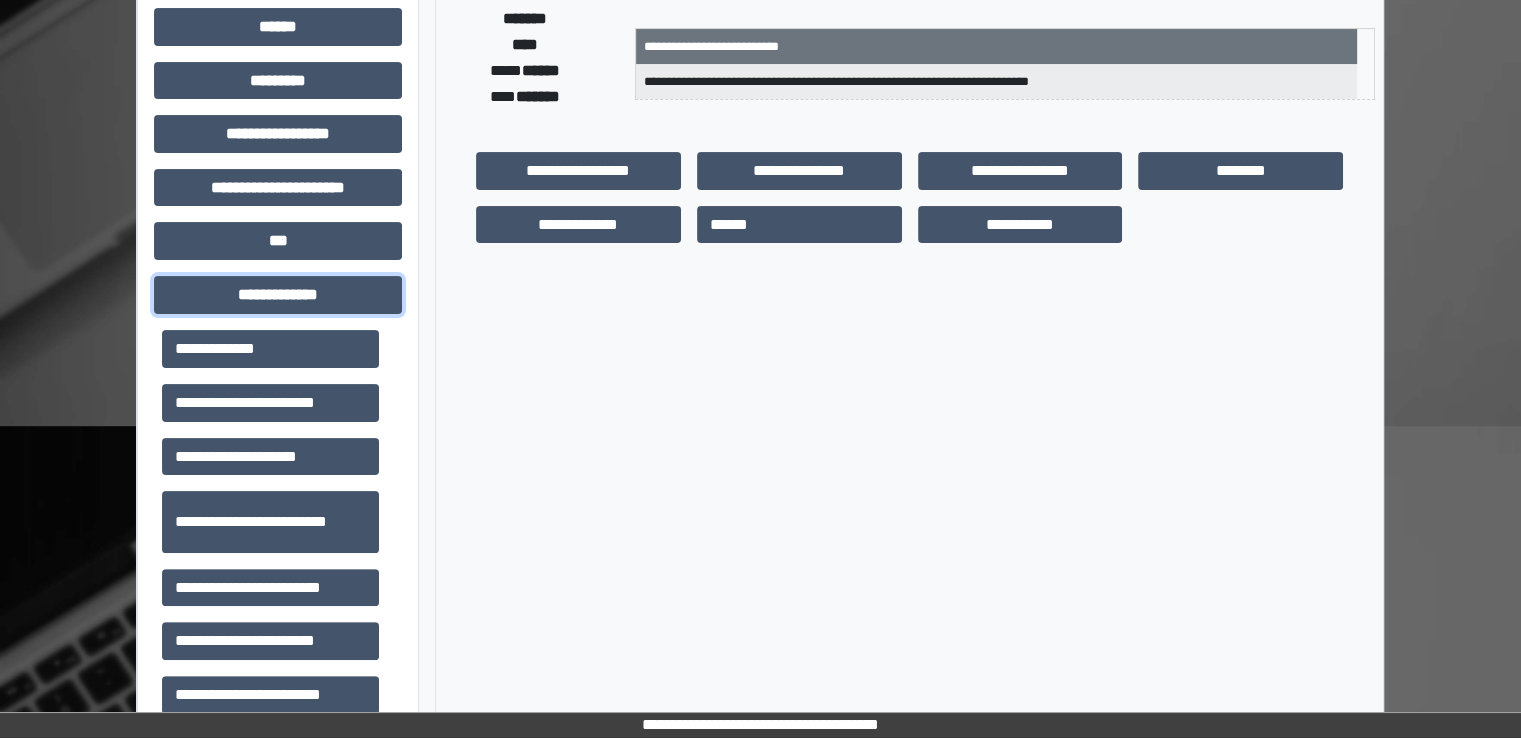 scroll, scrollTop: 500, scrollLeft: 0, axis: vertical 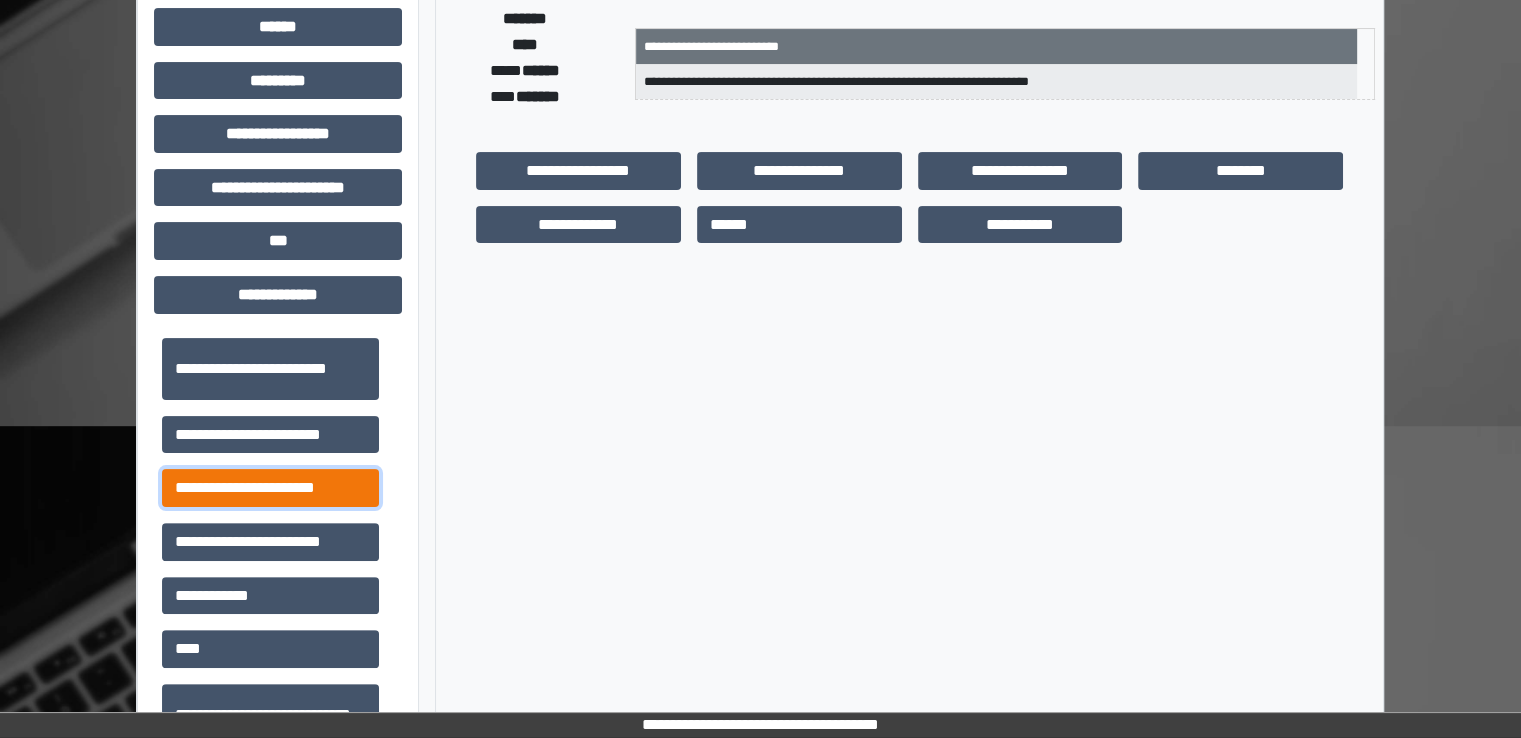click on "**********" at bounding box center [270, 488] 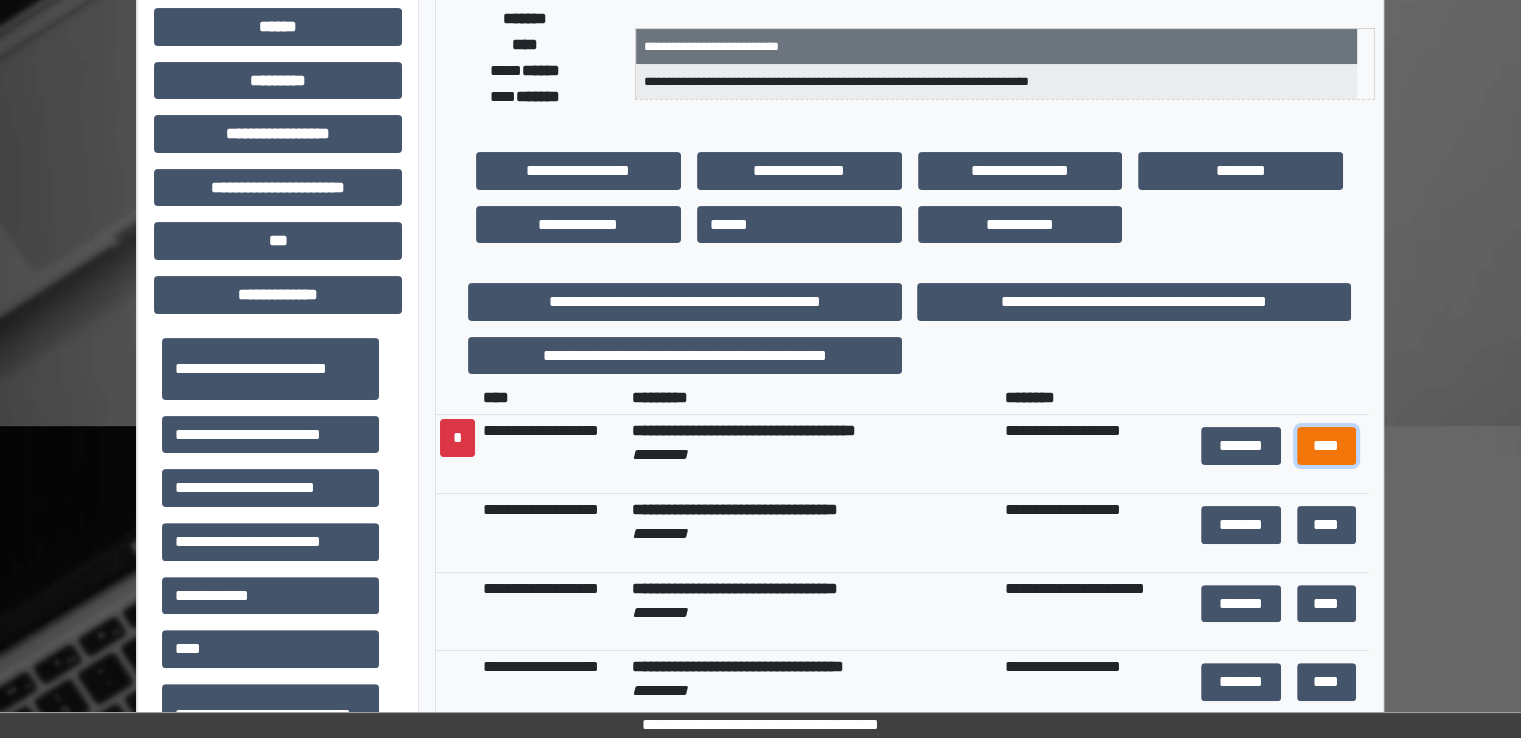 click on "****" at bounding box center [1326, 446] 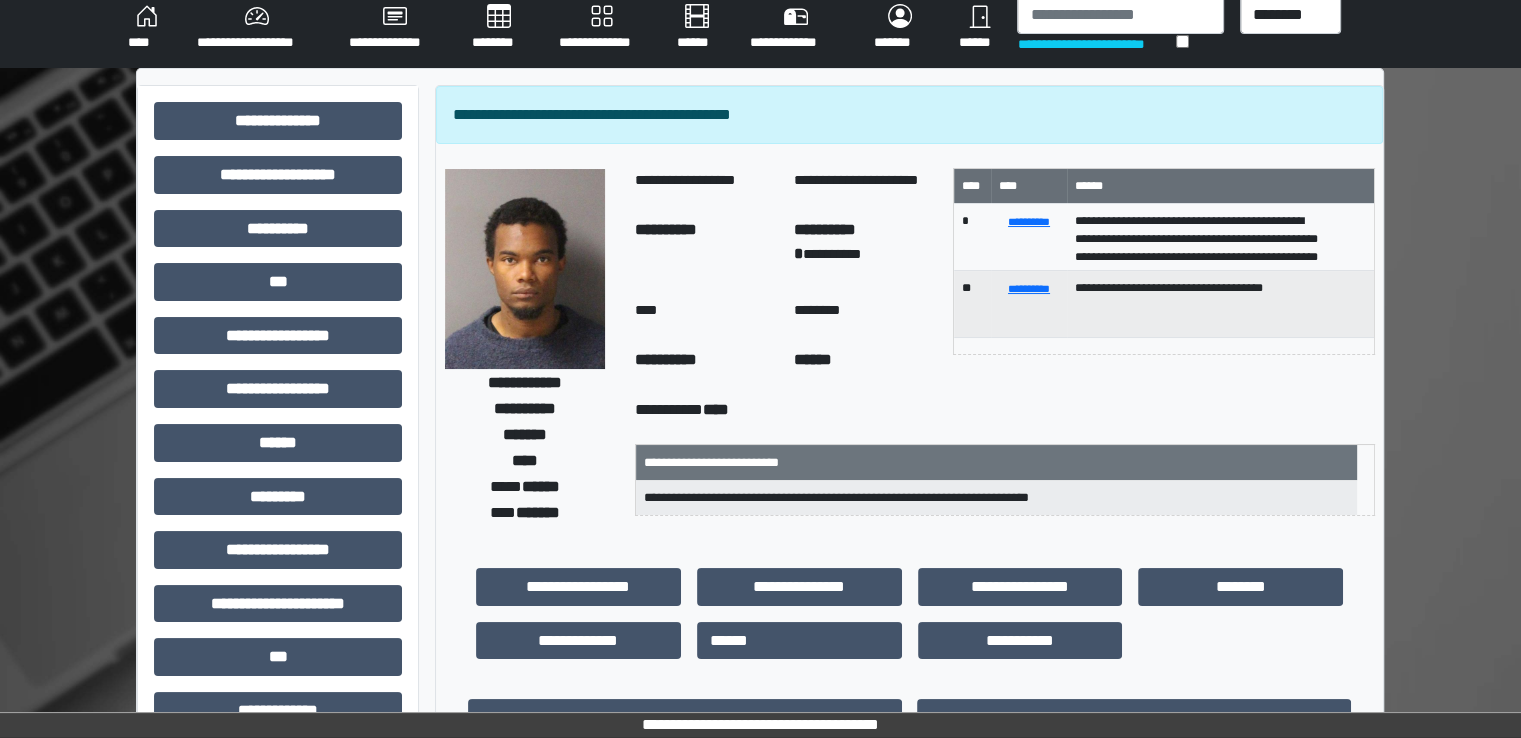 scroll, scrollTop: 0, scrollLeft: 0, axis: both 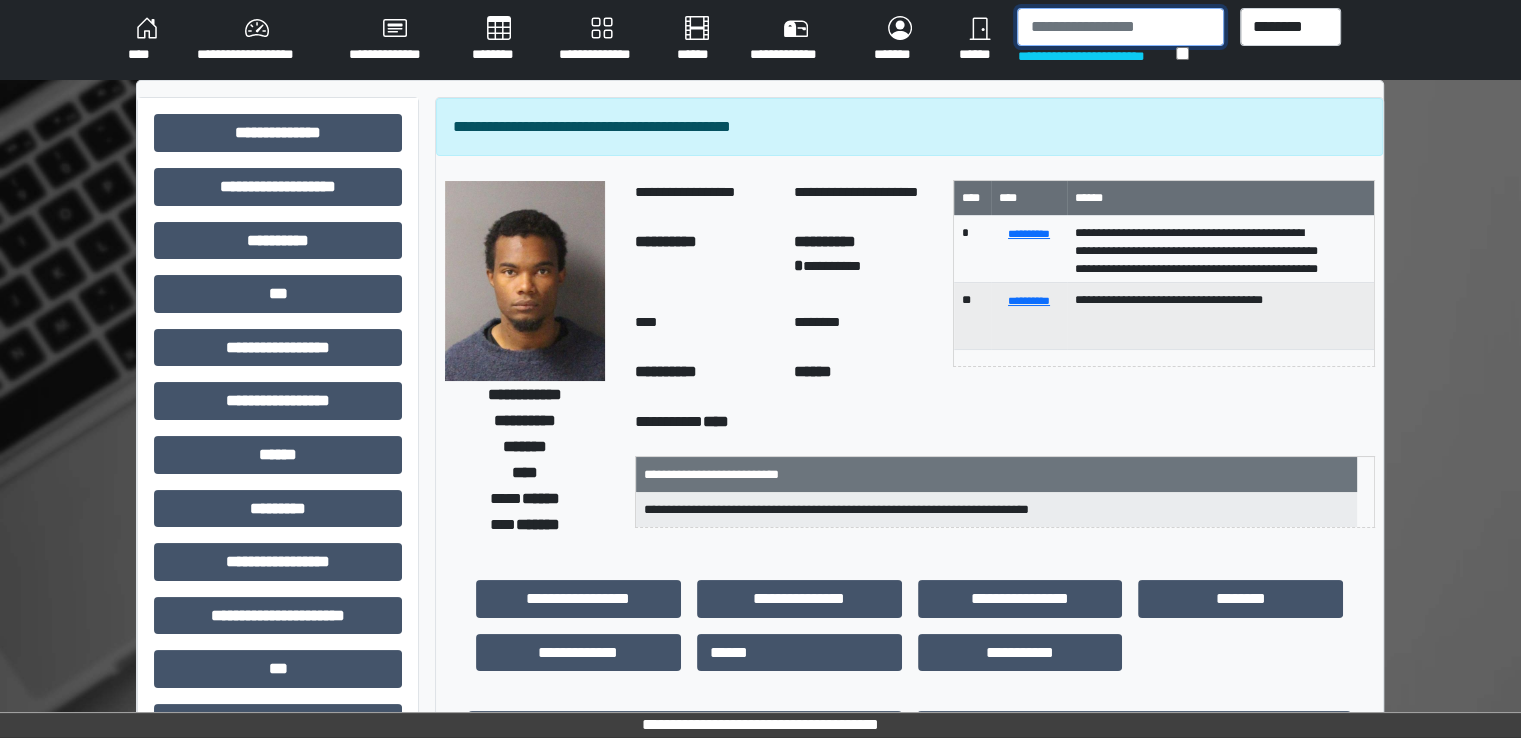 click at bounding box center (1120, 27) 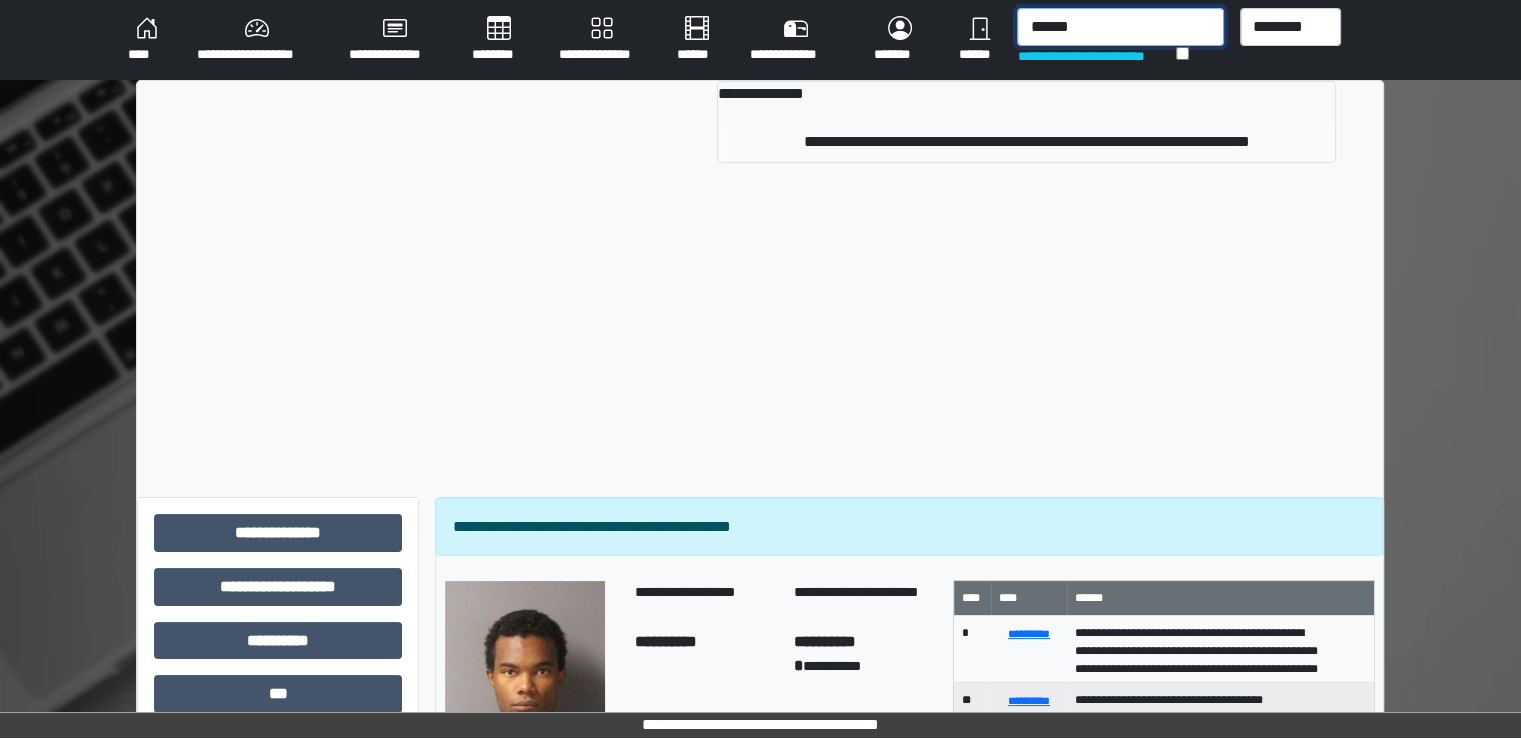 type on "******" 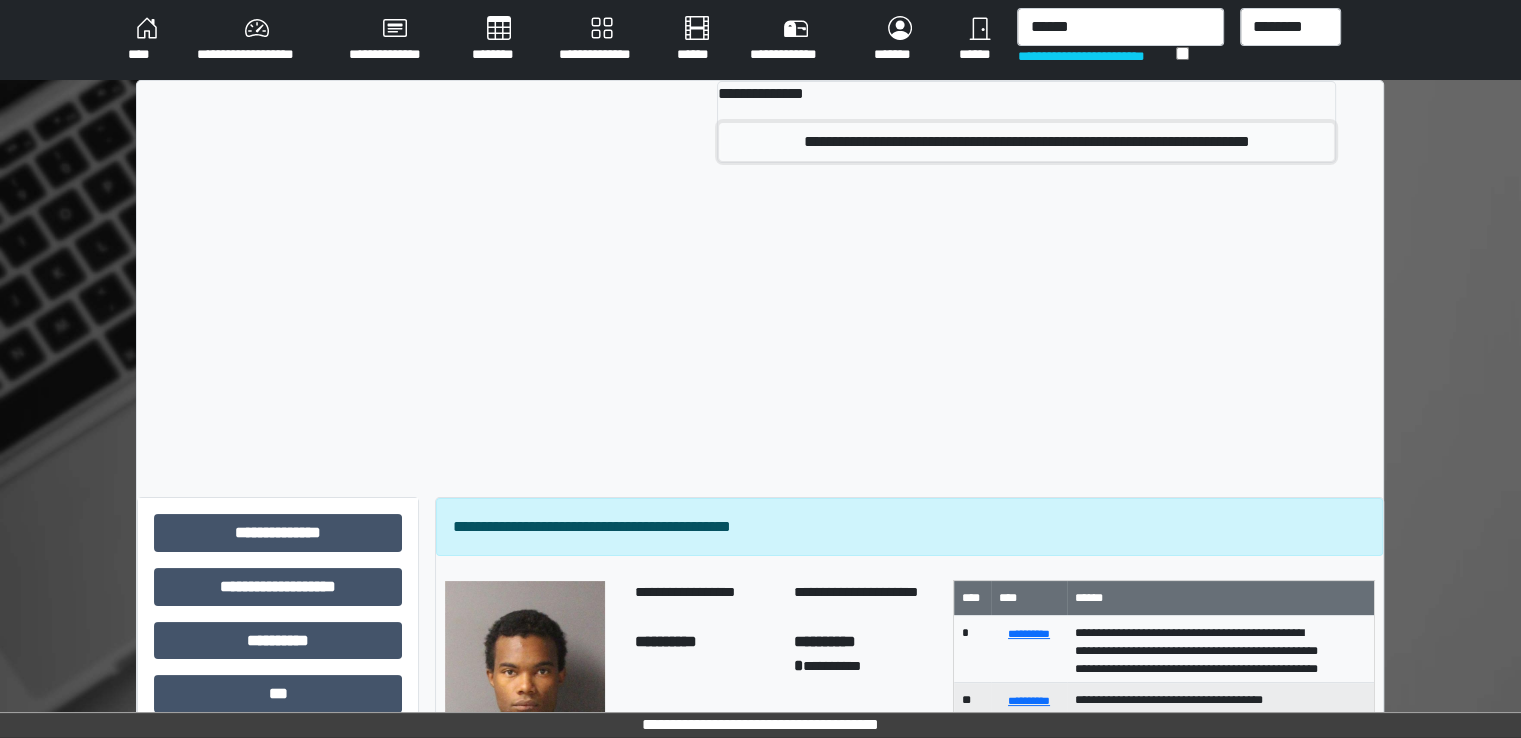 click on "**********" at bounding box center (1026, 142) 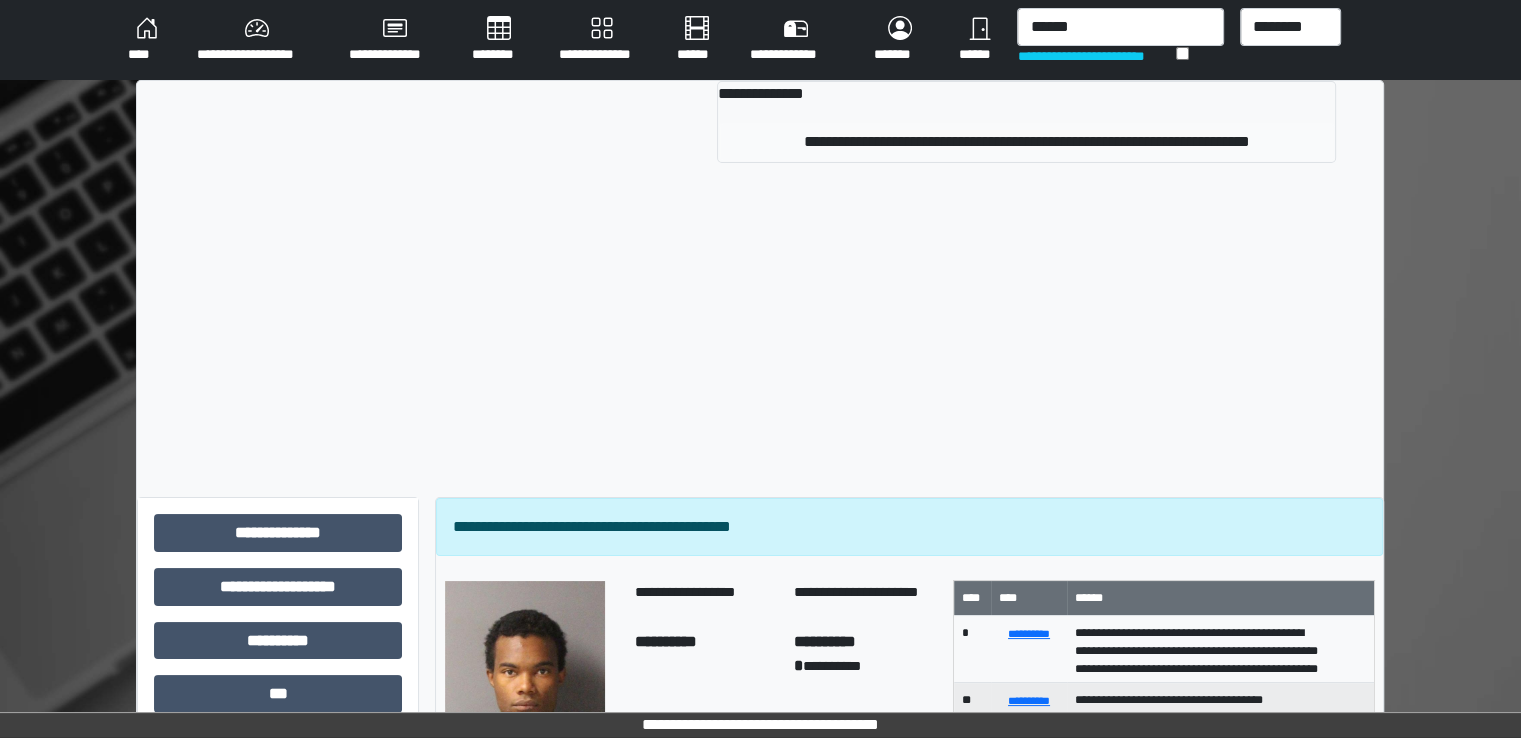 type 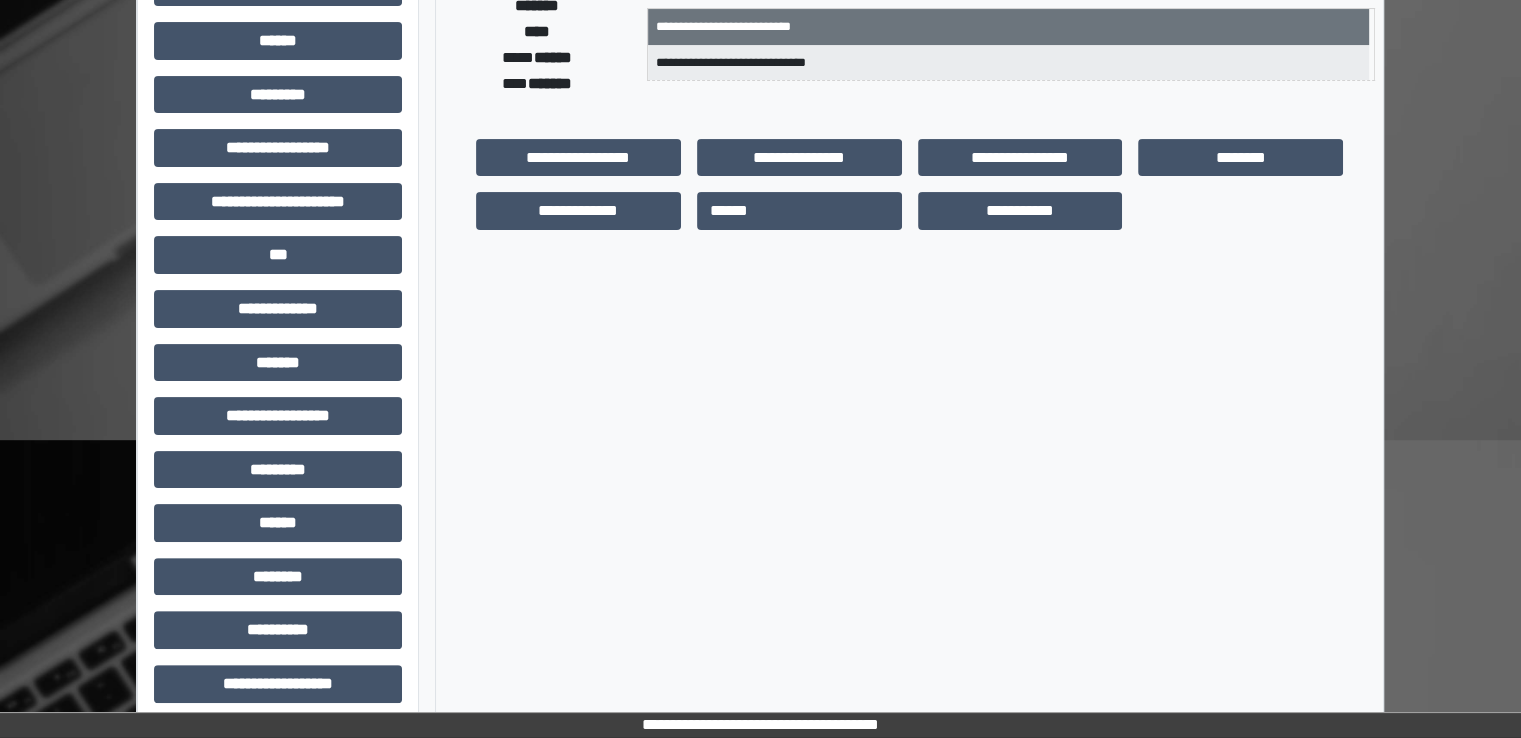 scroll, scrollTop: 428, scrollLeft: 0, axis: vertical 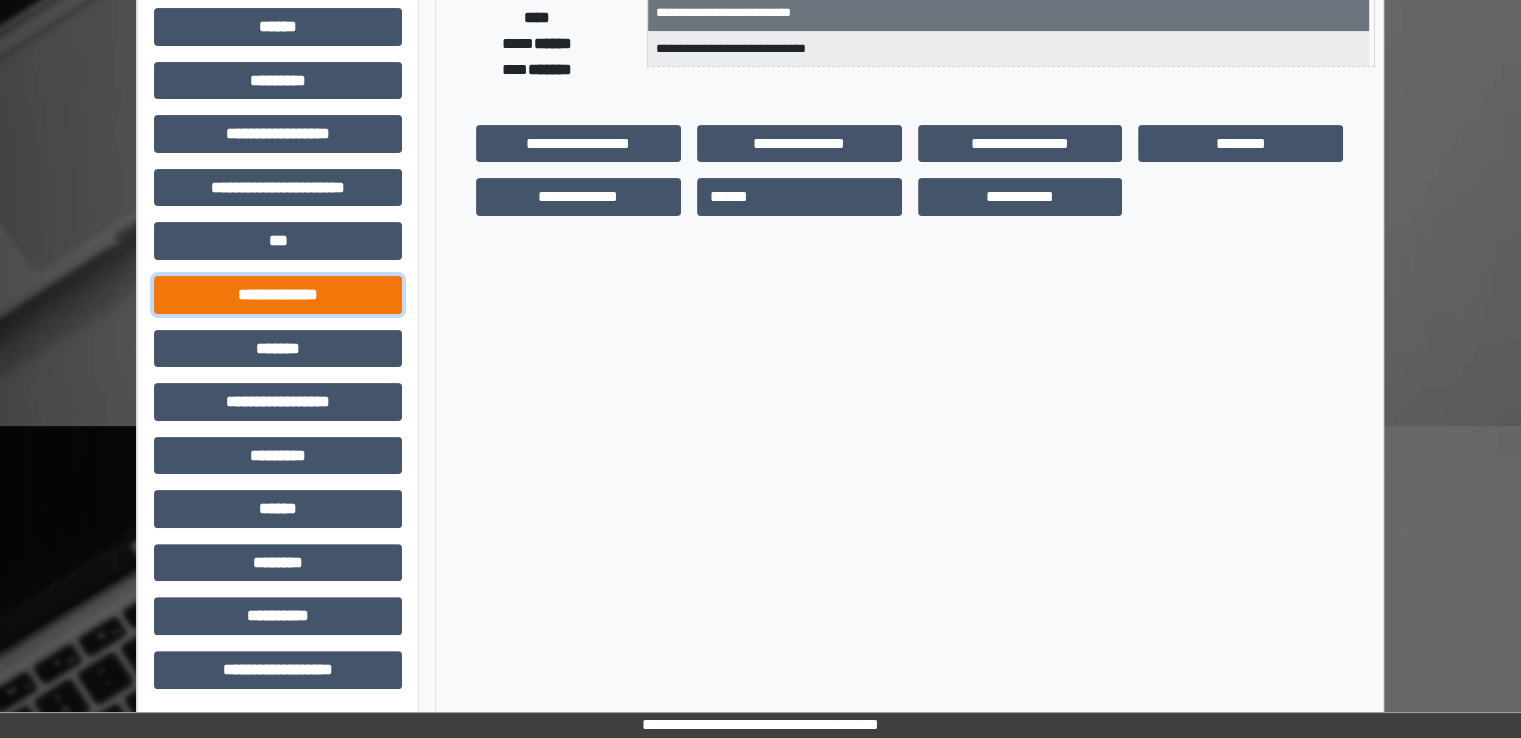 click on "**********" at bounding box center (278, 295) 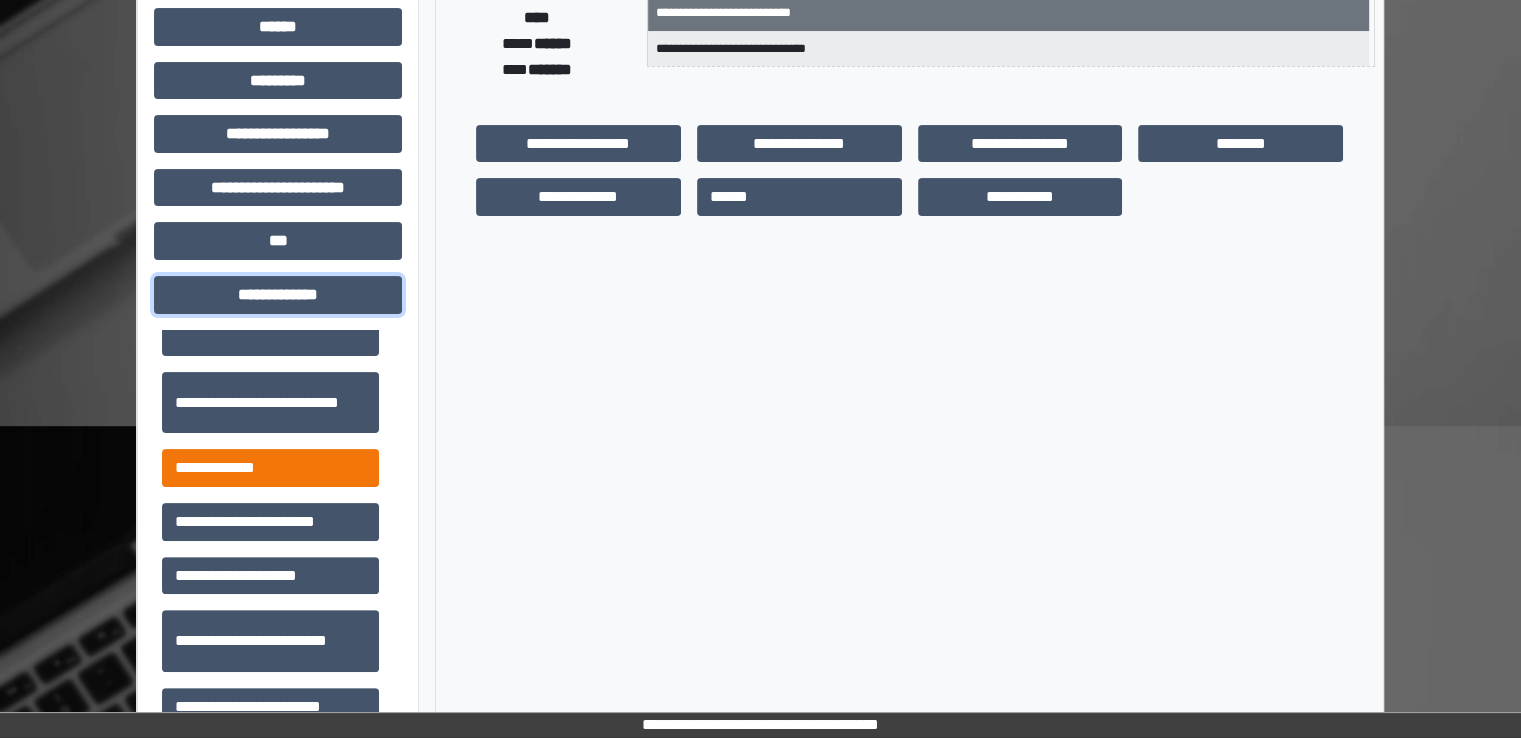 scroll, scrollTop: 500, scrollLeft: 0, axis: vertical 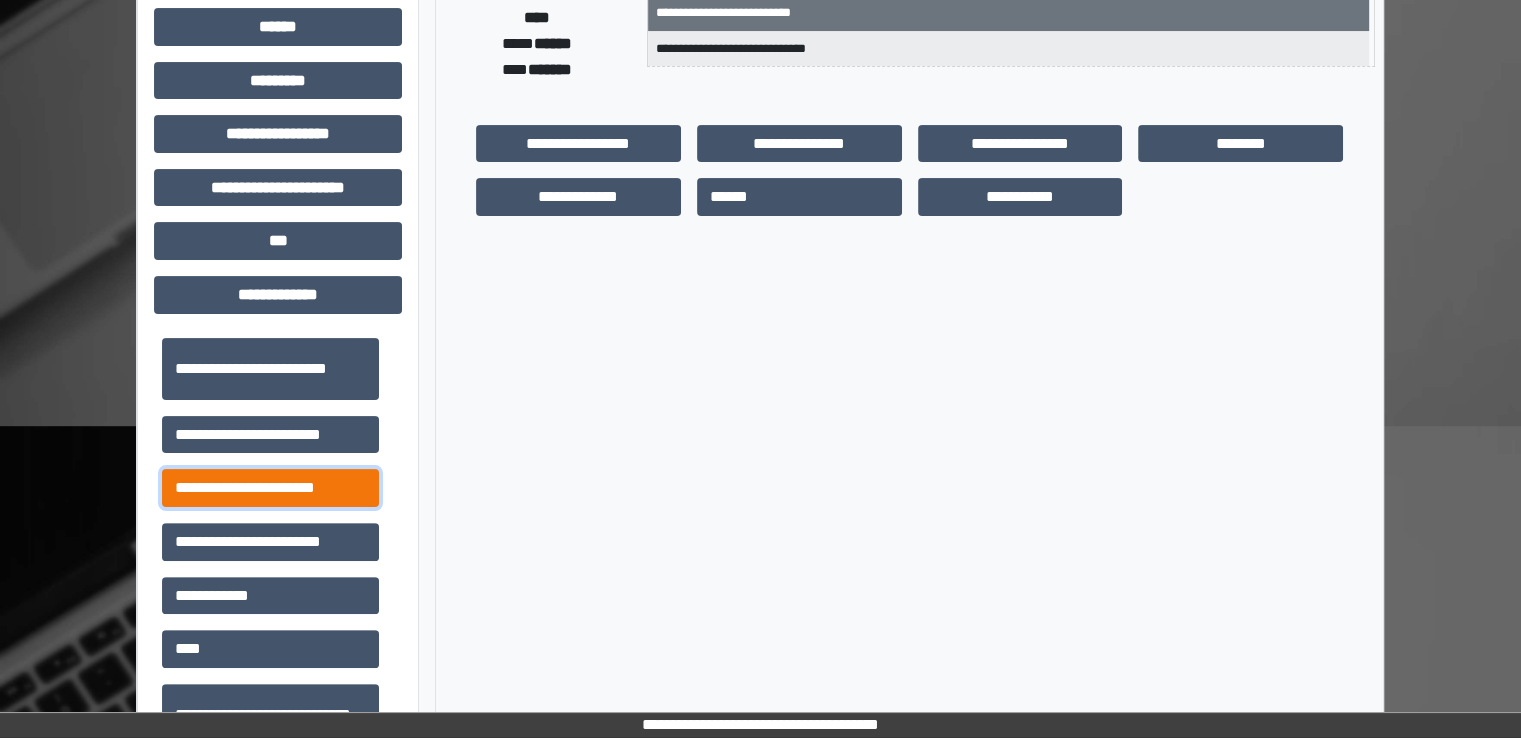click on "**********" at bounding box center [270, 488] 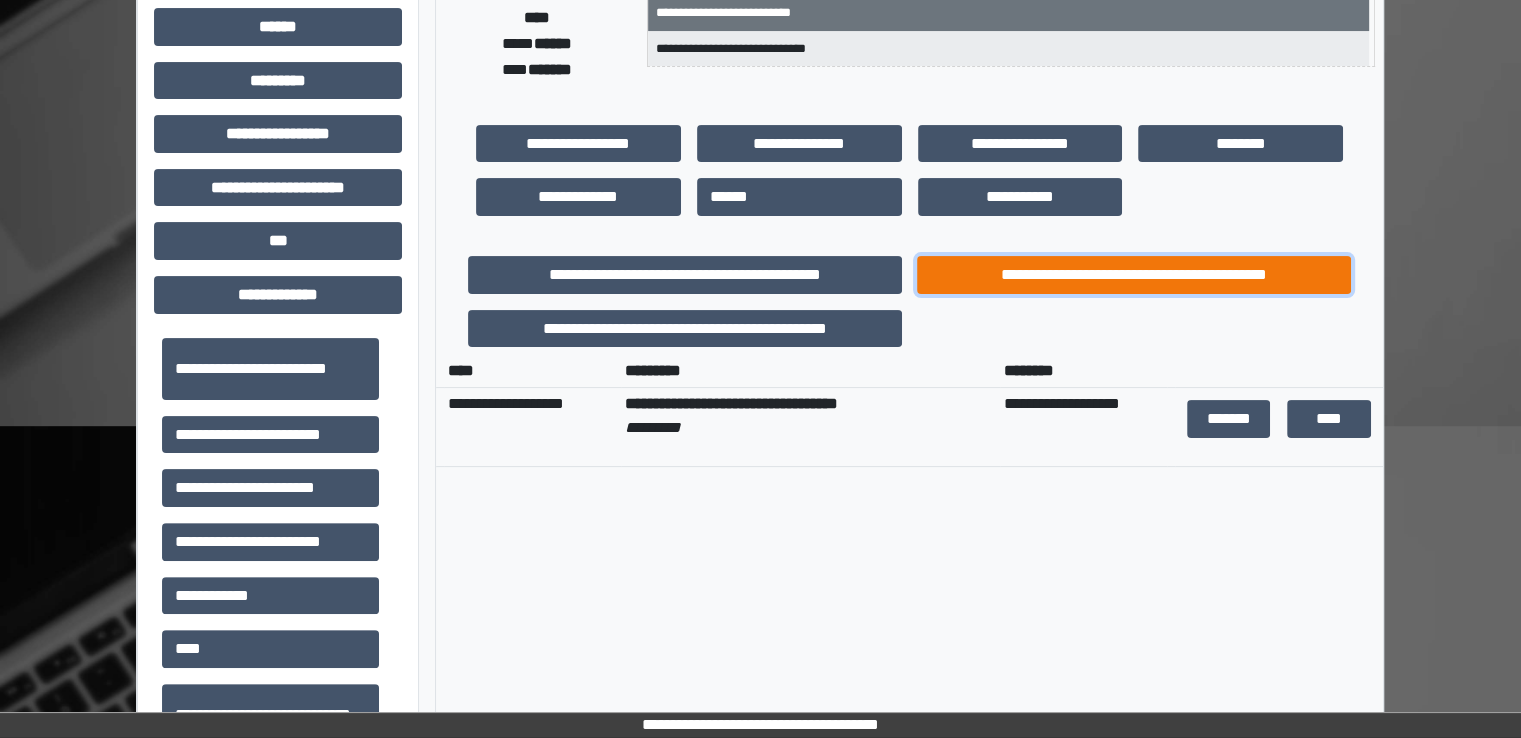 click on "**********" at bounding box center (1134, 275) 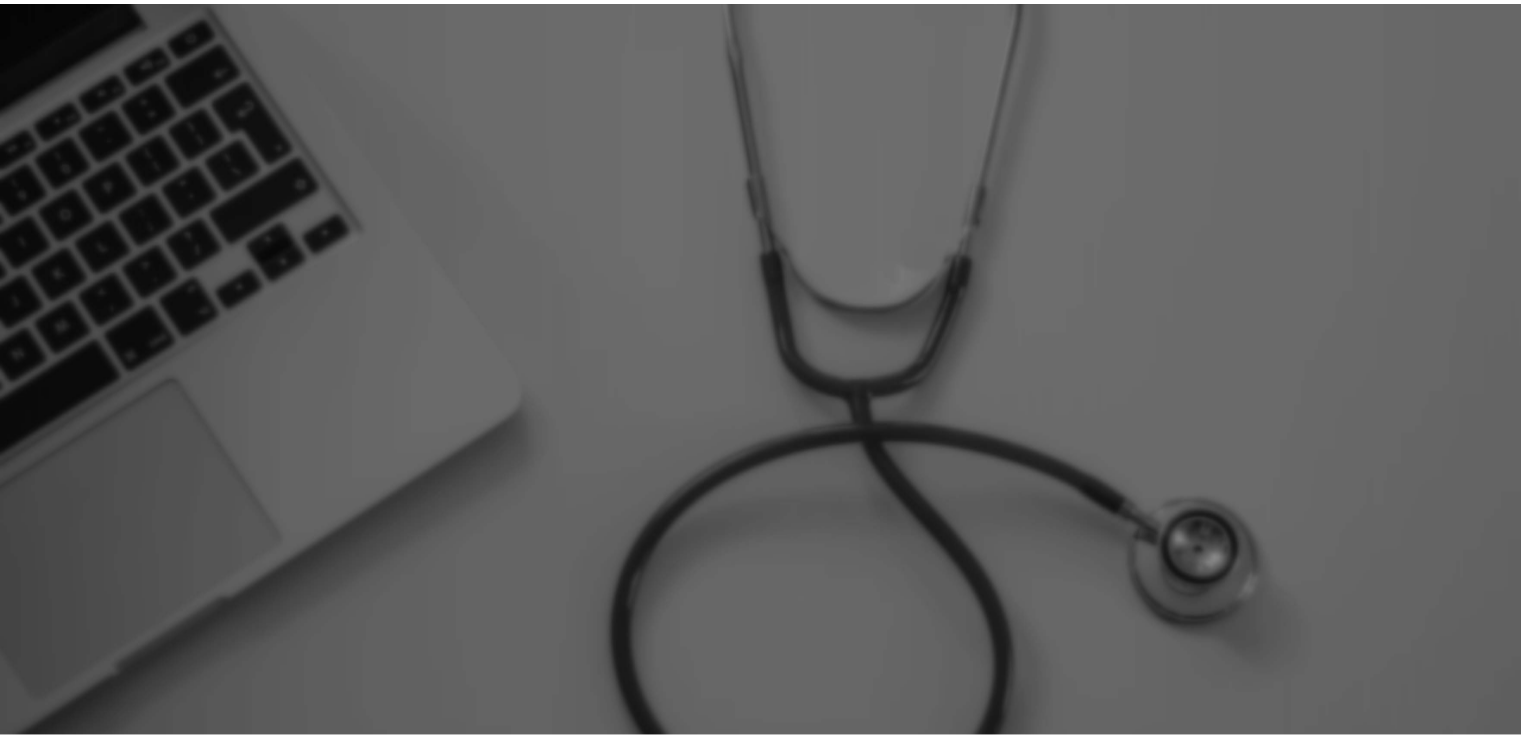 scroll, scrollTop: 0, scrollLeft: 0, axis: both 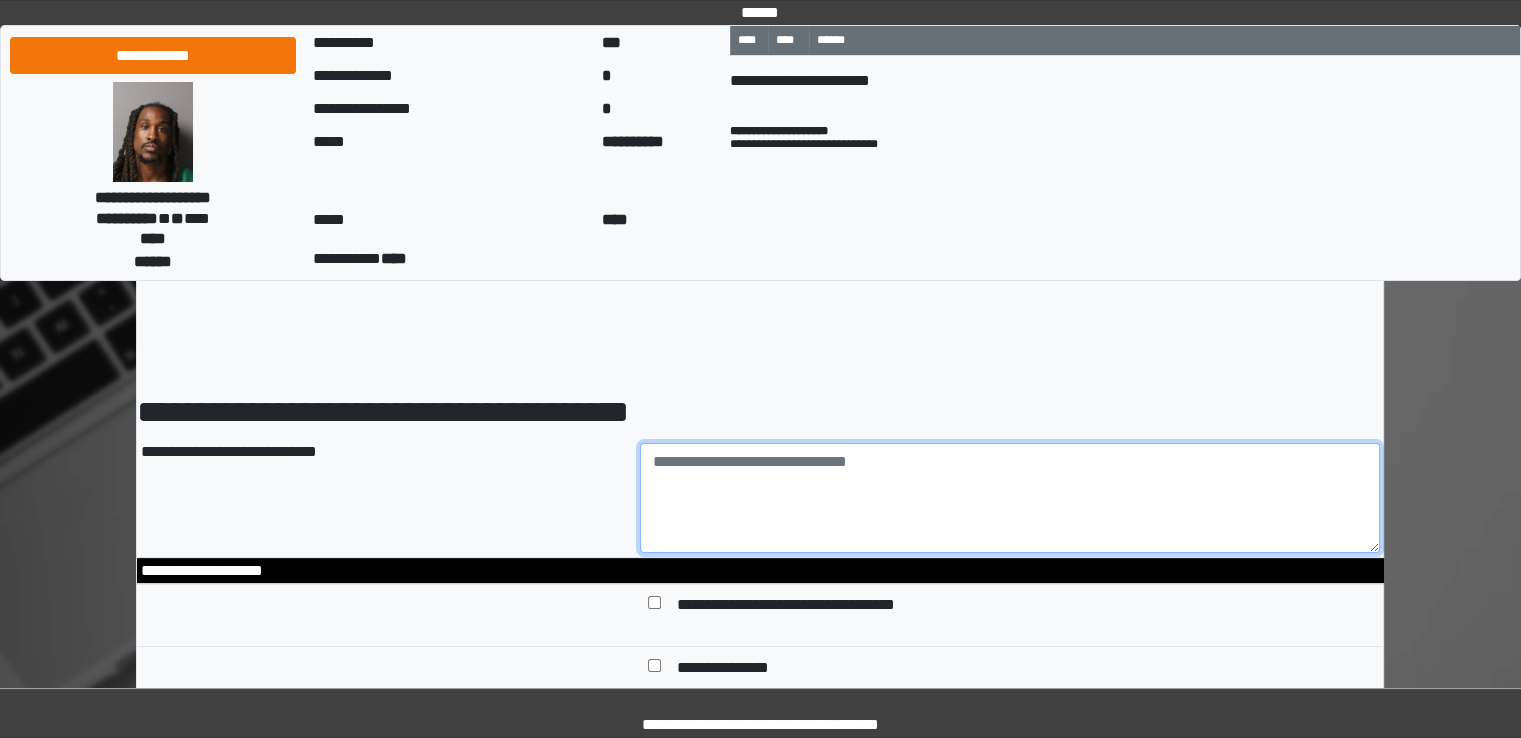 click at bounding box center [1010, 498] 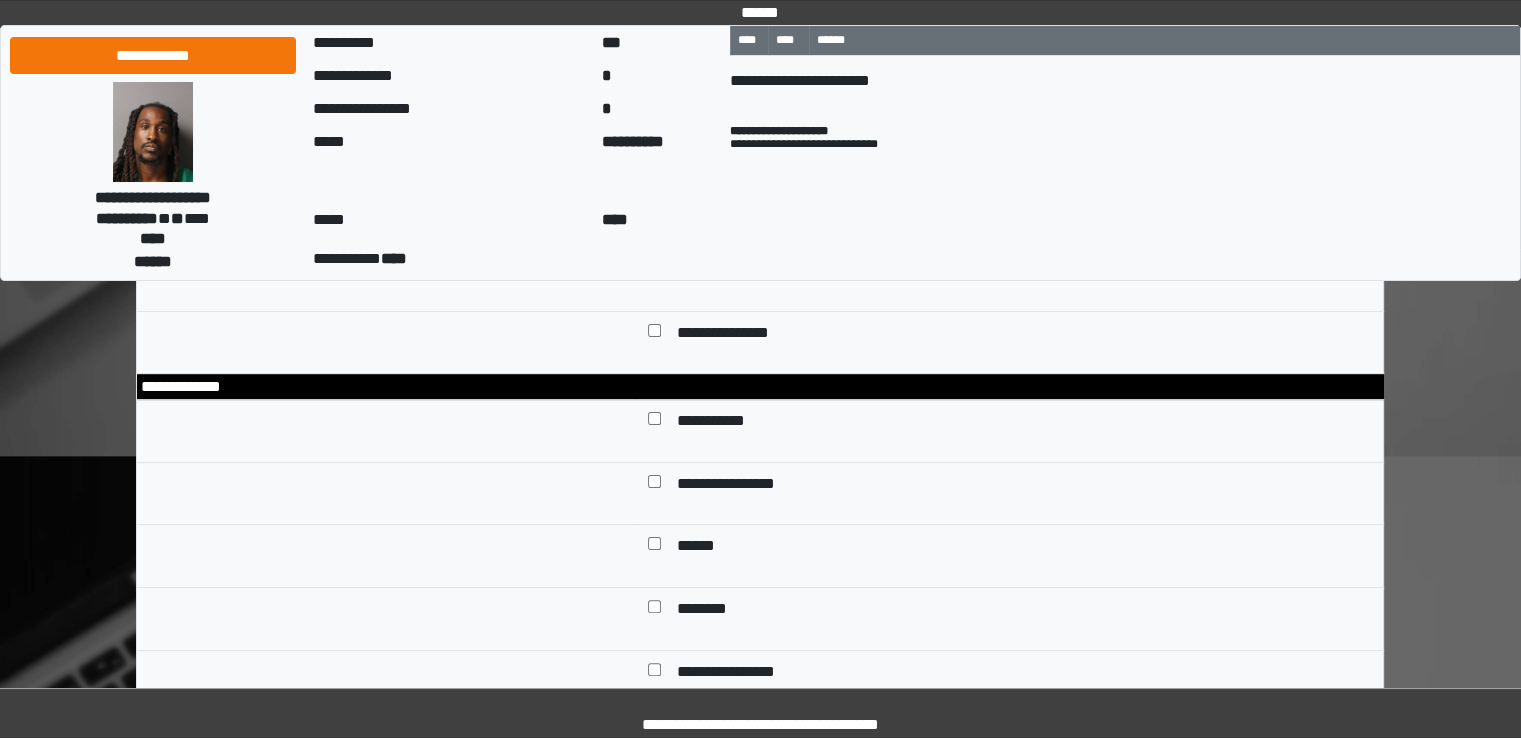 scroll, scrollTop: 400, scrollLeft: 0, axis: vertical 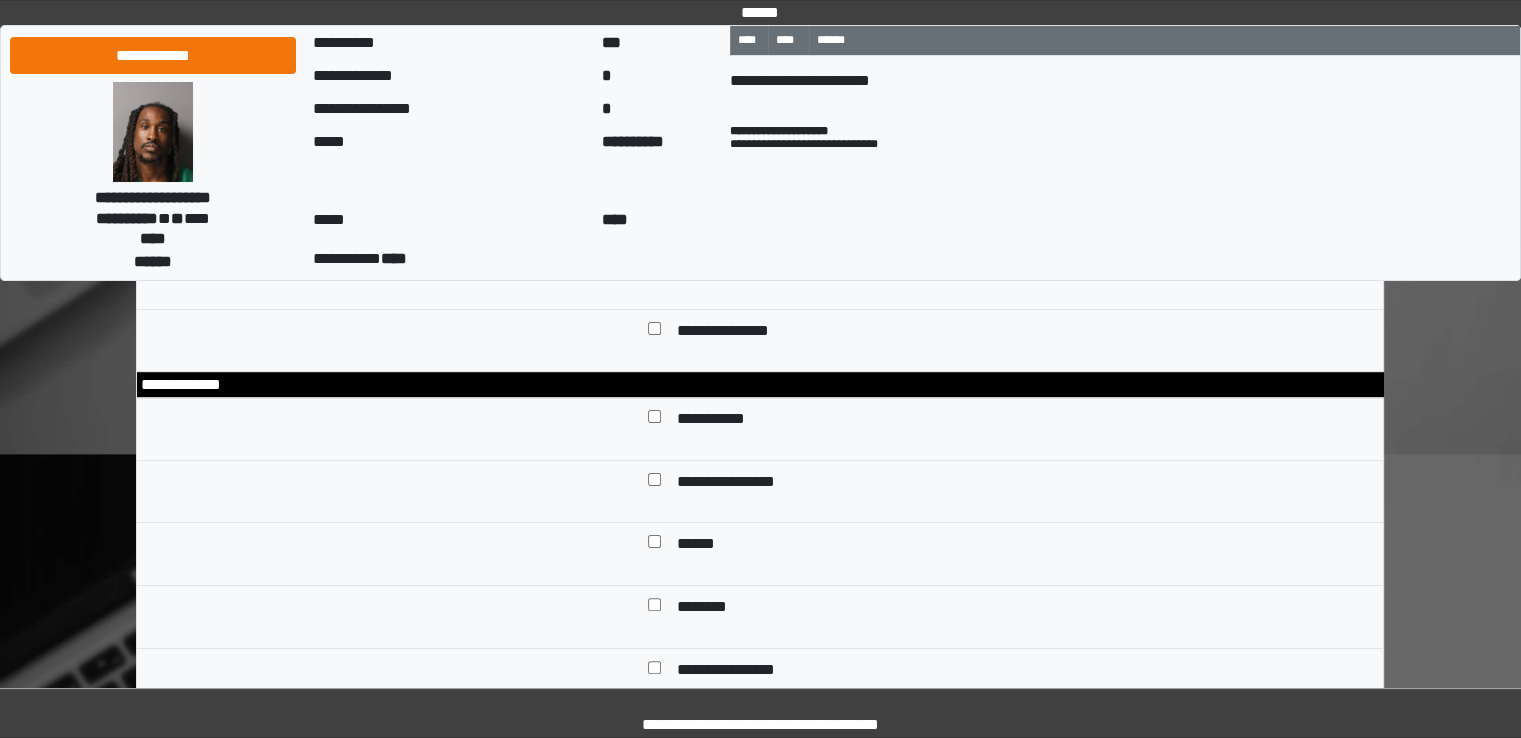 type on "**********" 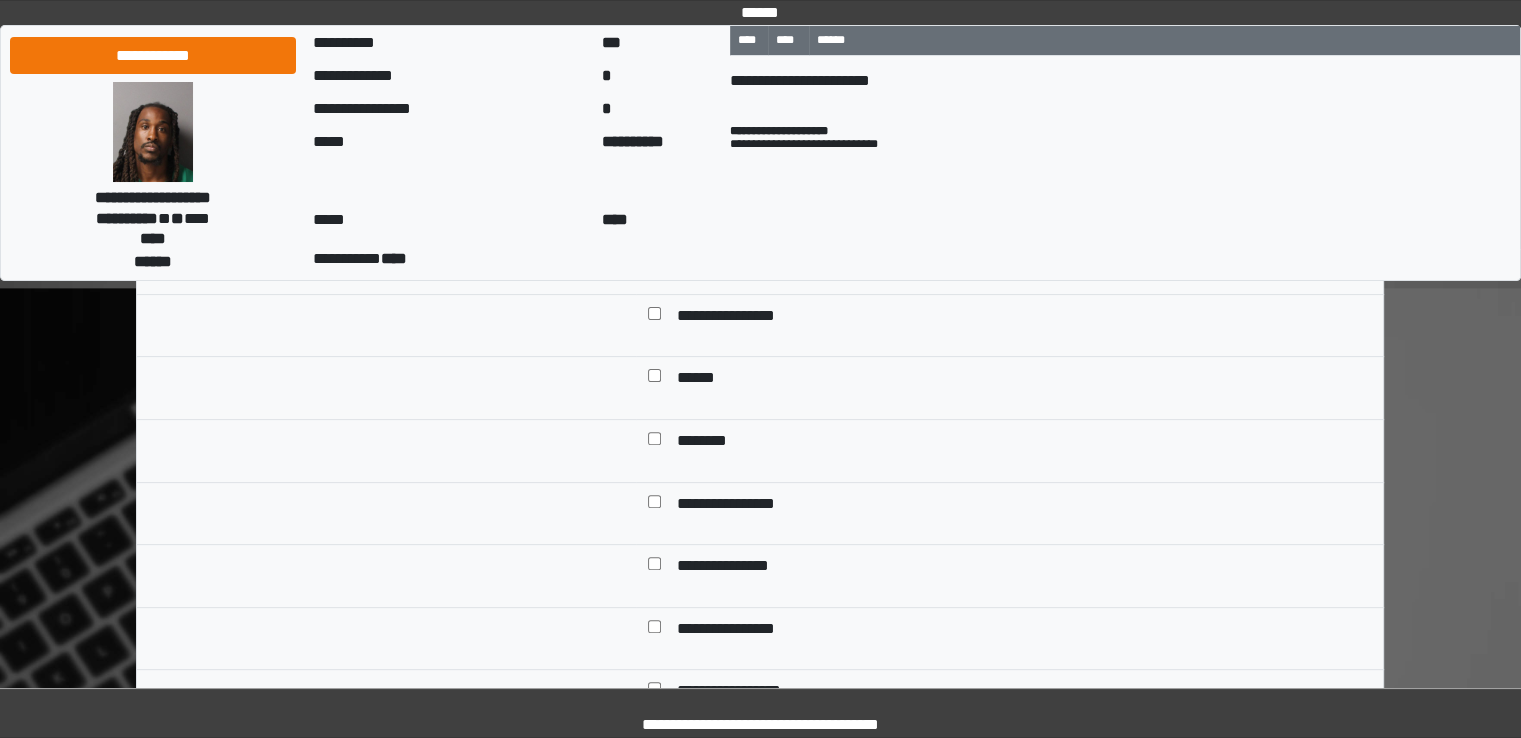 scroll, scrollTop: 600, scrollLeft: 0, axis: vertical 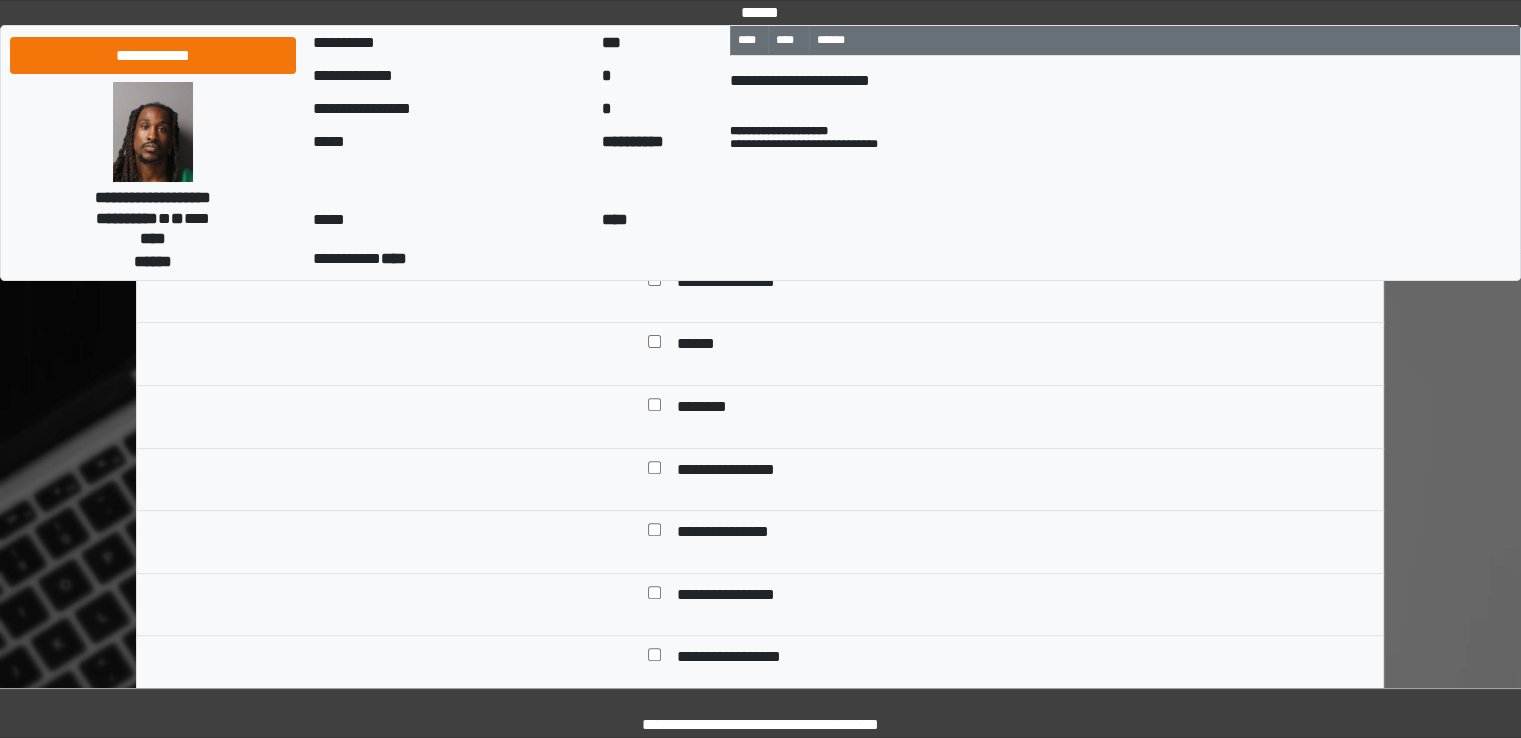 click on "******" at bounding box center [697, 346] 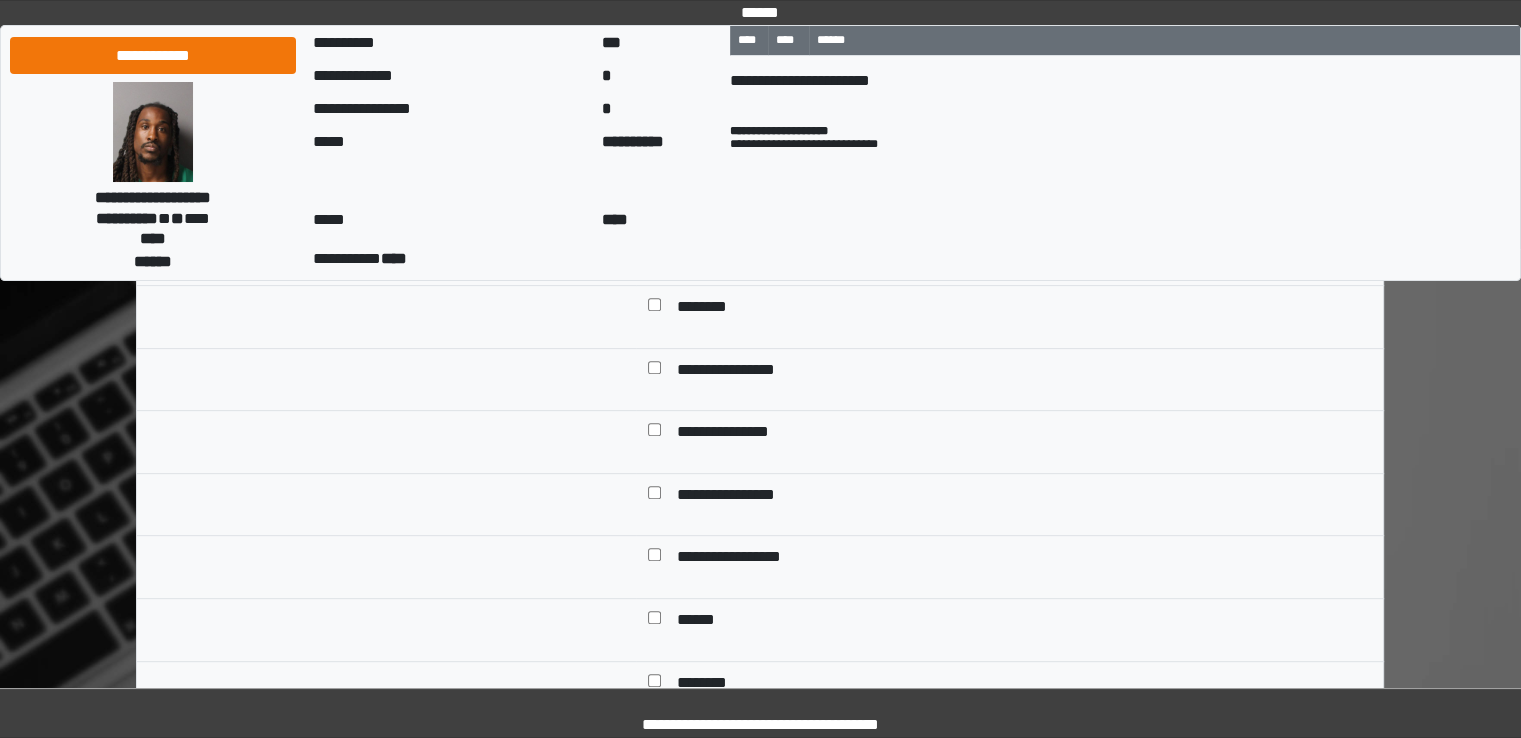 click on "**********" at bounding box center [739, 434] 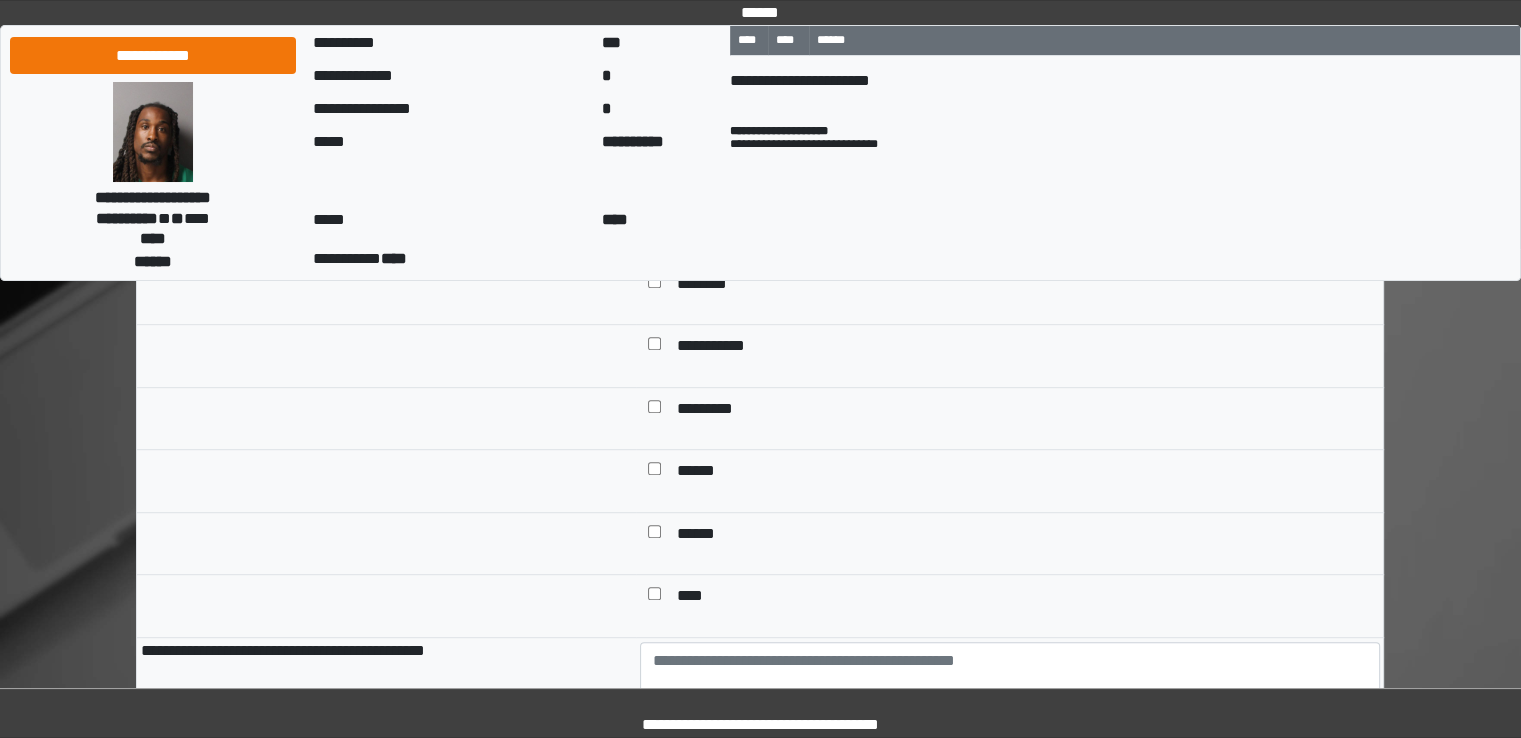 scroll, scrollTop: 1100, scrollLeft: 0, axis: vertical 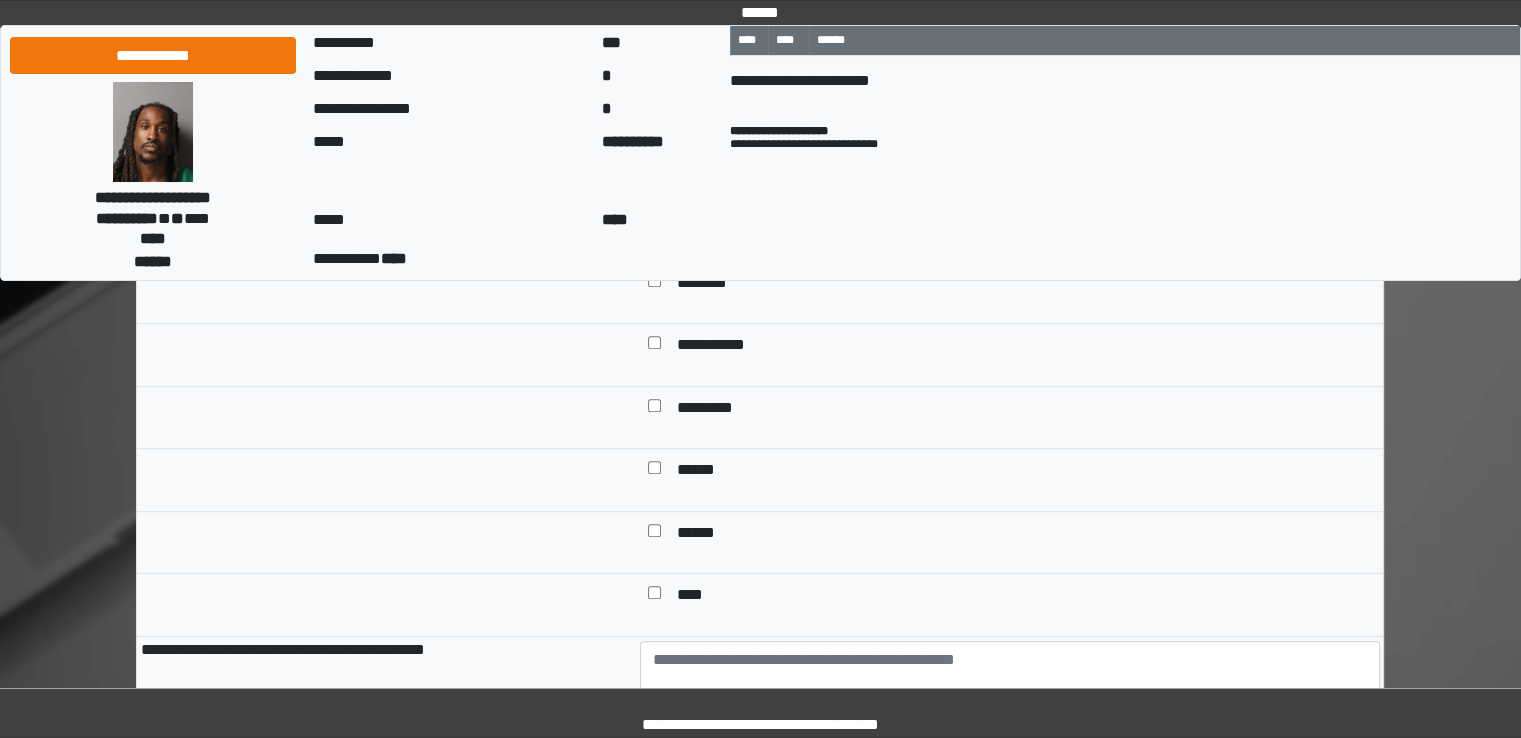 click on "*********" at bounding box center (715, 410) 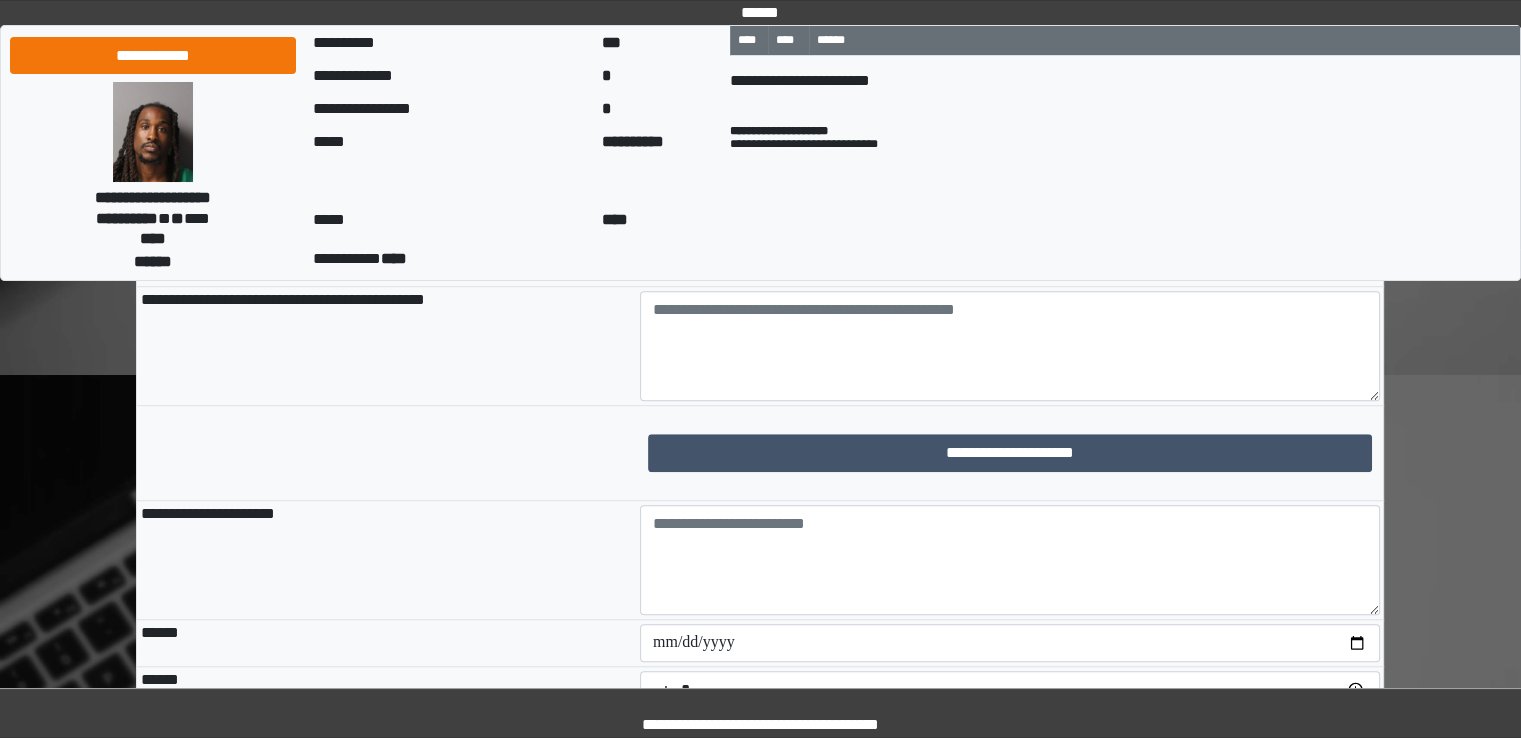 scroll, scrollTop: 1500, scrollLeft: 0, axis: vertical 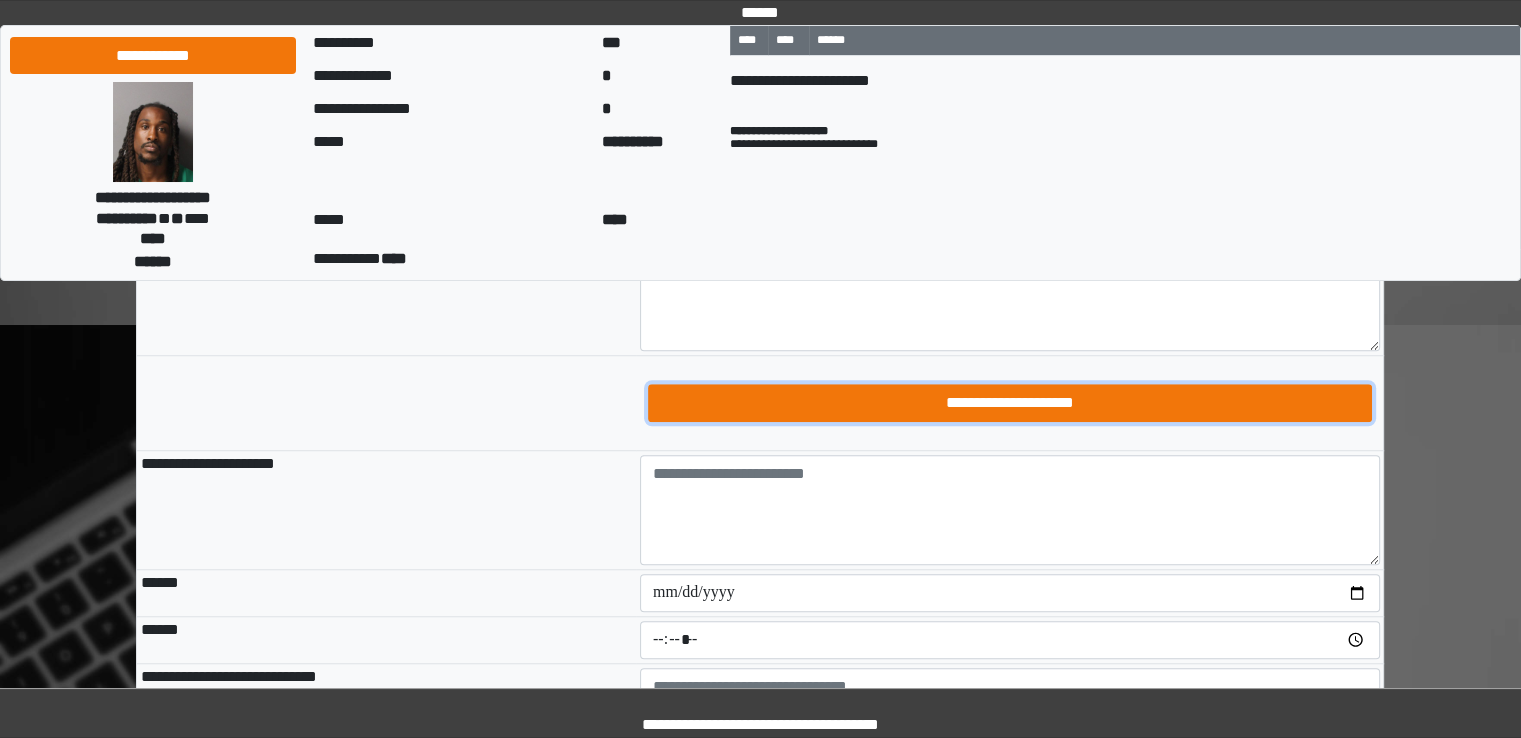click on "**********" at bounding box center [1010, 403] 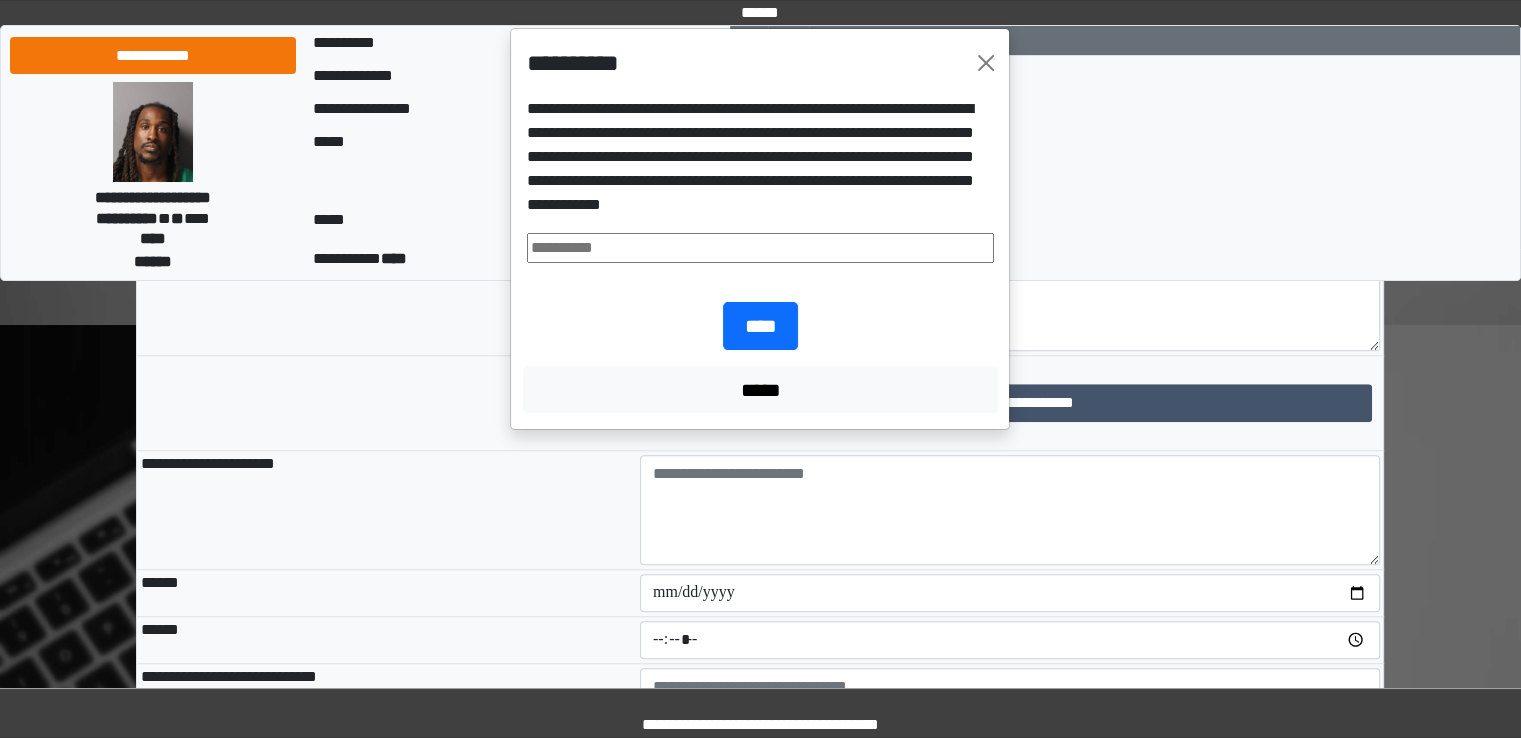 click at bounding box center (760, 248) 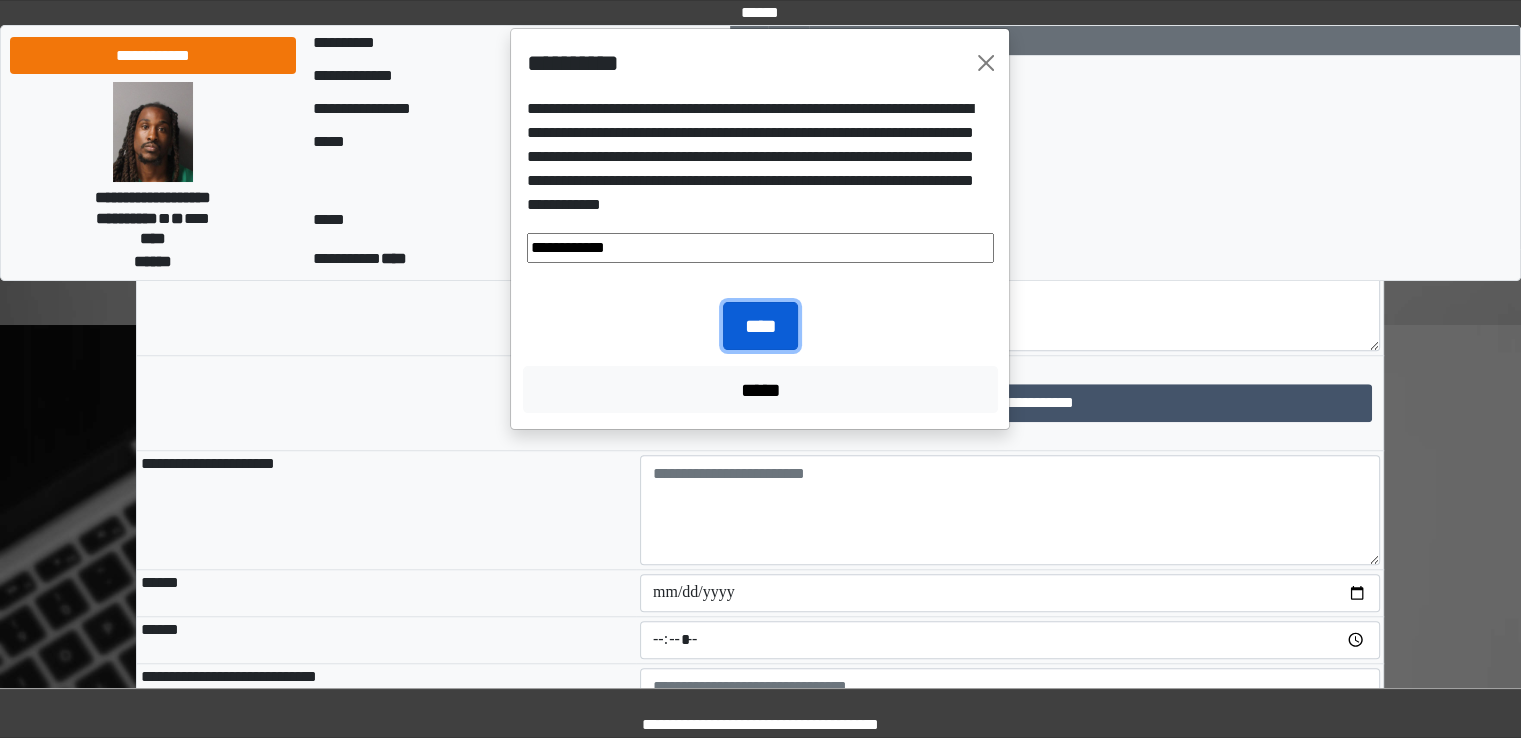 click on "****" at bounding box center (760, 326) 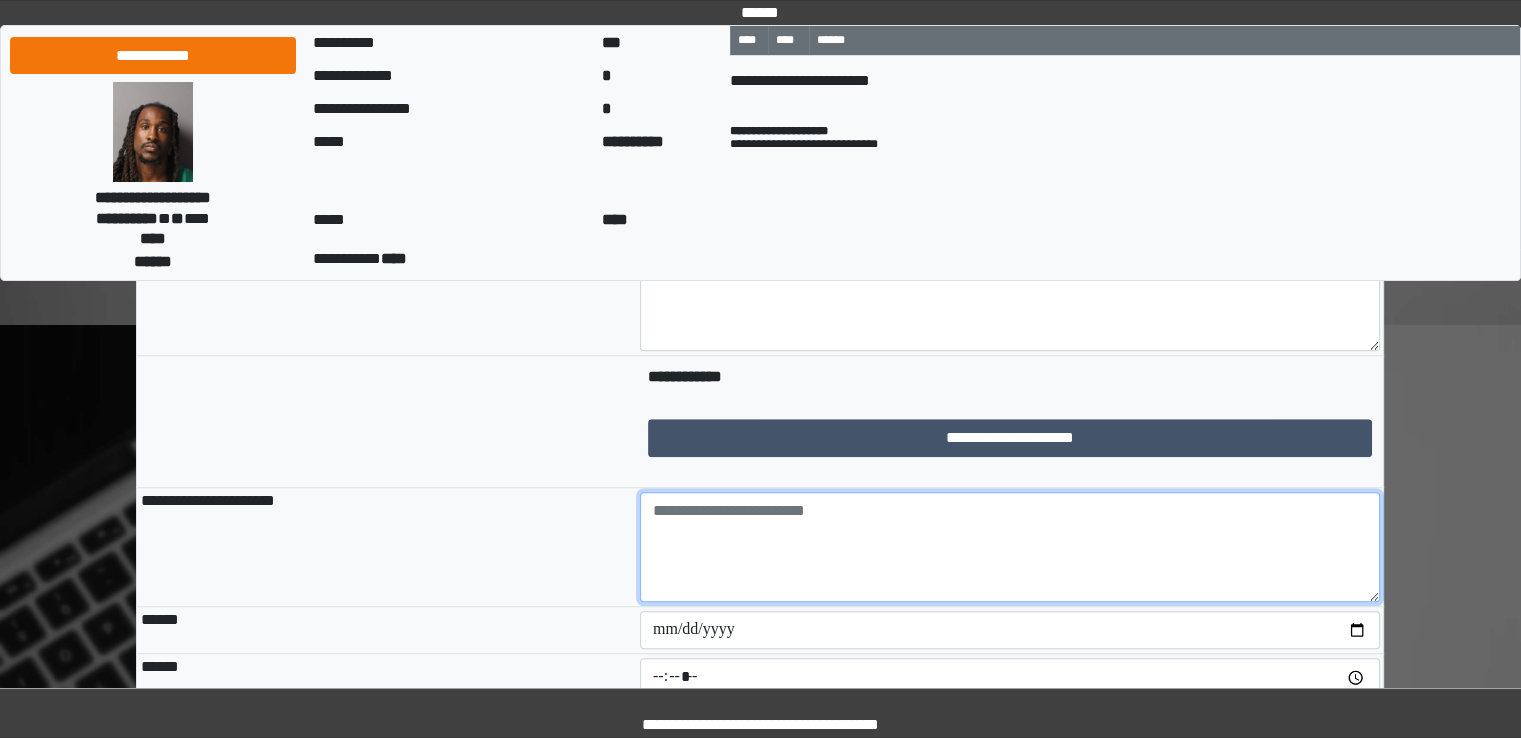 click at bounding box center (1010, 547) 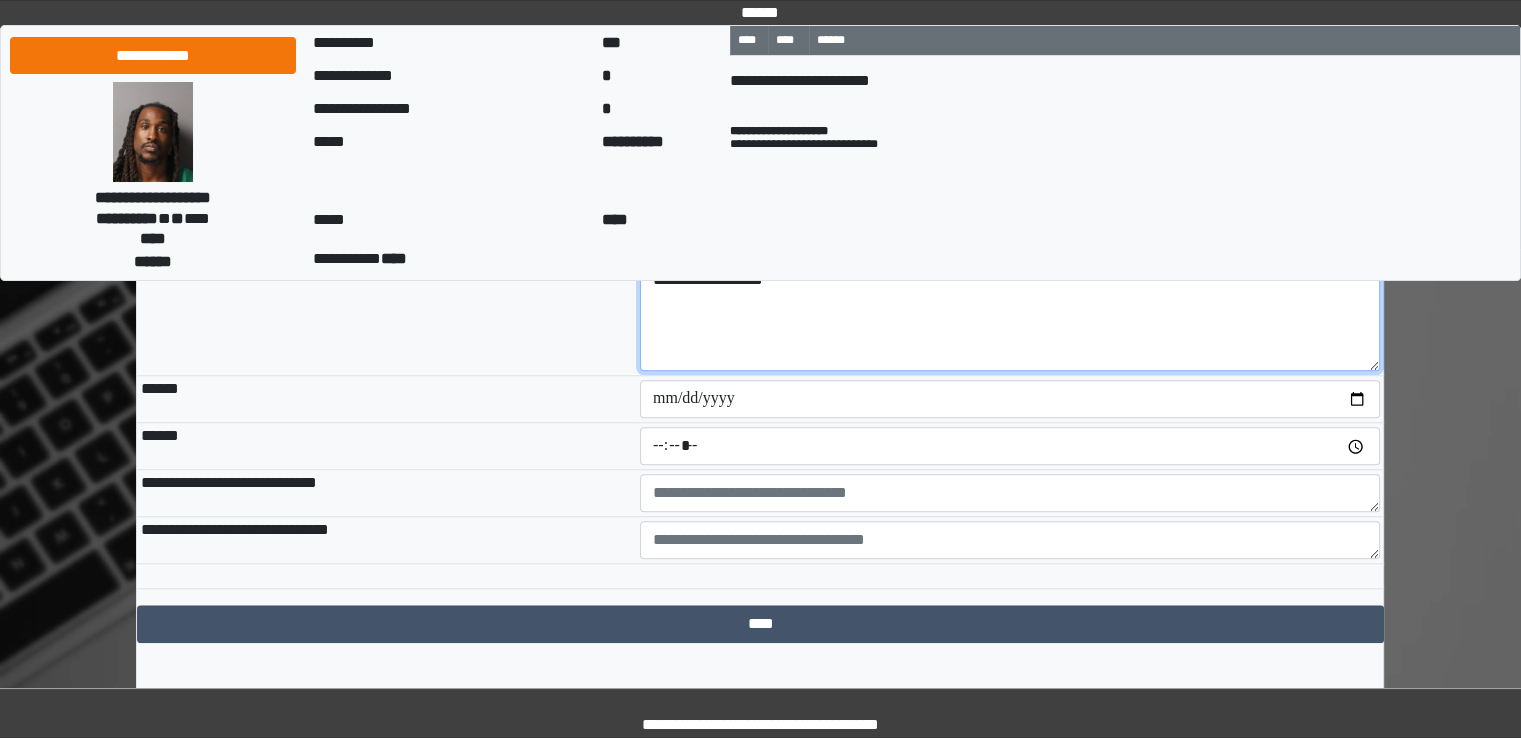scroll, scrollTop: 1766, scrollLeft: 0, axis: vertical 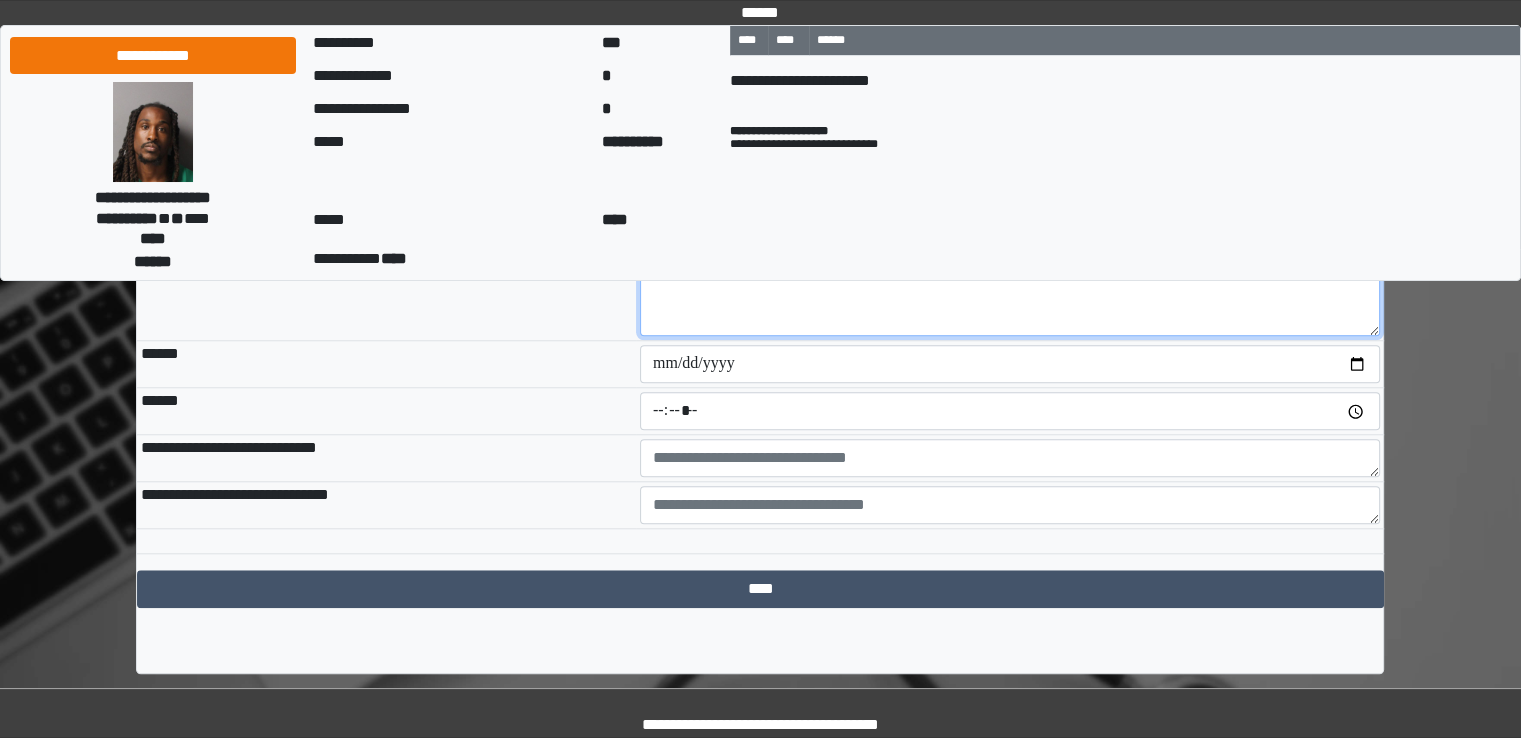 type on "**********" 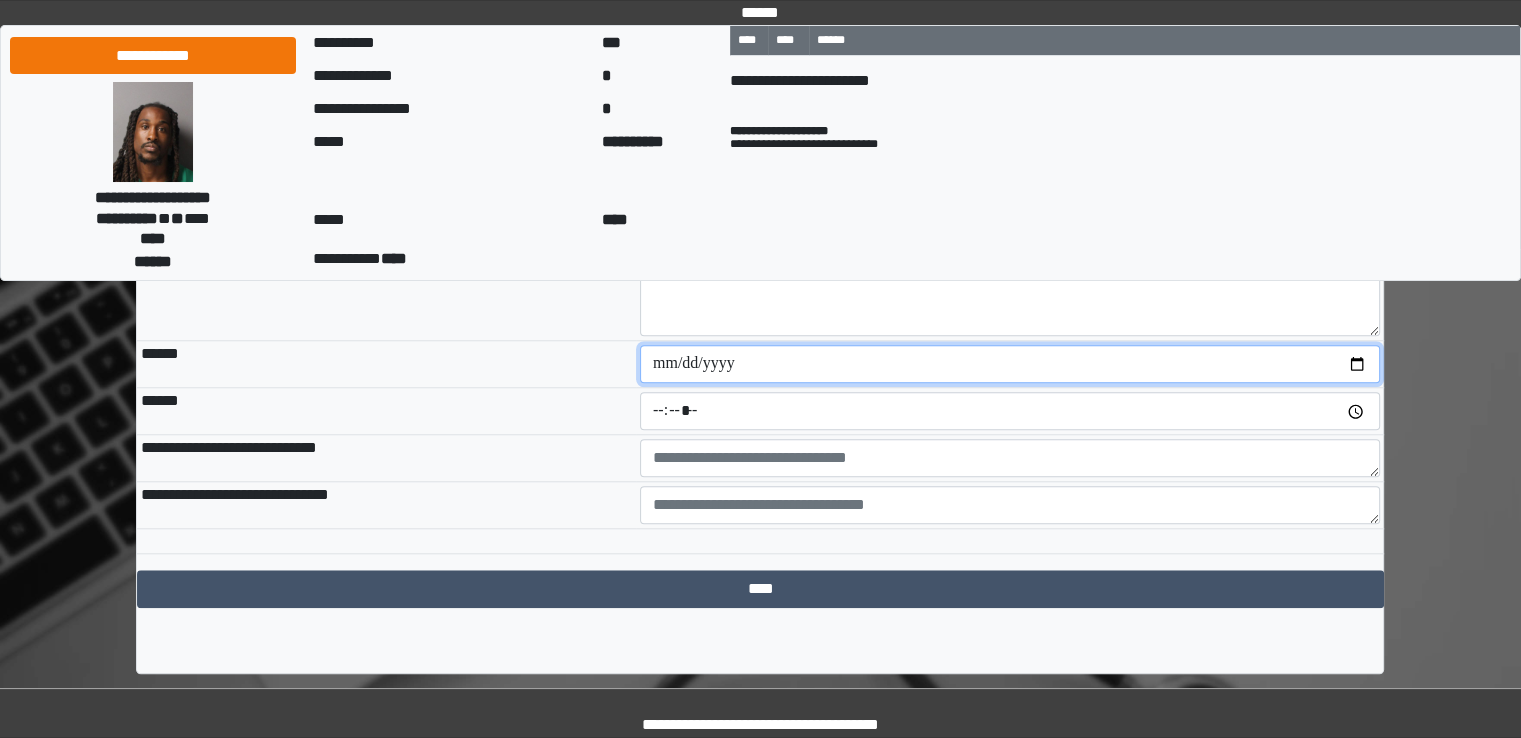 click at bounding box center [1010, 364] 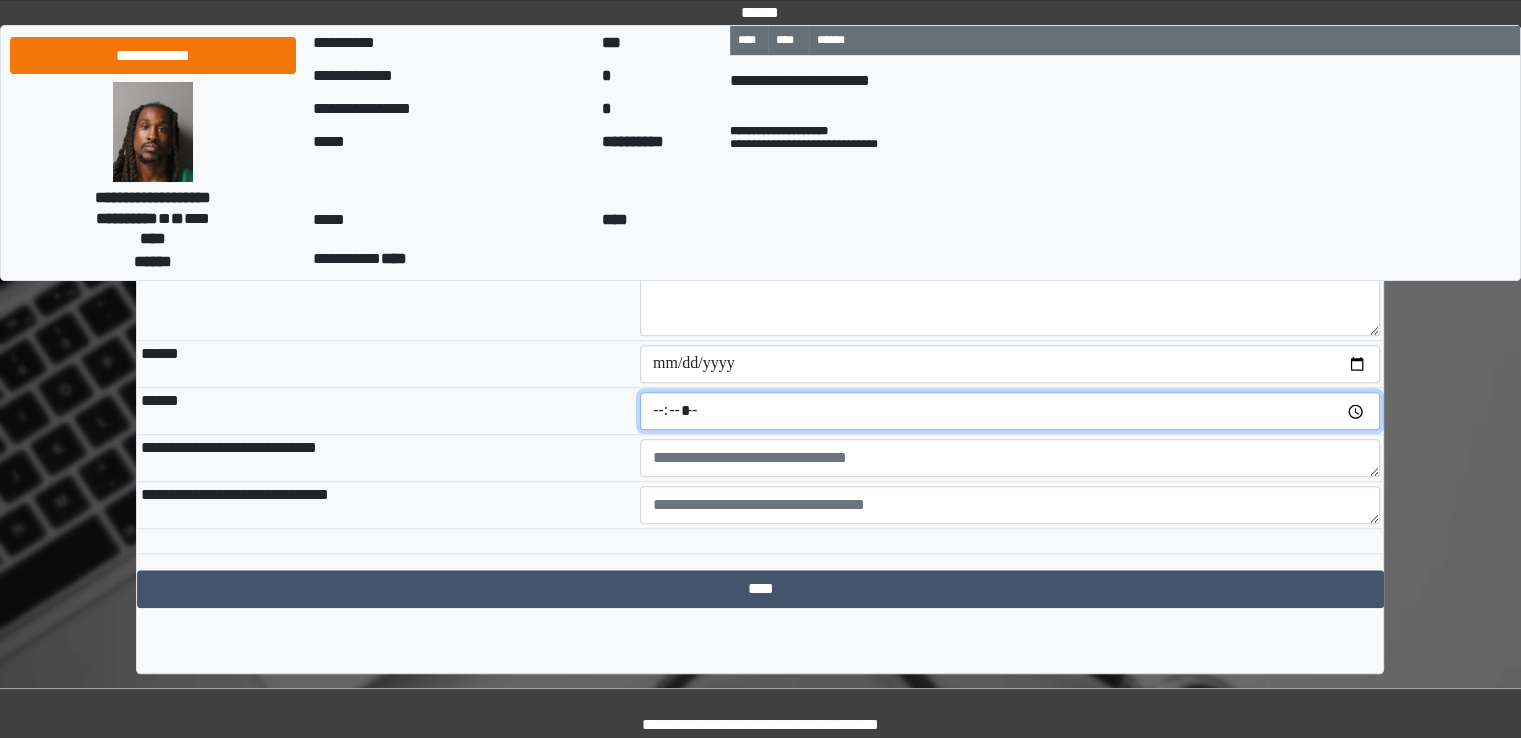 click at bounding box center (1010, 411) 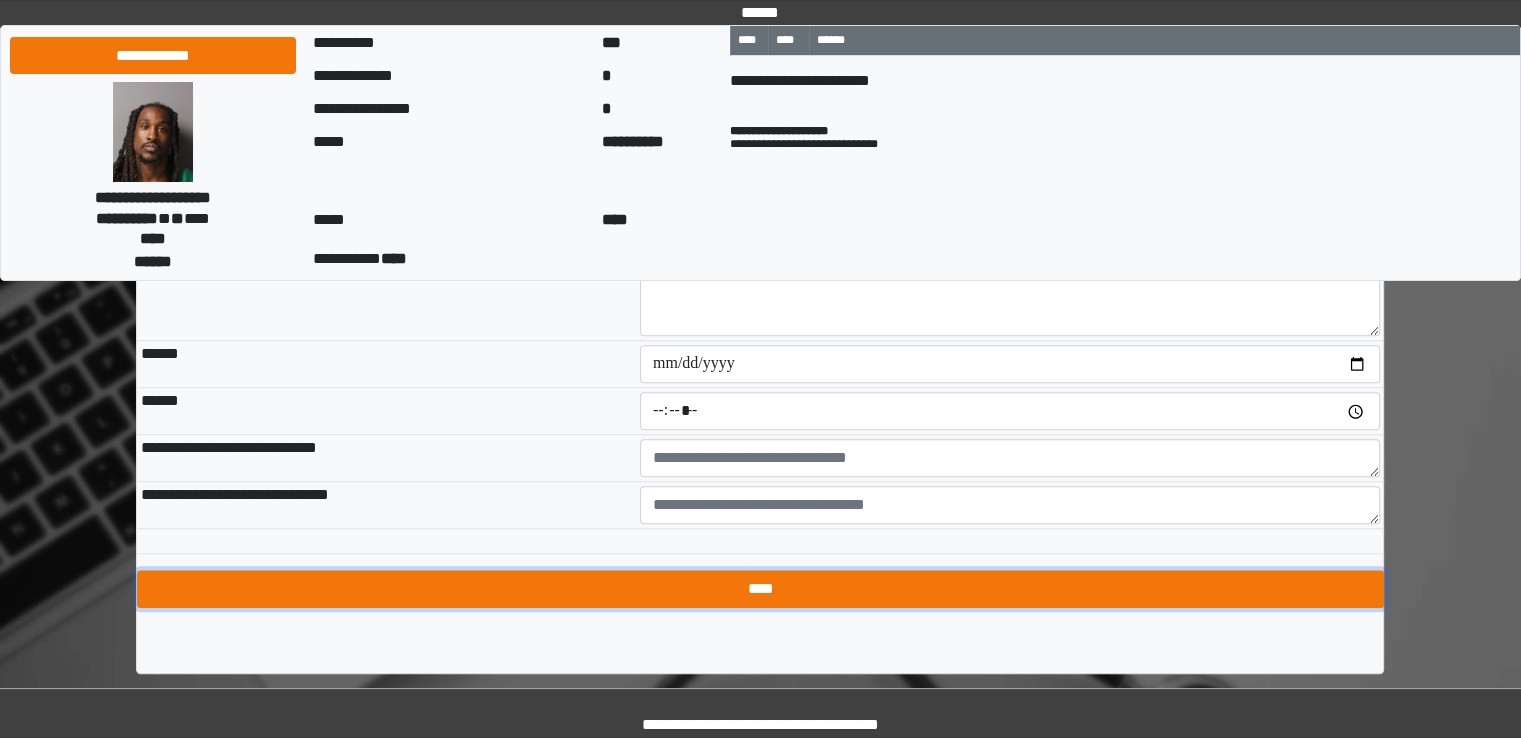 click on "****" at bounding box center (760, 589) 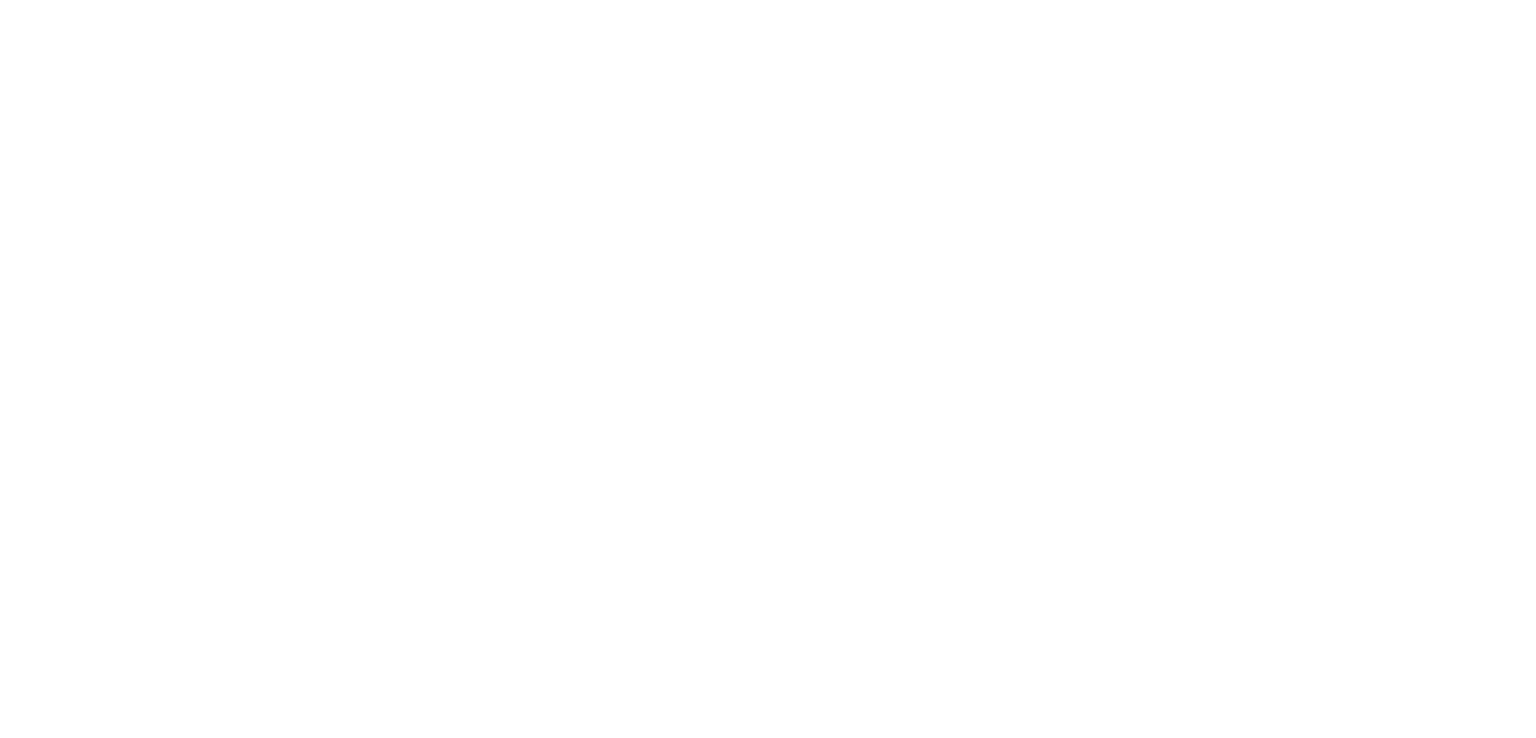 scroll, scrollTop: 0, scrollLeft: 0, axis: both 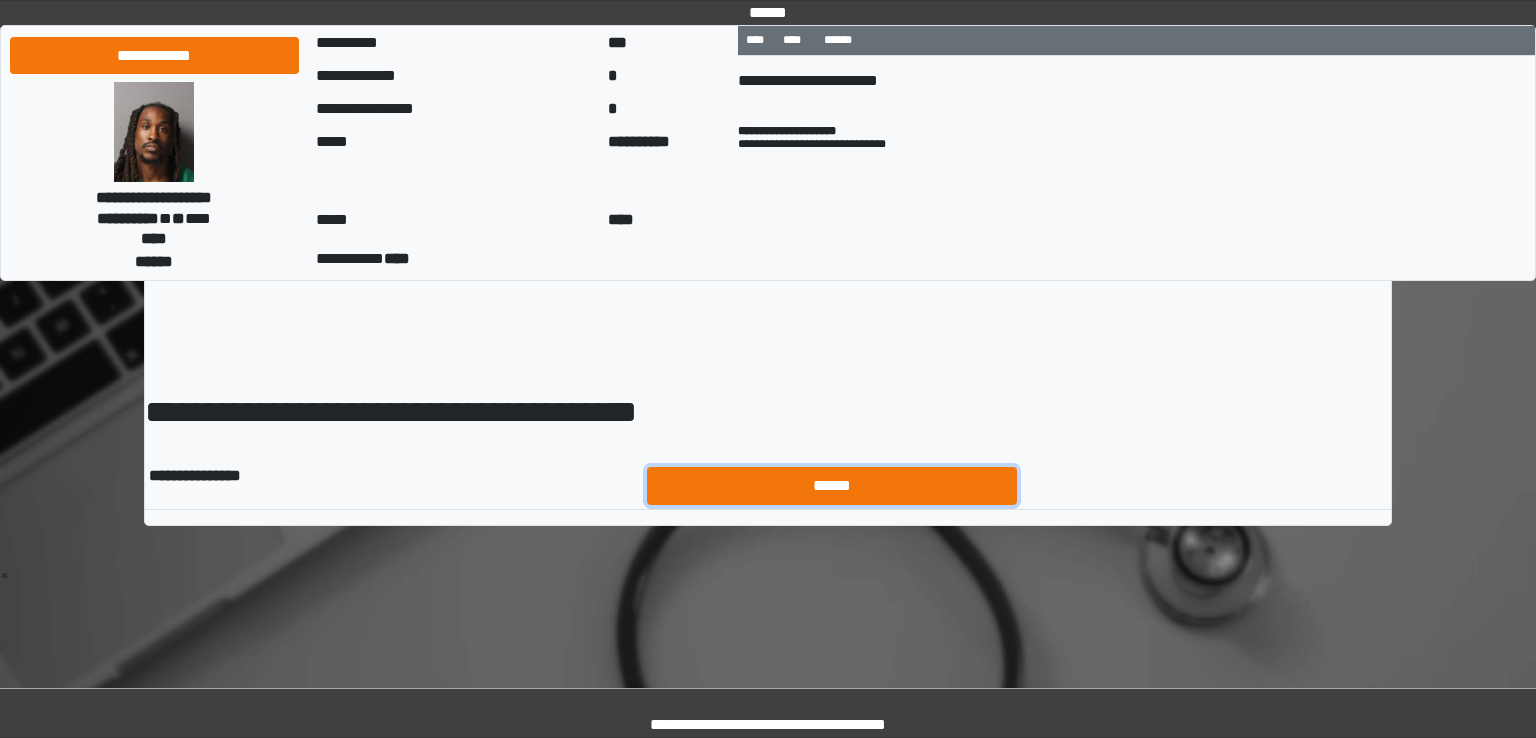 click on "******" at bounding box center [832, 486] 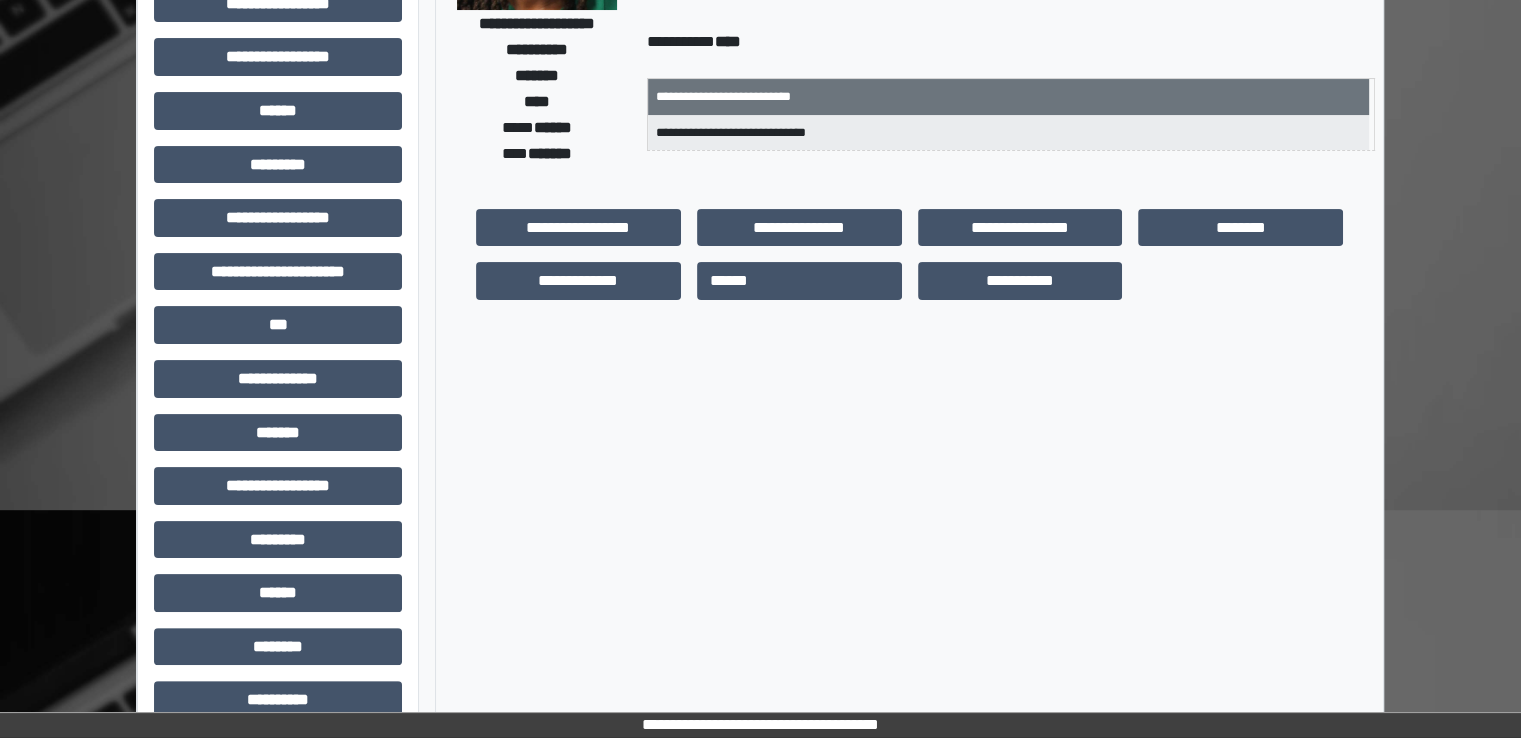 scroll, scrollTop: 428, scrollLeft: 0, axis: vertical 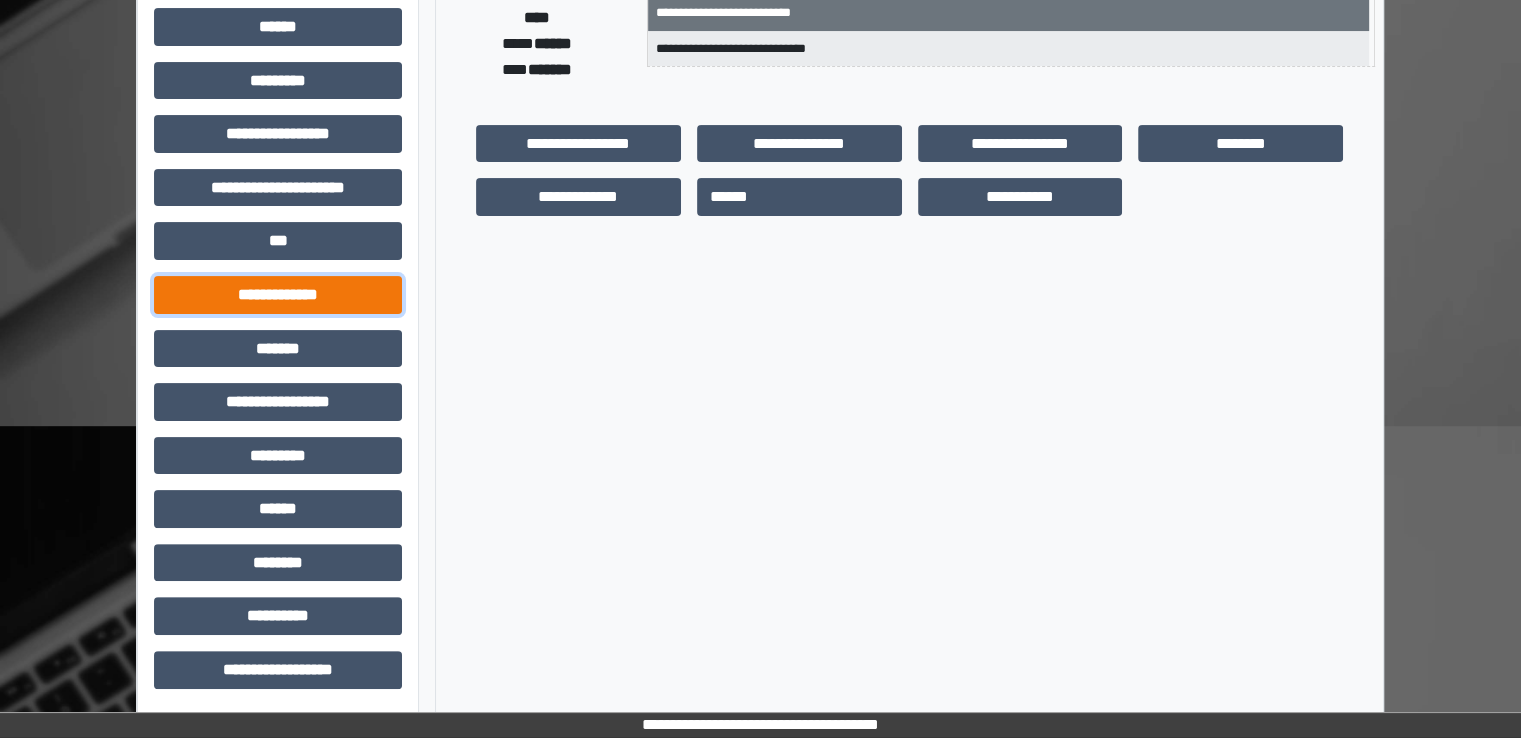 click on "**********" at bounding box center [278, 295] 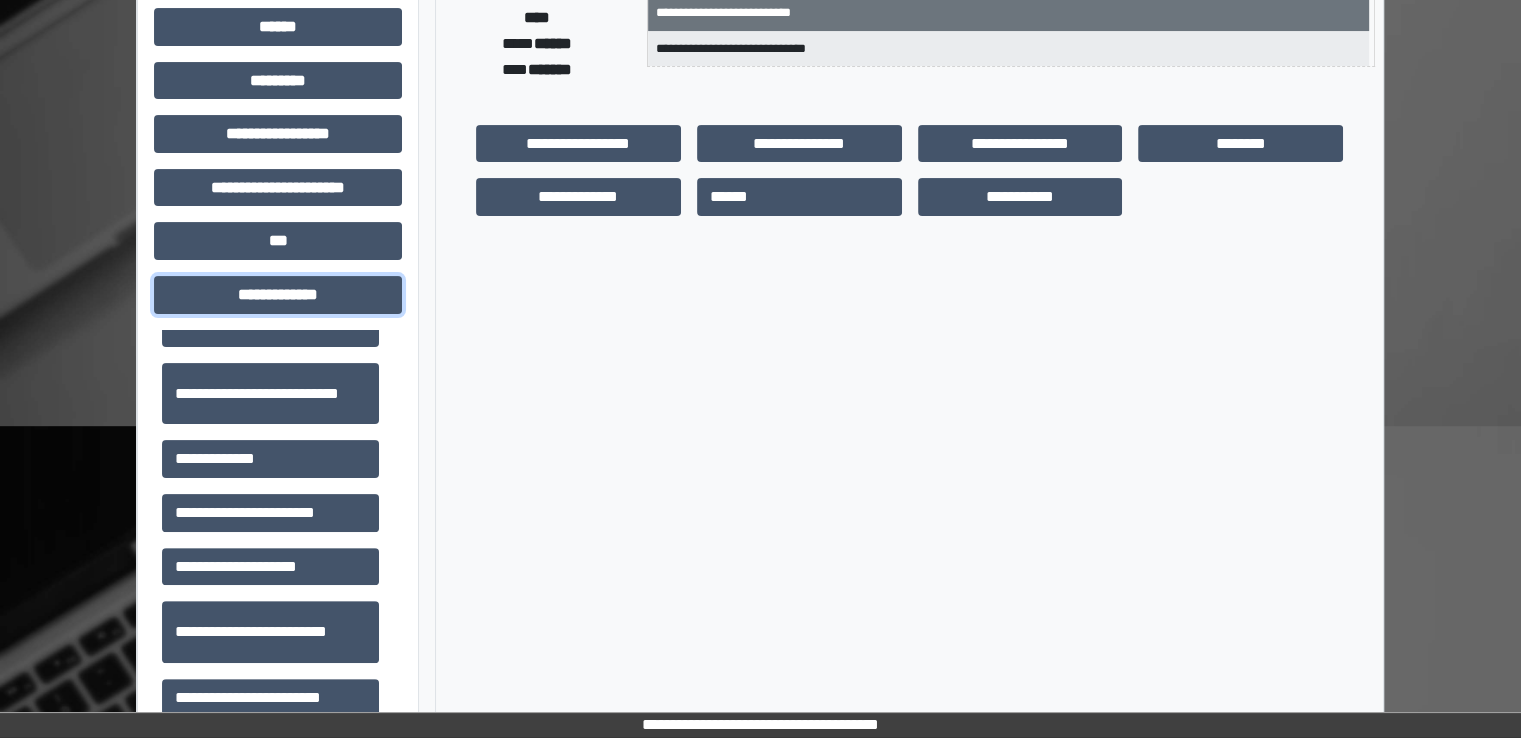 scroll, scrollTop: 500, scrollLeft: 0, axis: vertical 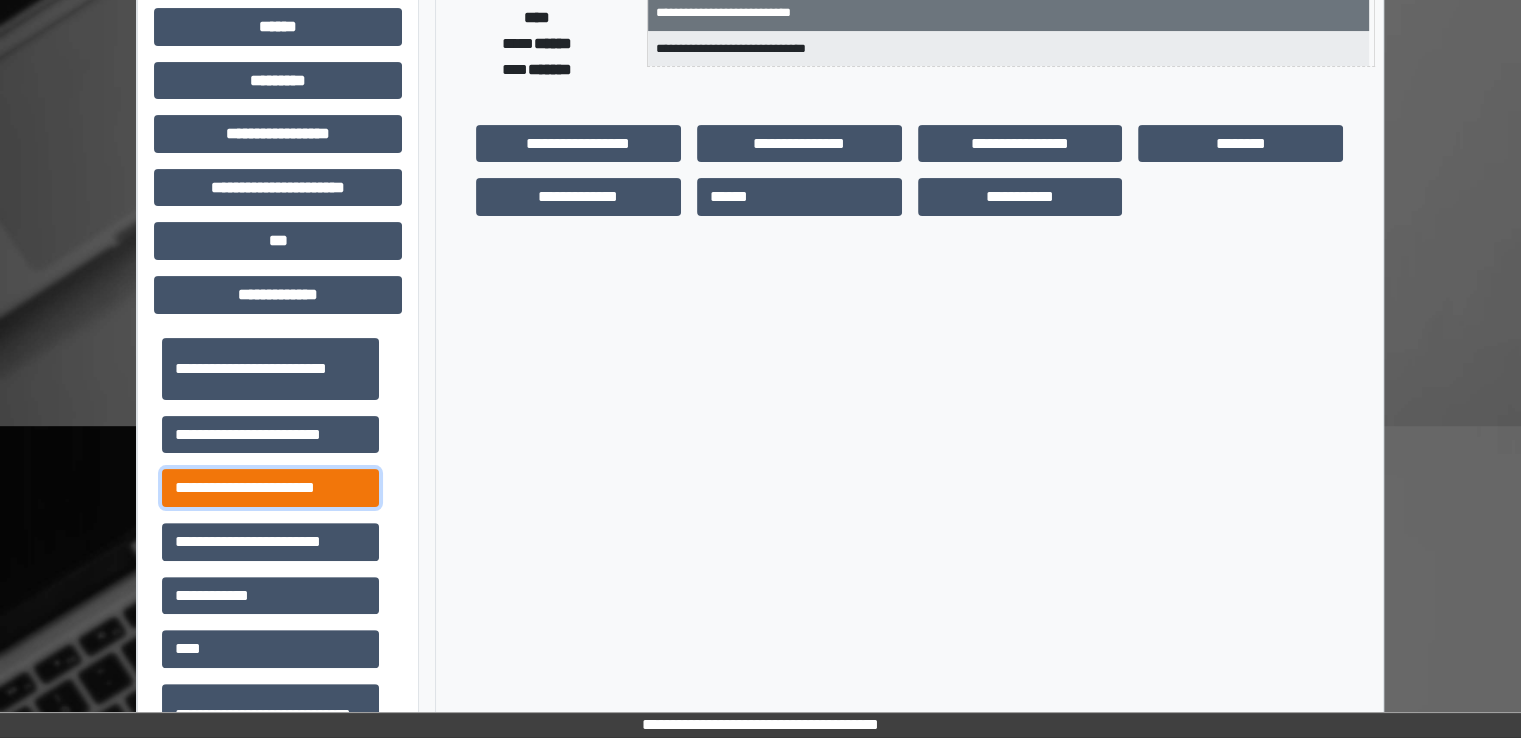 click on "**********" at bounding box center [270, 488] 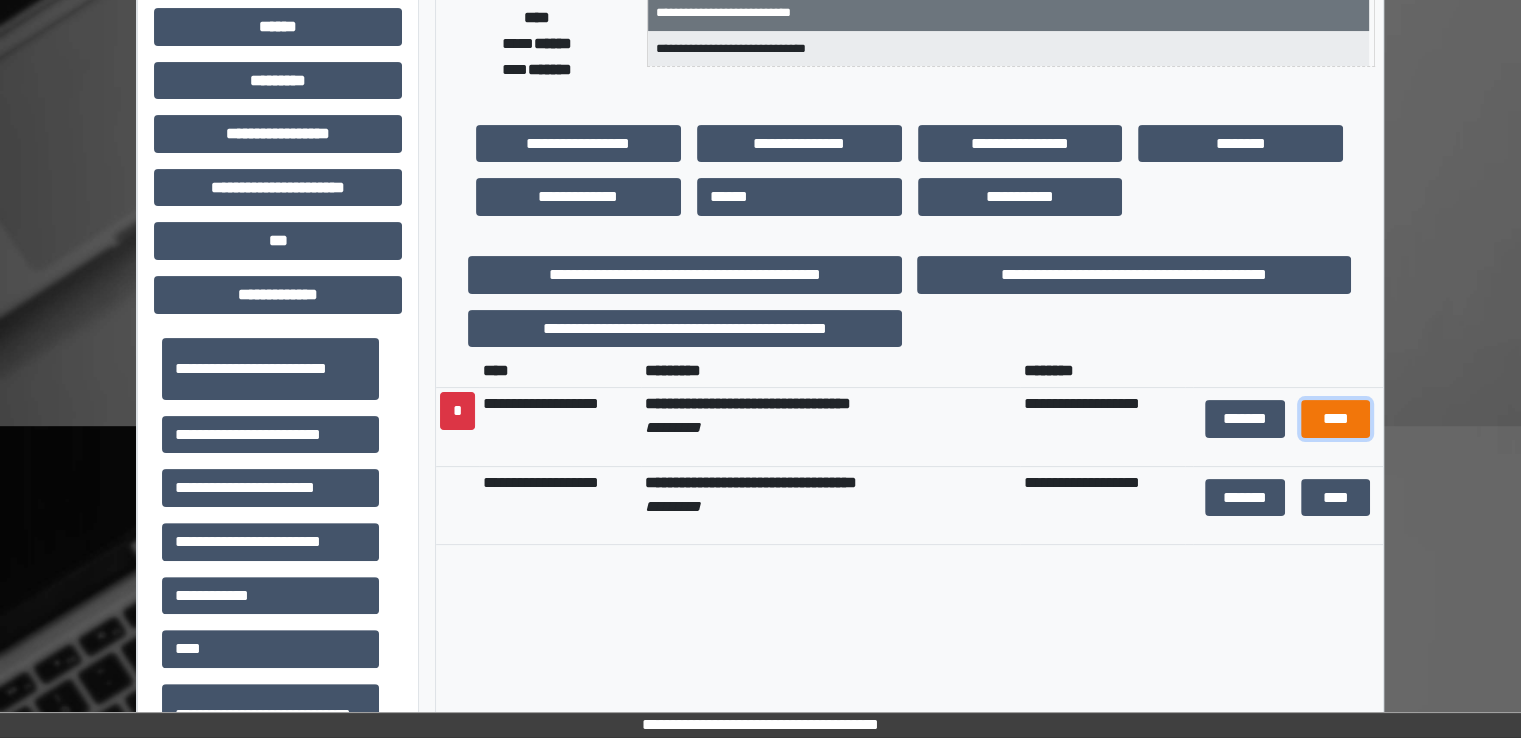 click on "****" at bounding box center [1335, 419] 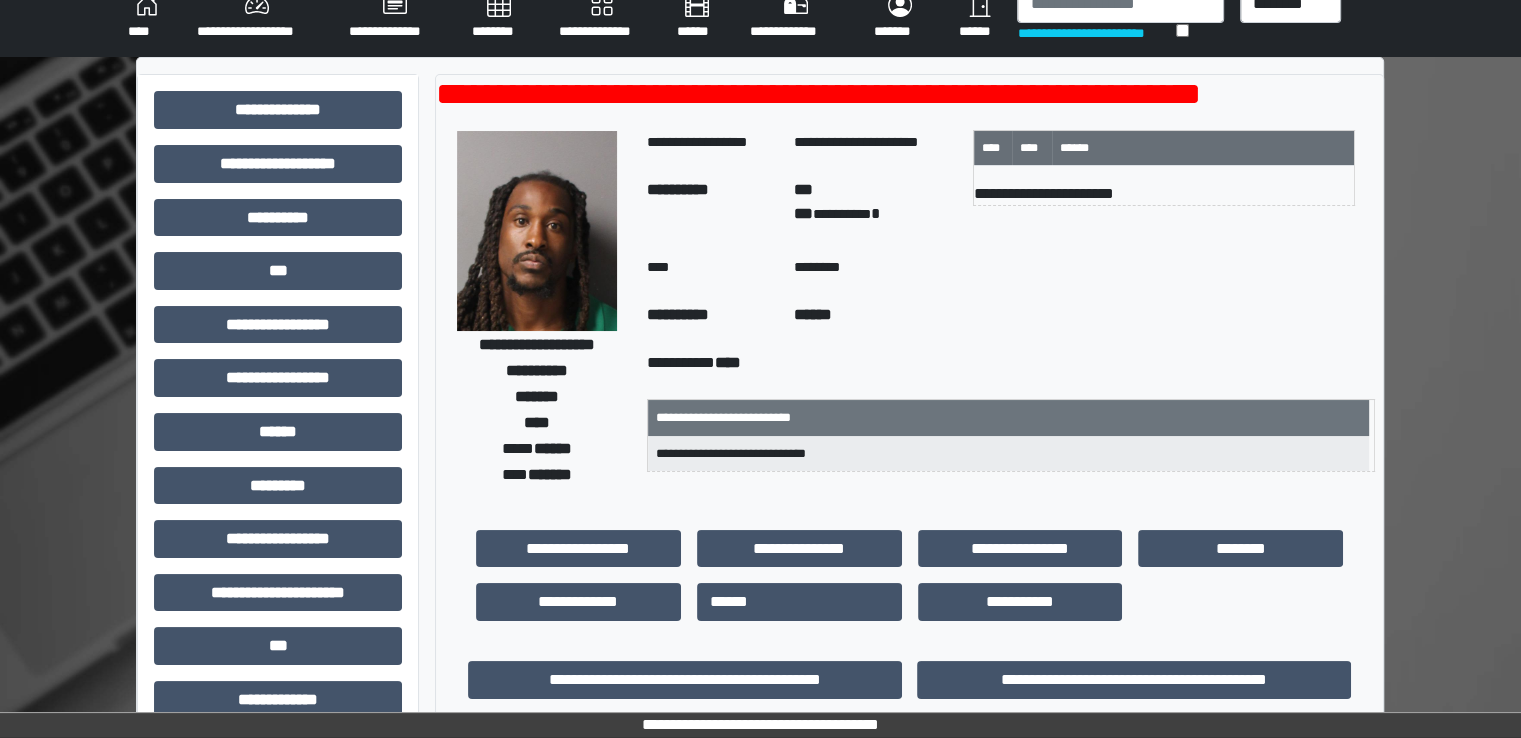 scroll, scrollTop: 0, scrollLeft: 0, axis: both 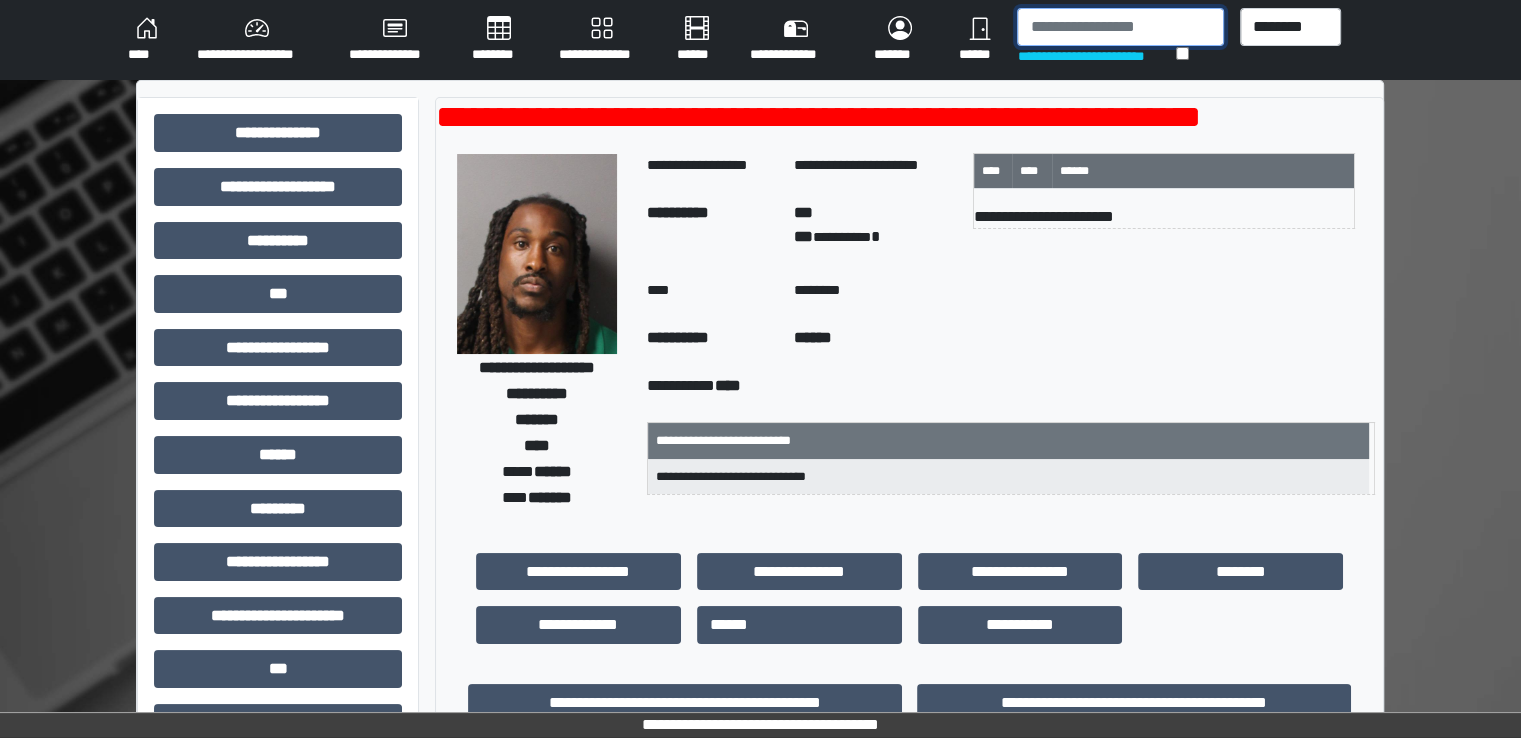 click at bounding box center [1120, 27] 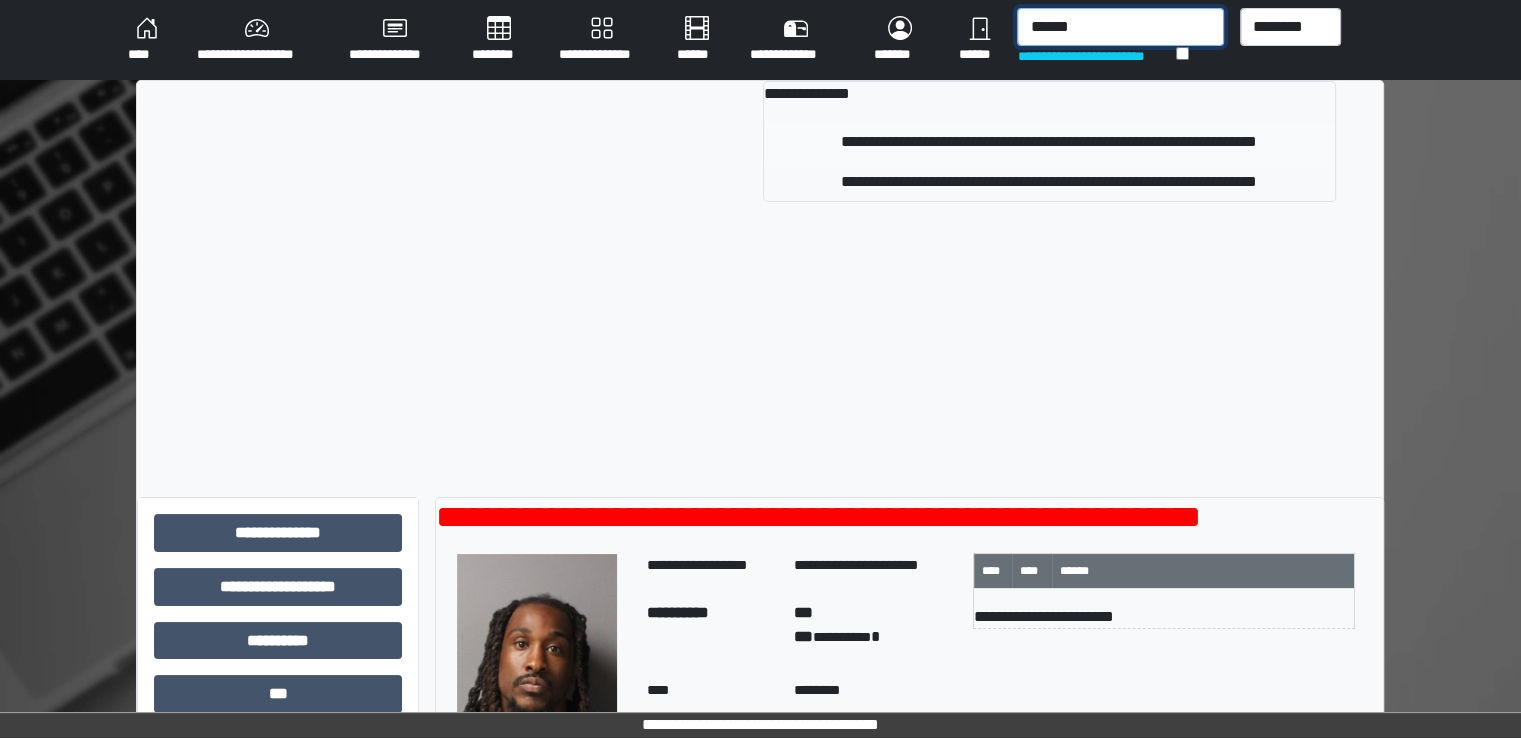 type on "******" 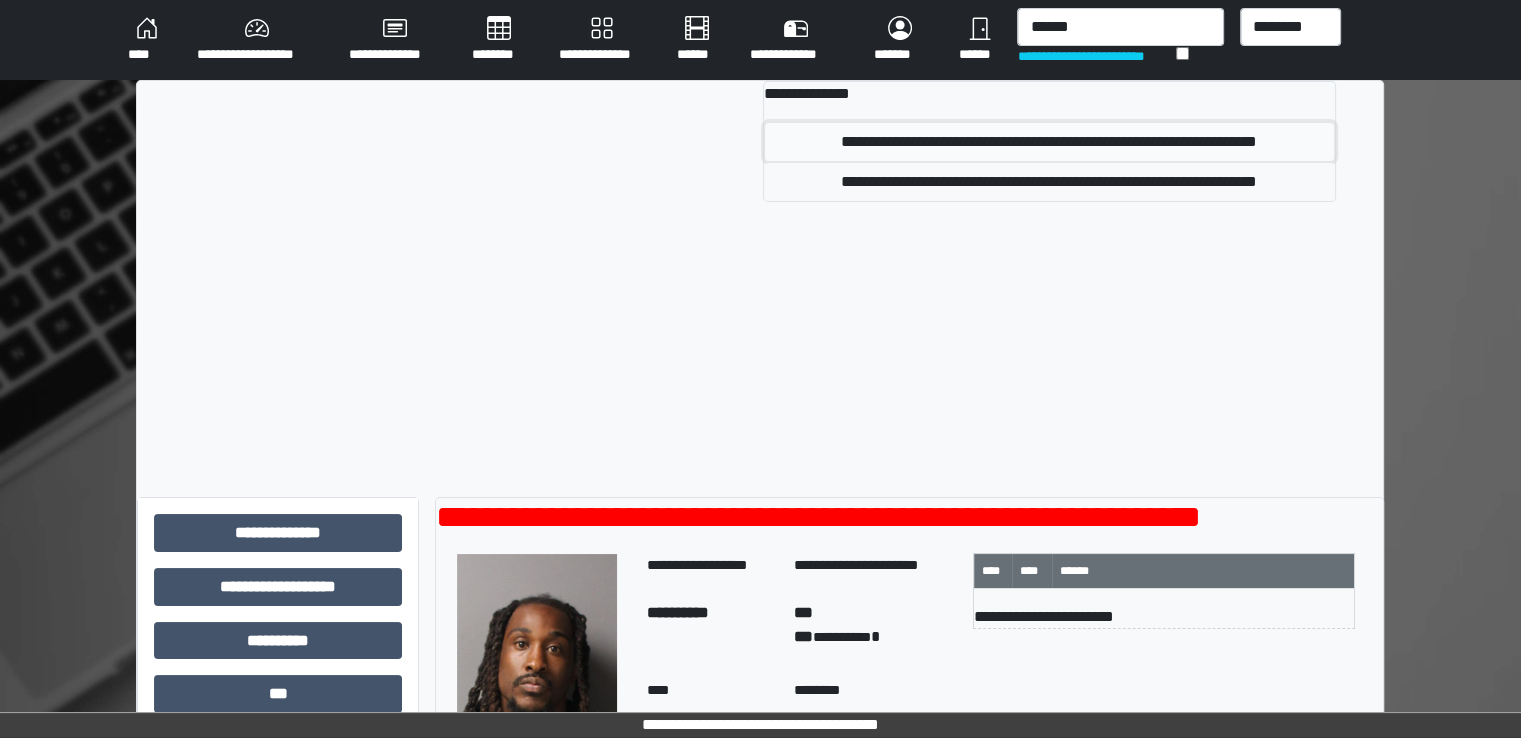 click on "**********" at bounding box center [1049, 142] 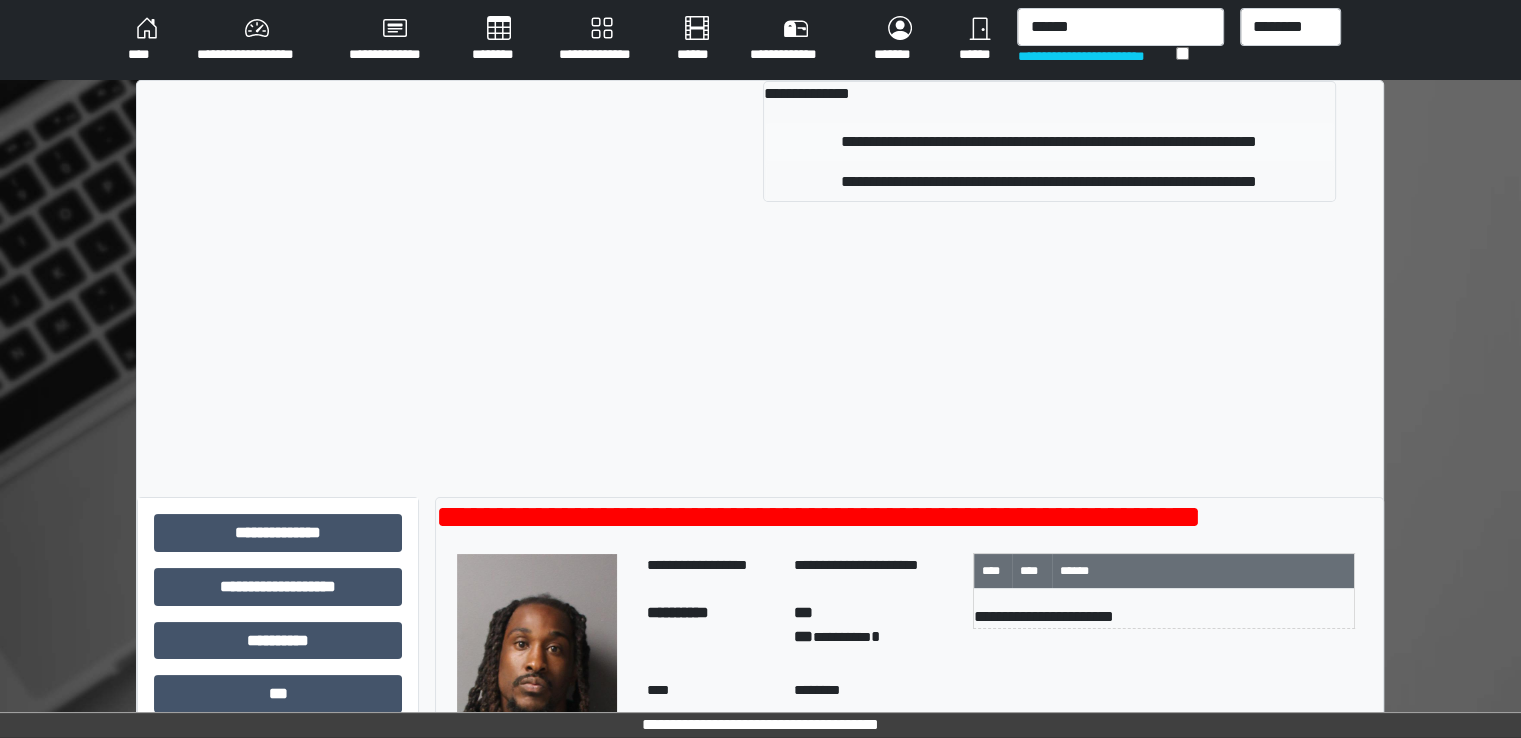 type 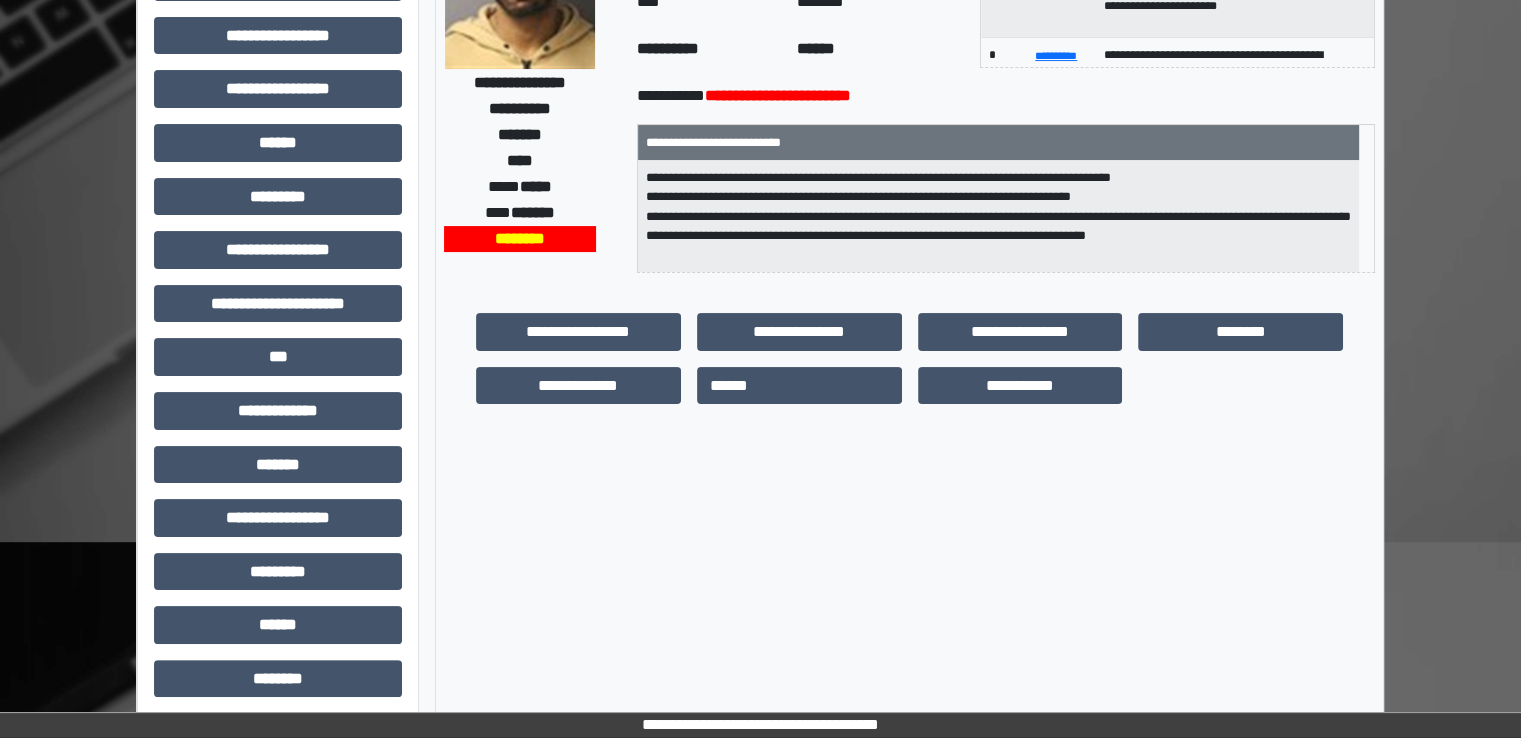 scroll, scrollTop: 428, scrollLeft: 0, axis: vertical 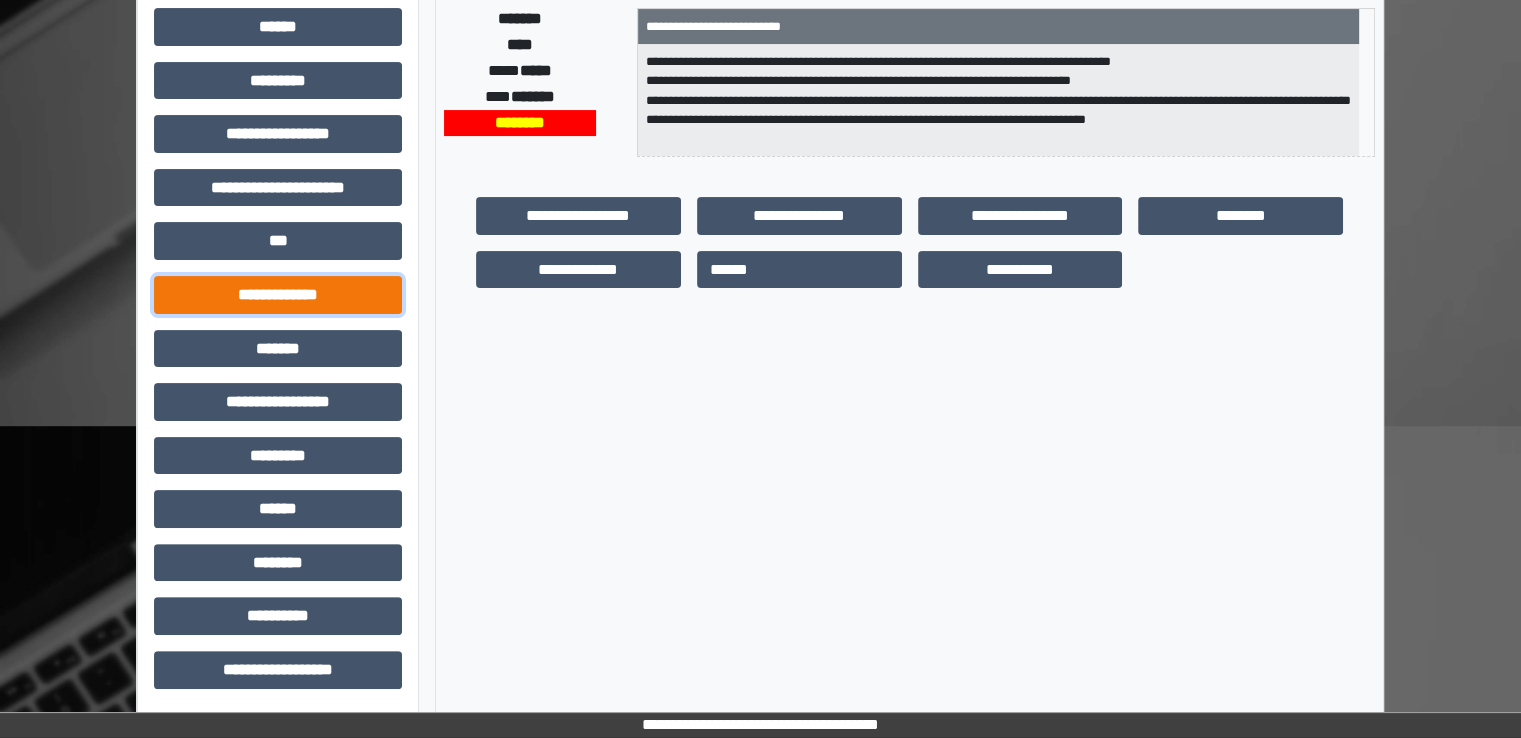 click on "**********" at bounding box center [278, 295] 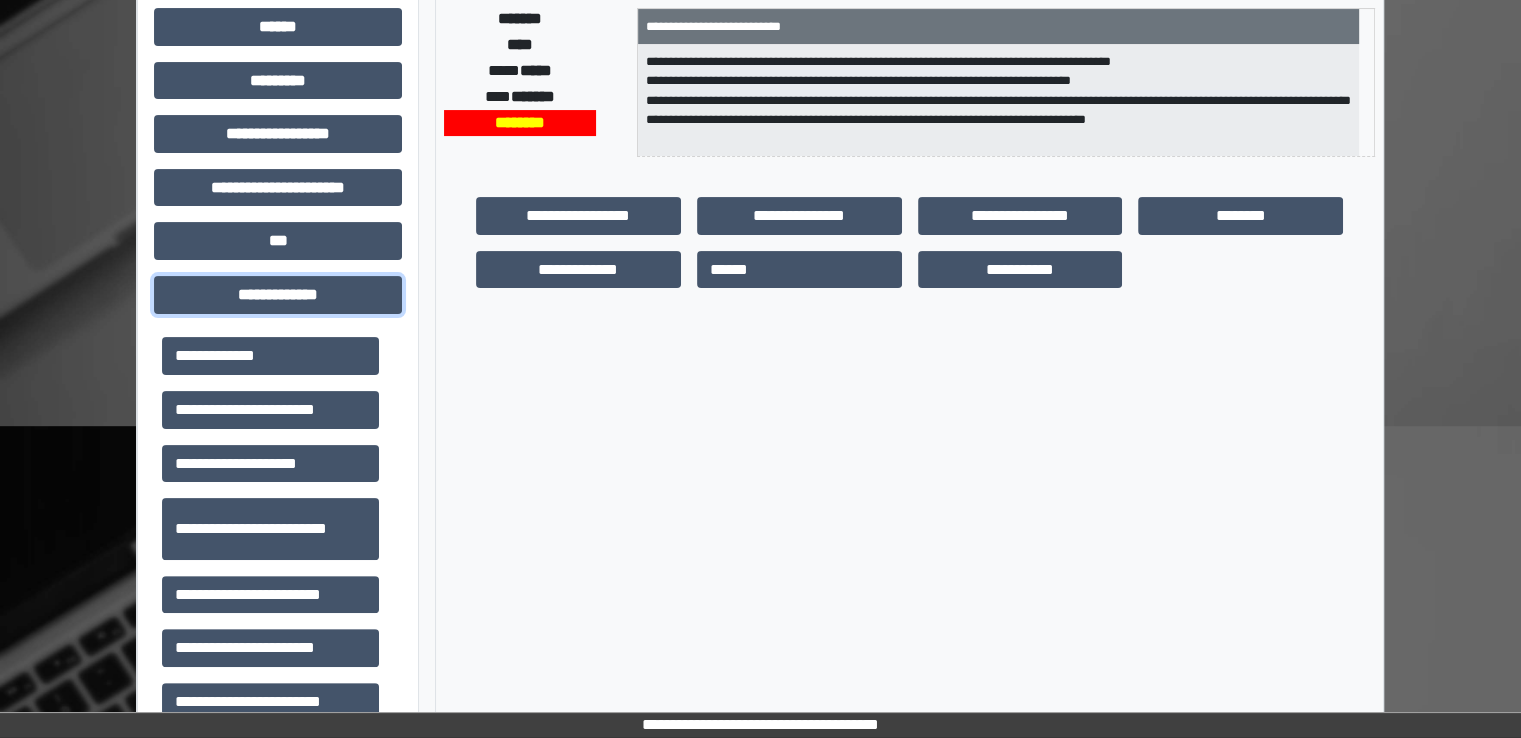 scroll, scrollTop: 500, scrollLeft: 0, axis: vertical 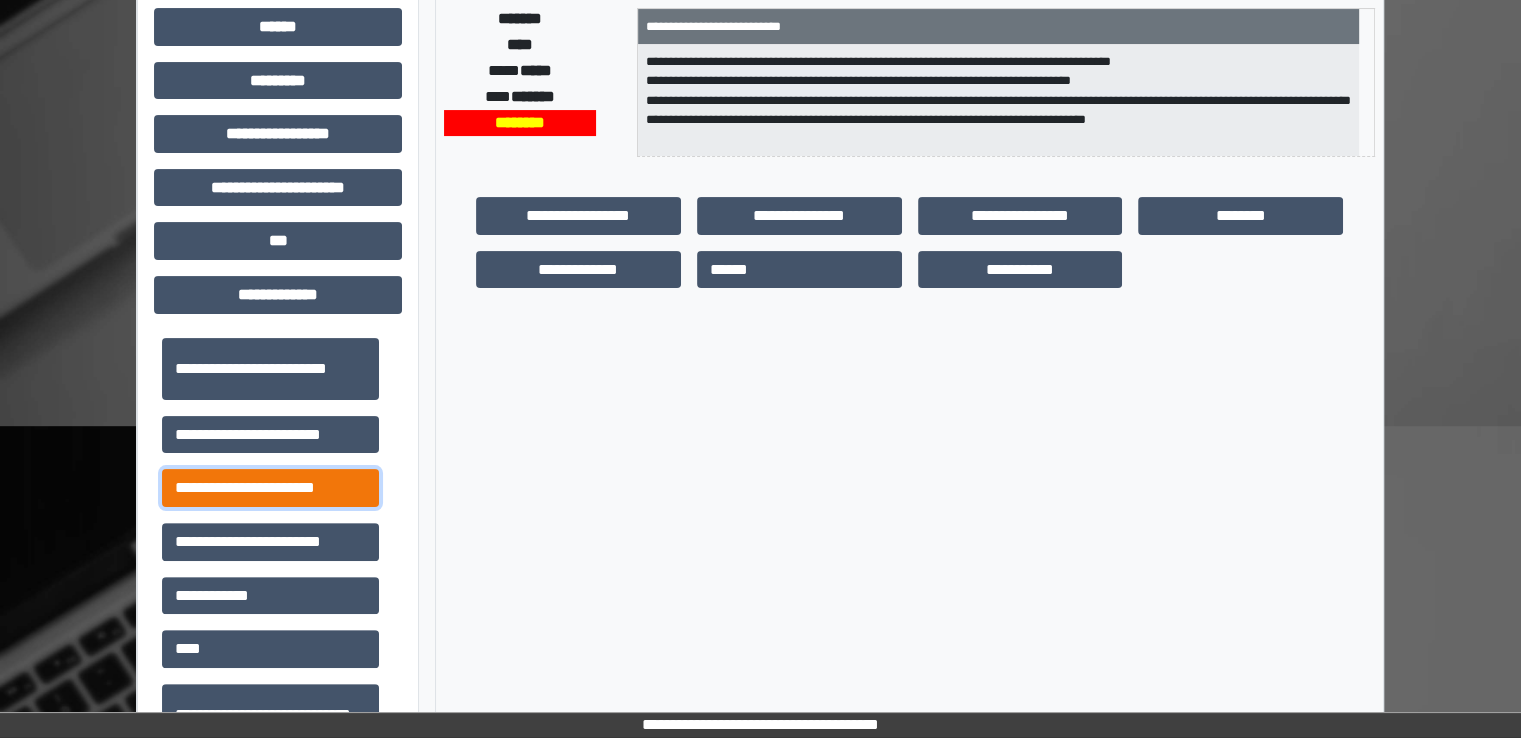 click on "**********" at bounding box center [270, 488] 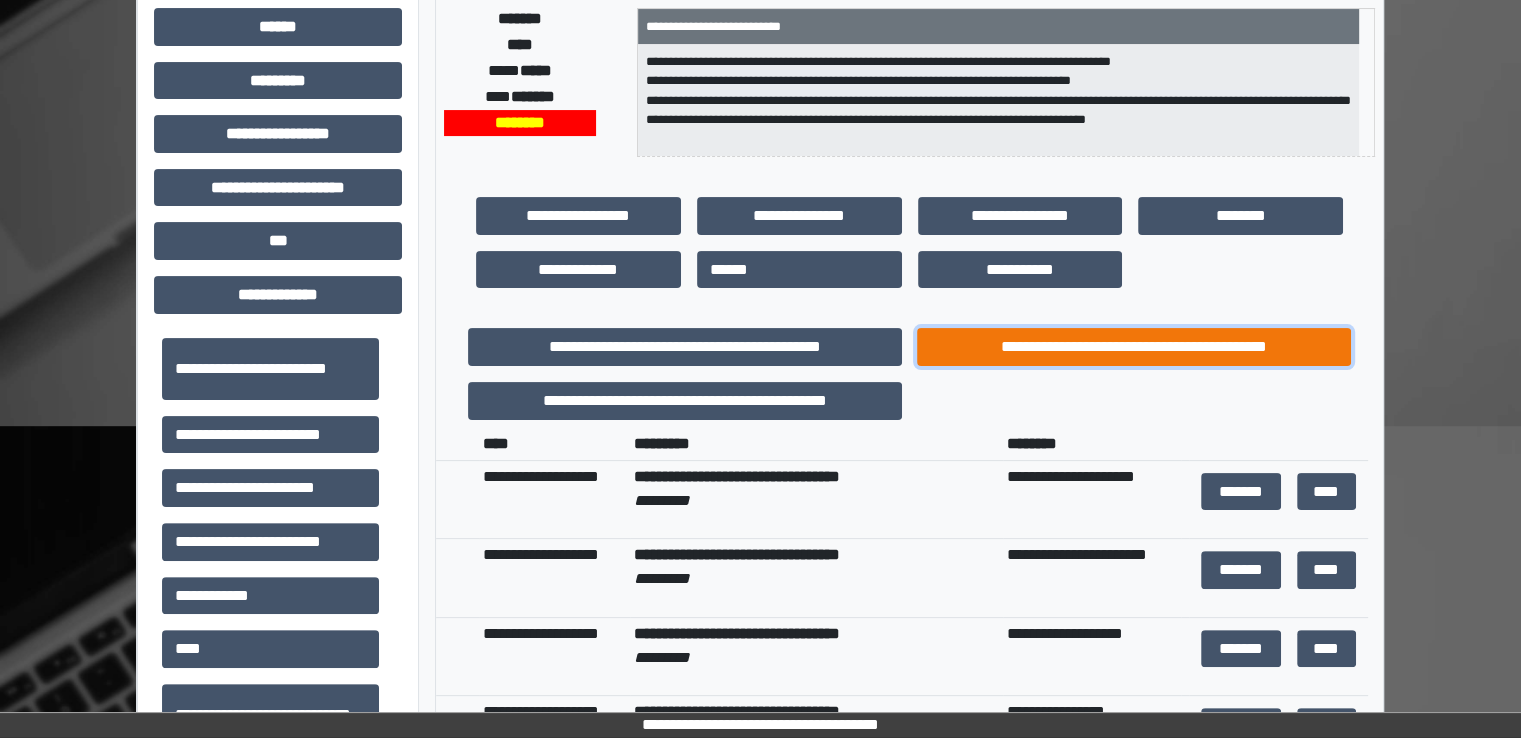 click on "**********" at bounding box center [1134, 347] 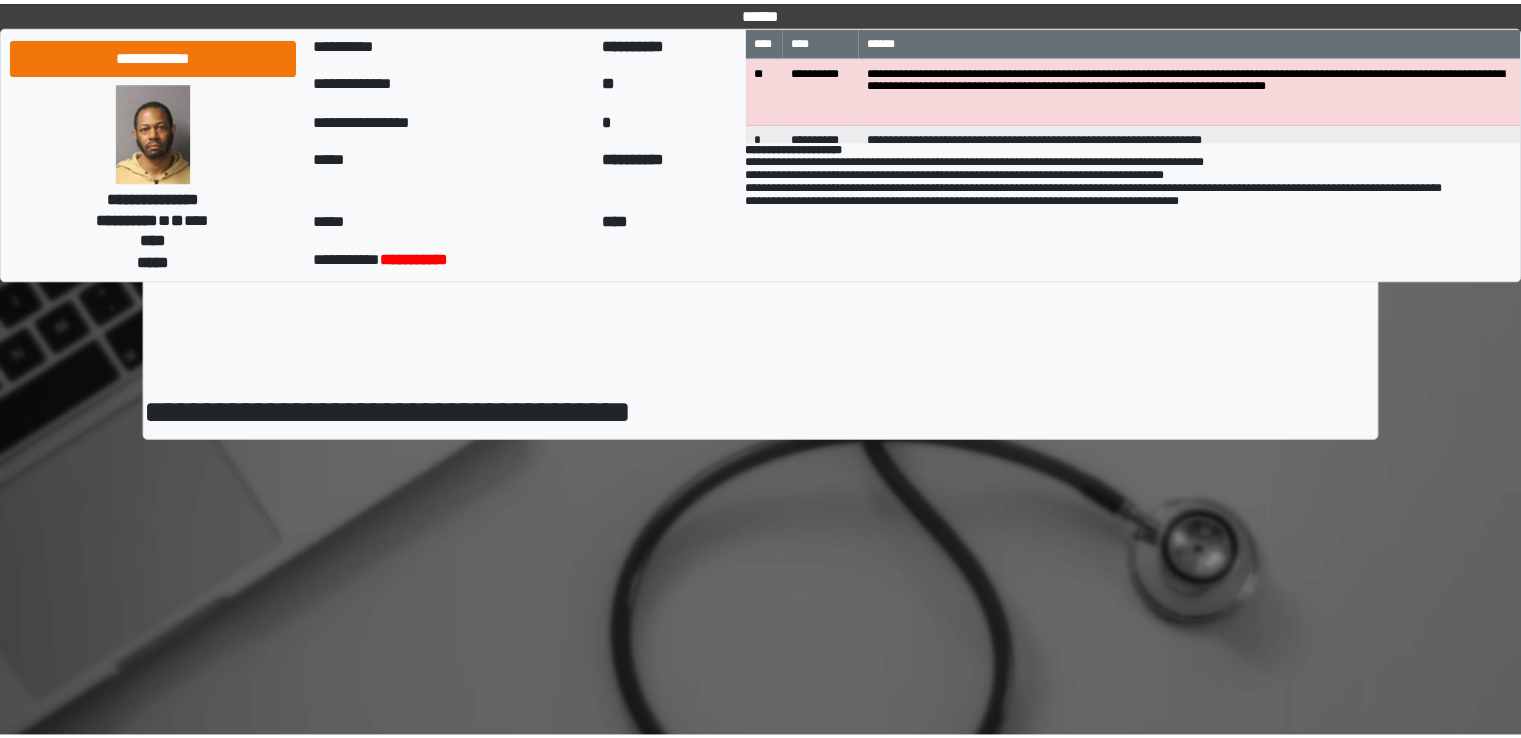 scroll, scrollTop: 0, scrollLeft: 0, axis: both 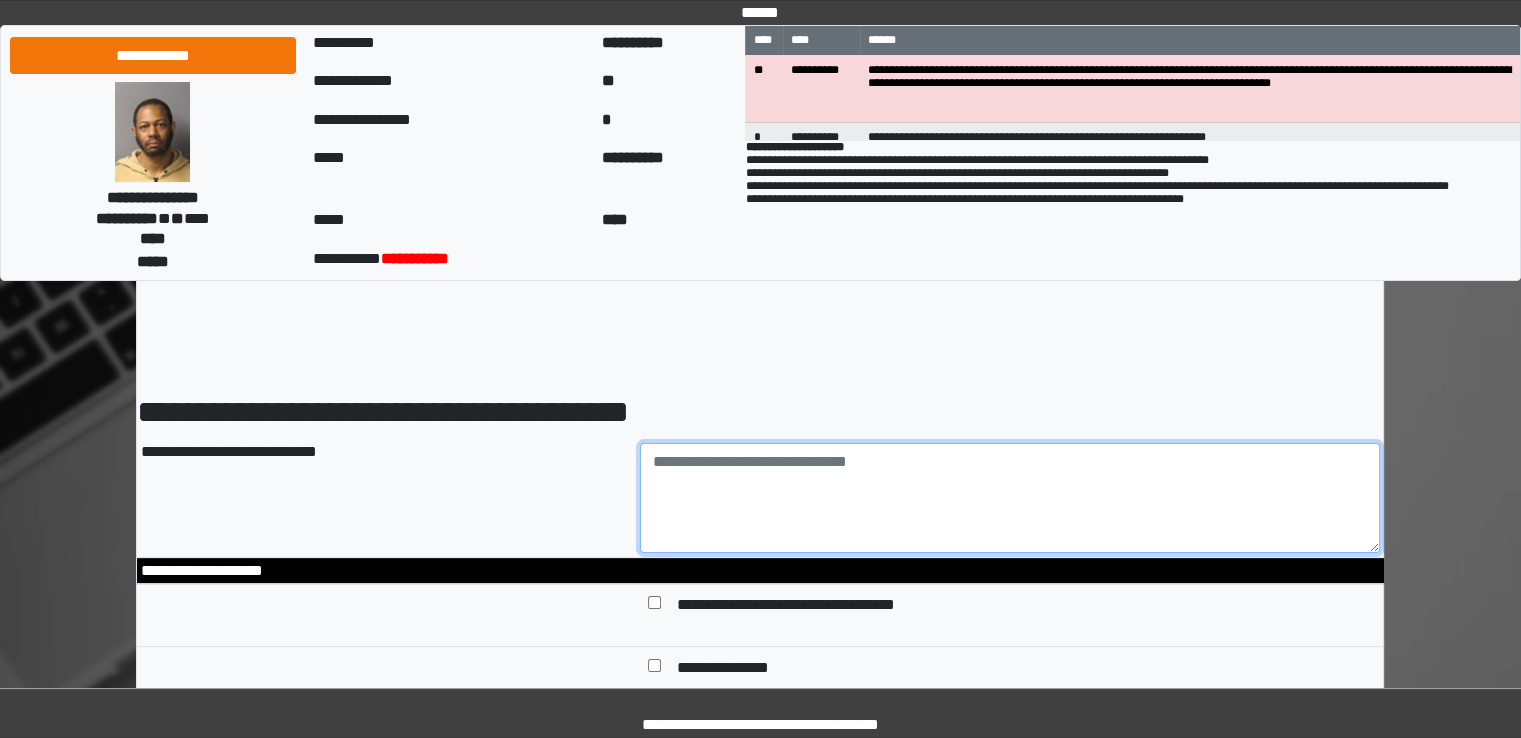 click at bounding box center (1010, 498) 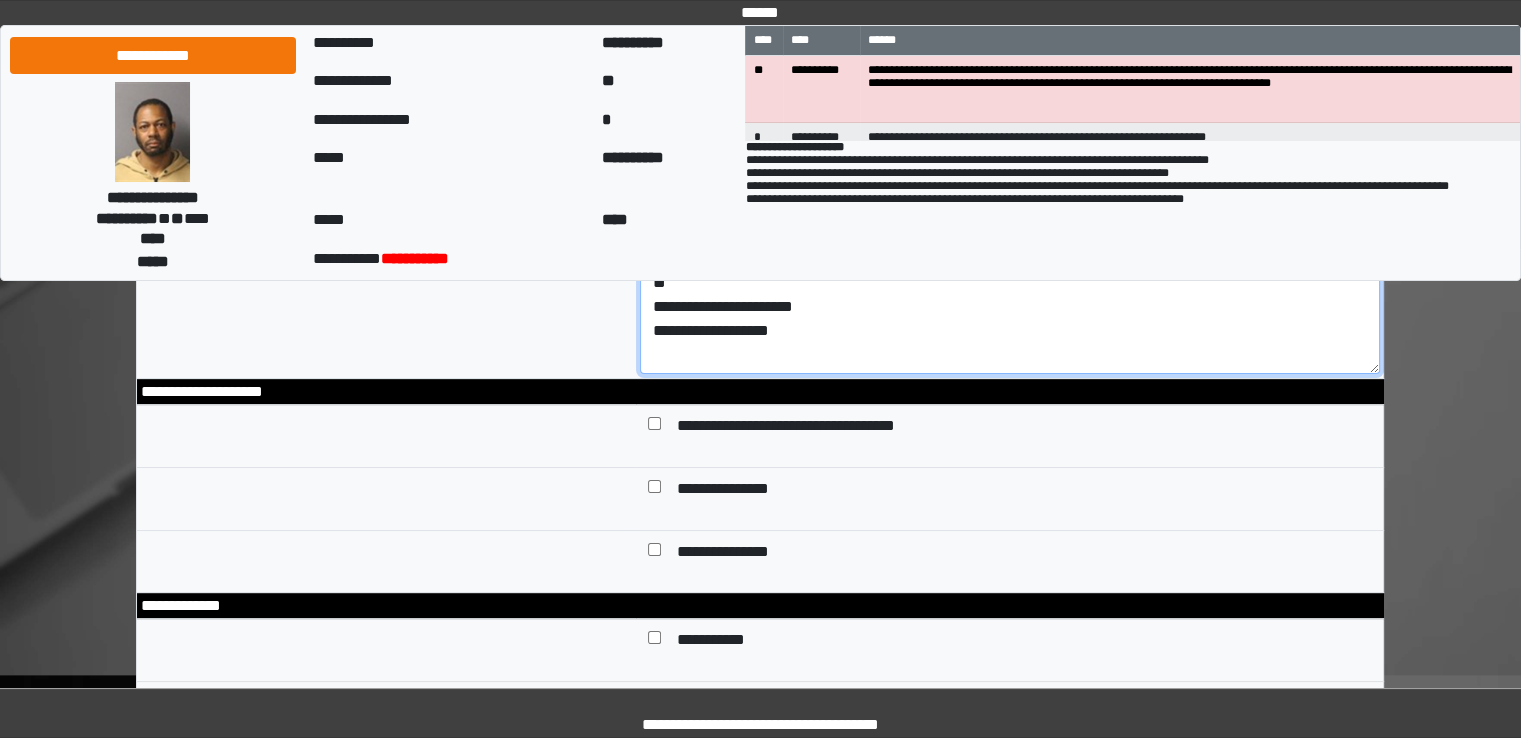 scroll, scrollTop: 300, scrollLeft: 0, axis: vertical 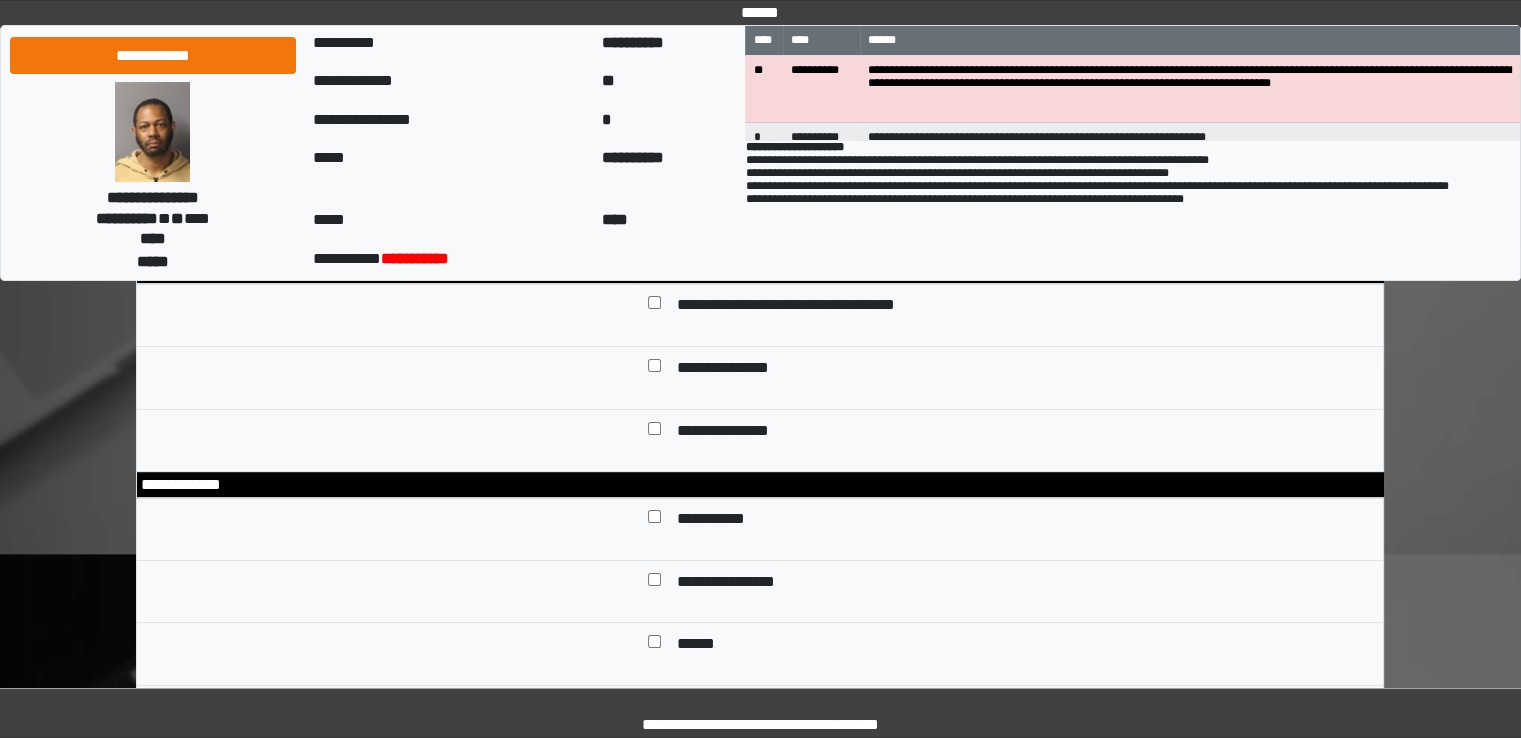 type on "**********" 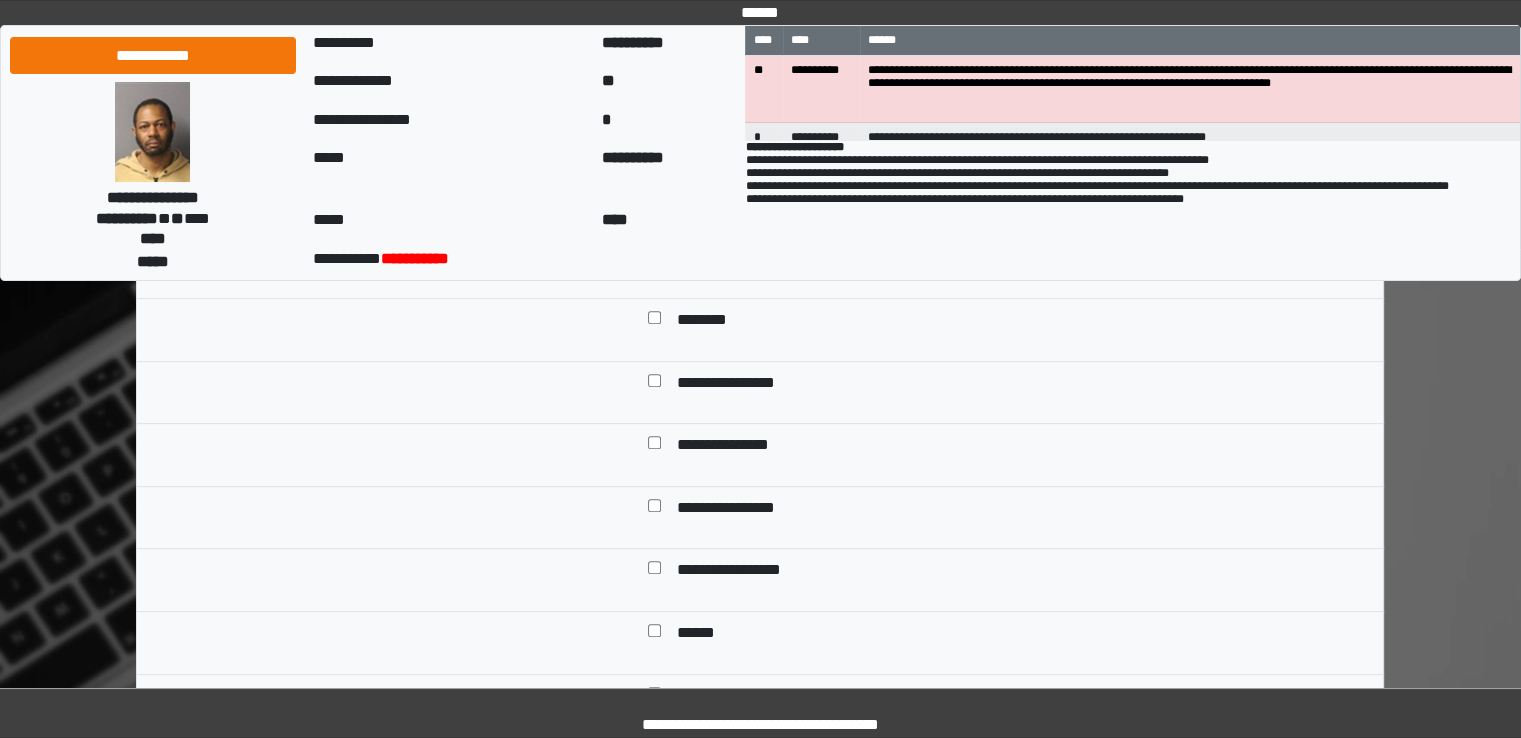 scroll, scrollTop: 700, scrollLeft: 0, axis: vertical 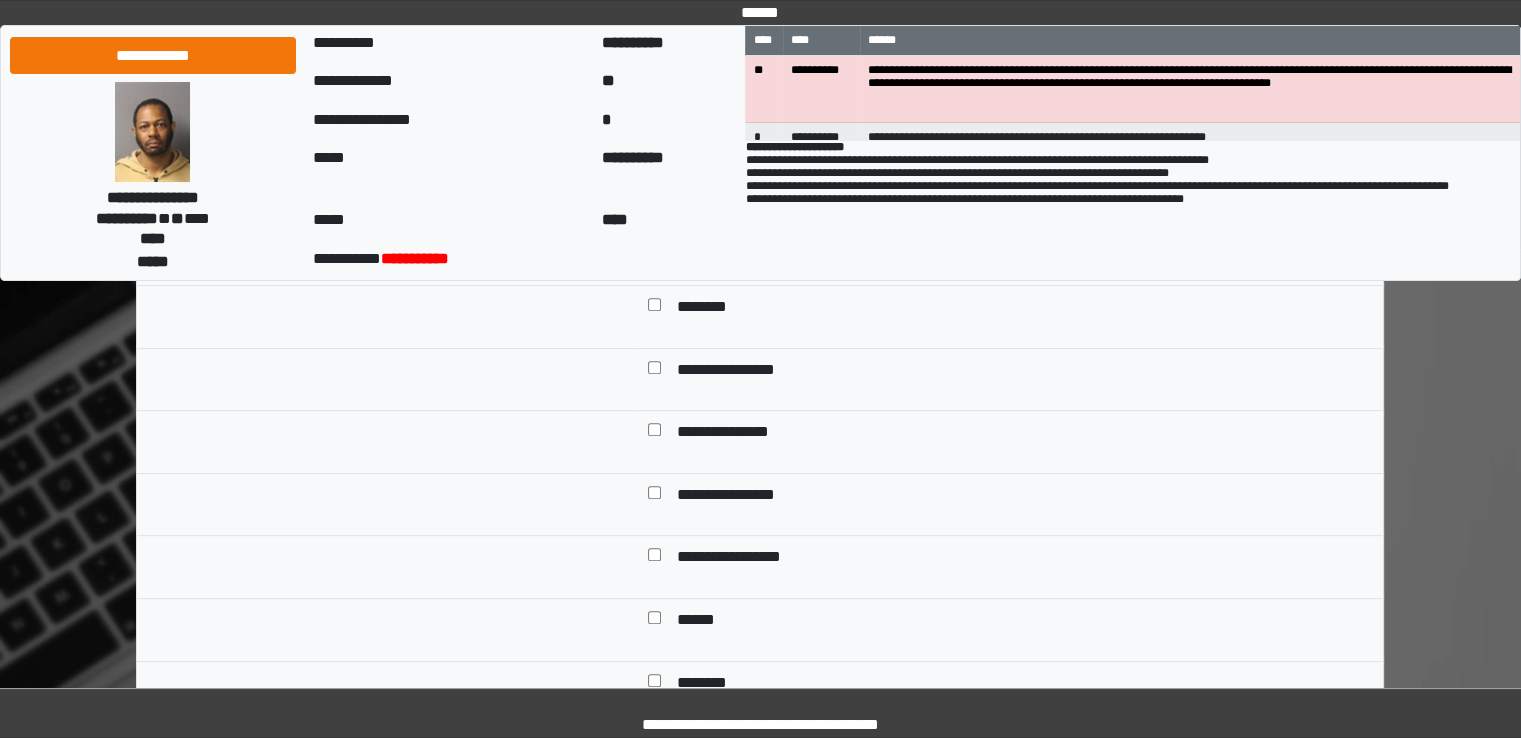 click on "**********" at bounding box center (739, 434) 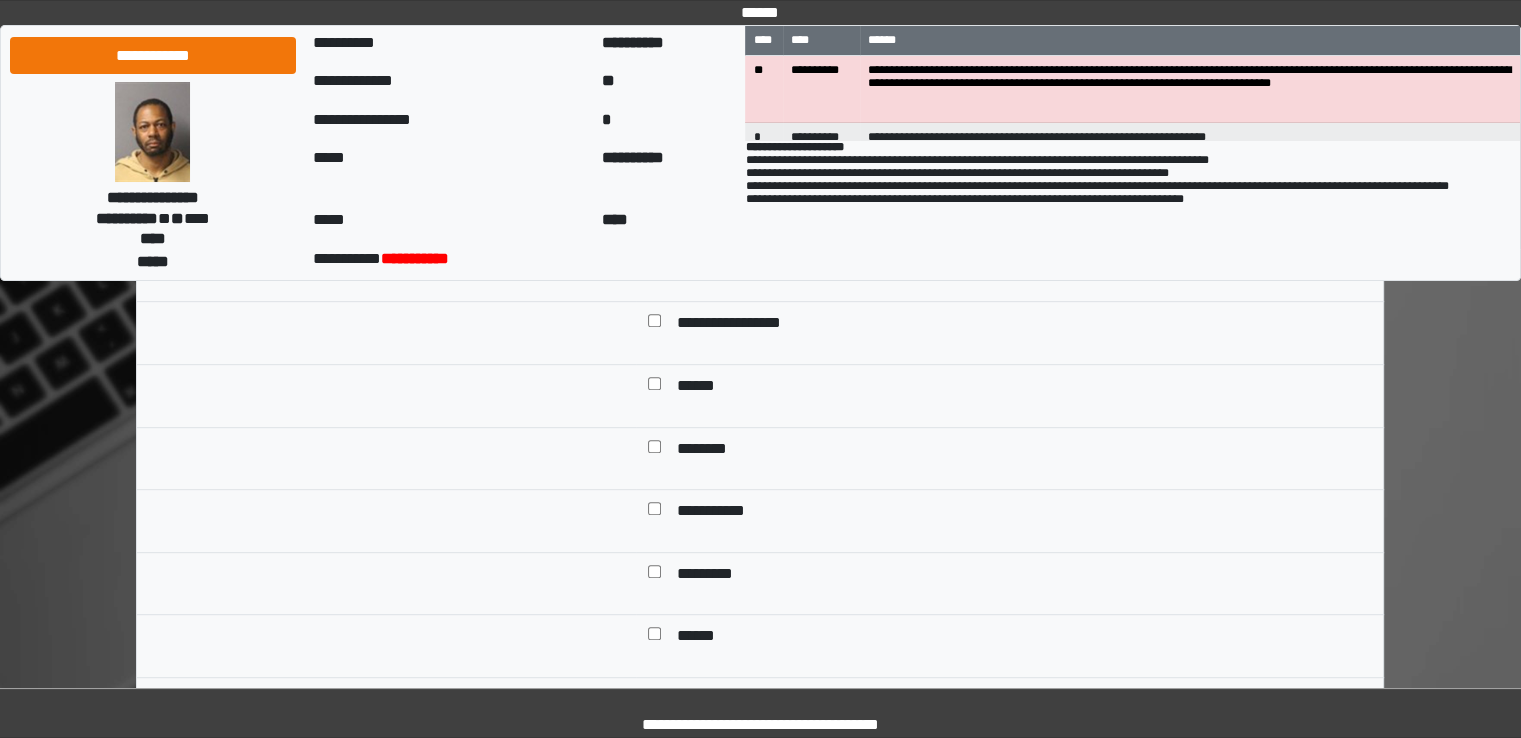 scroll, scrollTop: 1000, scrollLeft: 0, axis: vertical 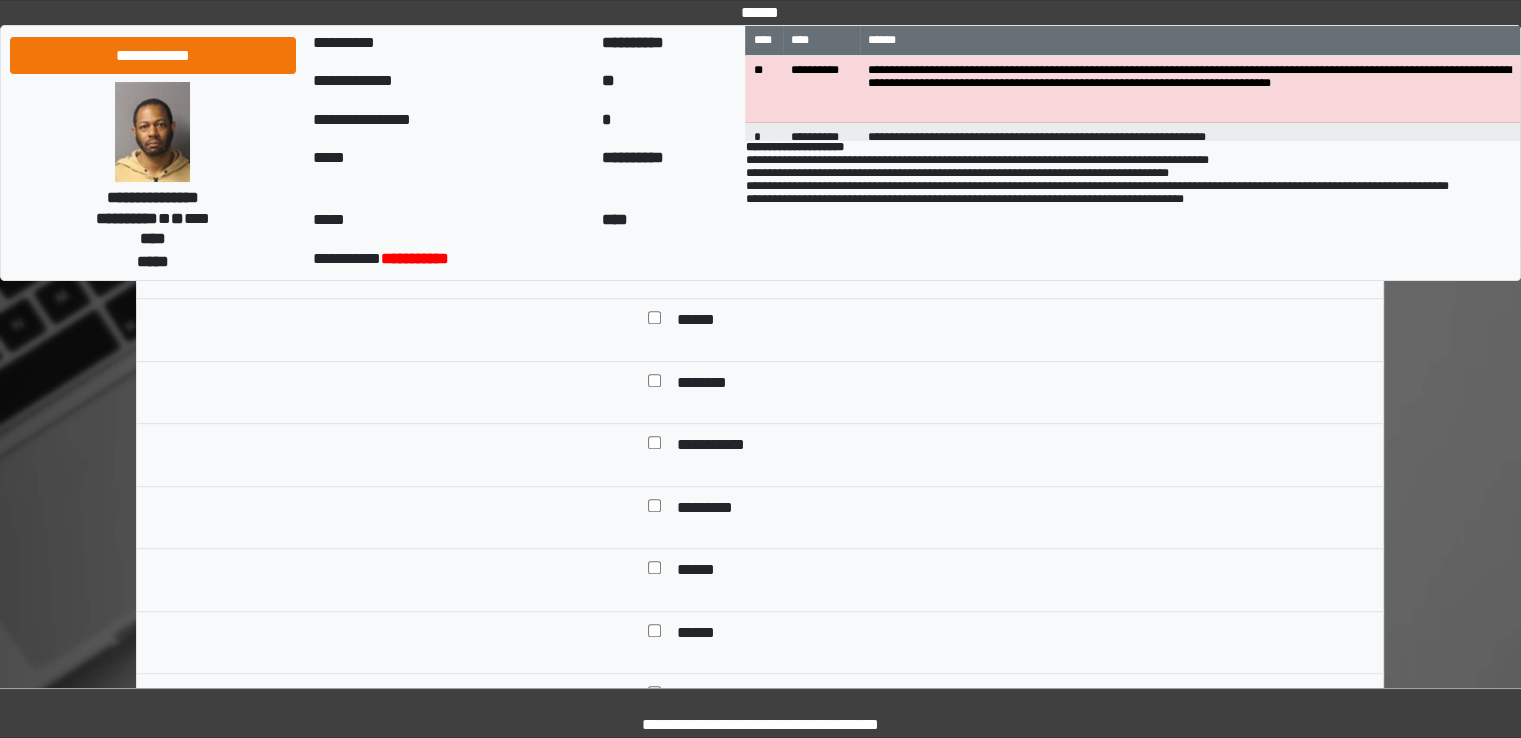 click on "*********" at bounding box center [715, 510] 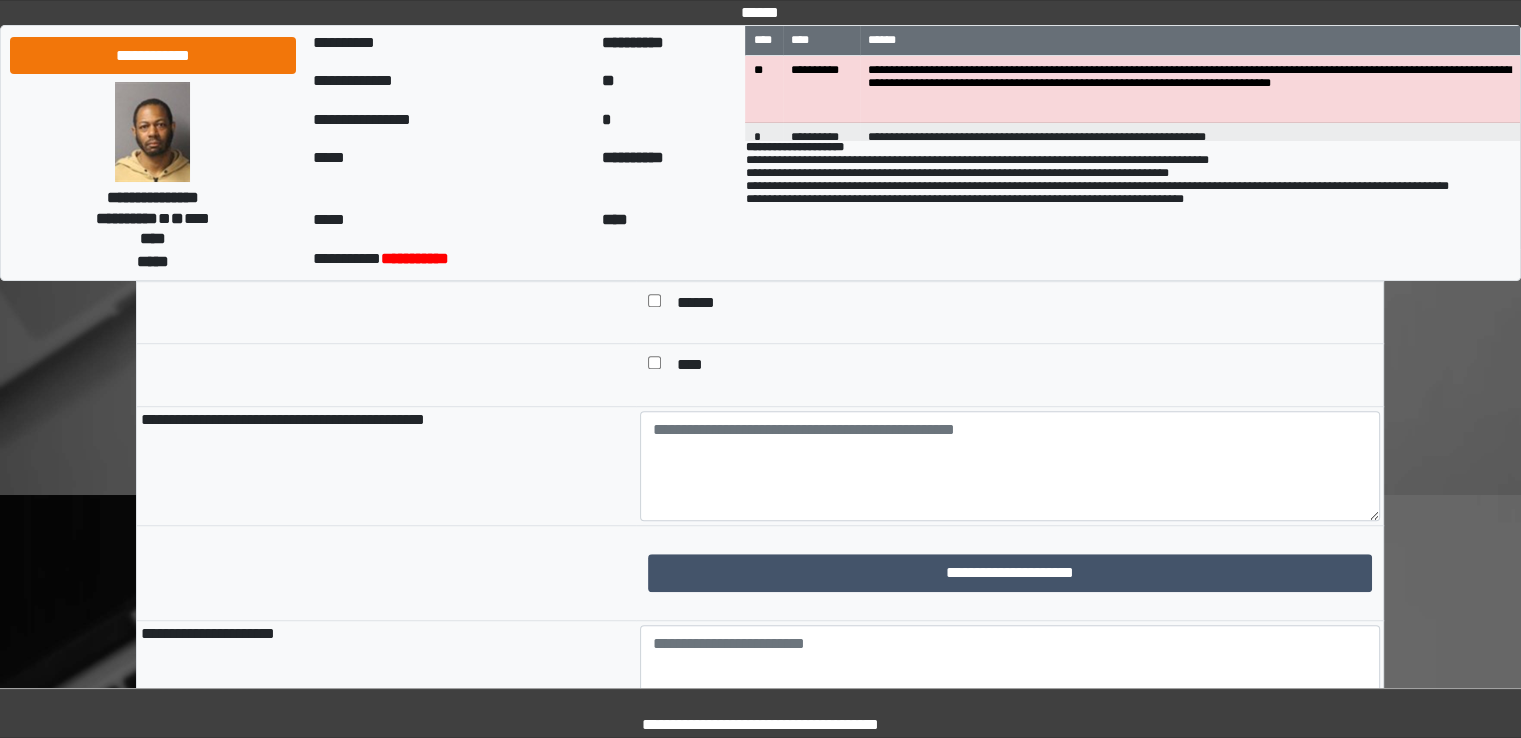 scroll, scrollTop: 1400, scrollLeft: 0, axis: vertical 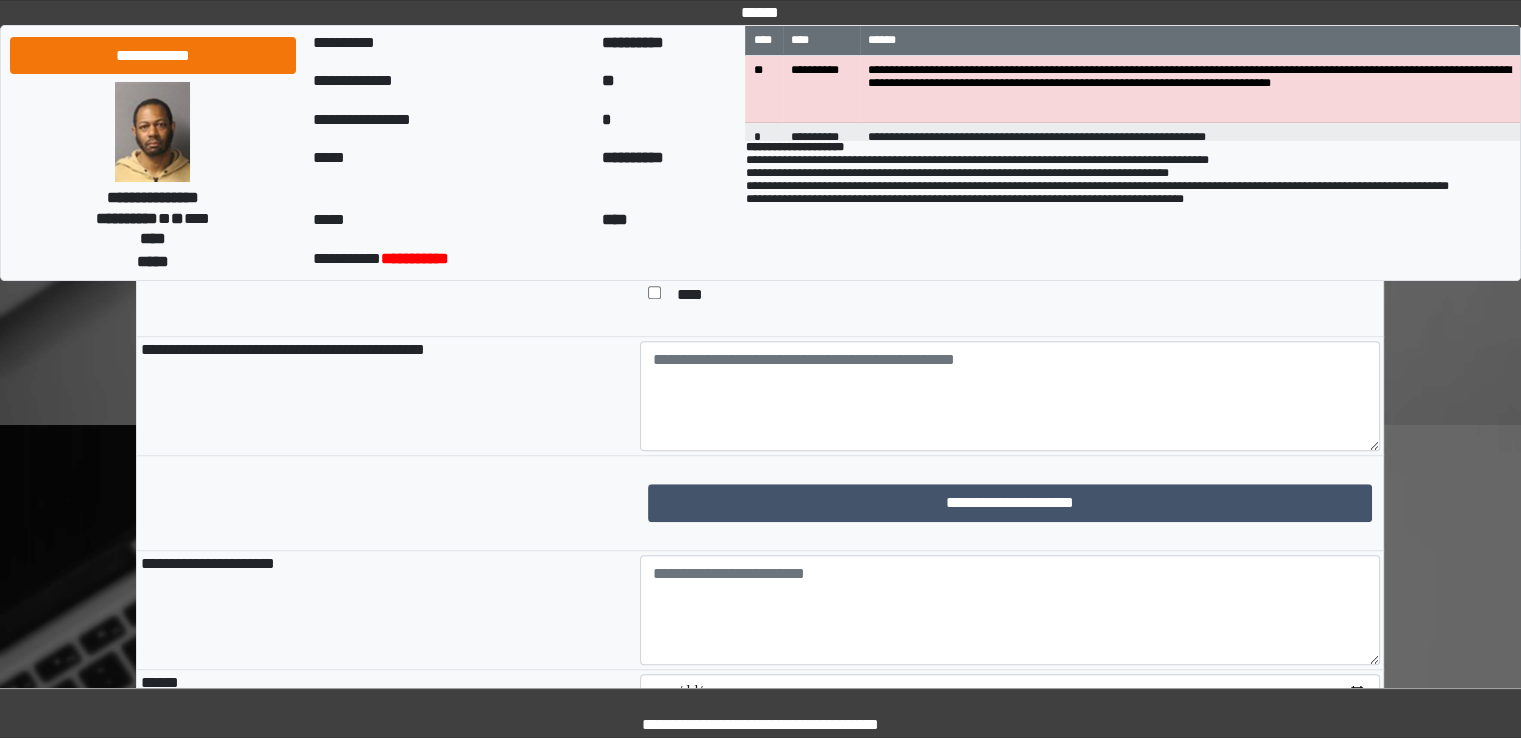 click on "**********" at bounding box center (1010, 503) 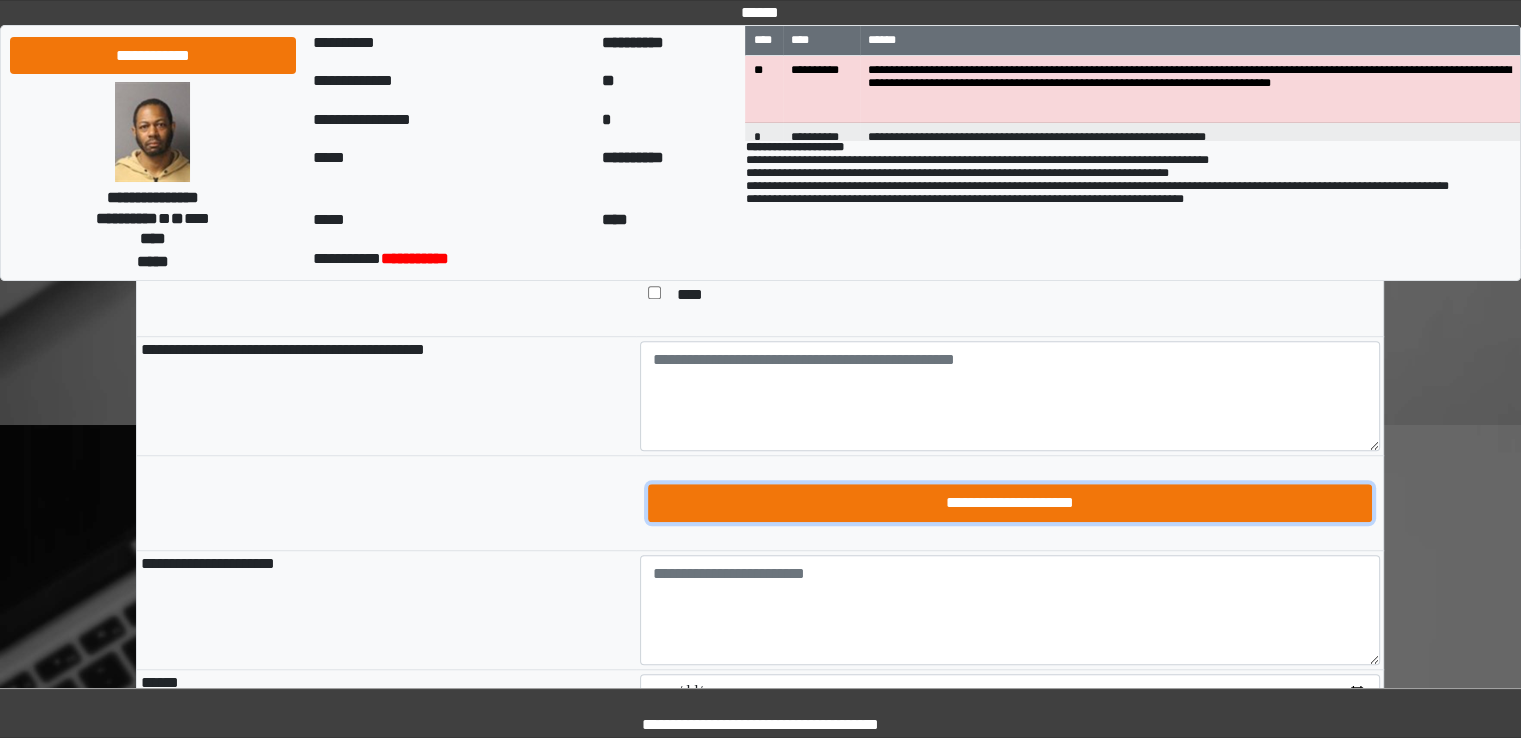 click on "**********" at bounding box center (1010, 503) 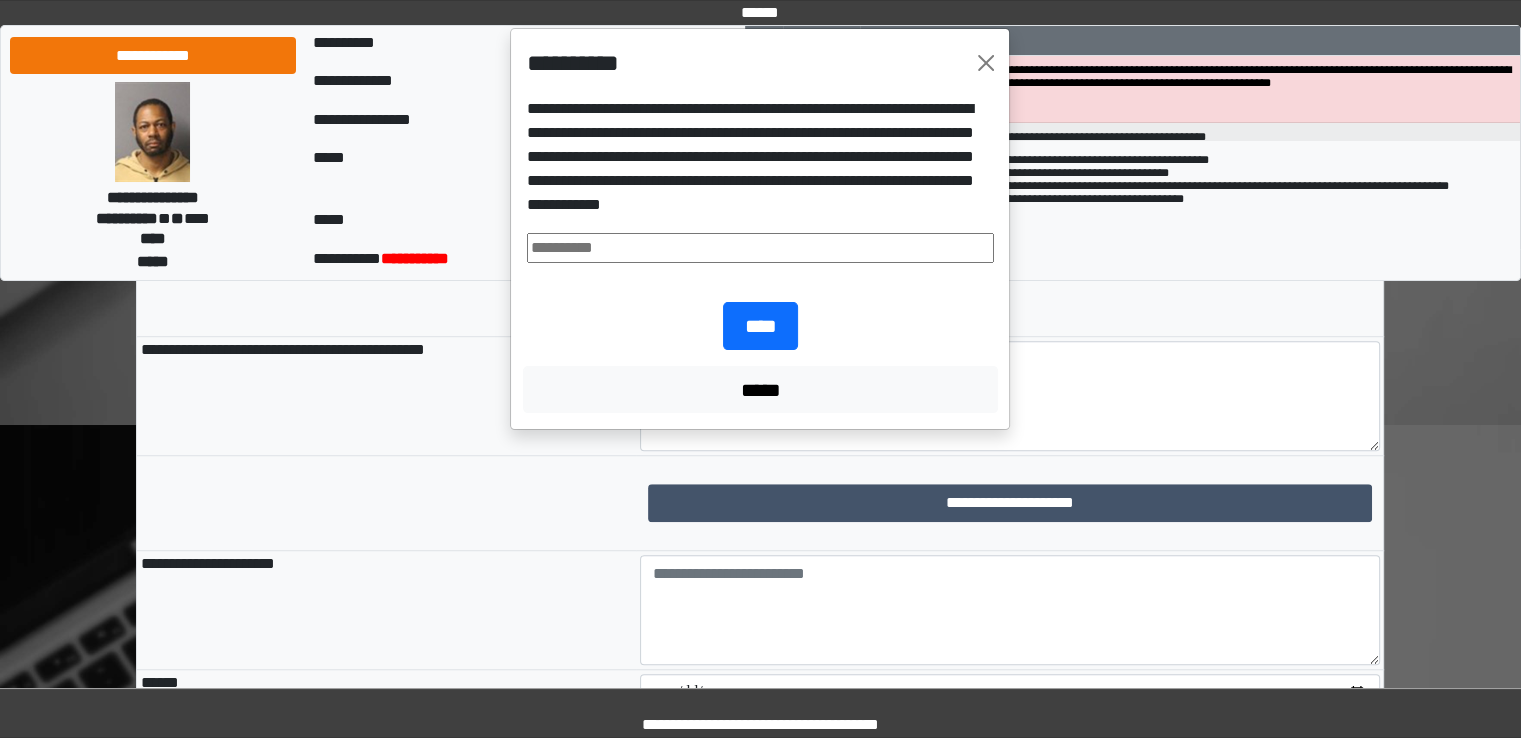click at bounding box center (760, 248) 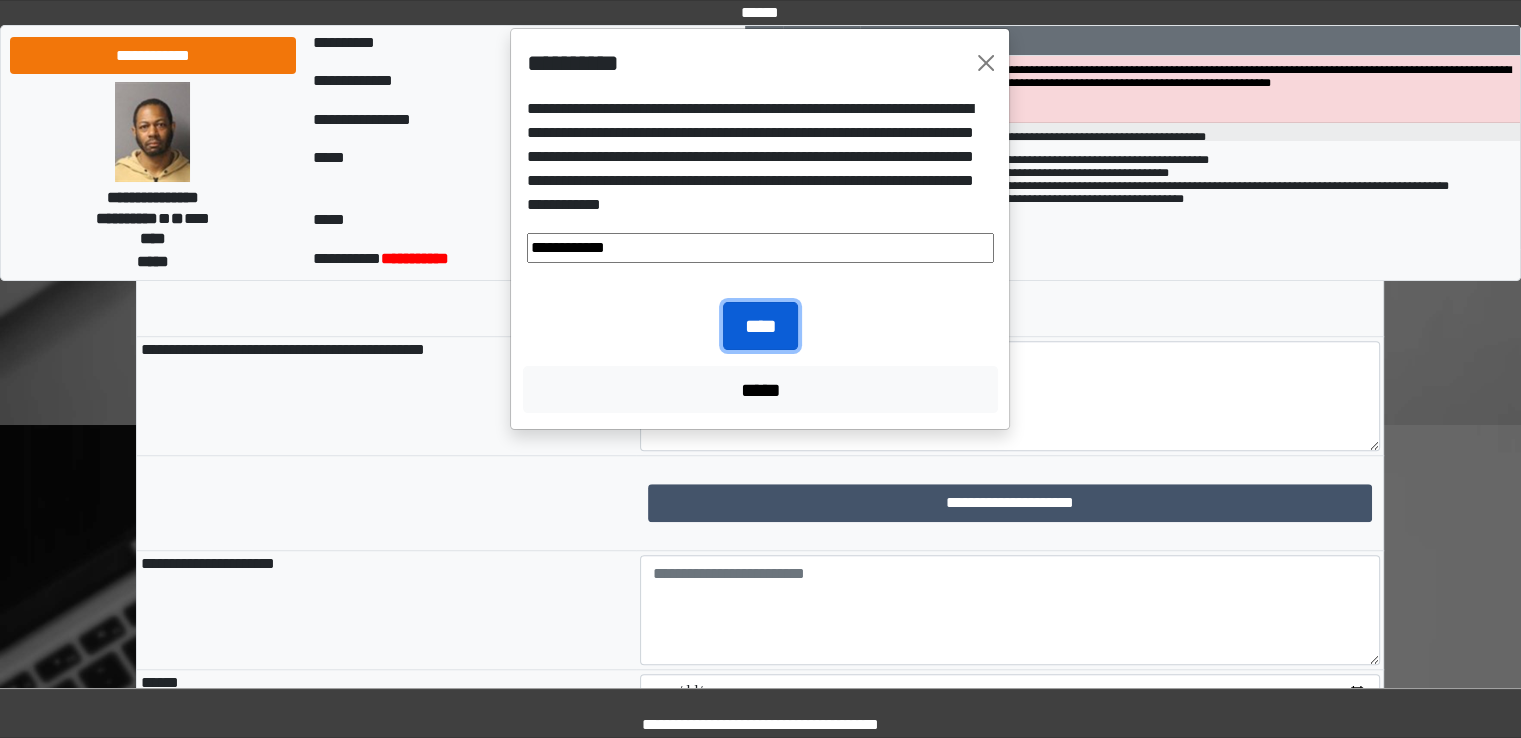 click on "****" at bounding box center [760, 326] 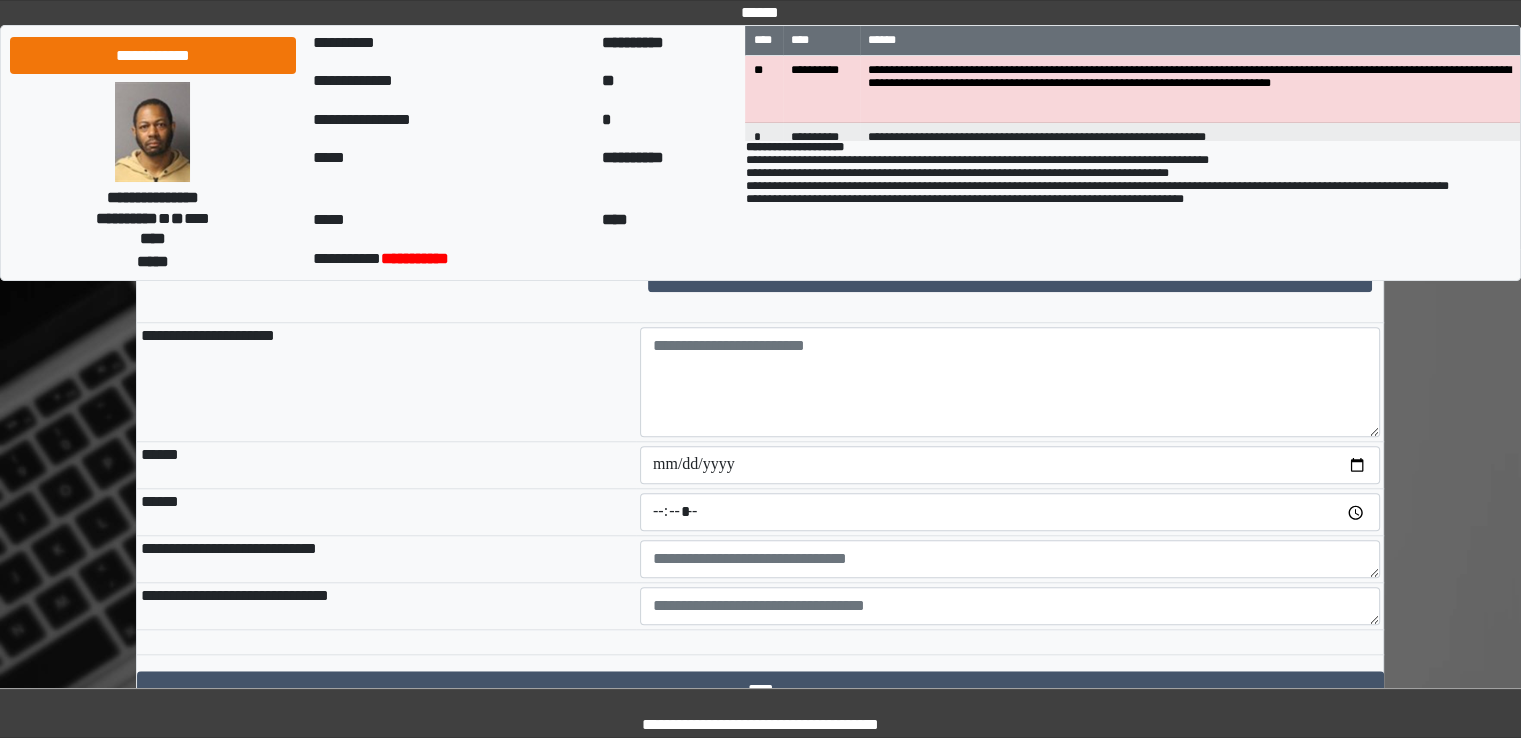 scroll, scrollTop: 1700, scrollLeft: 0, axis: vertical 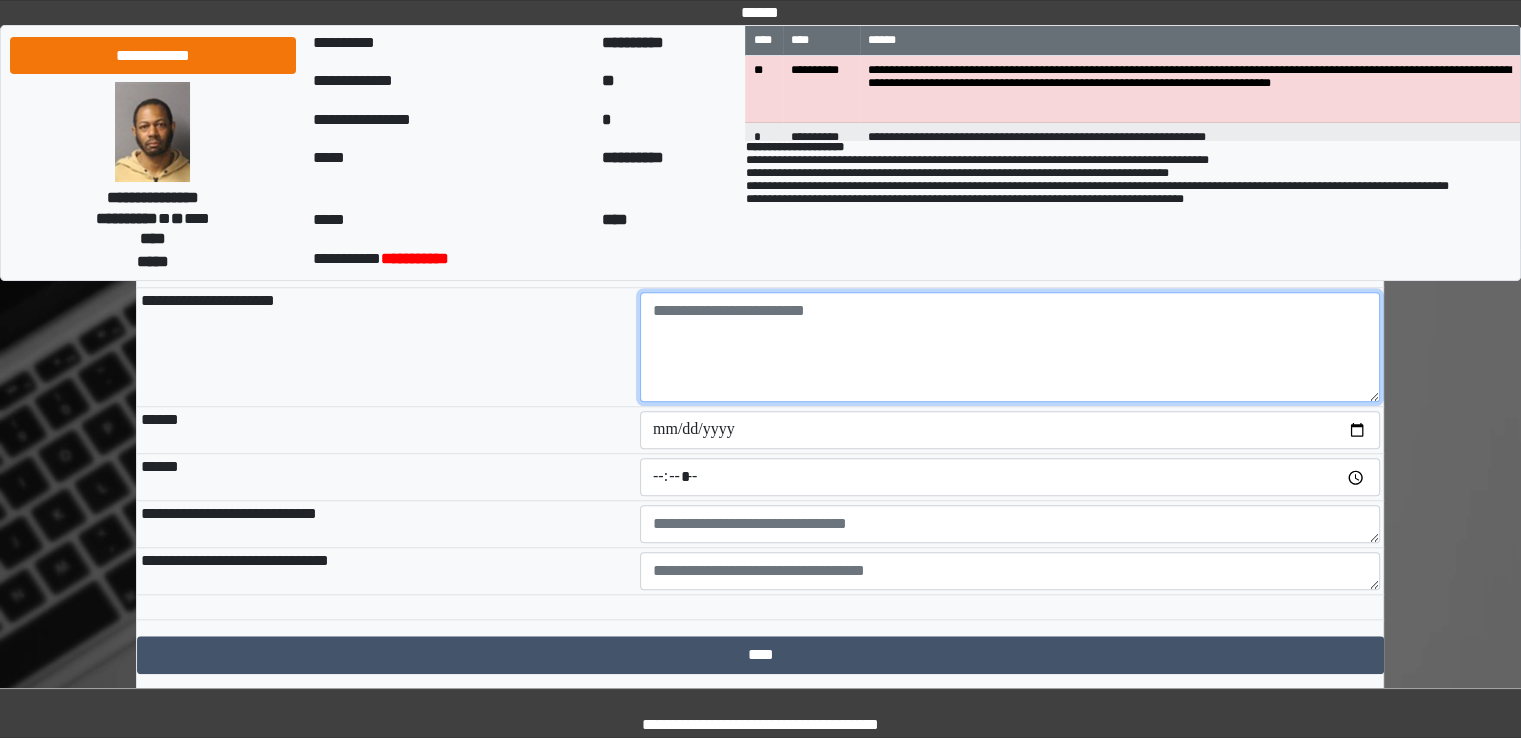click at bounding box center [1010, 347] 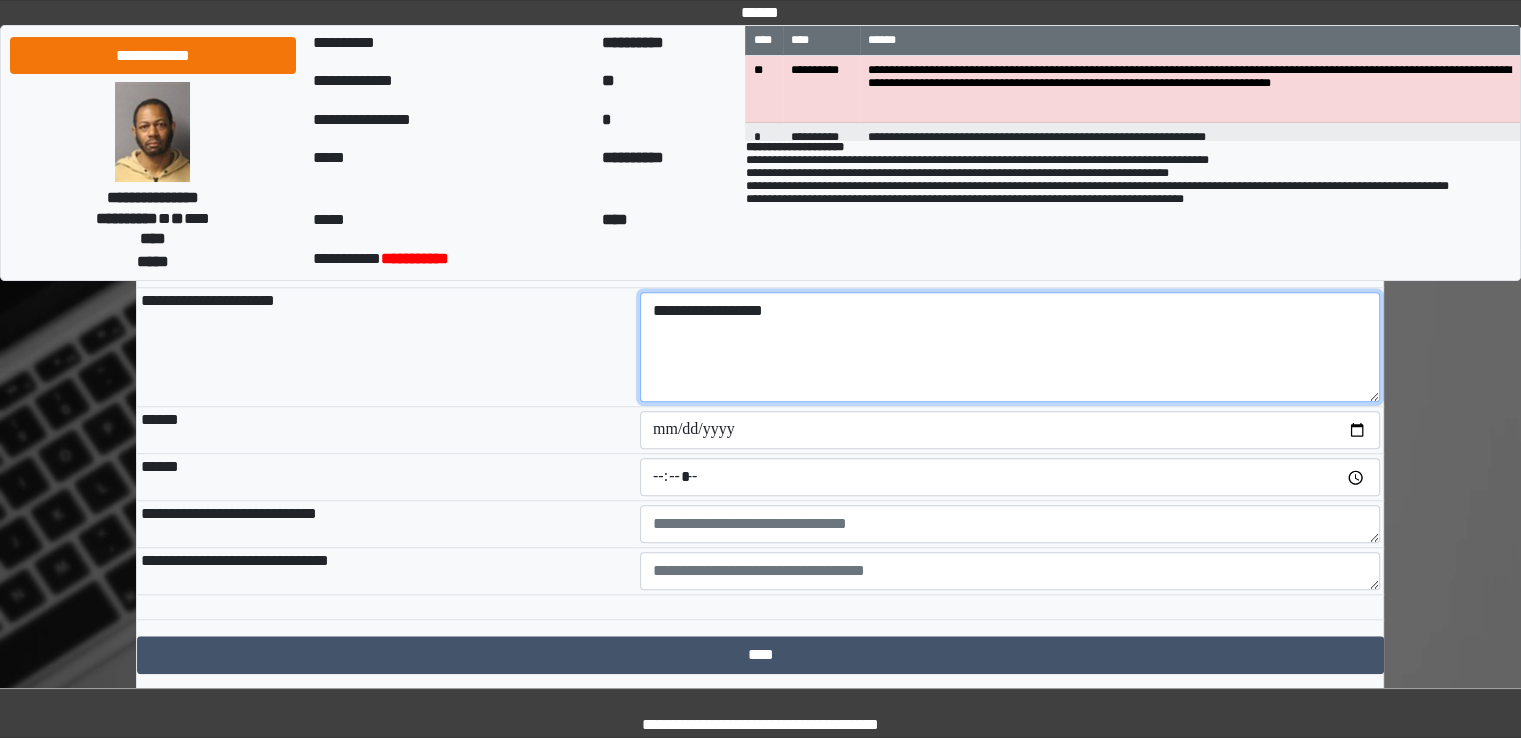 type on "**********" 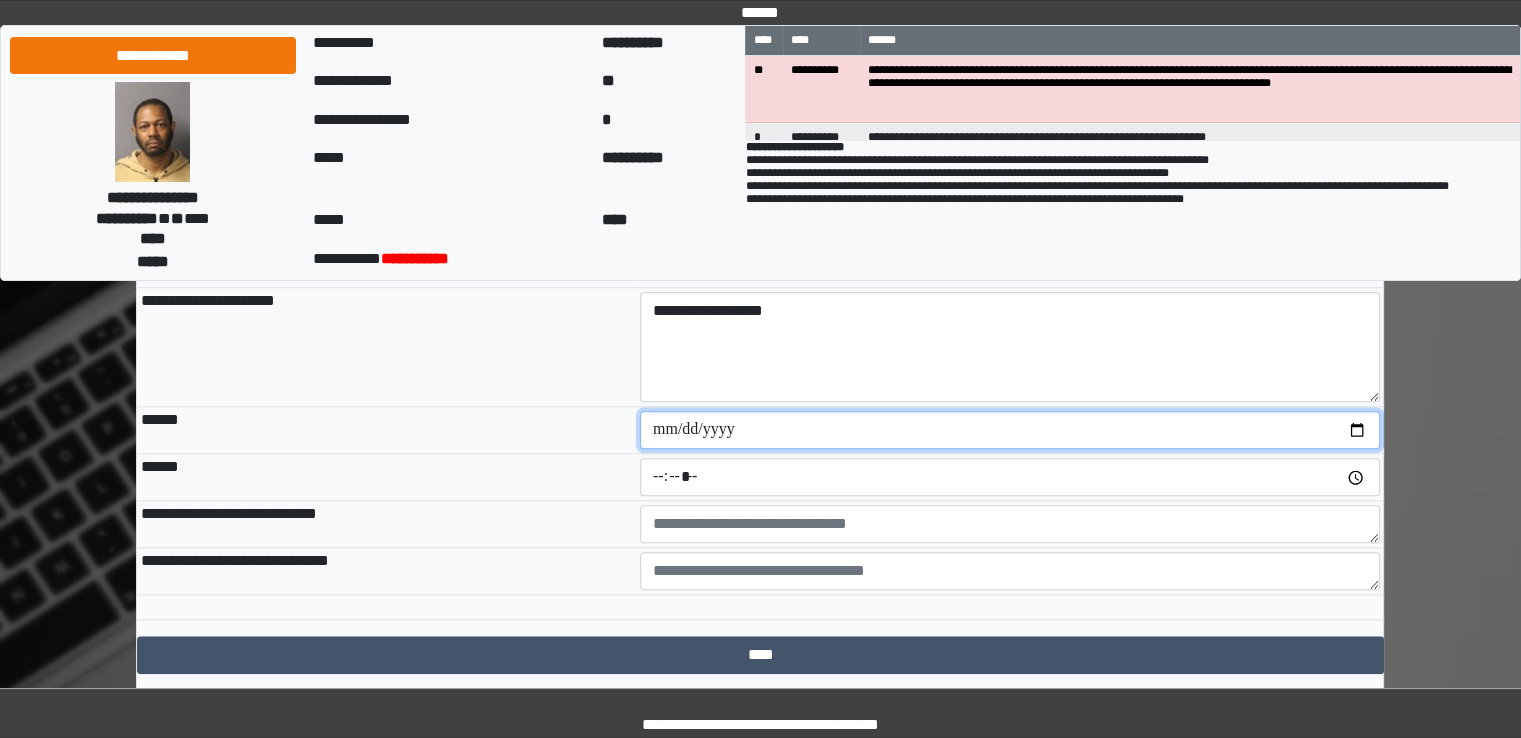 click at bounding box center (1010, 430) 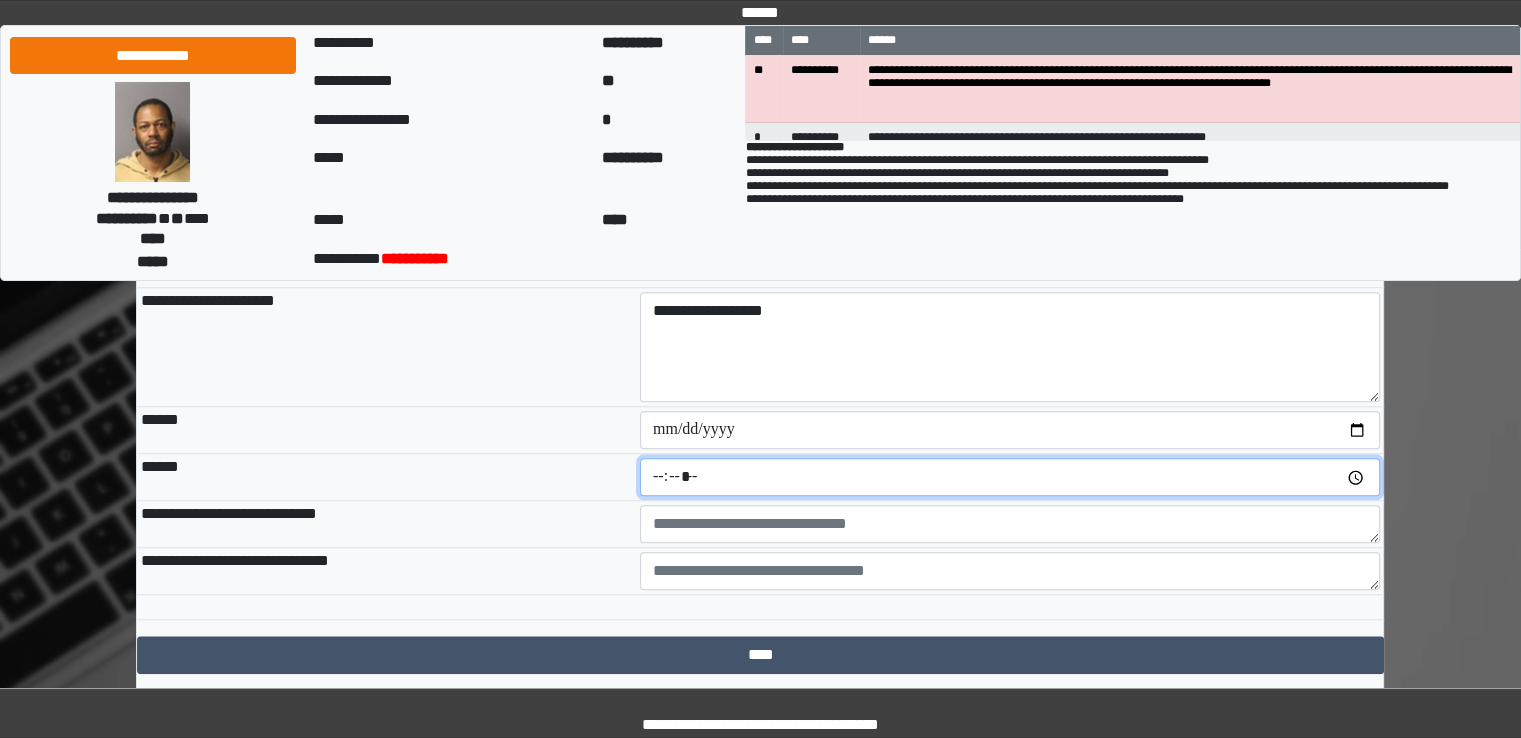 click at bounding box center [1010, 477] 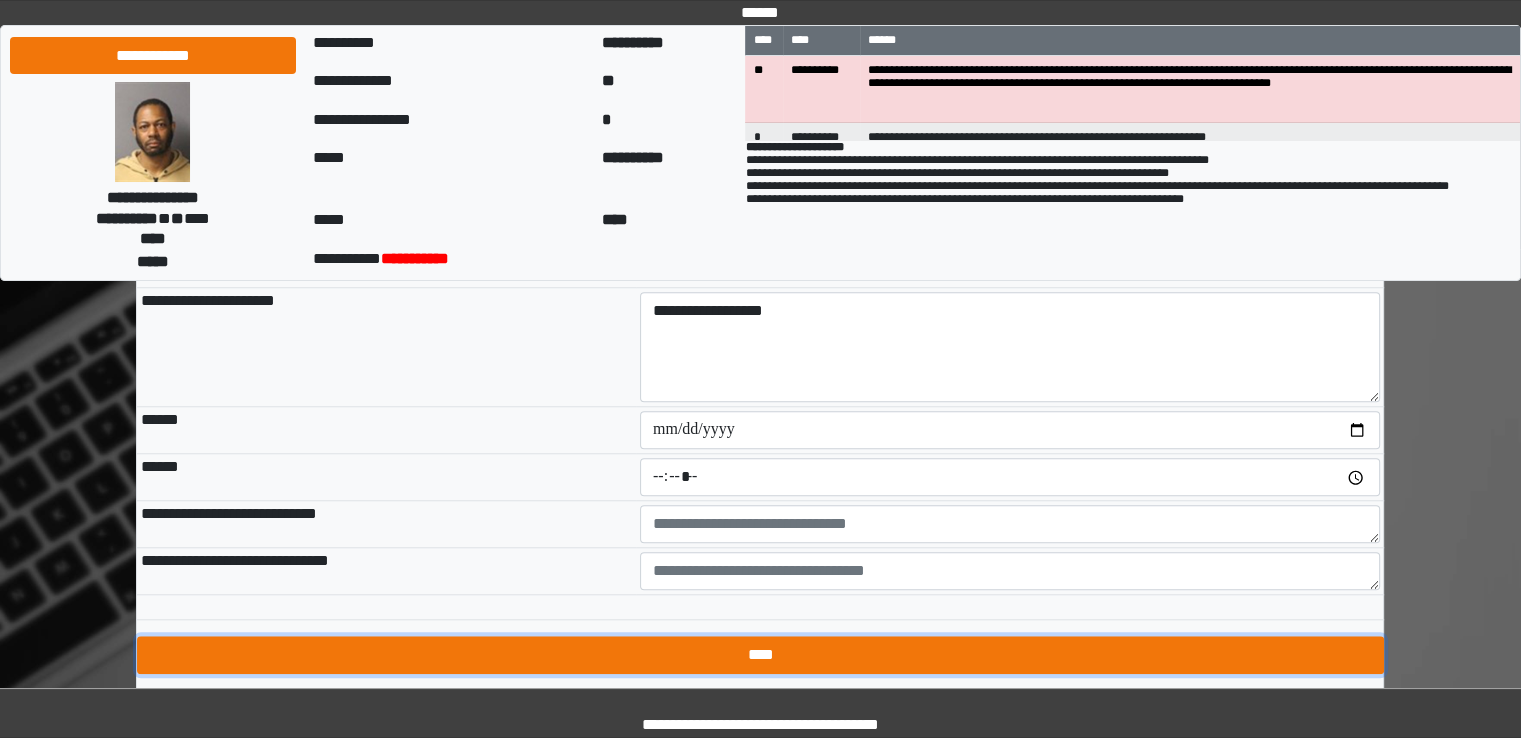 click on "****" at bounding box center (760, 655) 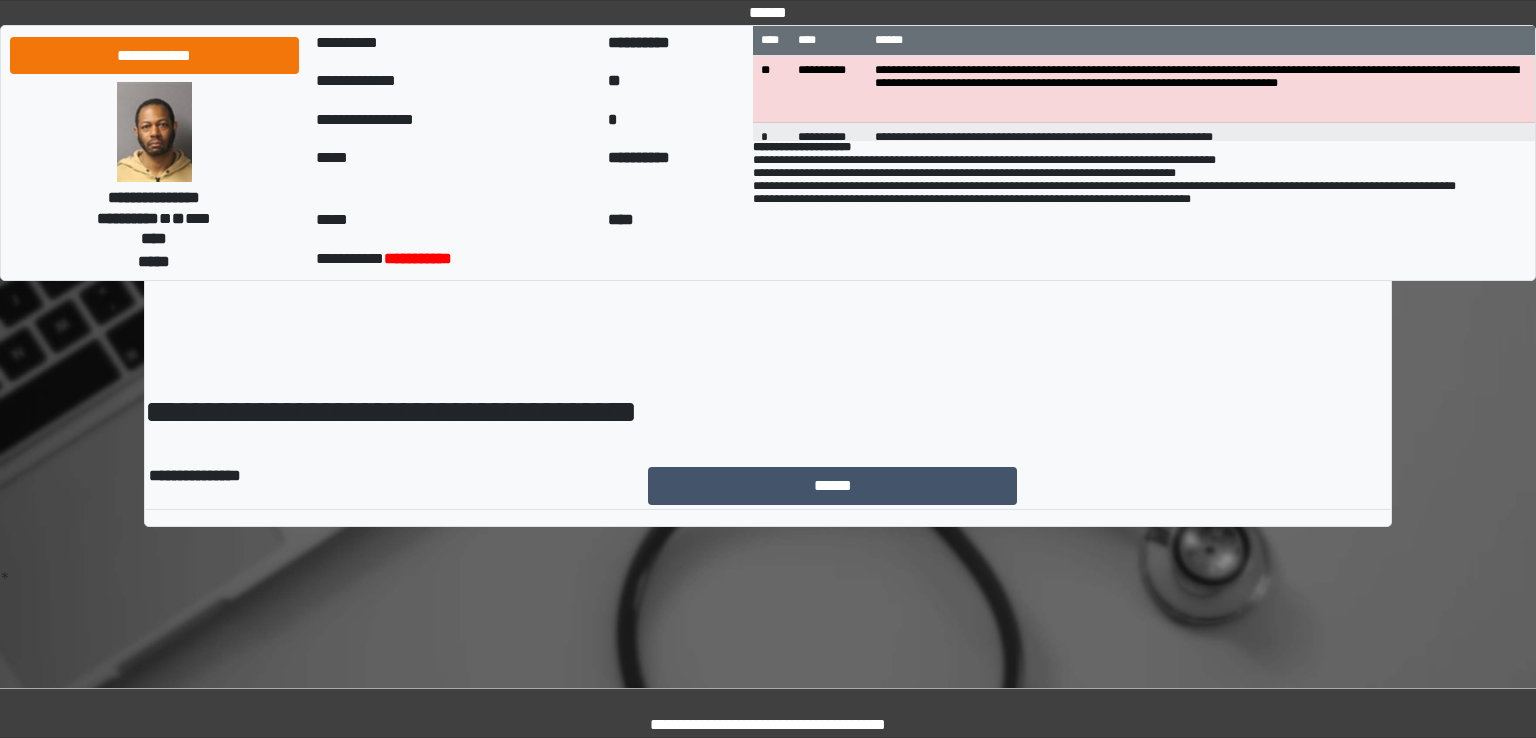 scroll, scrollTop: 0, scrollLeft: 0, axis: both 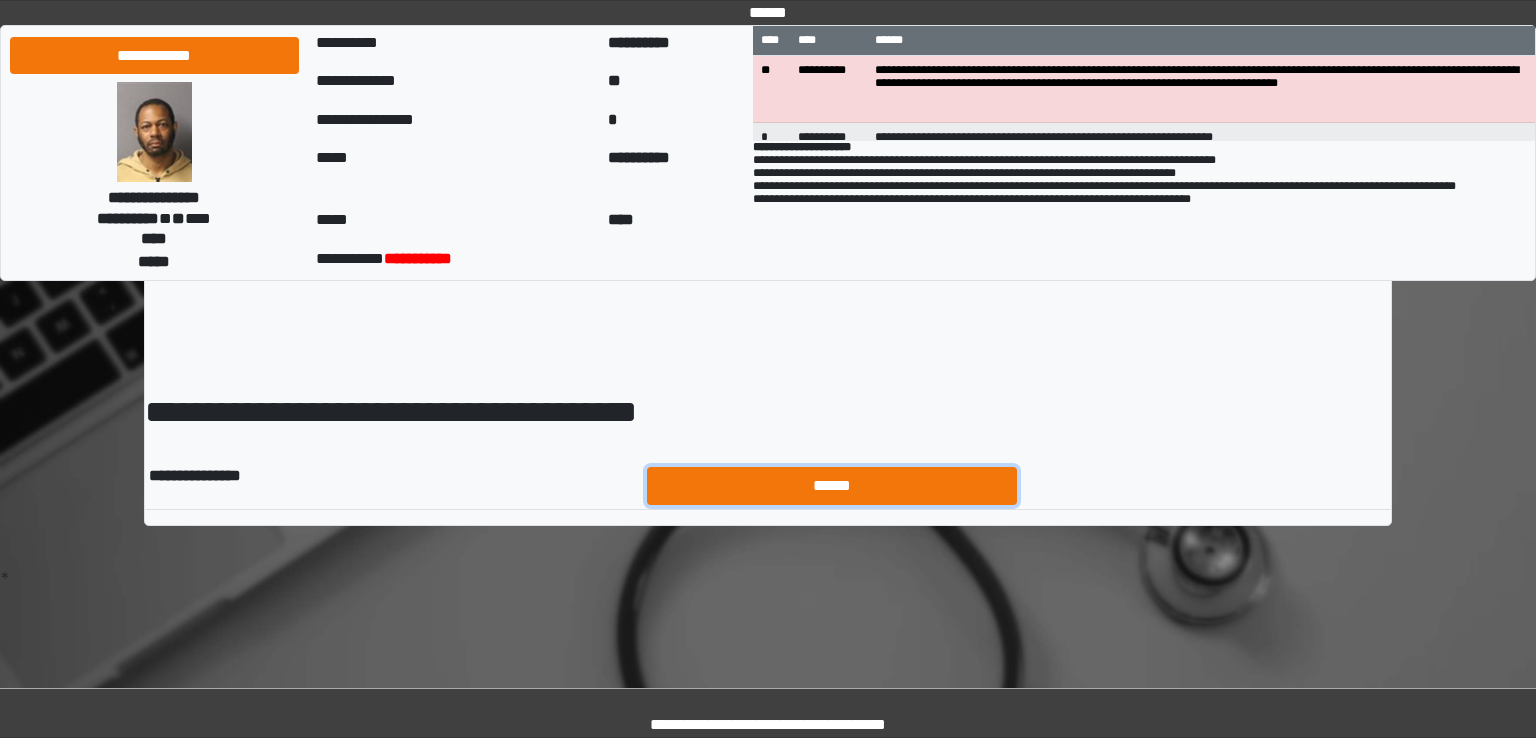 click on "******" at bounding box center [832, 486] 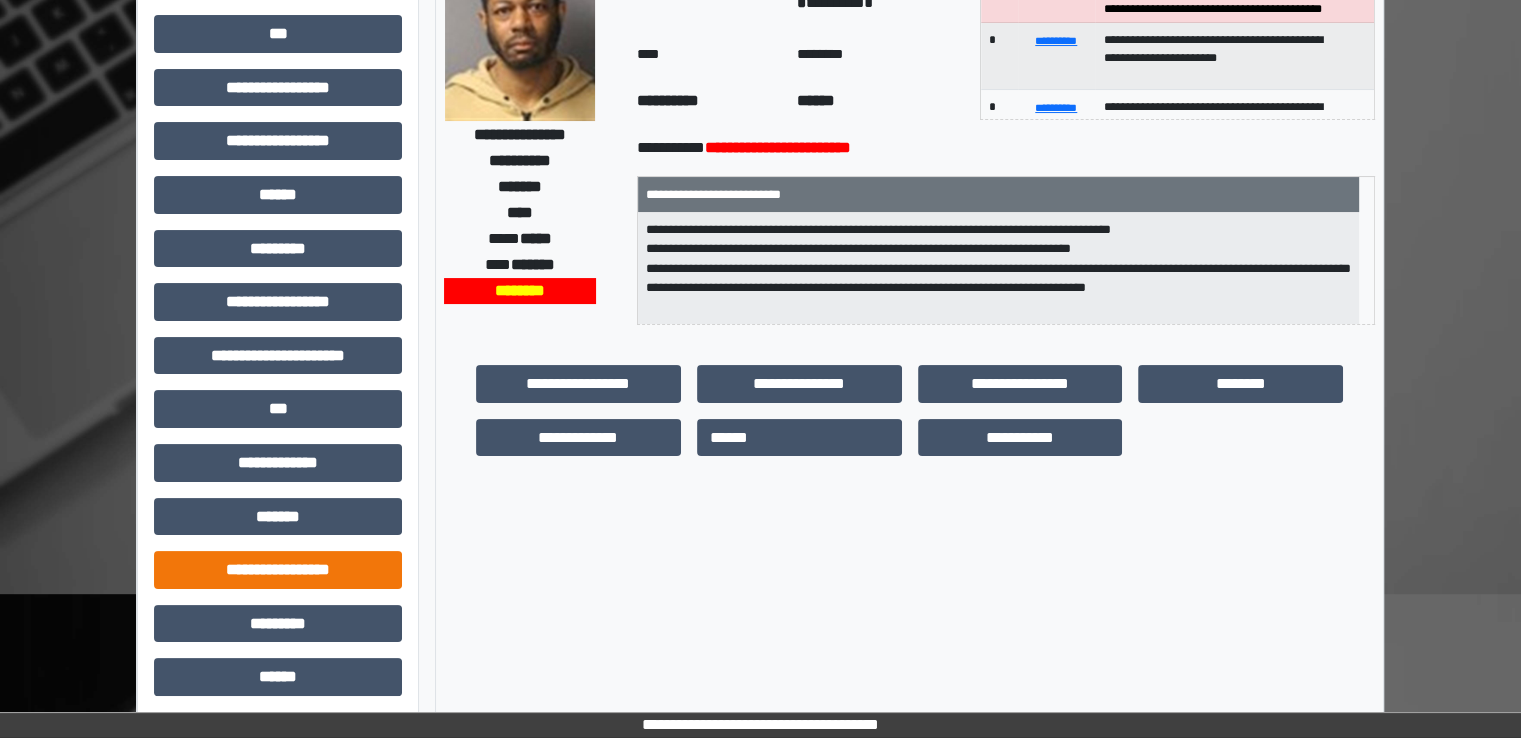 scroll, scrollTop: 428, scrollLeft: 0, axis: vertical 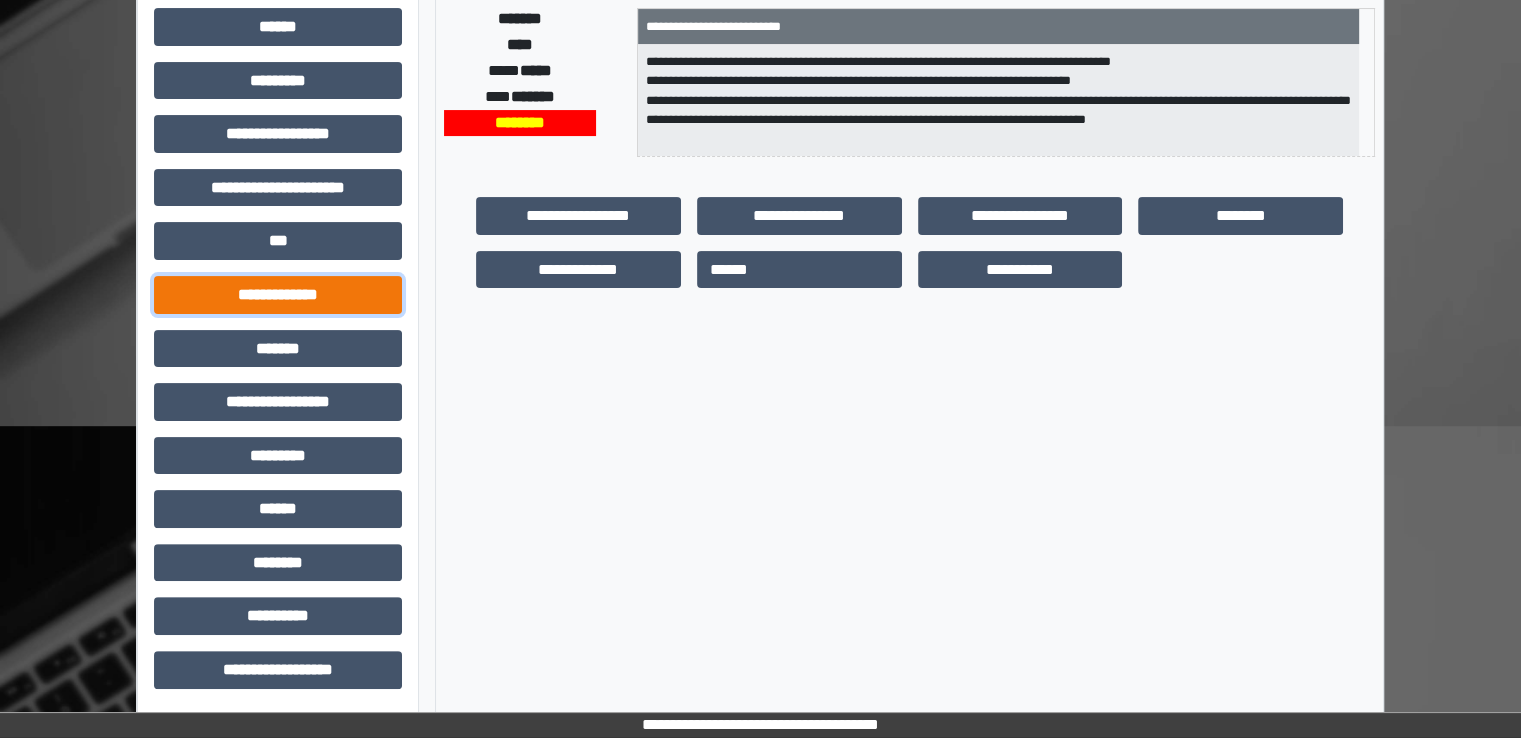 click on "**********" at bounding box center [278, 295] 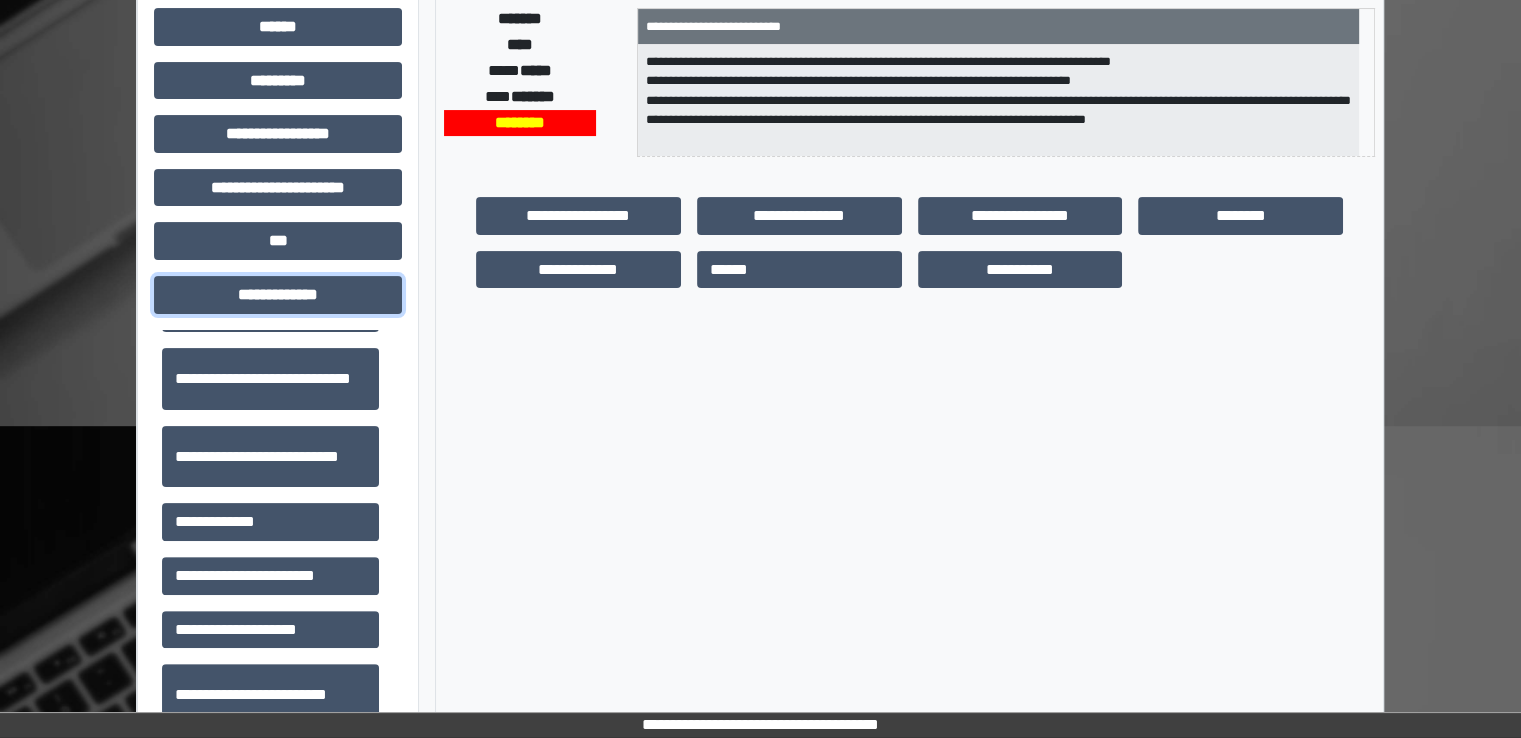 scroll, scrollTop: 500, scrollLeft: 0, axis: vertical 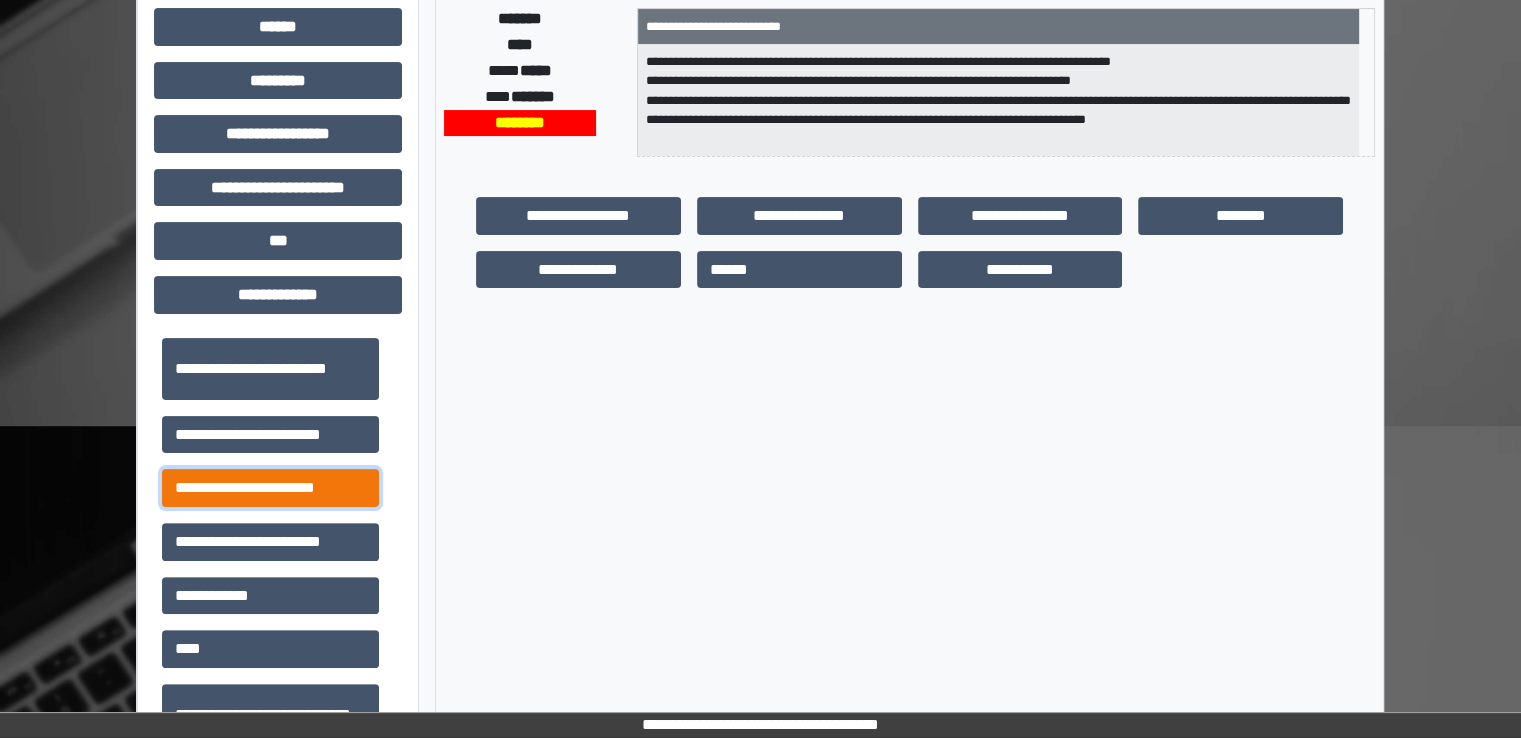 click on "**********" at bounding box center [270, 488] 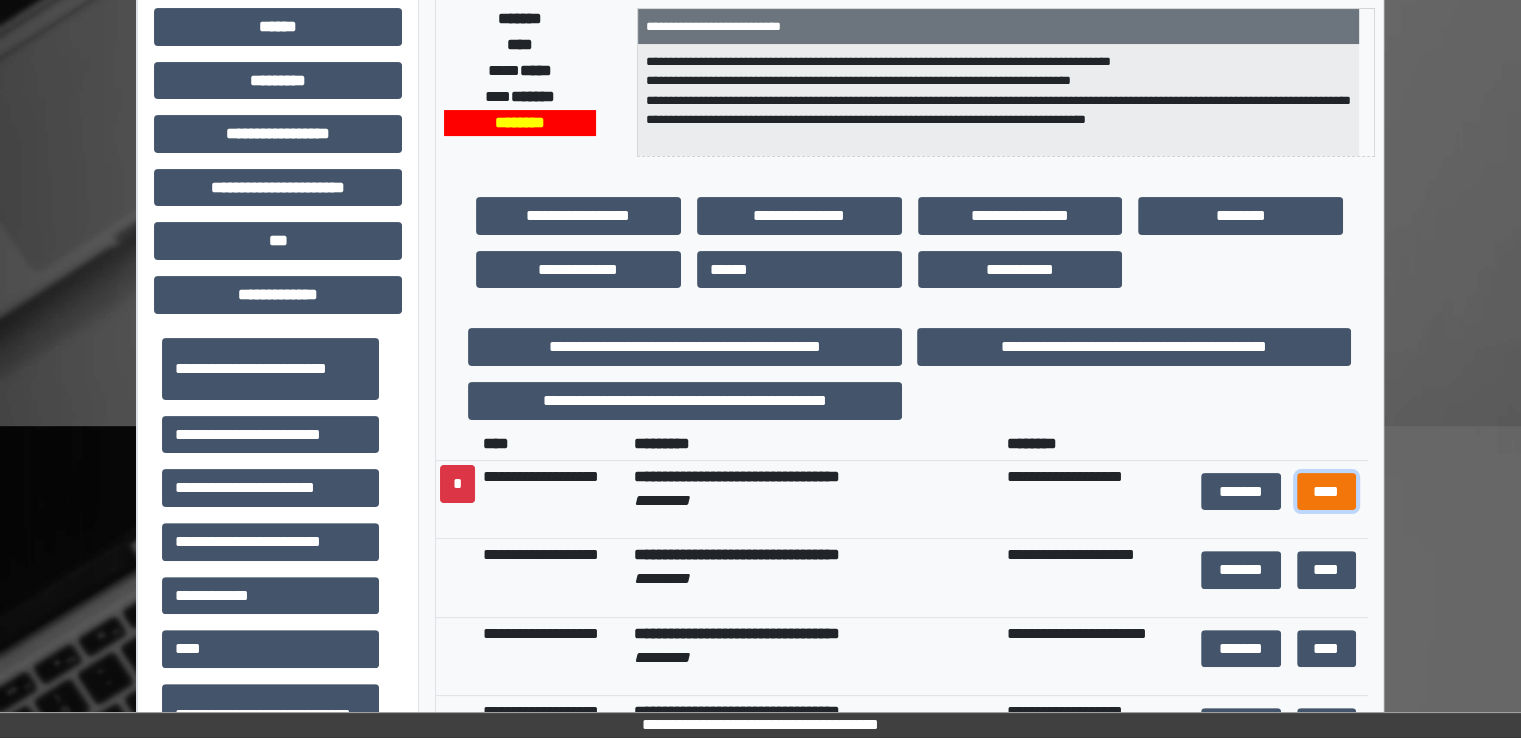 click on "****" at bounding box center (1326, 492) 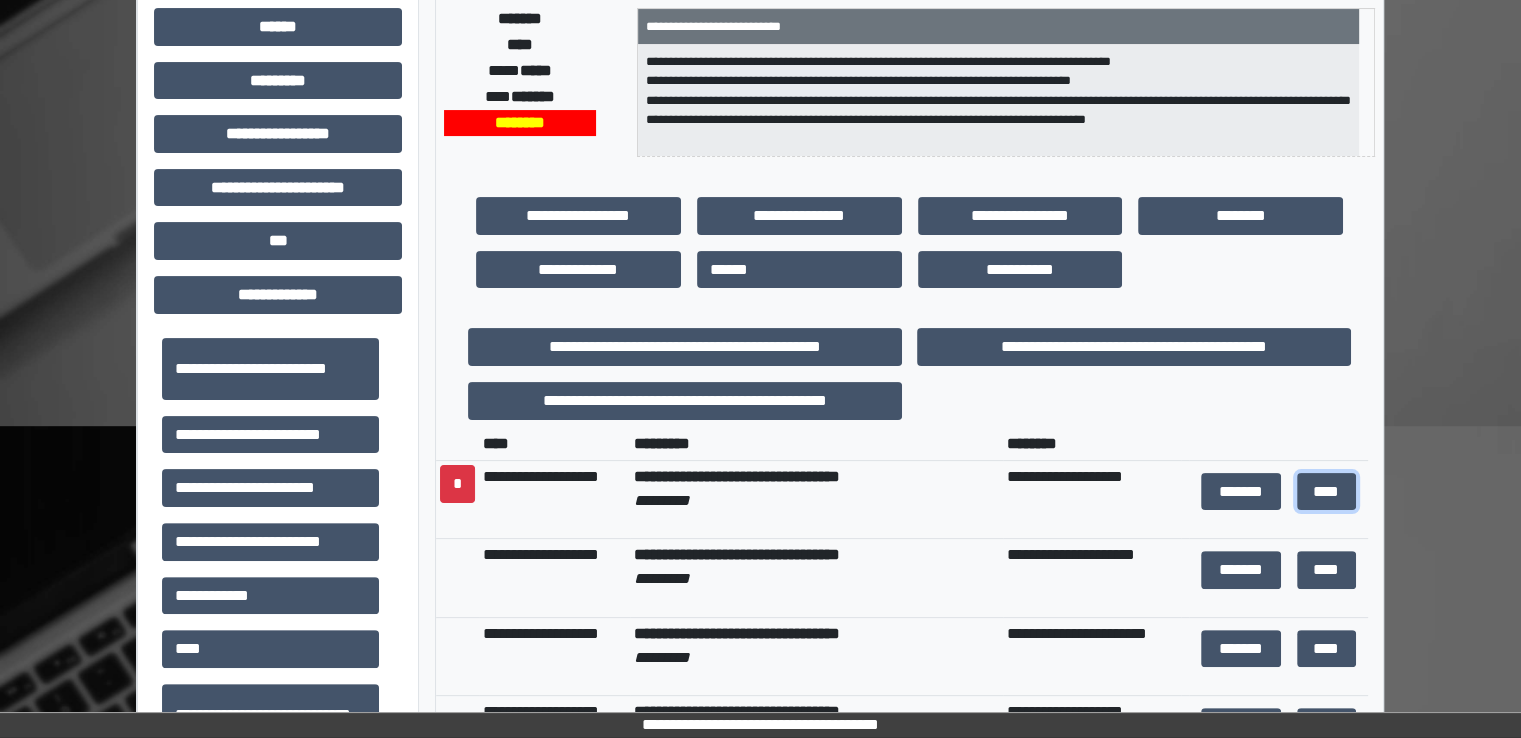 scroll, scrollTop: 0, scrollLeft: 0, axis: both 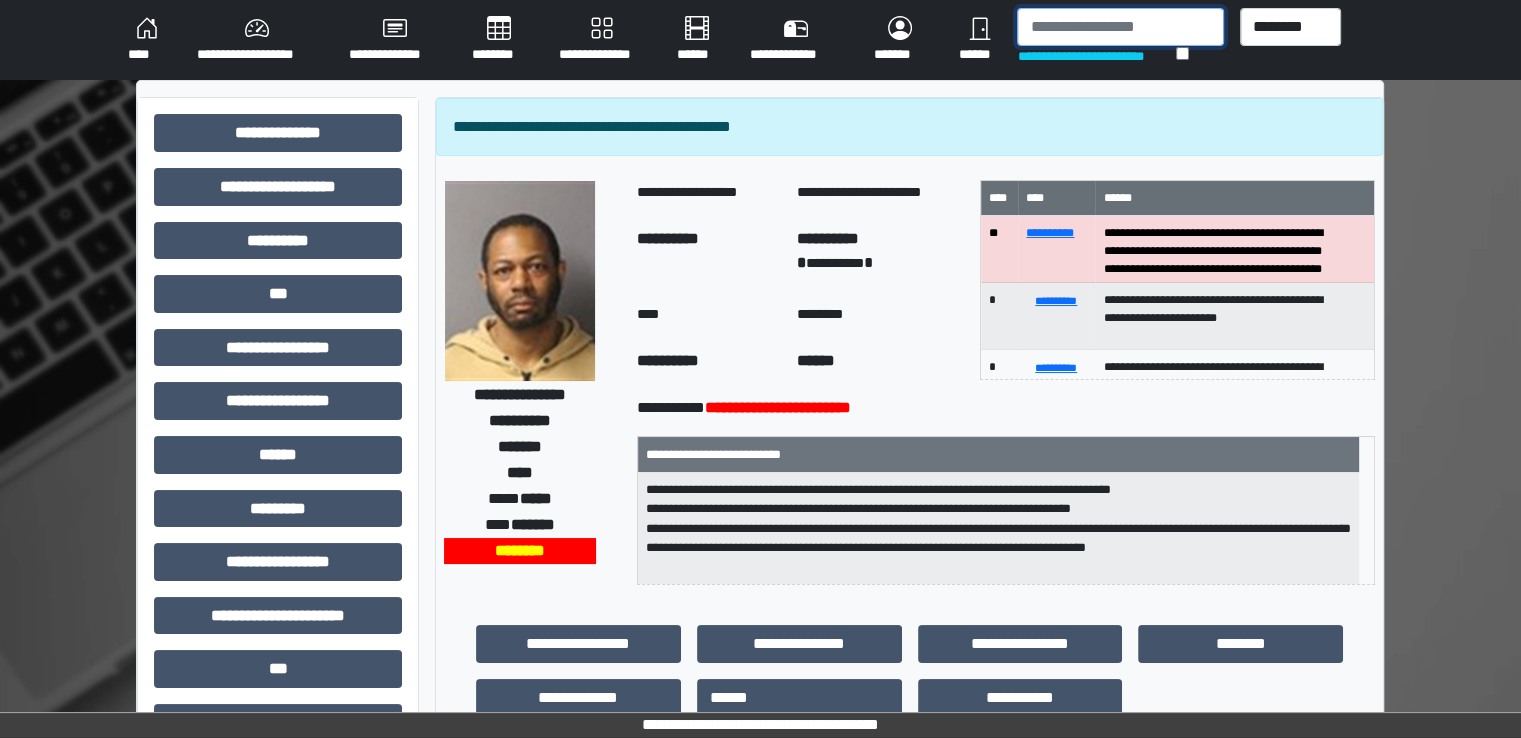 click at bounding box center (1120, 27) 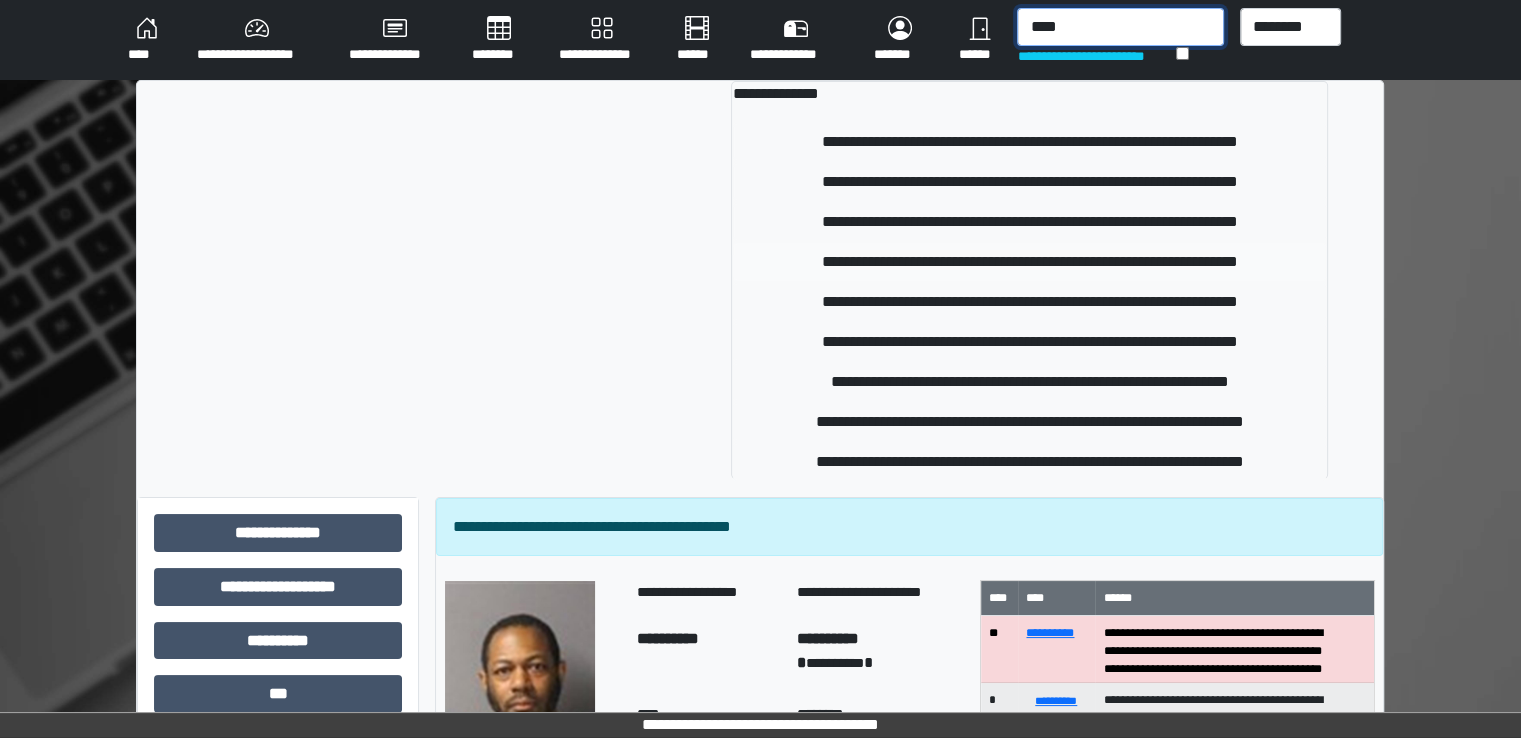 type on "****" 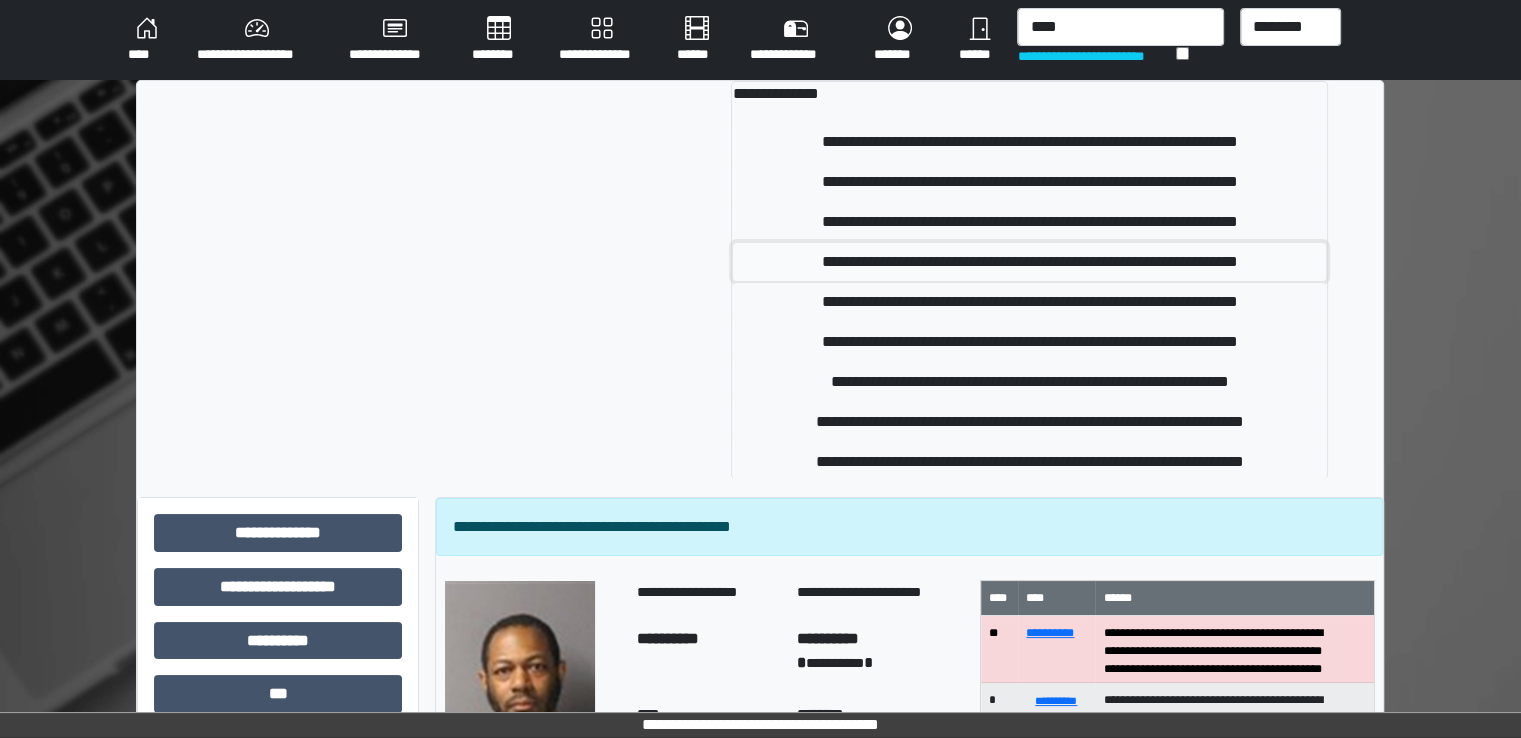 click on "**********" at bounding box center (1029, 262) 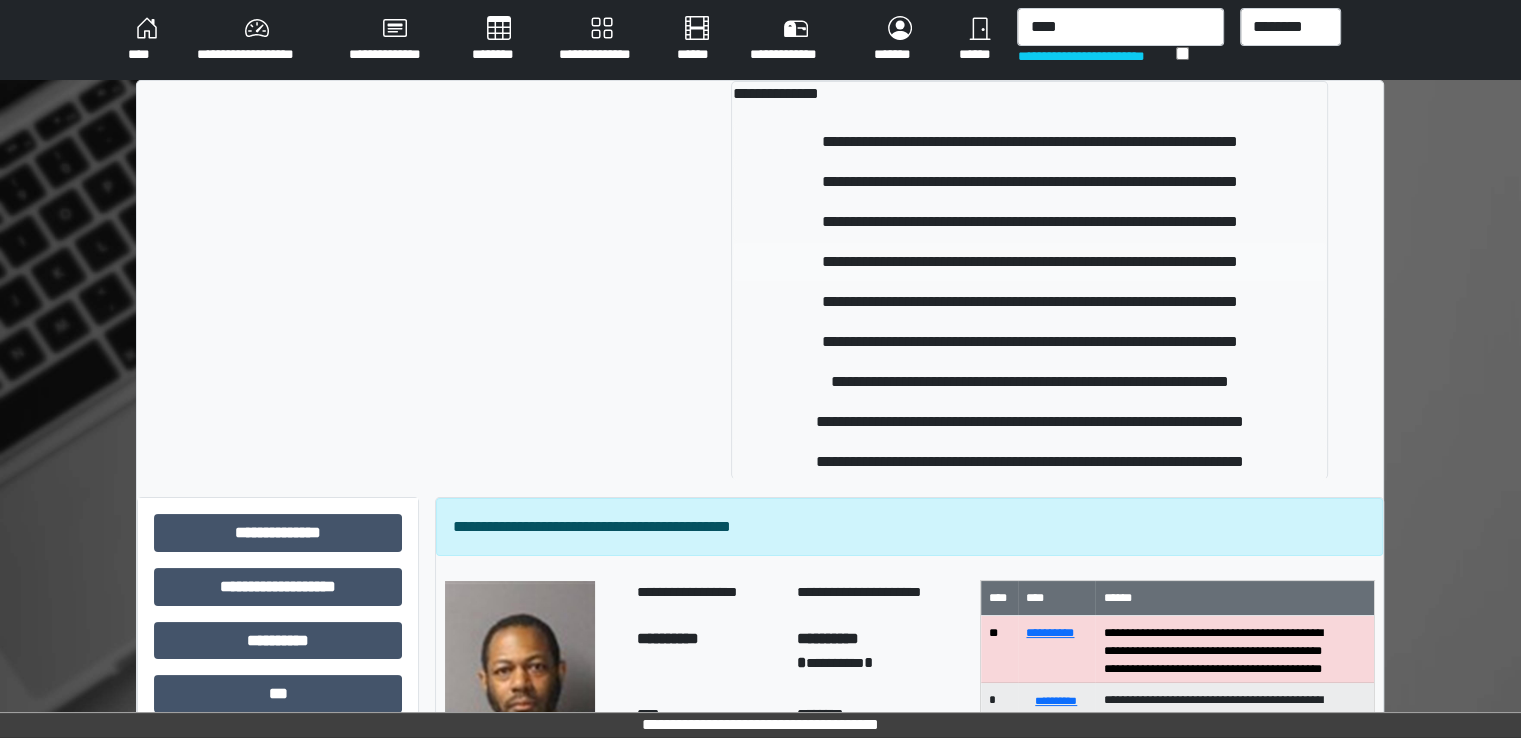 type 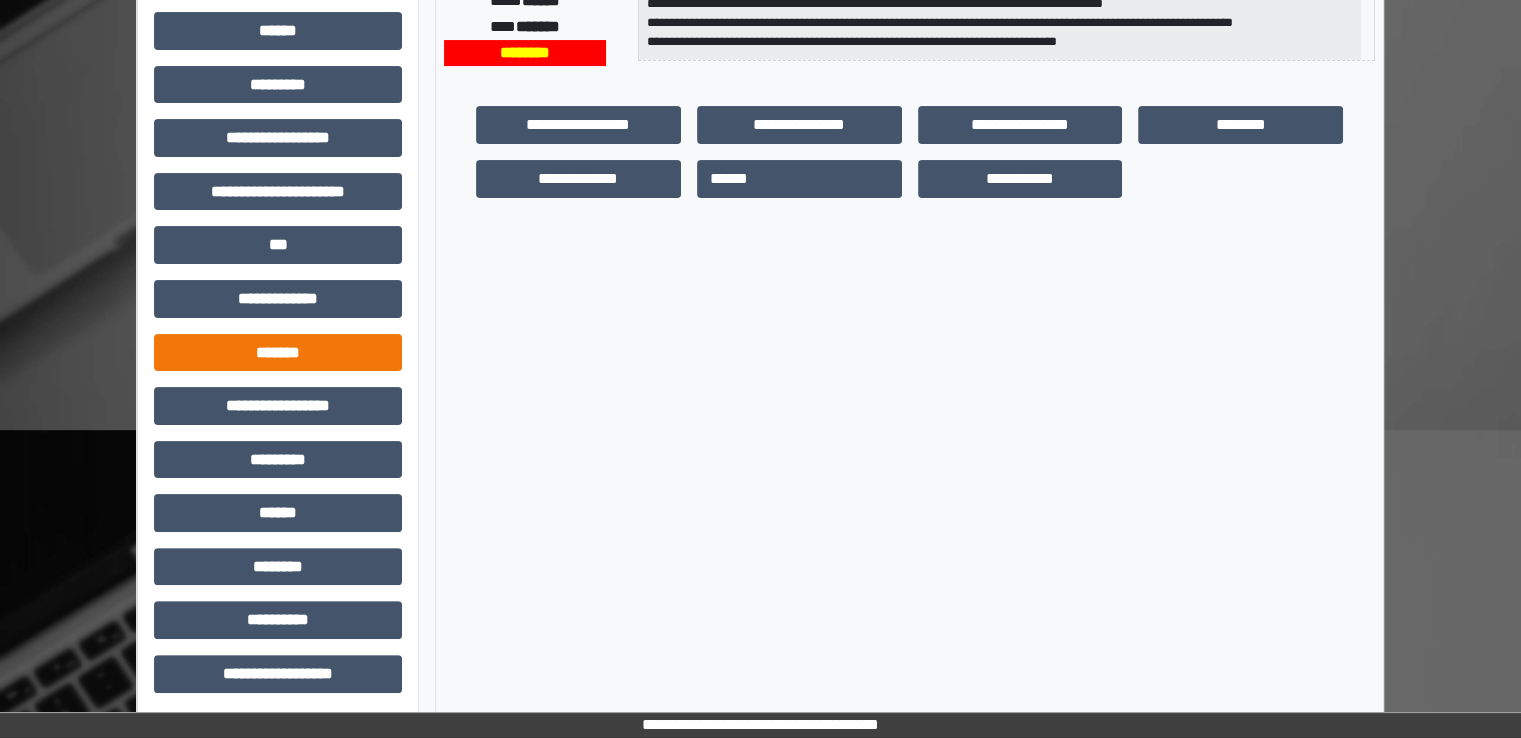 scroll, scrollTop: 428, scrollLeft: 0, axis: vertical 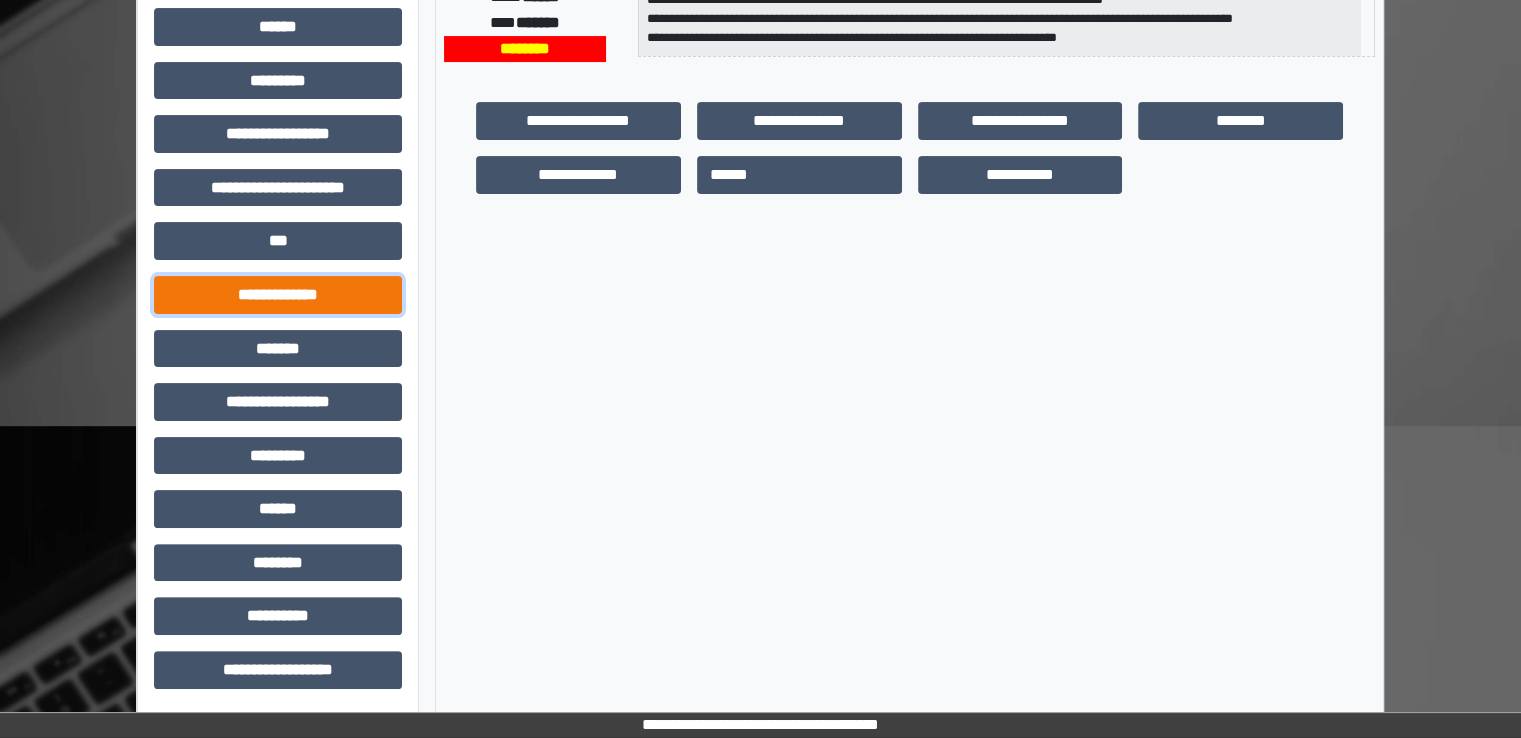 click on "**********" at bounding box center [278, 295] 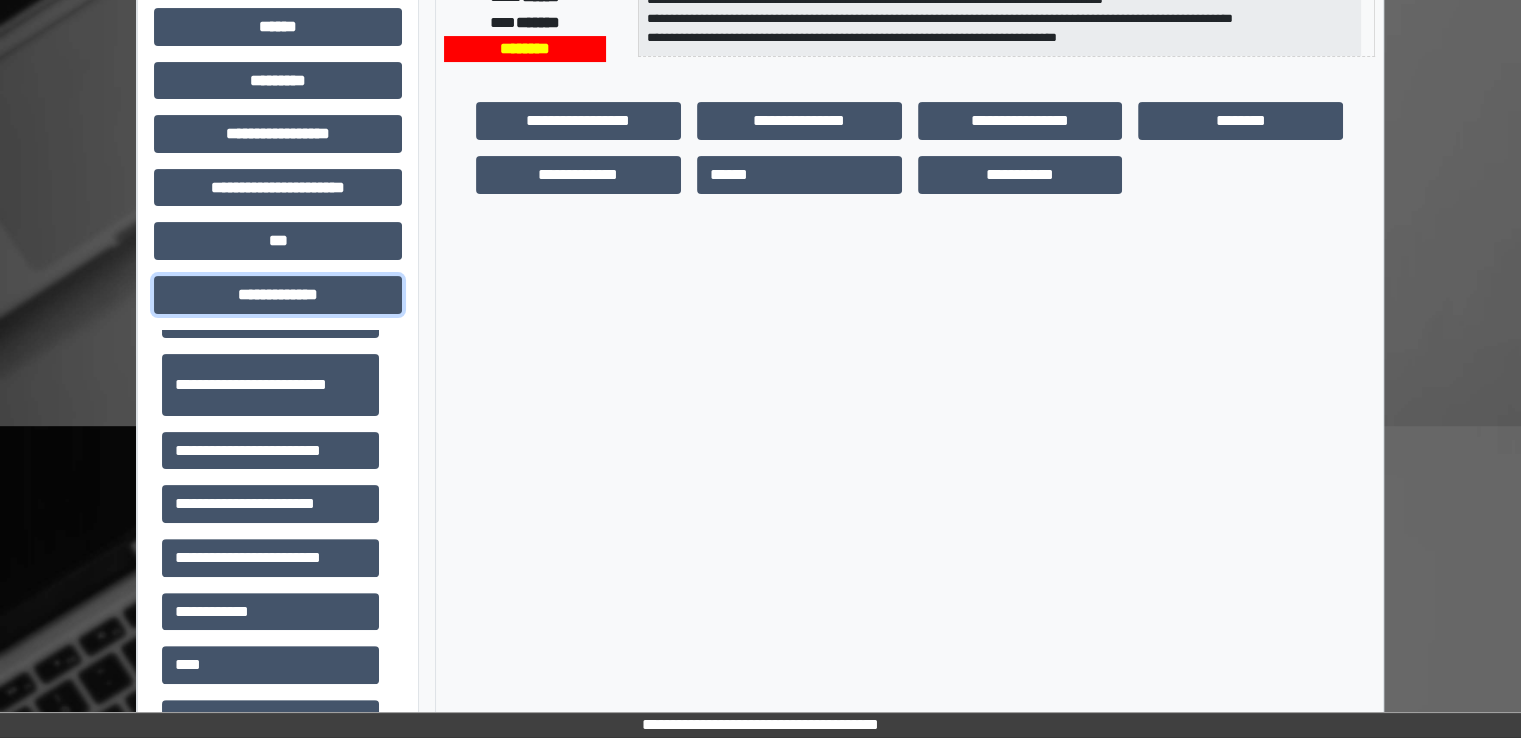 scroll, scrollTop: 500, scrollLeft: 0, axis: vertical 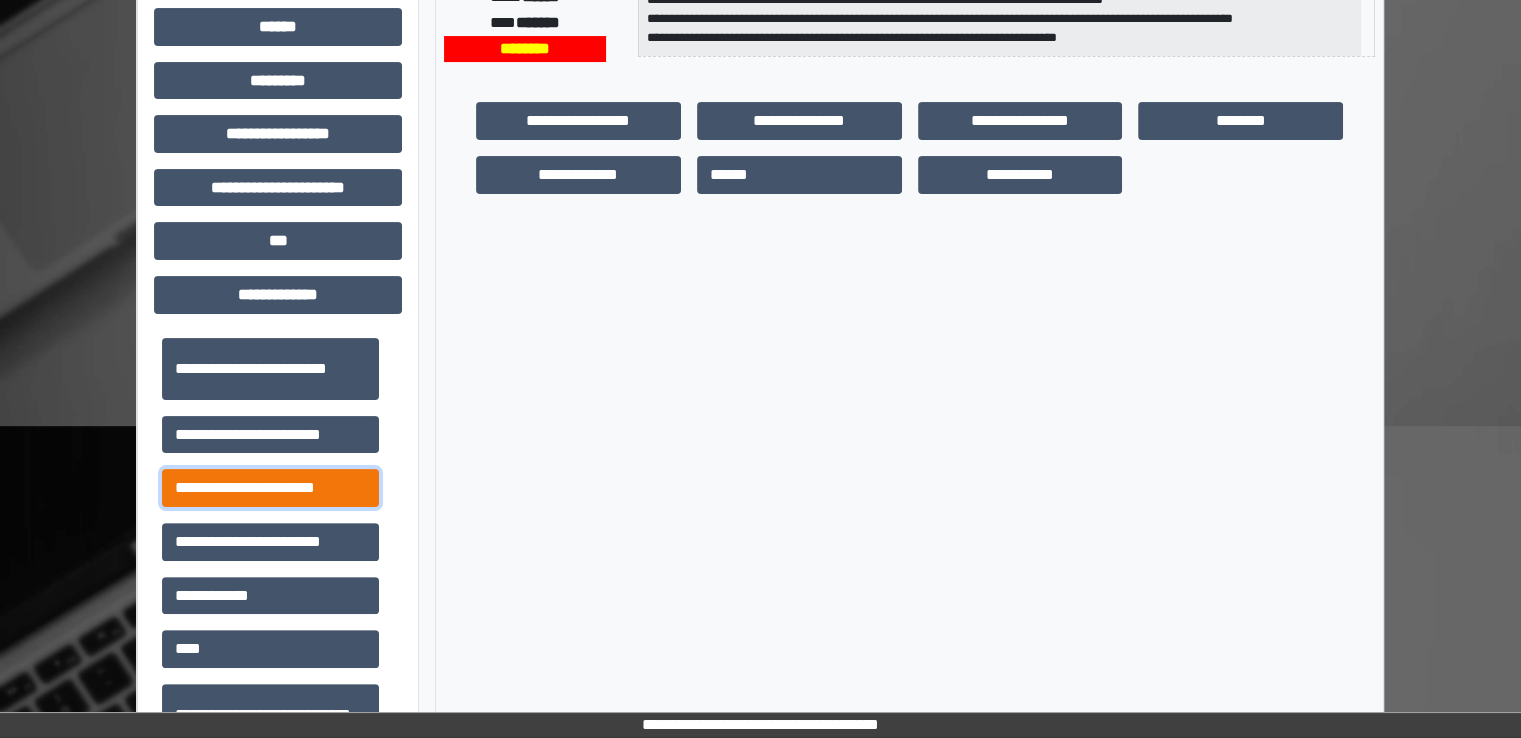 click on "**********" at bounding box center [270, 488] 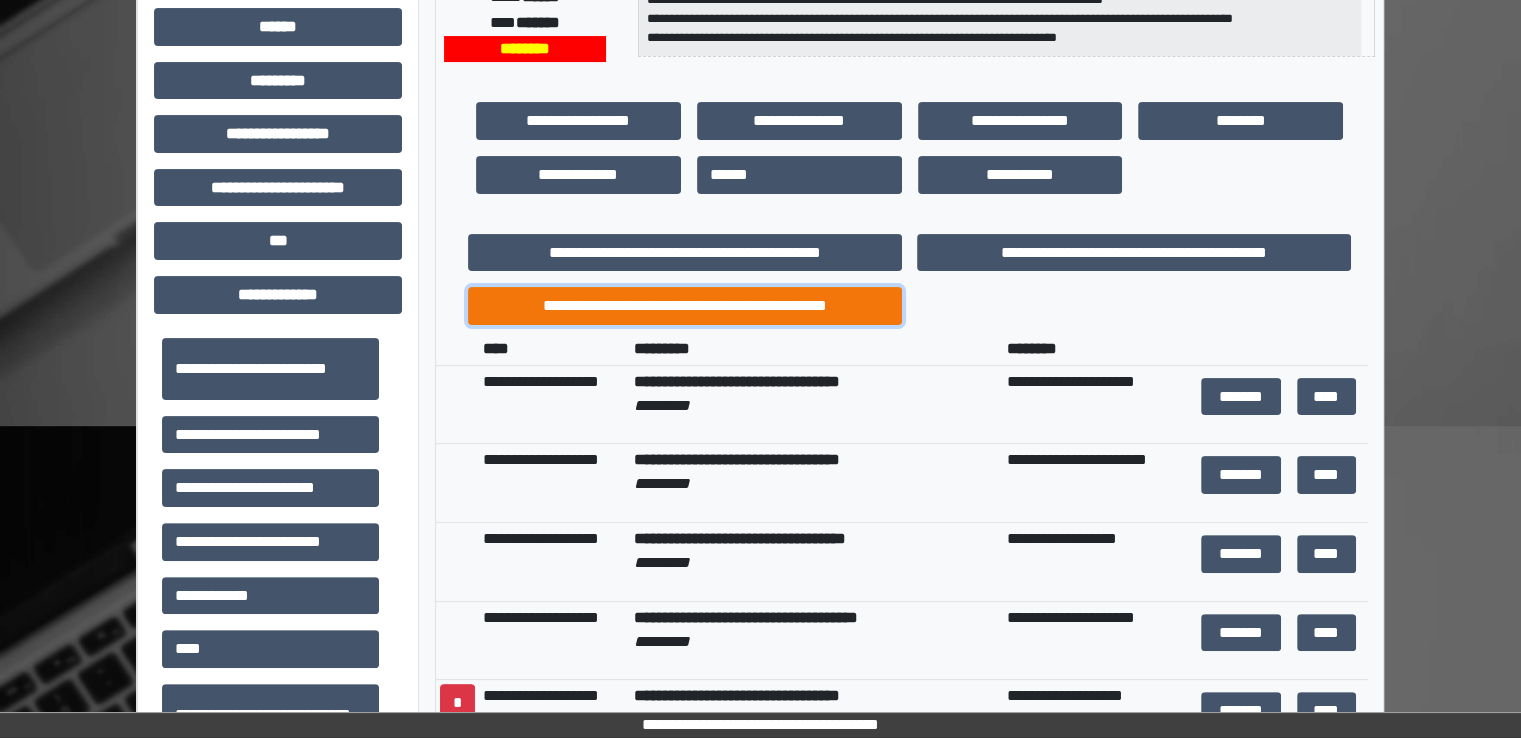 click on "**********" at bounding box center (685, 306) 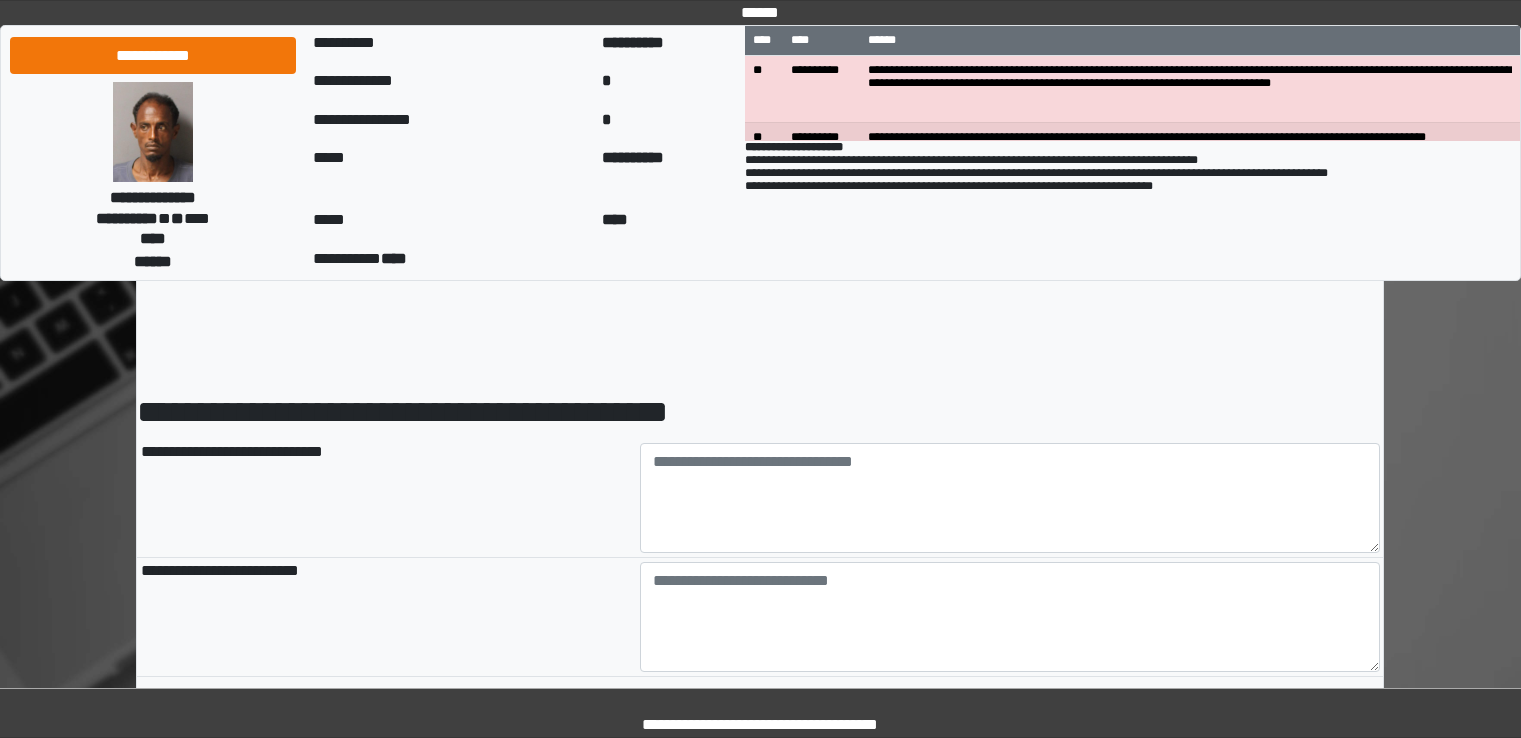 scroll, scrollTop: 0, scrollLeft: 0, axis: both 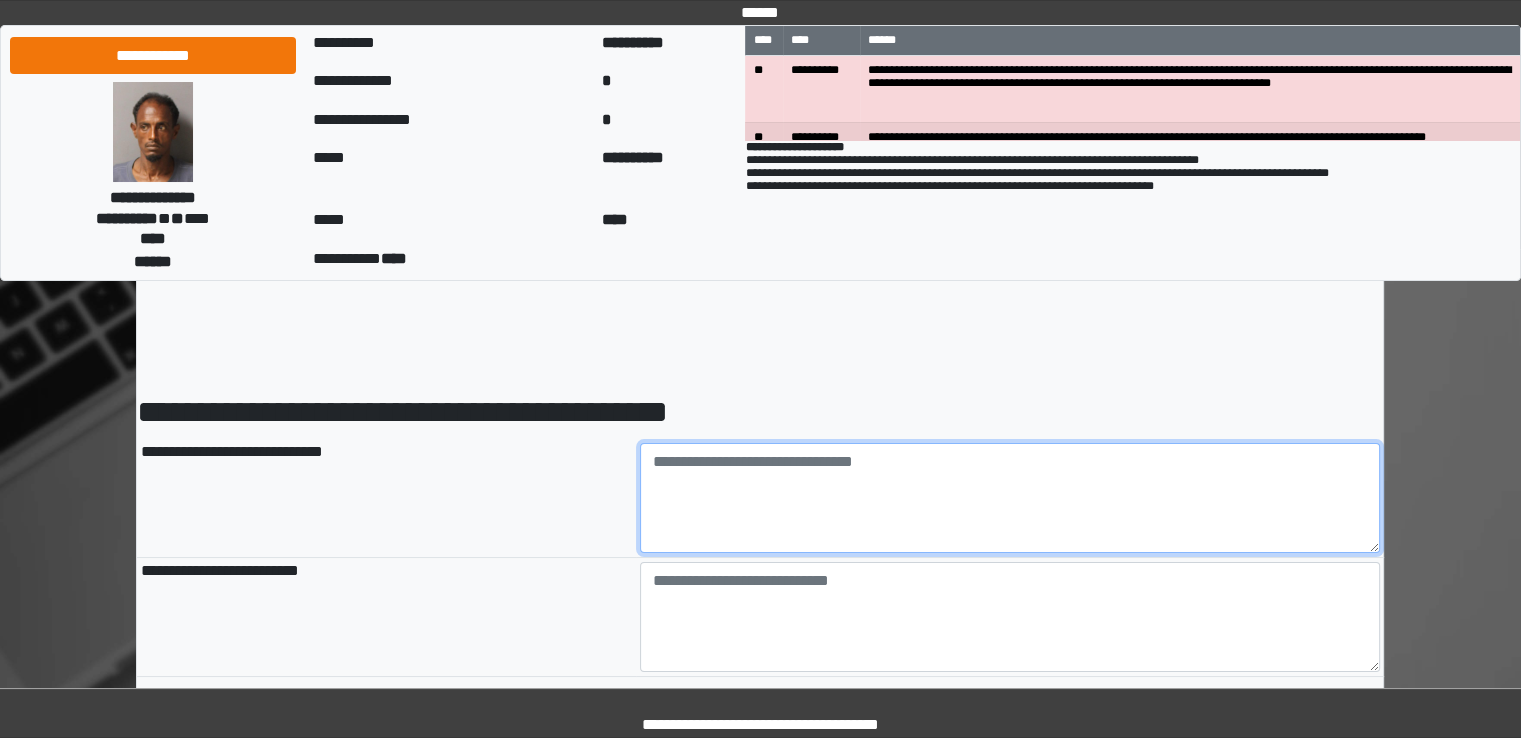 click at bounding box center [1010, 498] 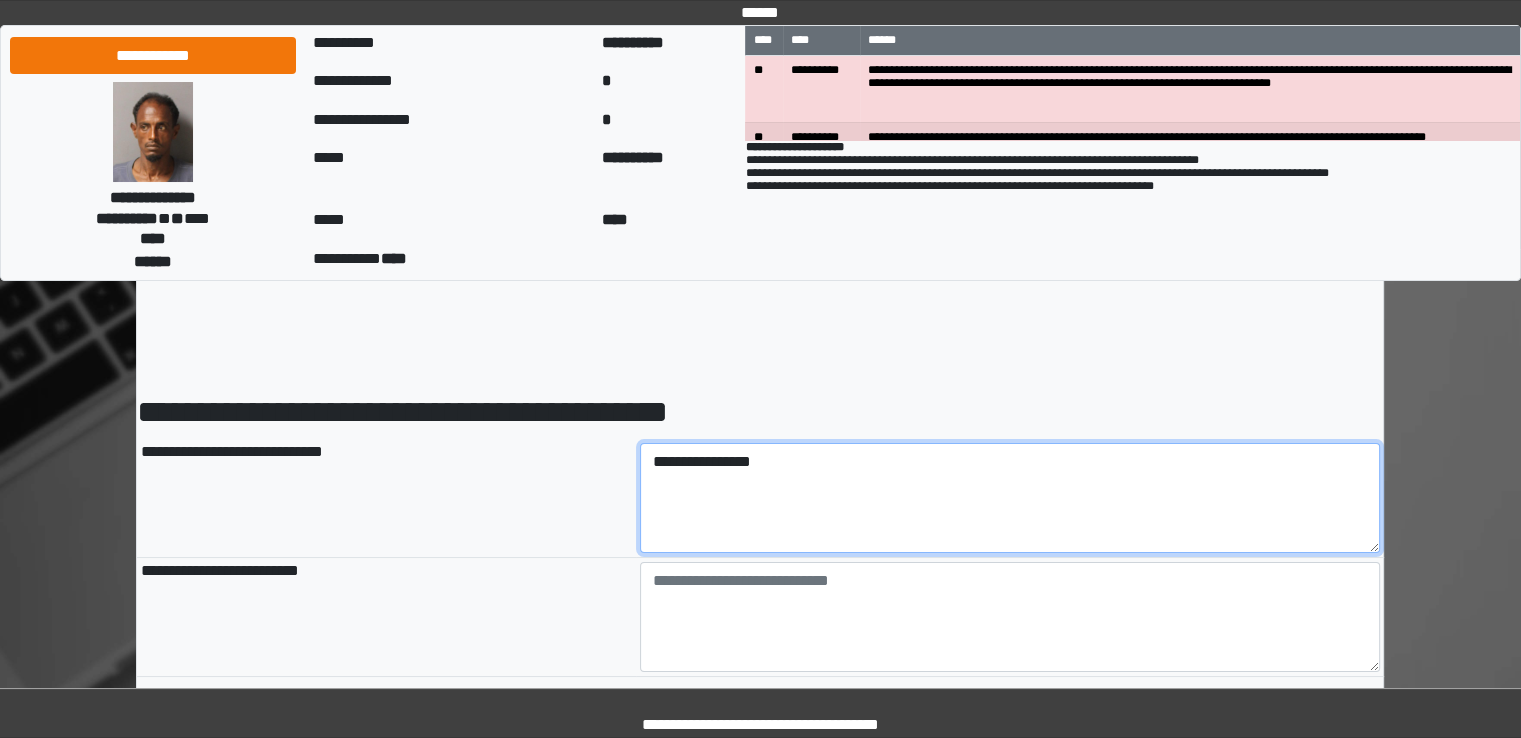 type on "**********" 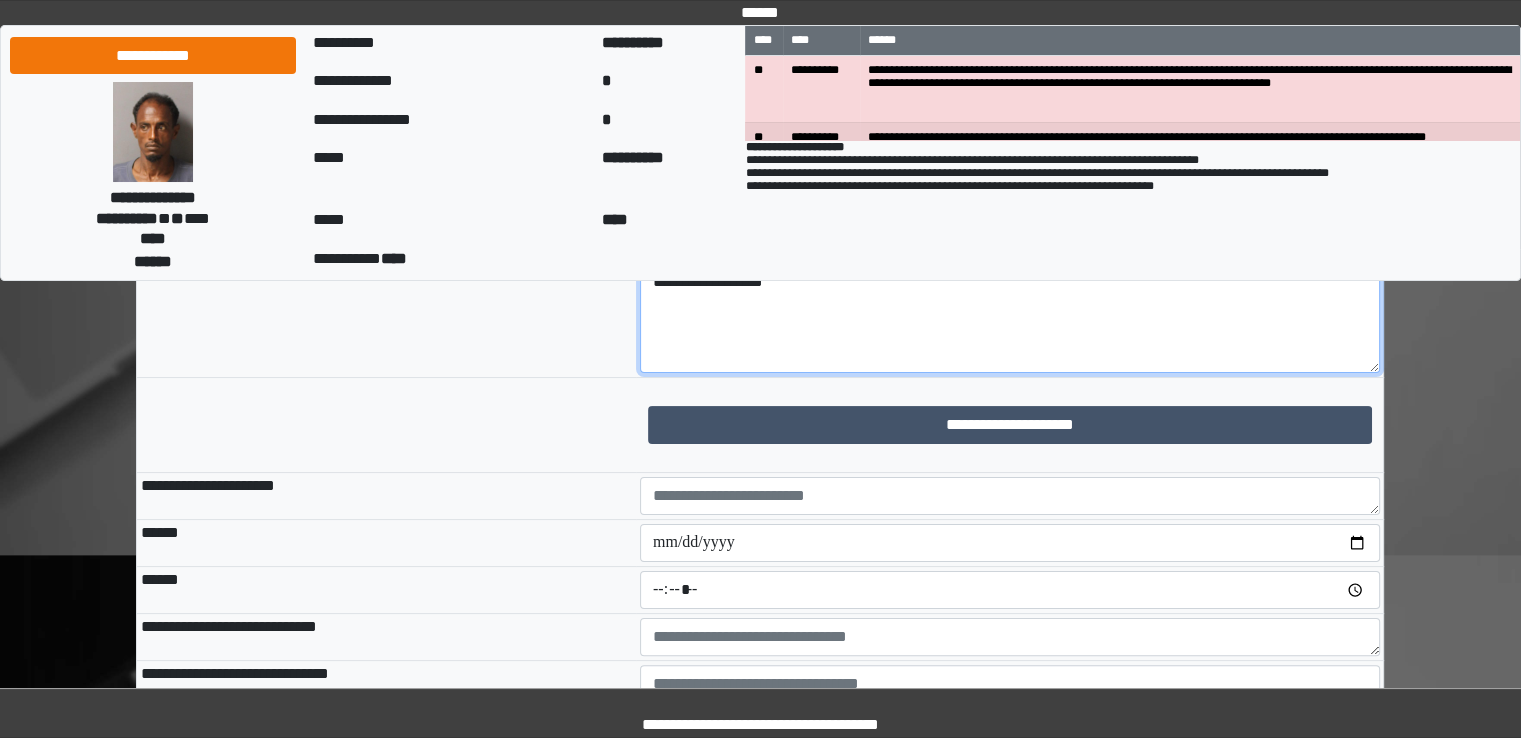 scroll, scrollTop: 300, scrollLeft: 0, axis: vertical 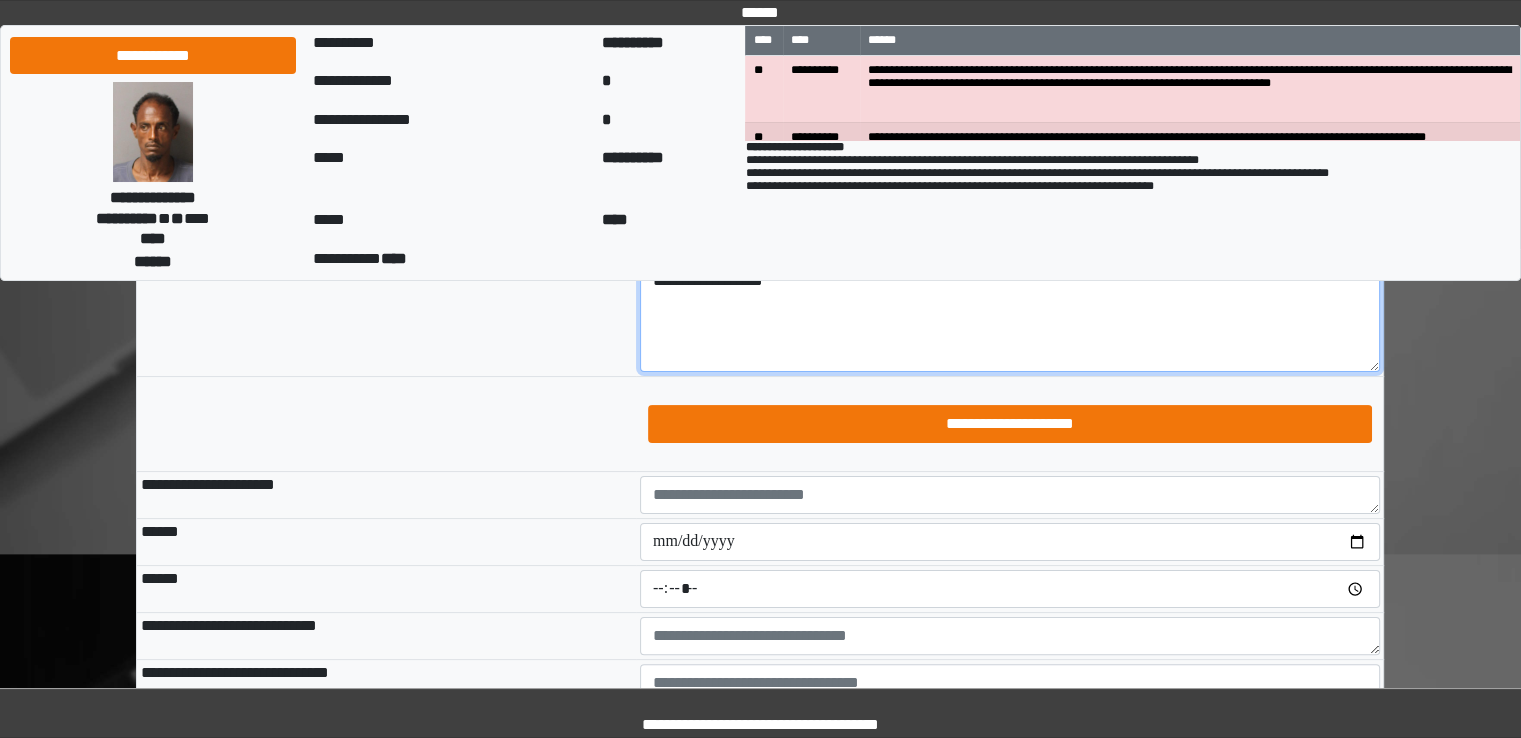 type on "**********" 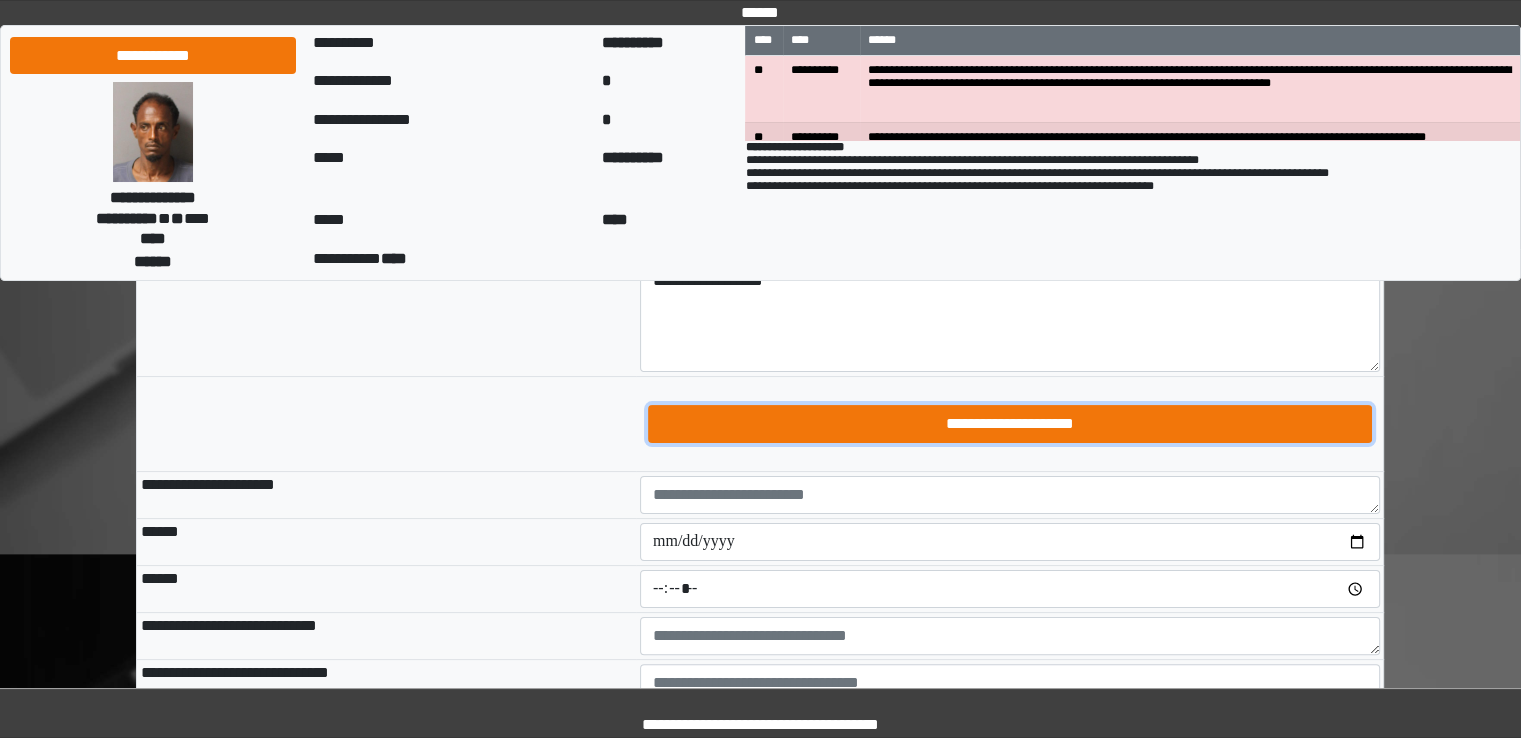 click on "**********" at bounding box center (1010, 424) 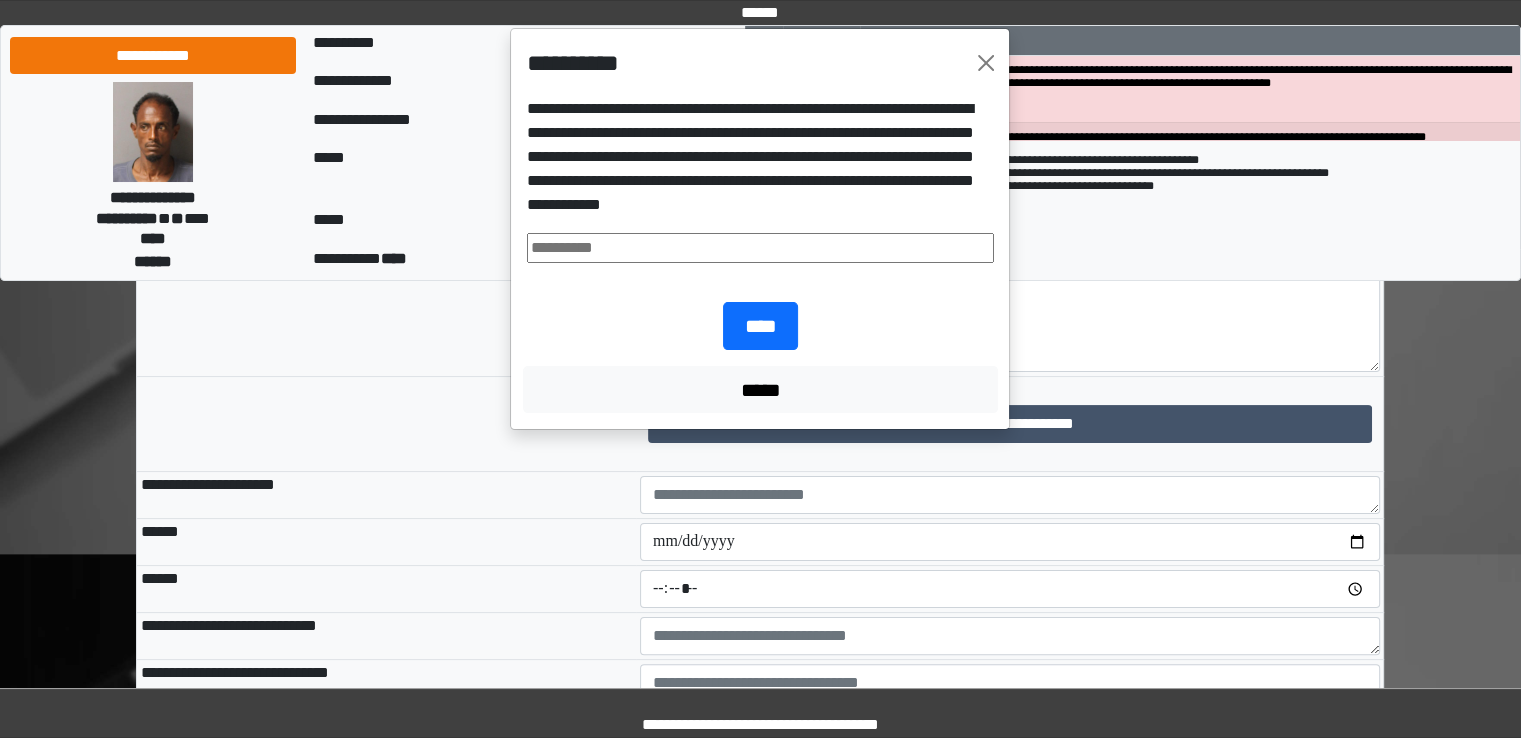 click at bounding box center [760, 248] 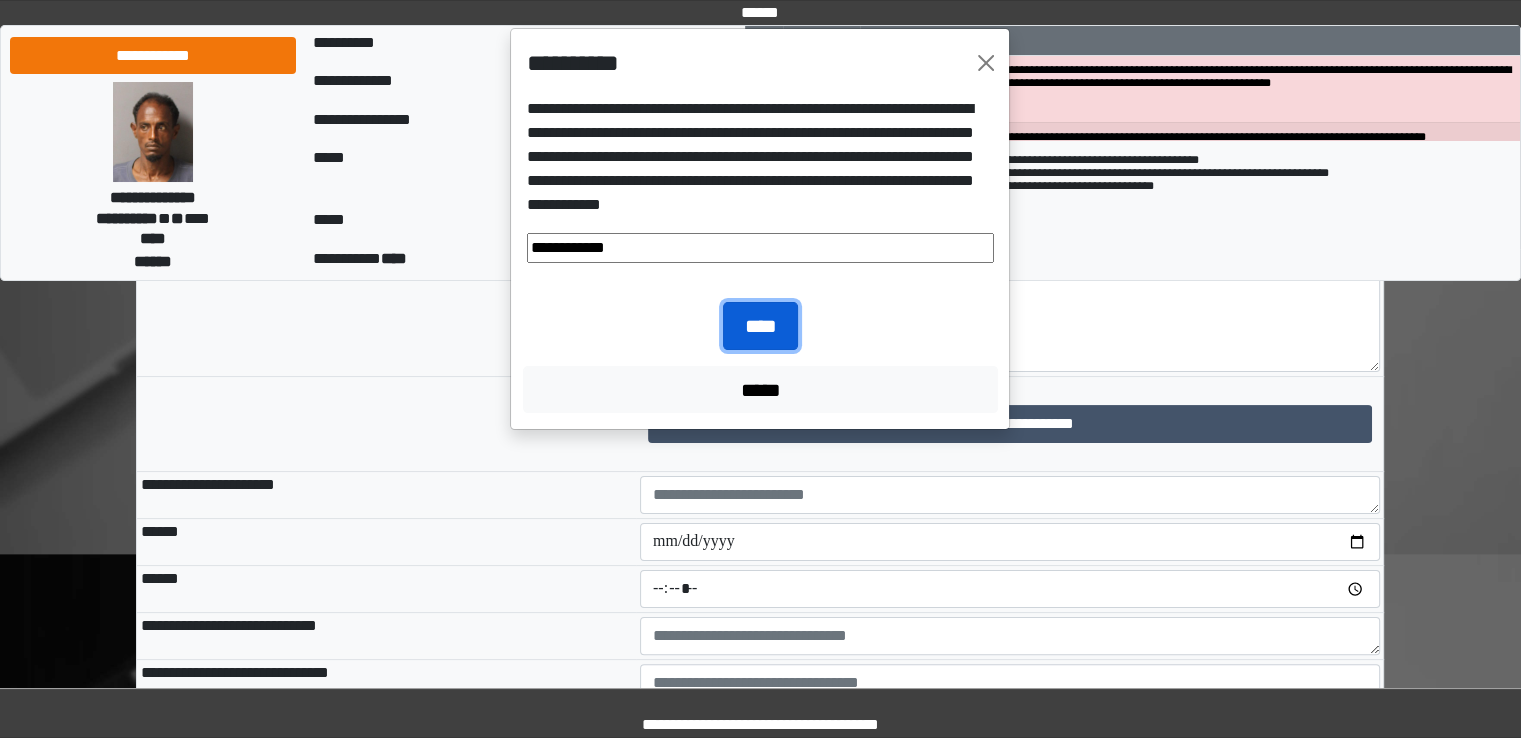 click on "****" at bounding box center (760, 326) 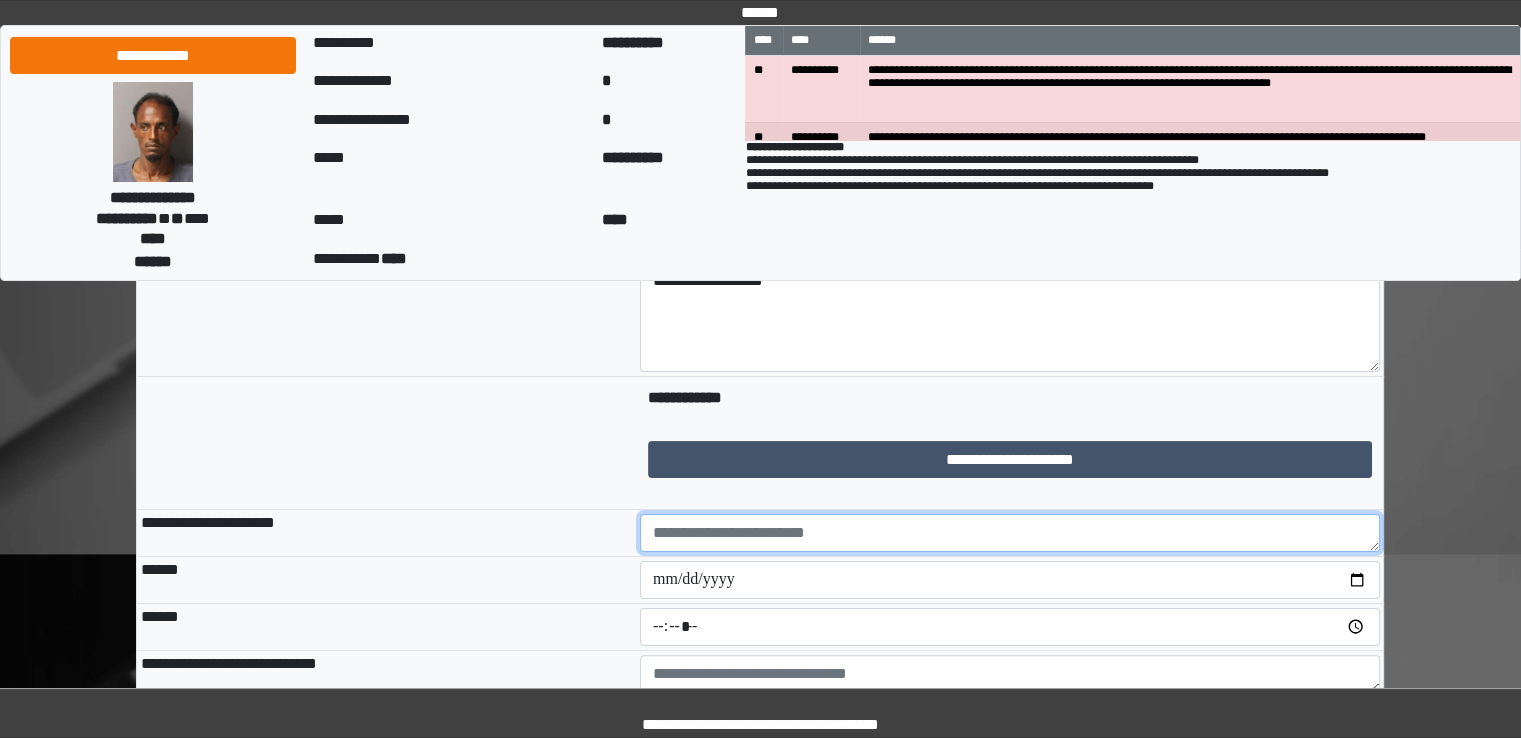 click at bounding box center [1010, 533] 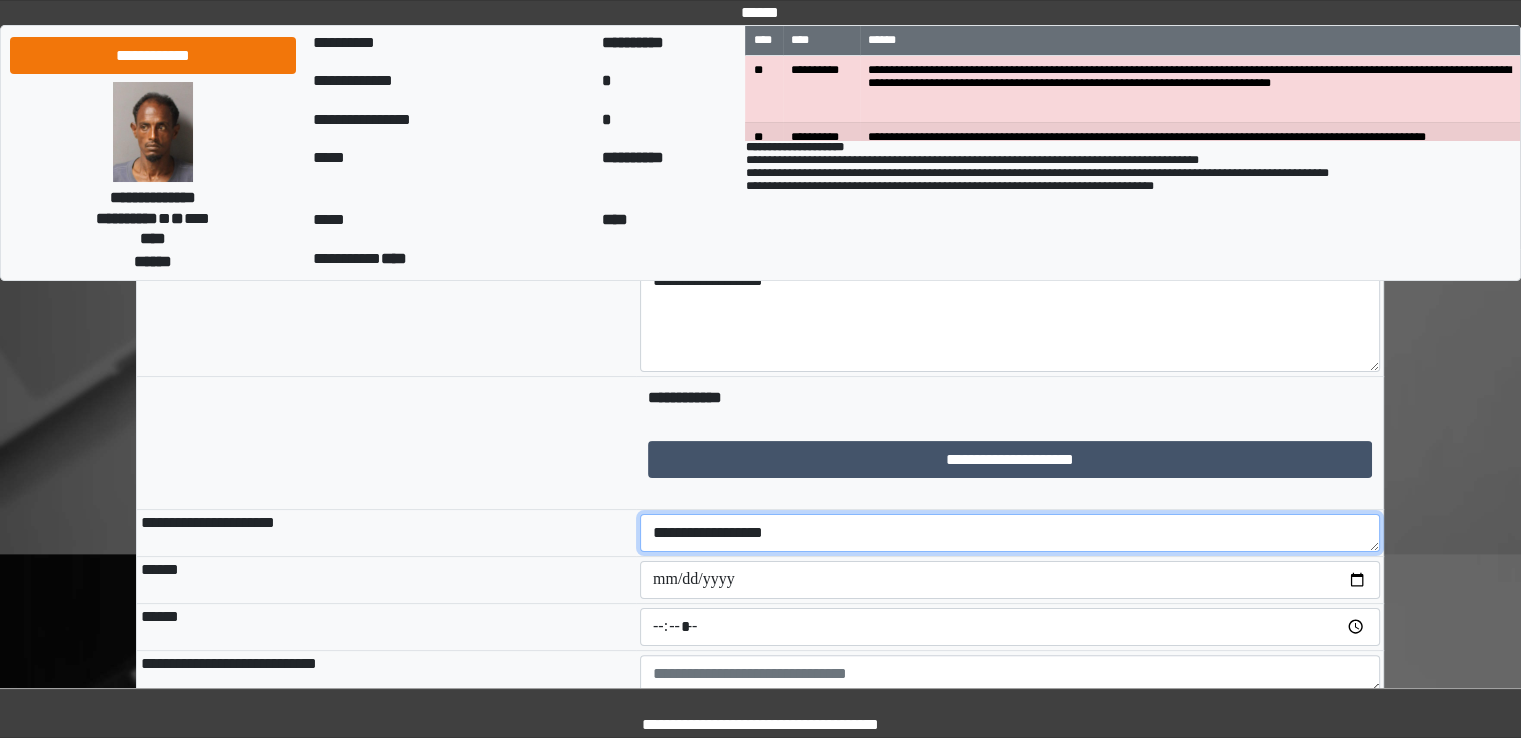 type on "**********" 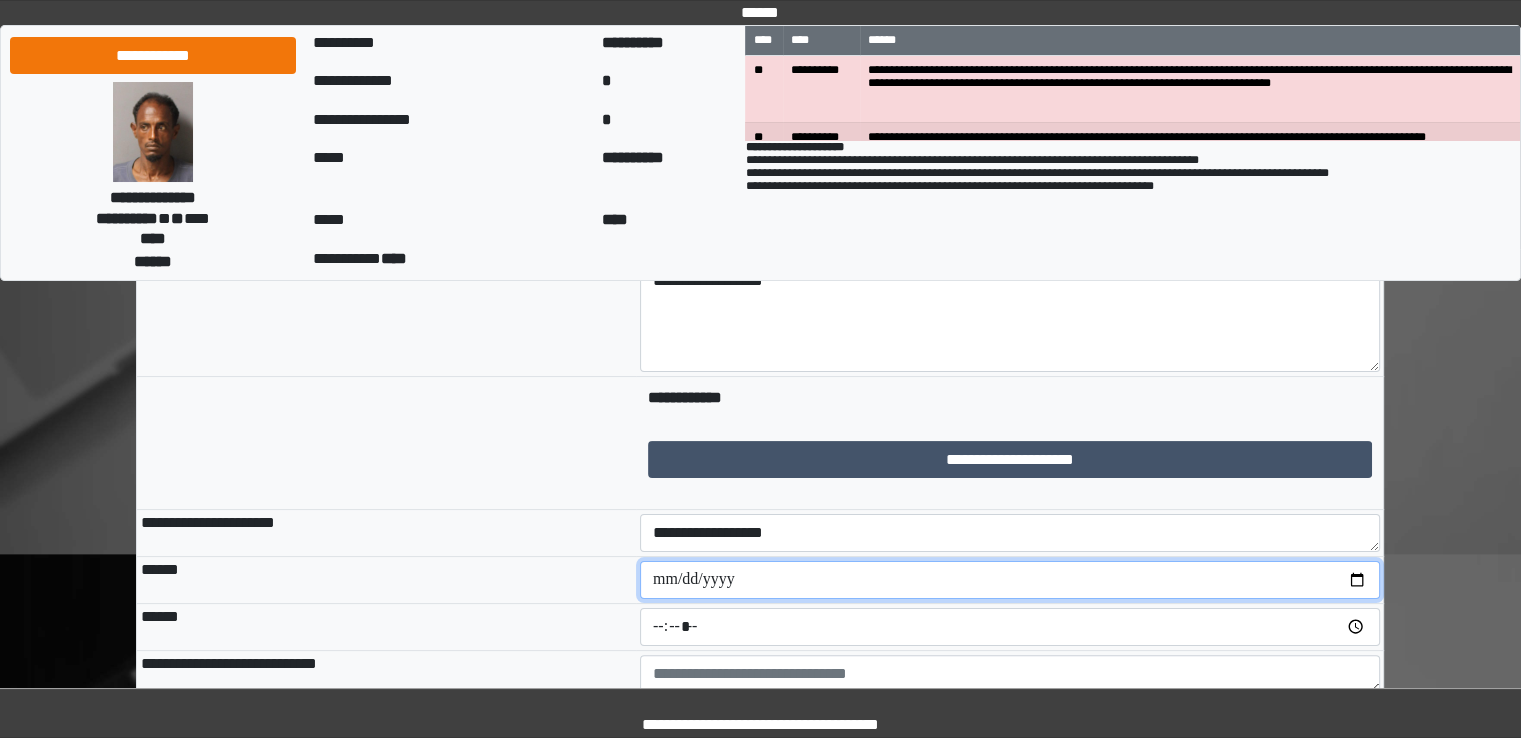 click at bounding box center (1010, 580) 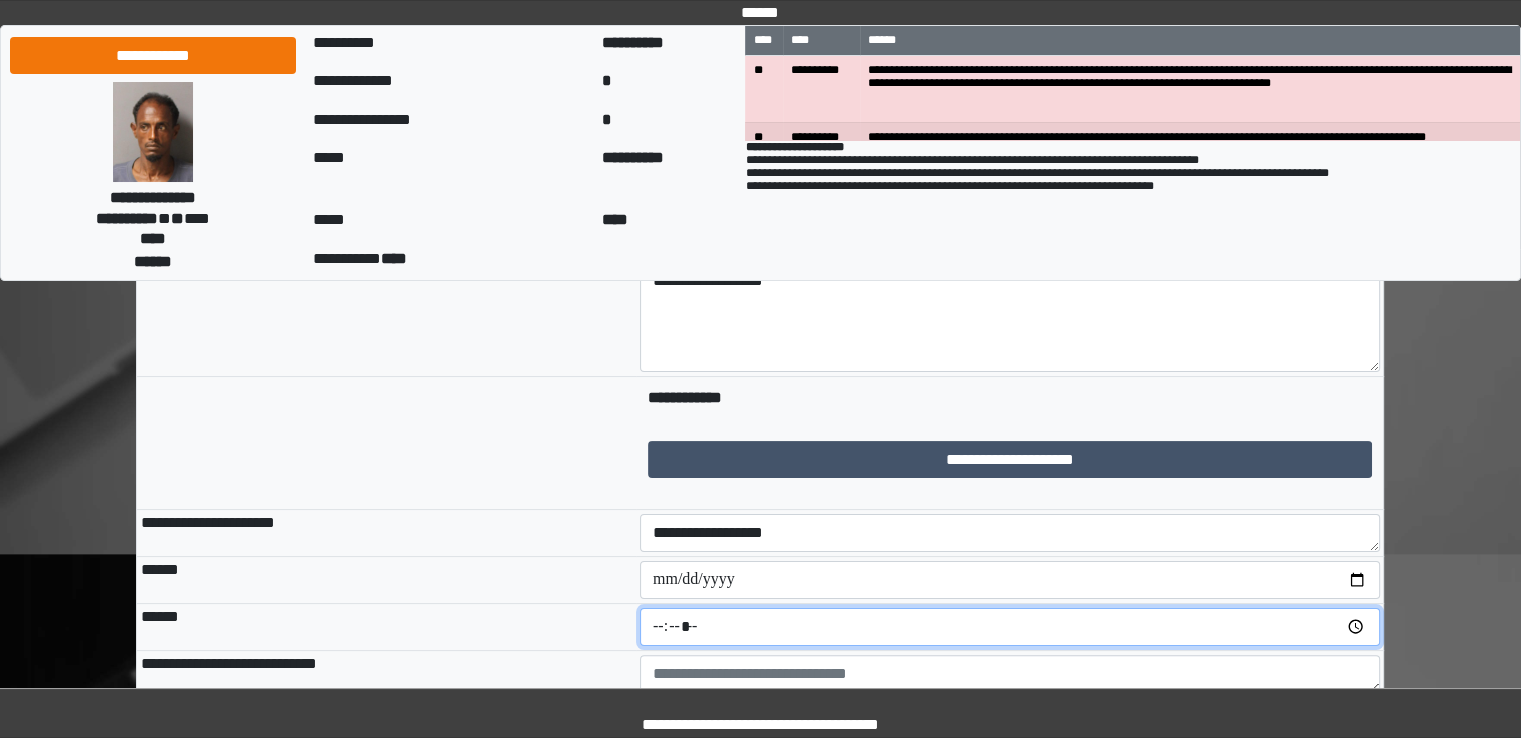 click at bounding box center [1010, 627] 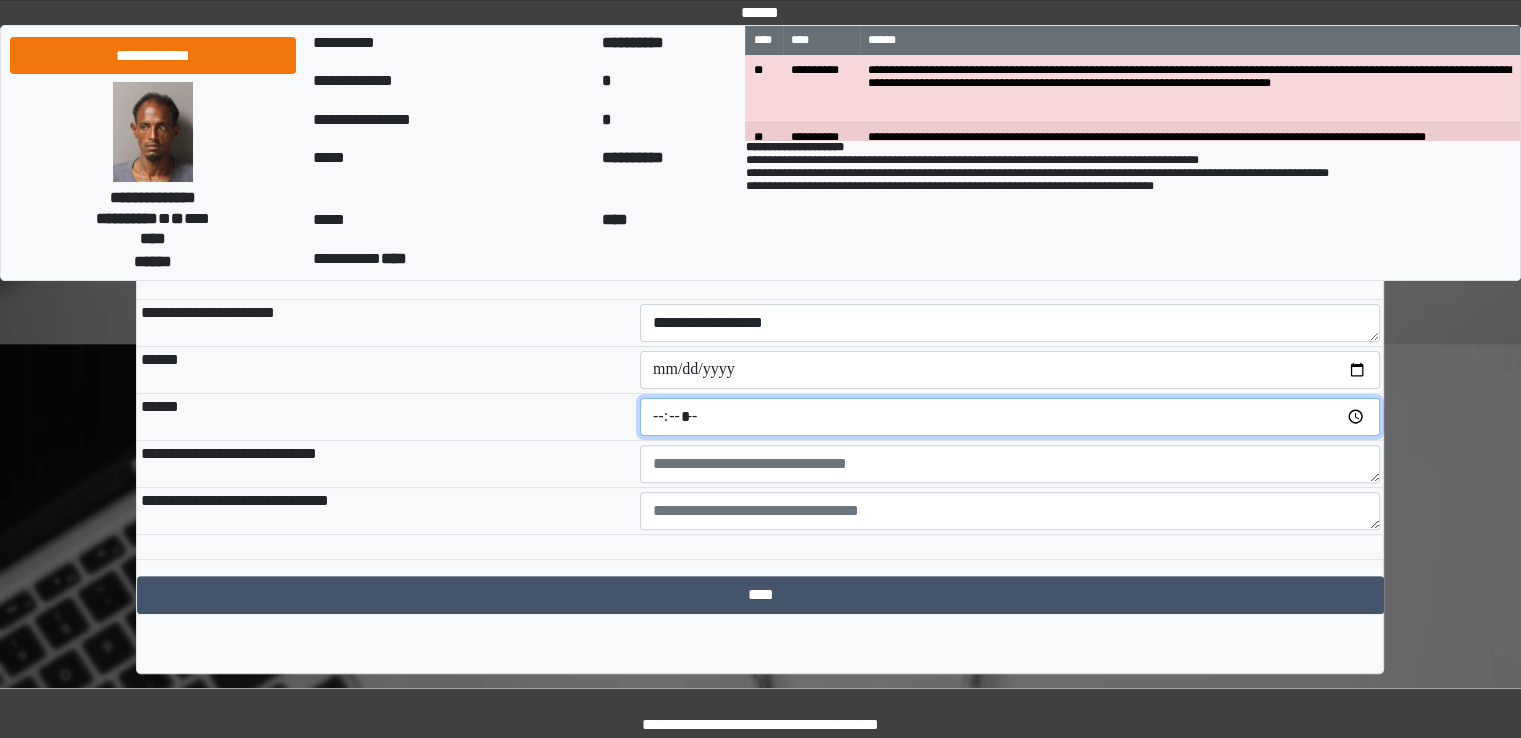 scroll, scrollTop: 511, scrollLeft: 0, axis: vertical 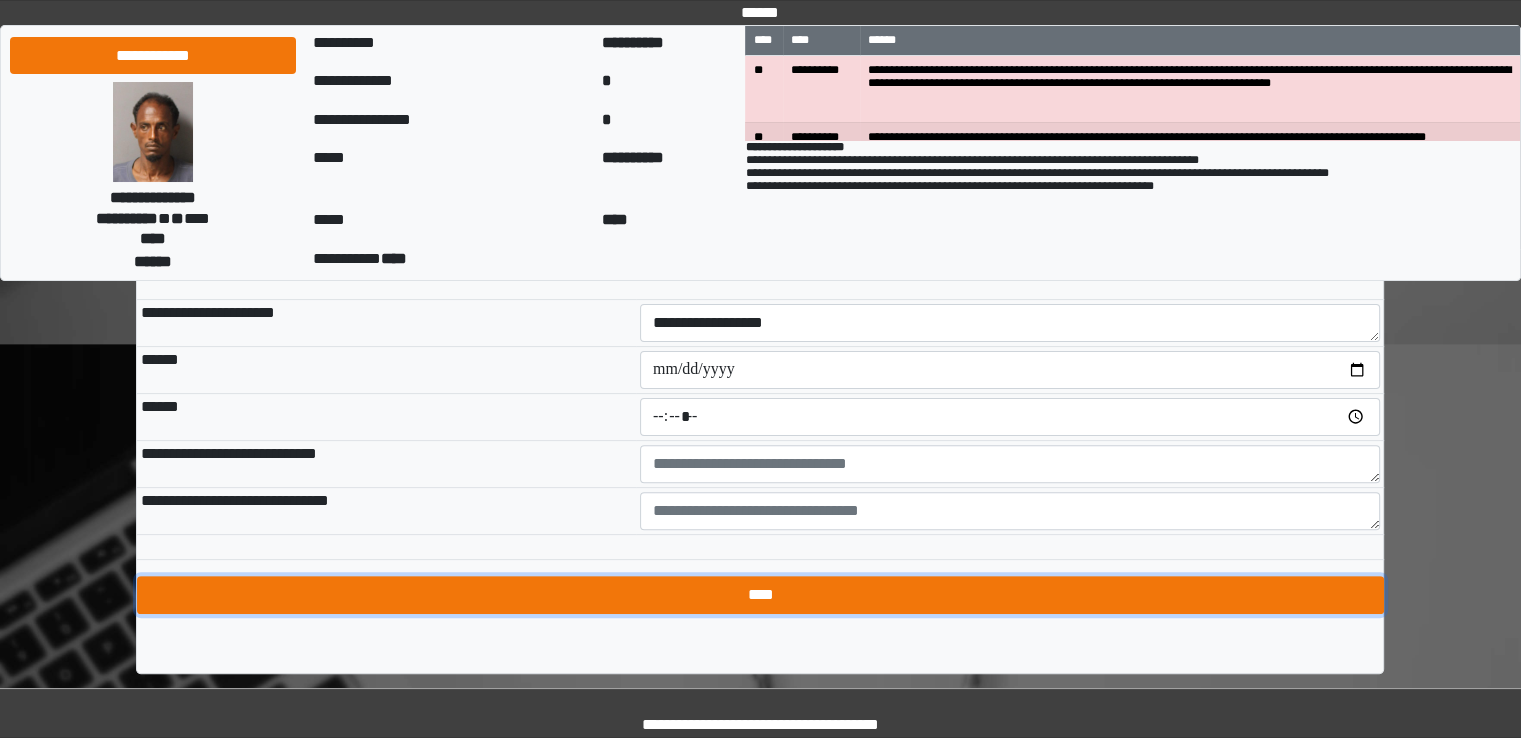 click on "****" at bounding box center [760, 595] 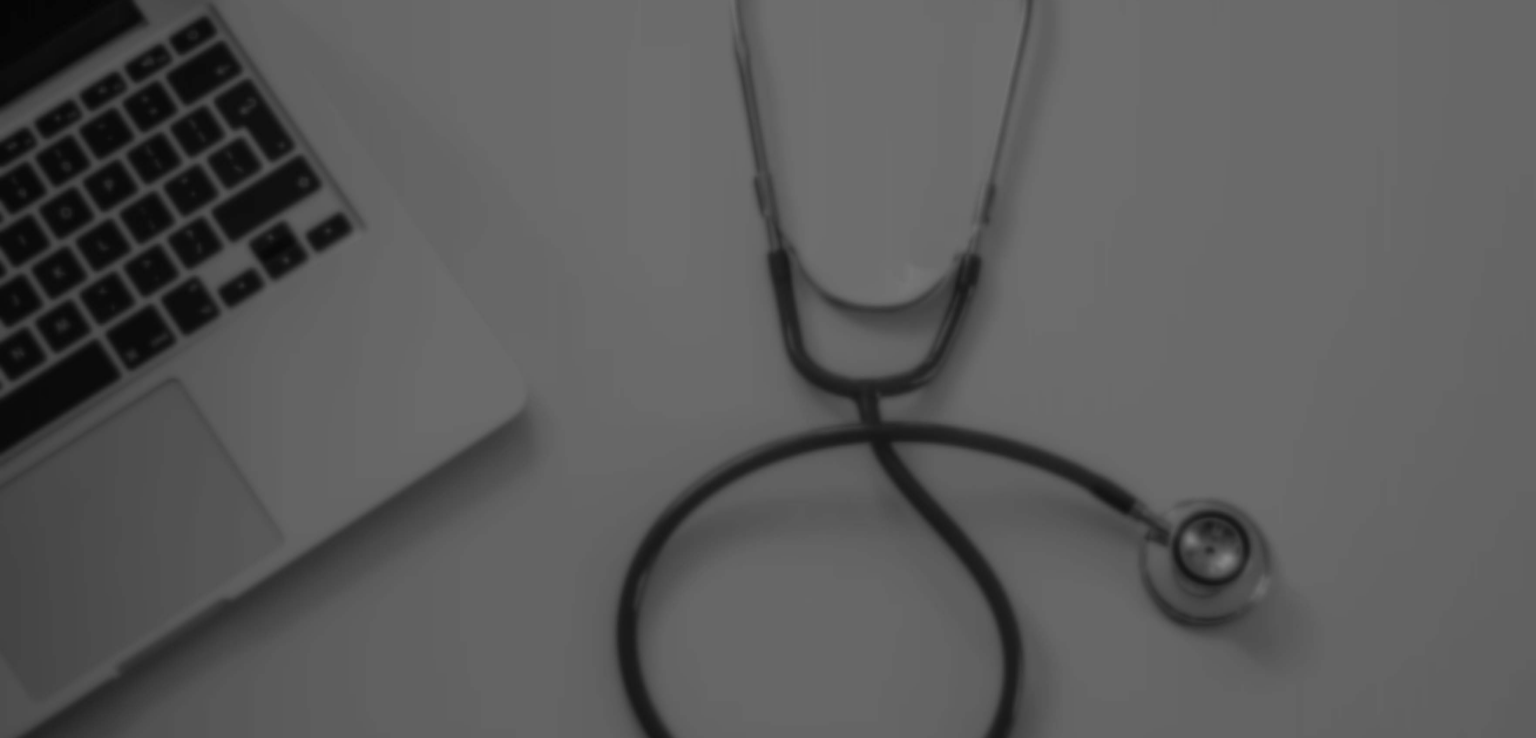 scroll, scrollTop: 0, scrollLeft: 0, axis: both 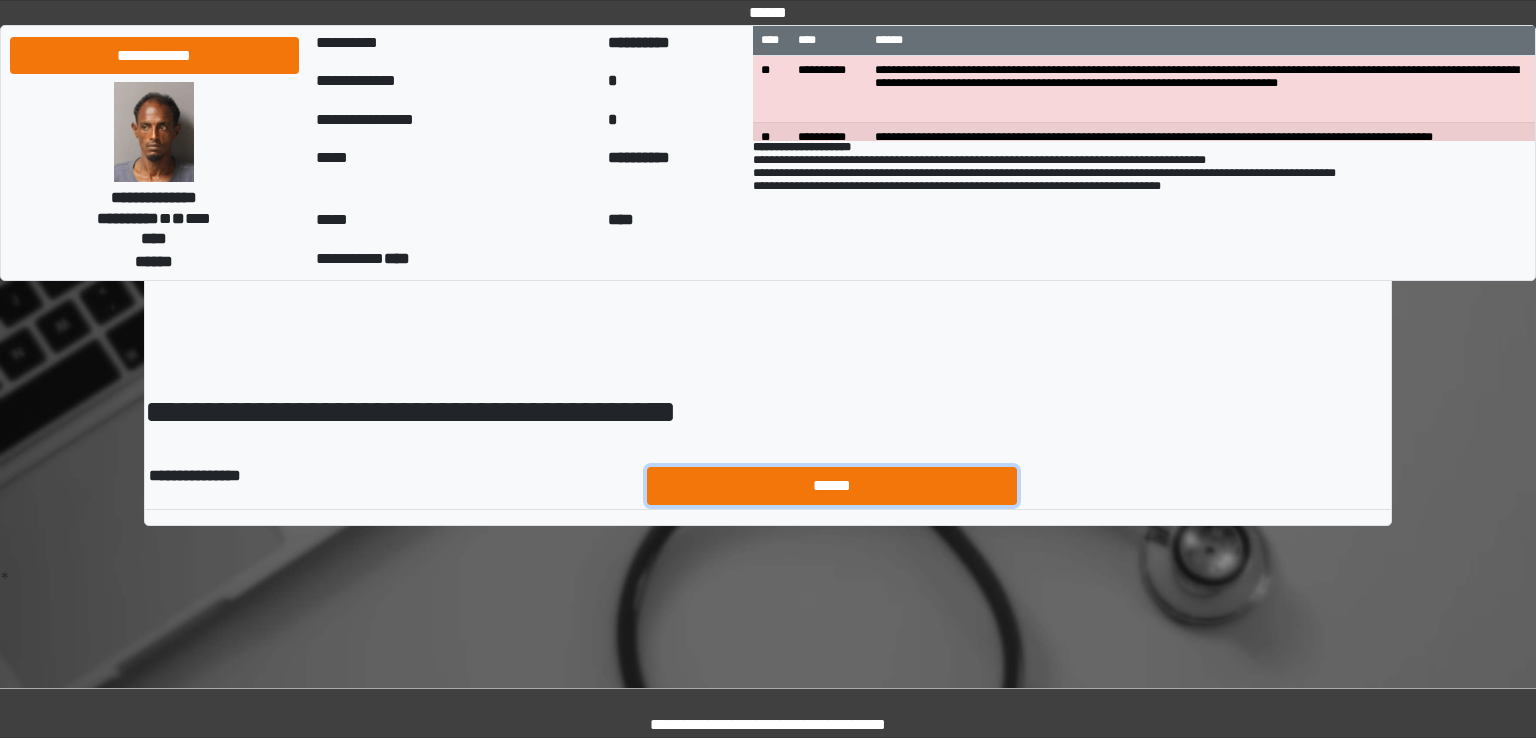 click on "******" at bounding box center (832, 486) 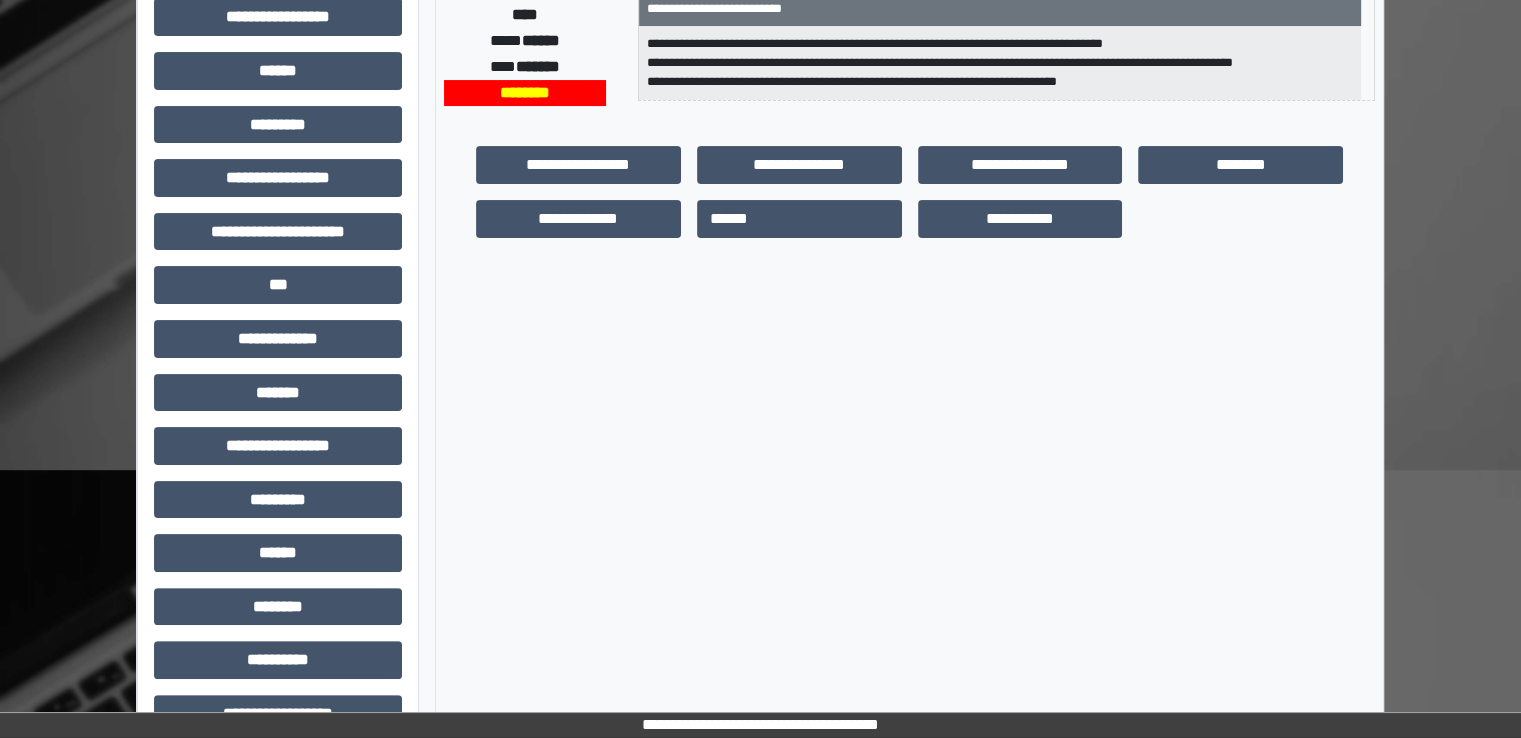 scroll, scrollTop: 428, scrollLeft: 0, axis: vertical 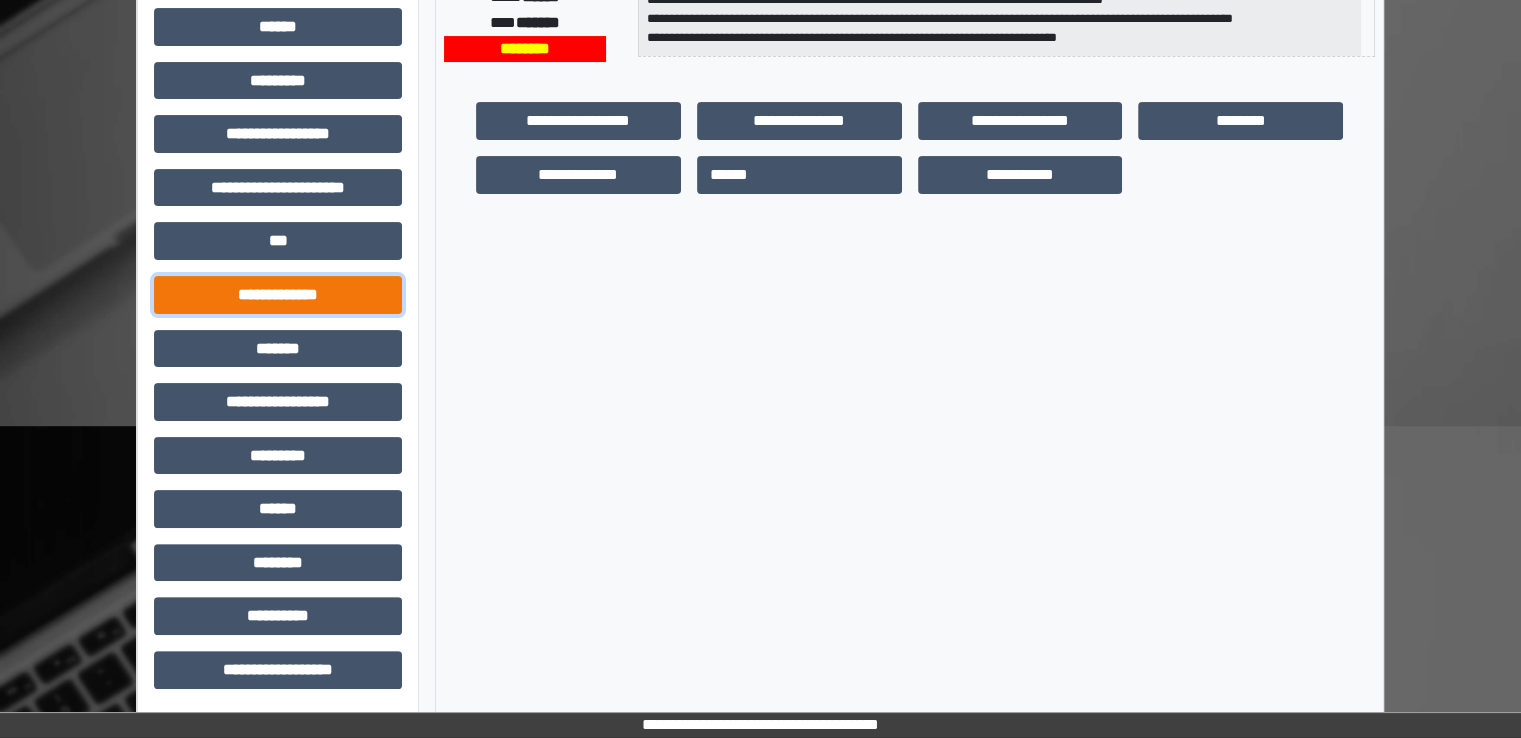click on "**********" at bounding box center (278, 295) 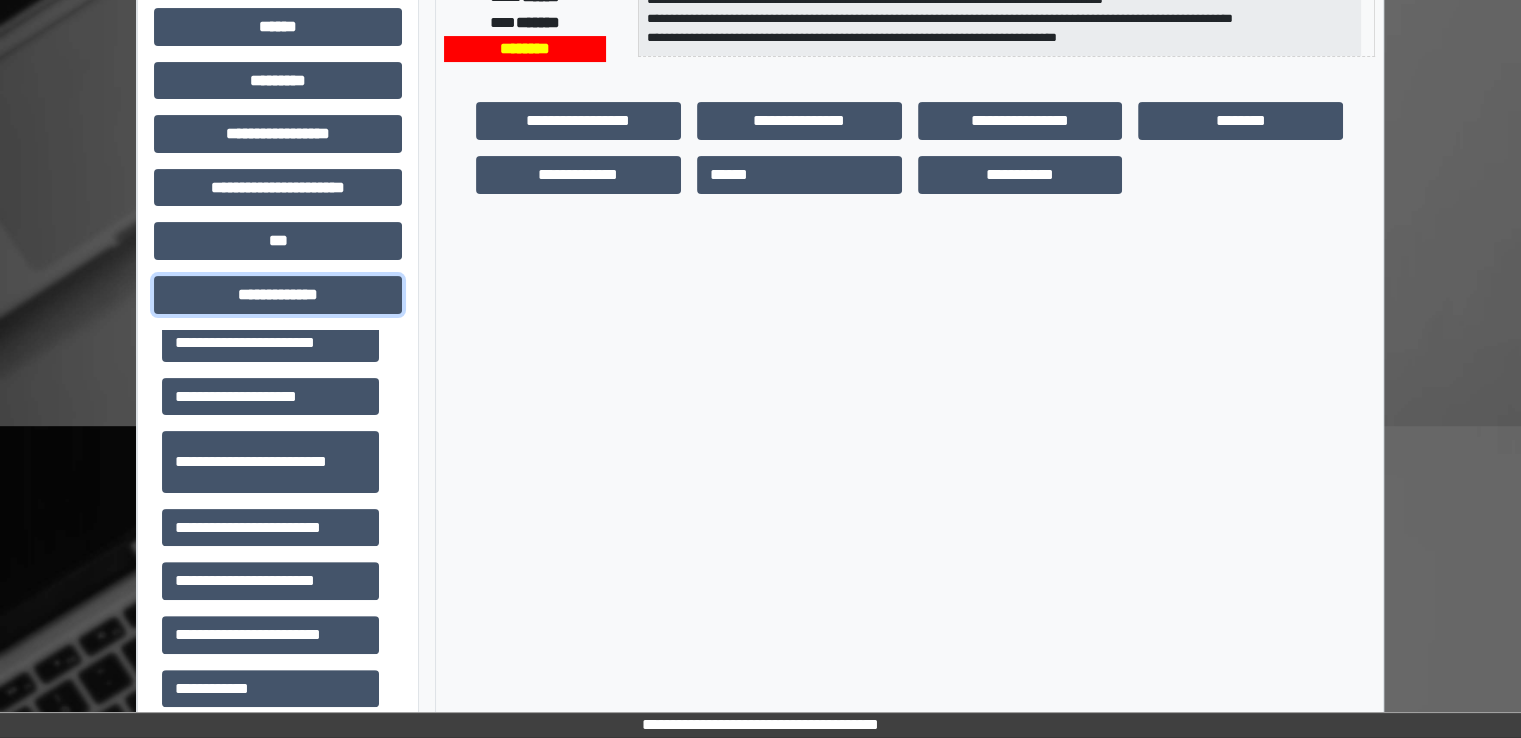 scroll, scrollTop: 600, scrollLeft: 0, axis: vertical 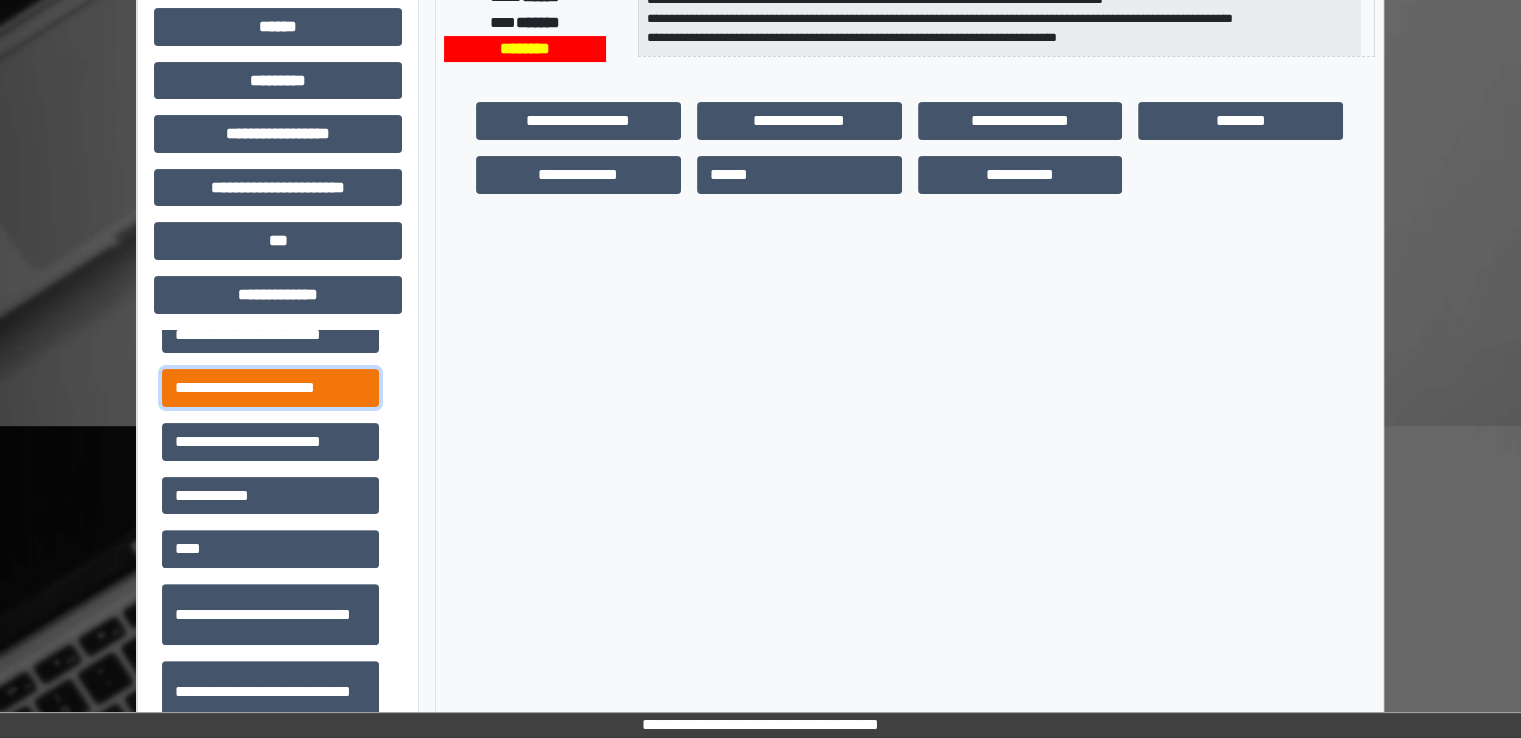 click on "**********" at bounding box center (270, 388) 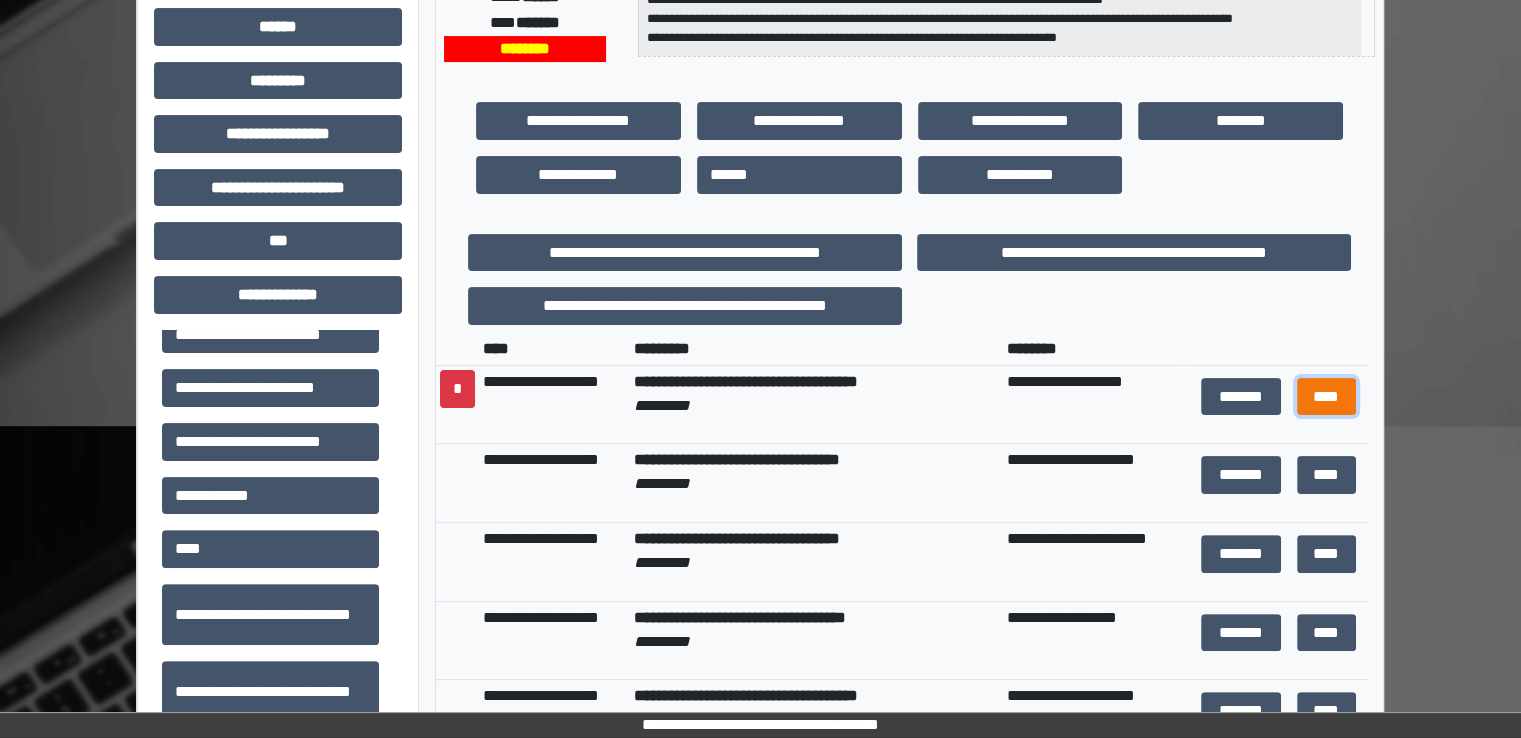 click on "****" at bounding box center [1326, 397] 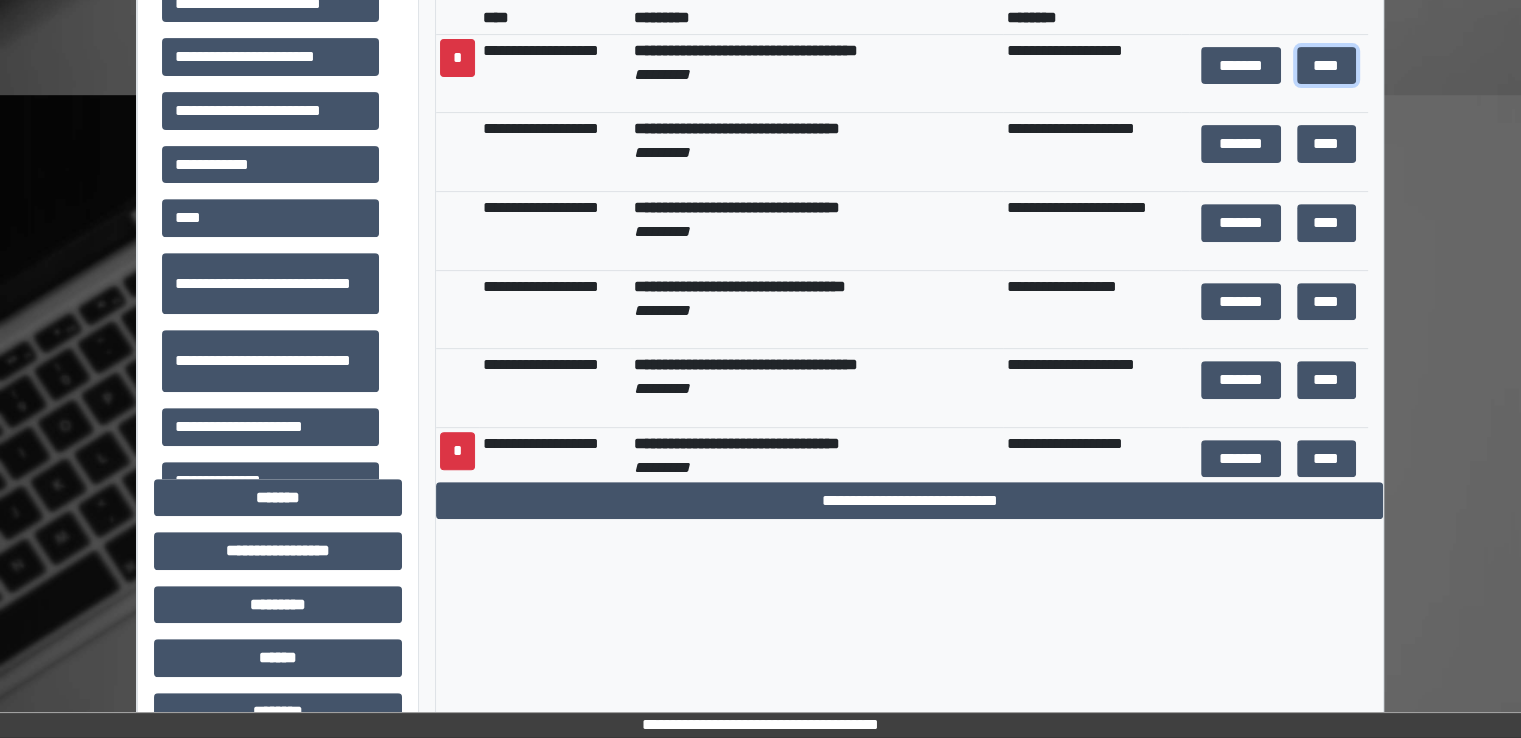 scroll, scrollTop: 908, scrollLeft: 0, axis: vertical 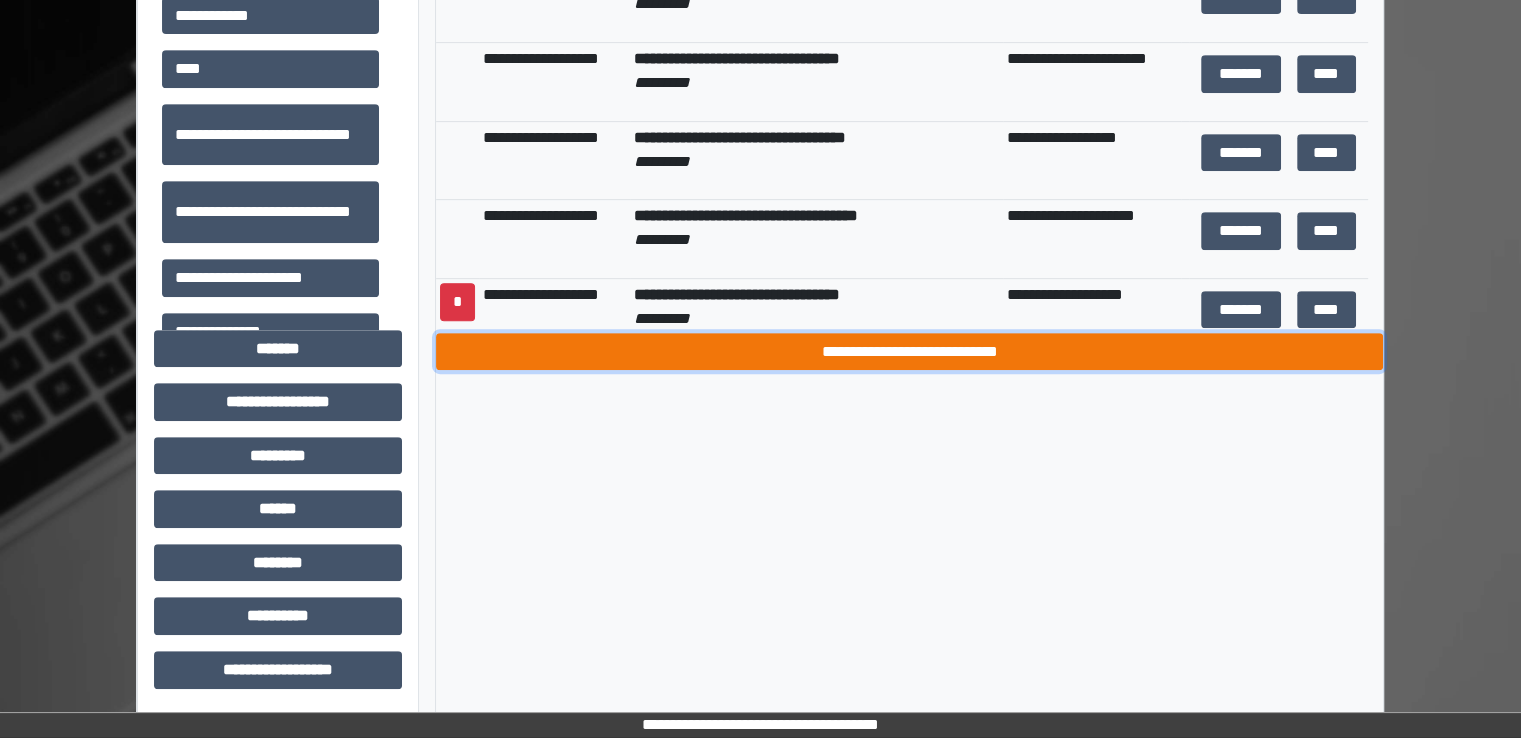 click on "**********" at bounding box center (909, 352) 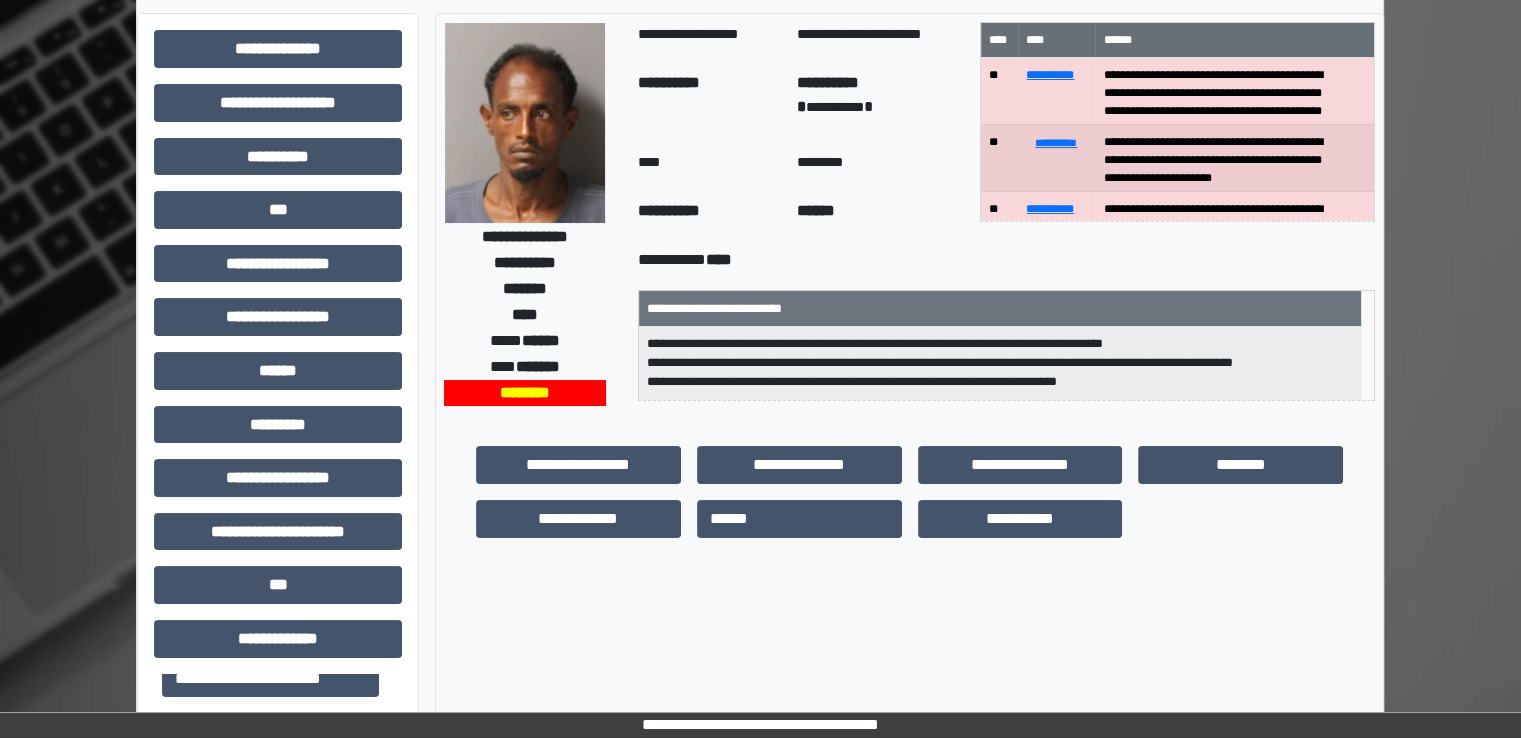 scroll, scrollTop: 0, scrollLeft: 0, axis: both 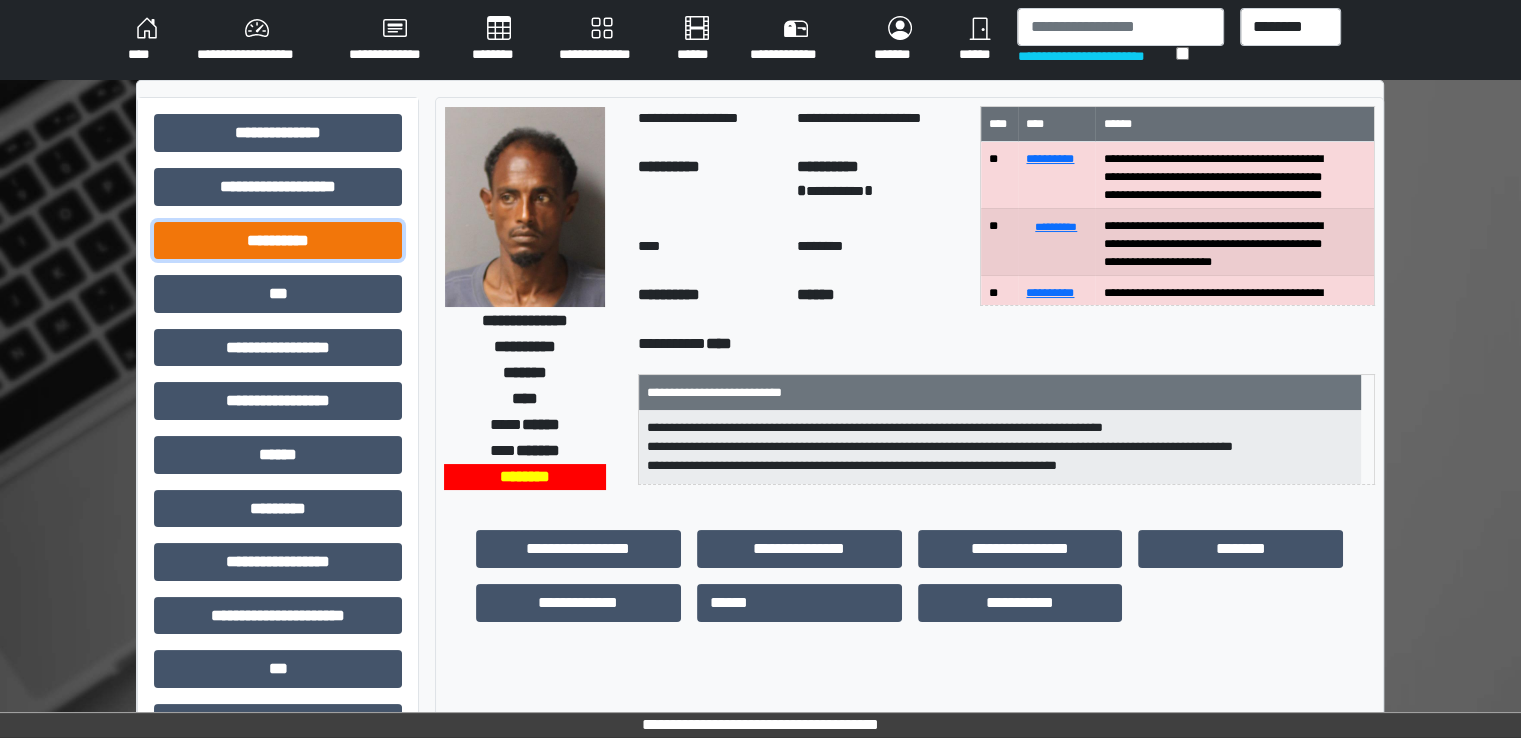click on "**********" at bounding box center [278, 241] 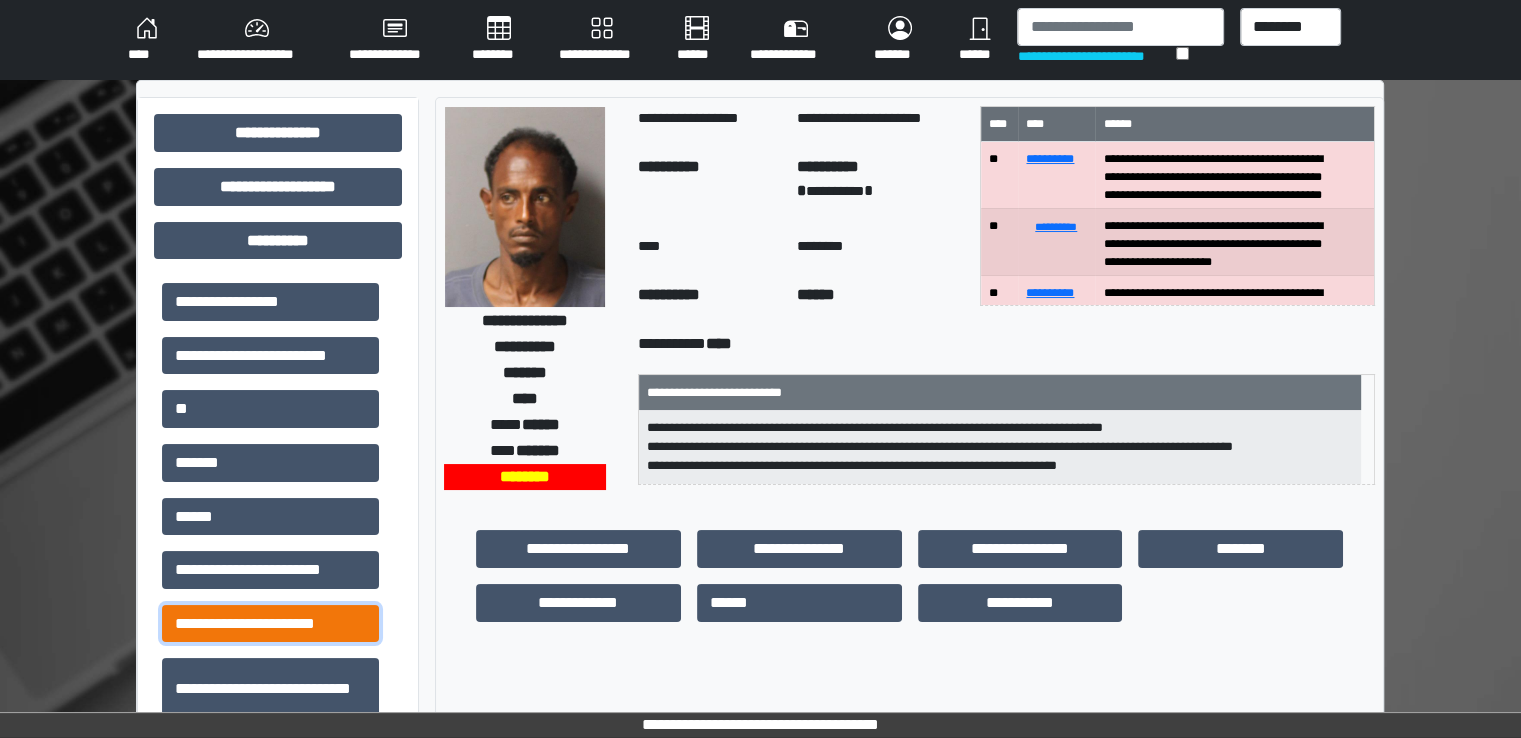 click on "**********" at bounding box center (270, 624) 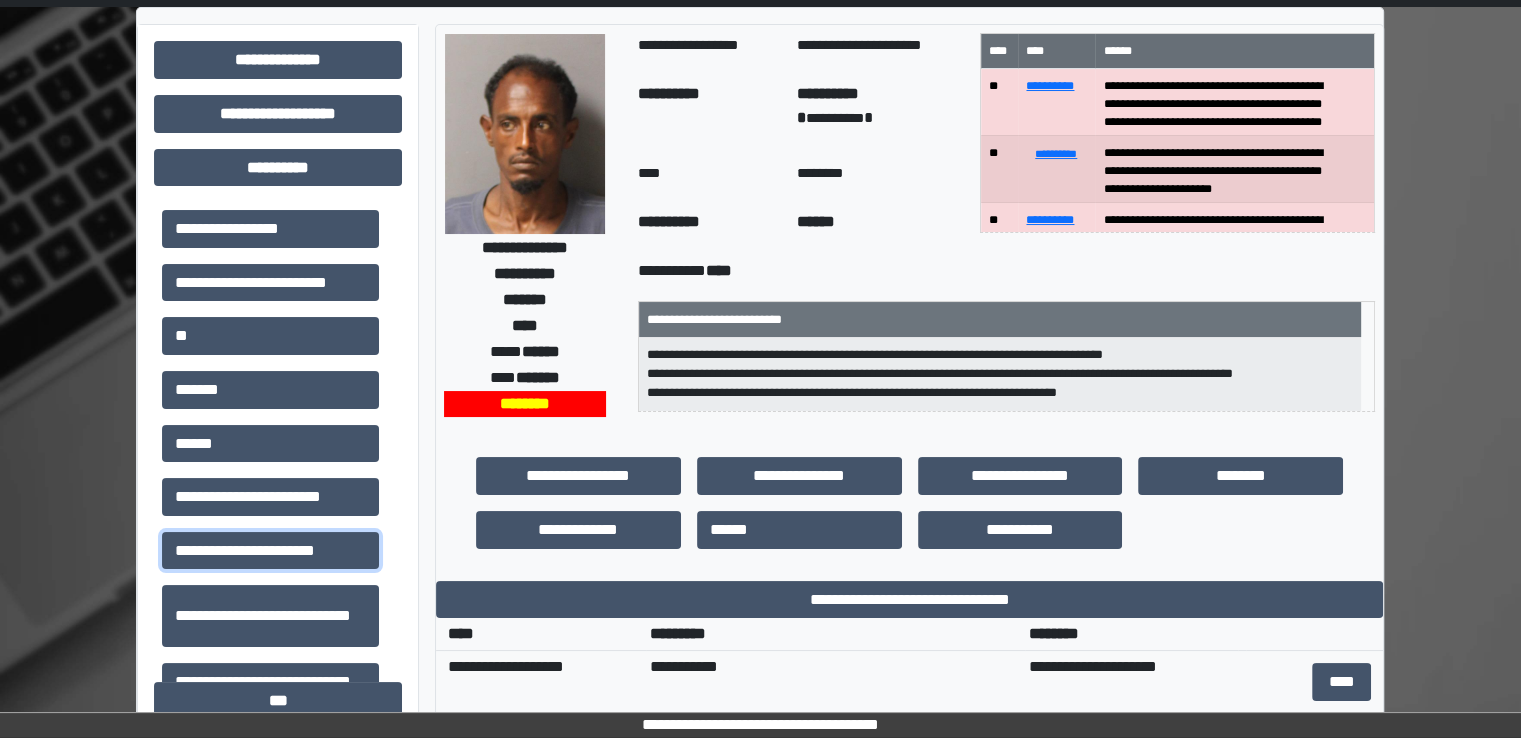 scroll, scrollTop: 200, scrollLeft: 0, axis: vertical 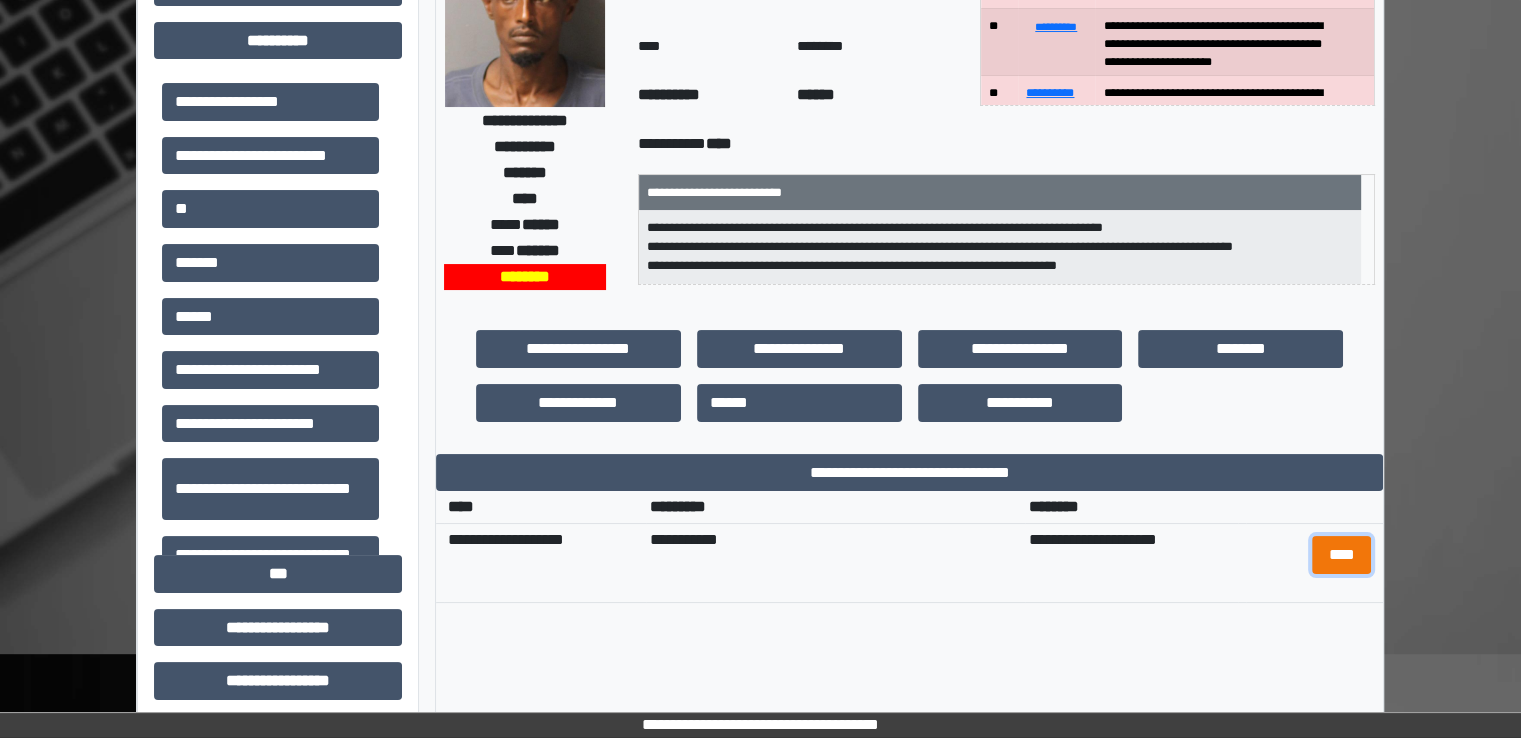click on "****" at bounding box center (1341, 555) 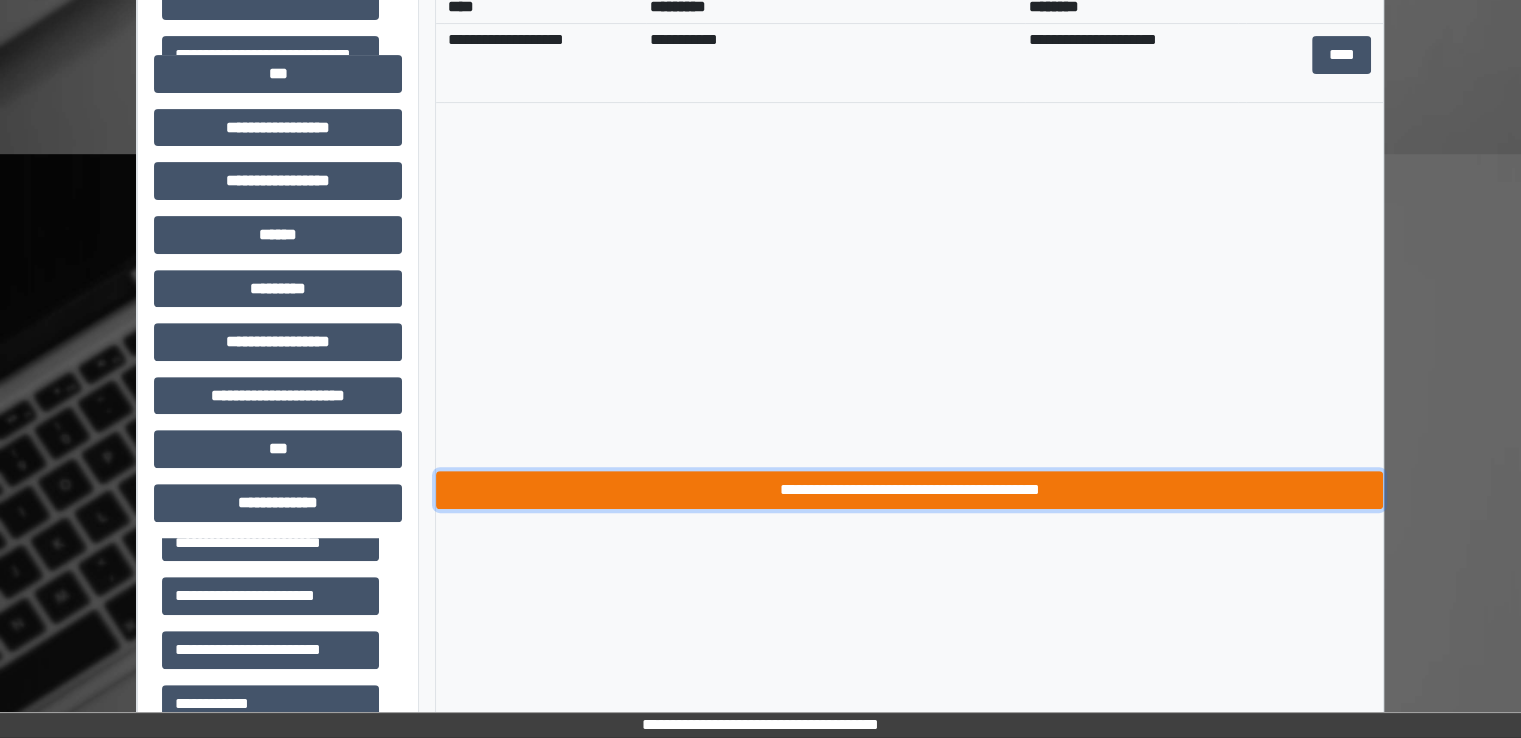 click on "**********" at bounding box center [909, 490] 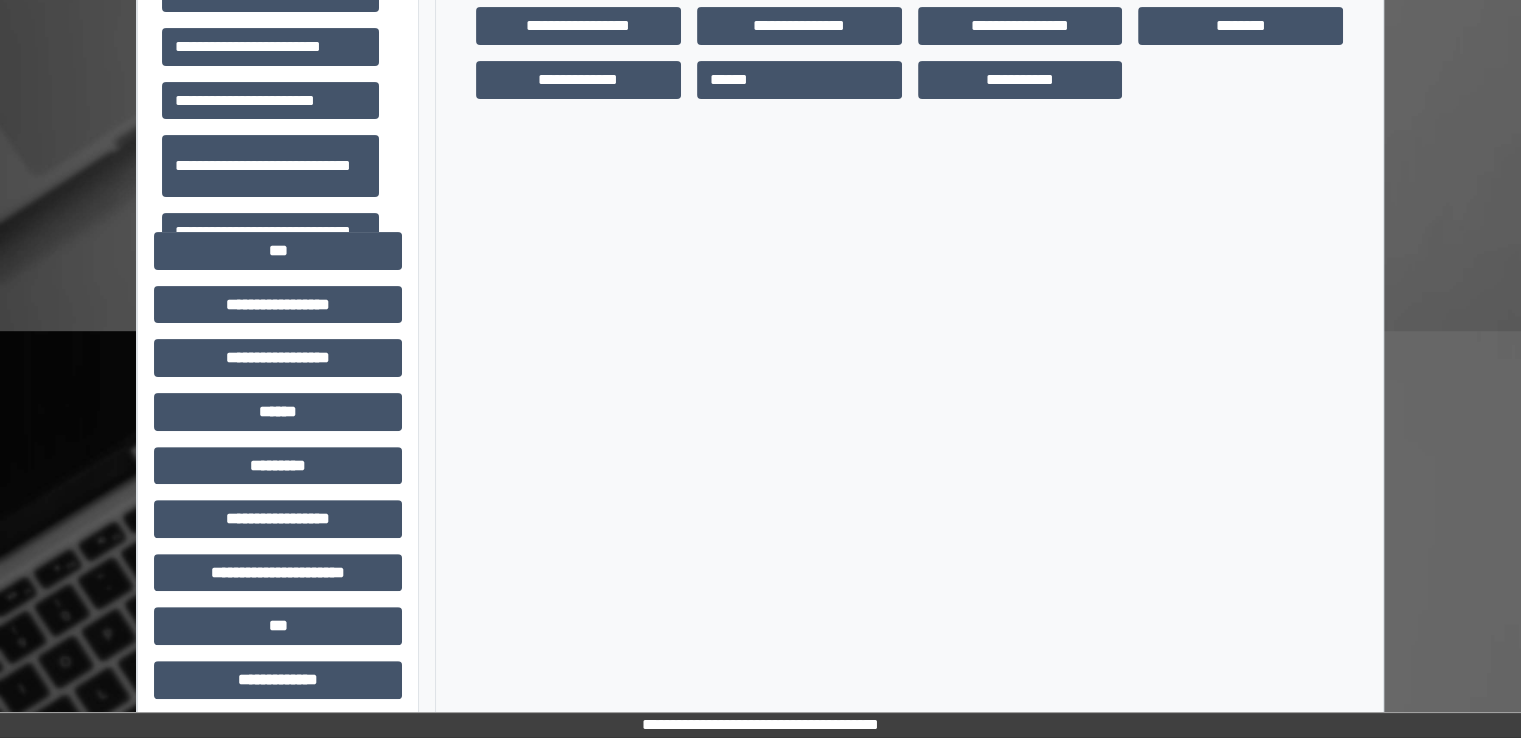 scroll, scrollTop: 400, scrollLeft: 0, axis: vertical 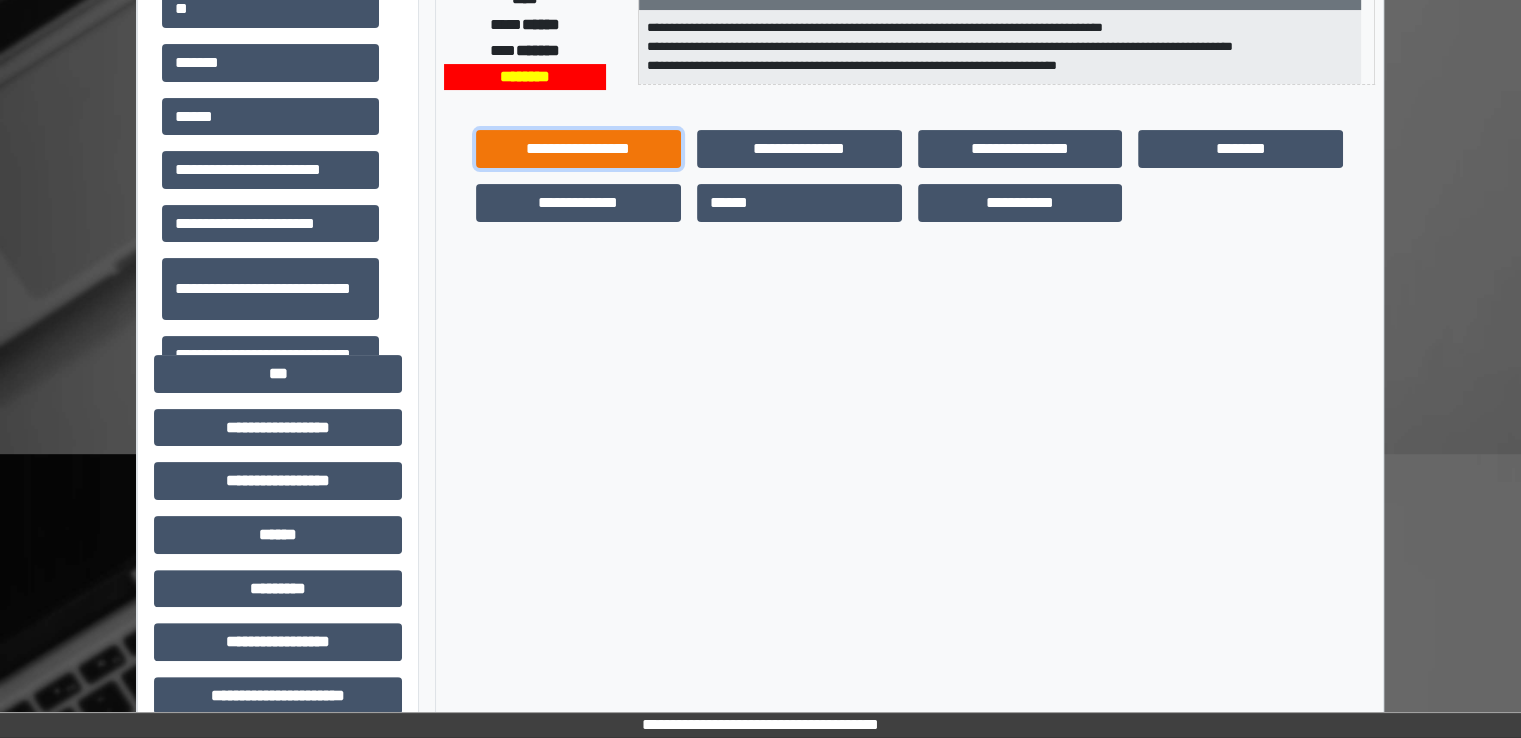 click on "**********" at bounding box center [578, 149] 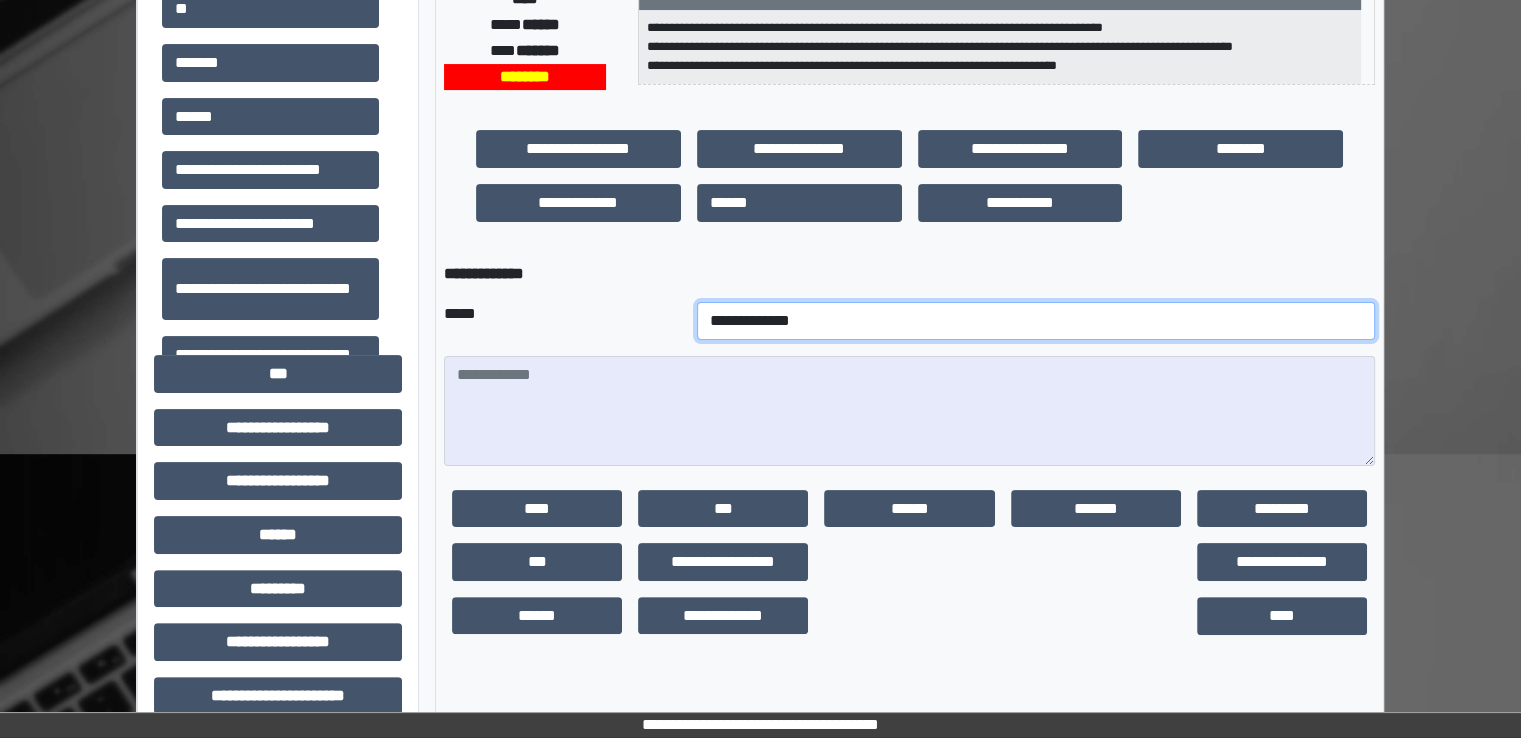 click on "**********" at bounding box center [1036, 321] 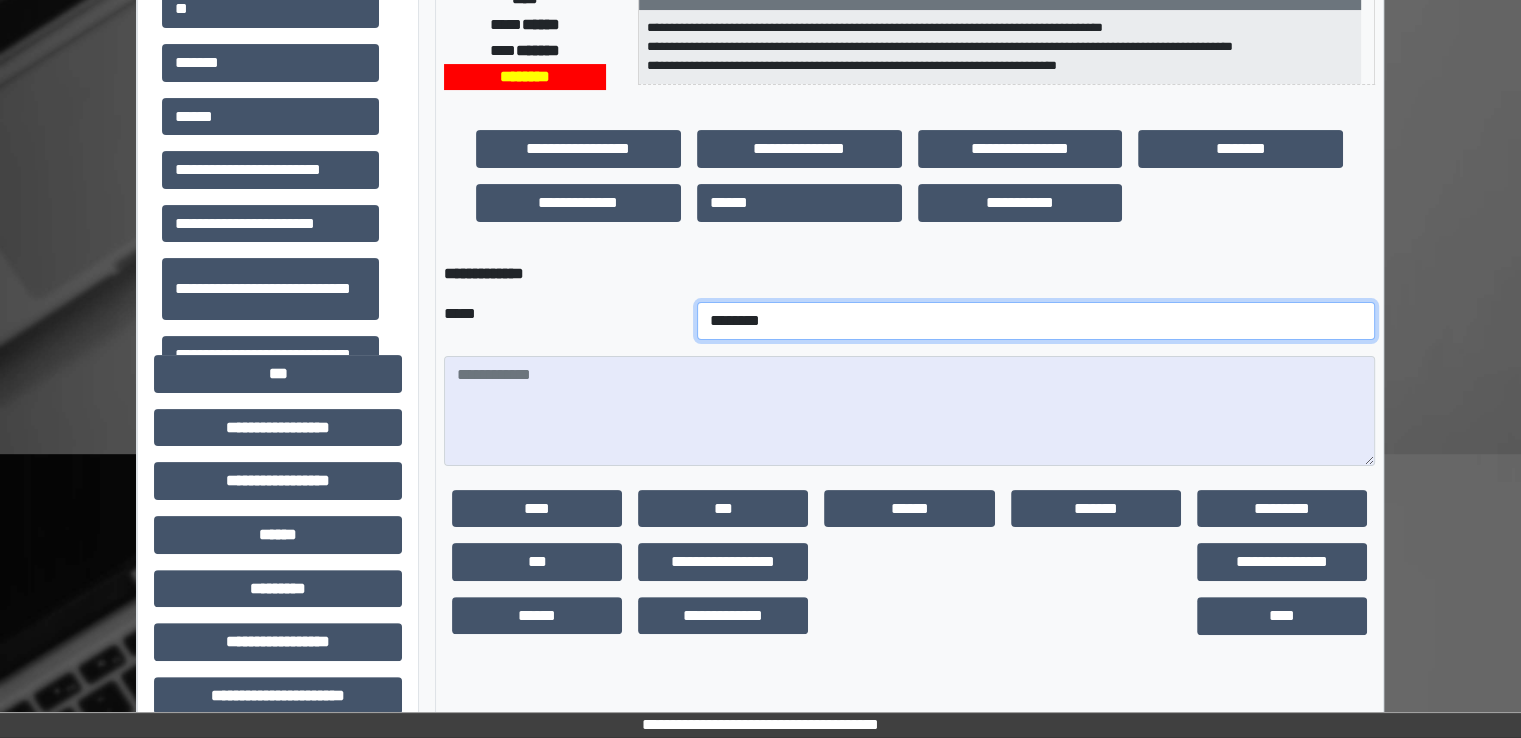 click on "**********" at bounding box center [1036, 321] 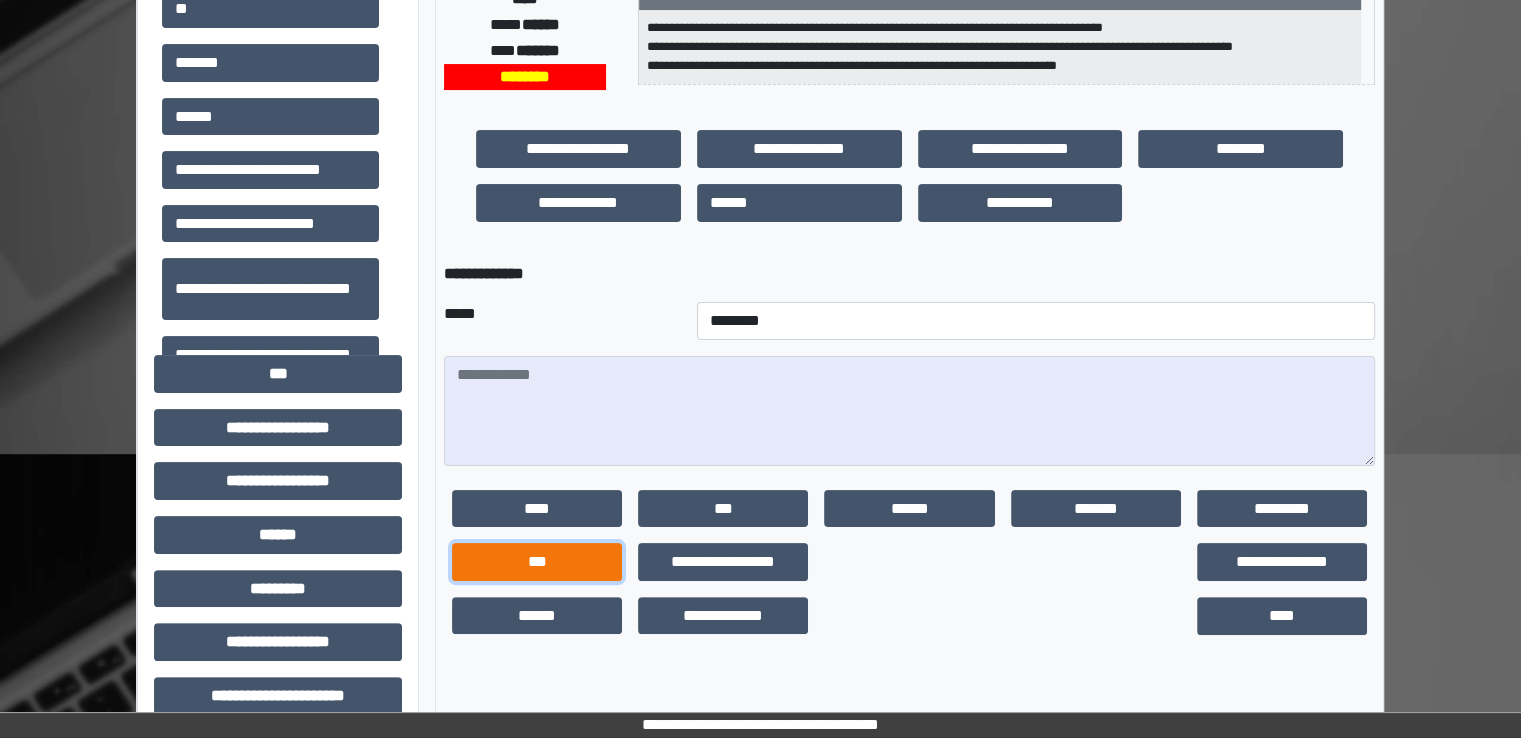 click on "***" at bounding box center (537, 562) 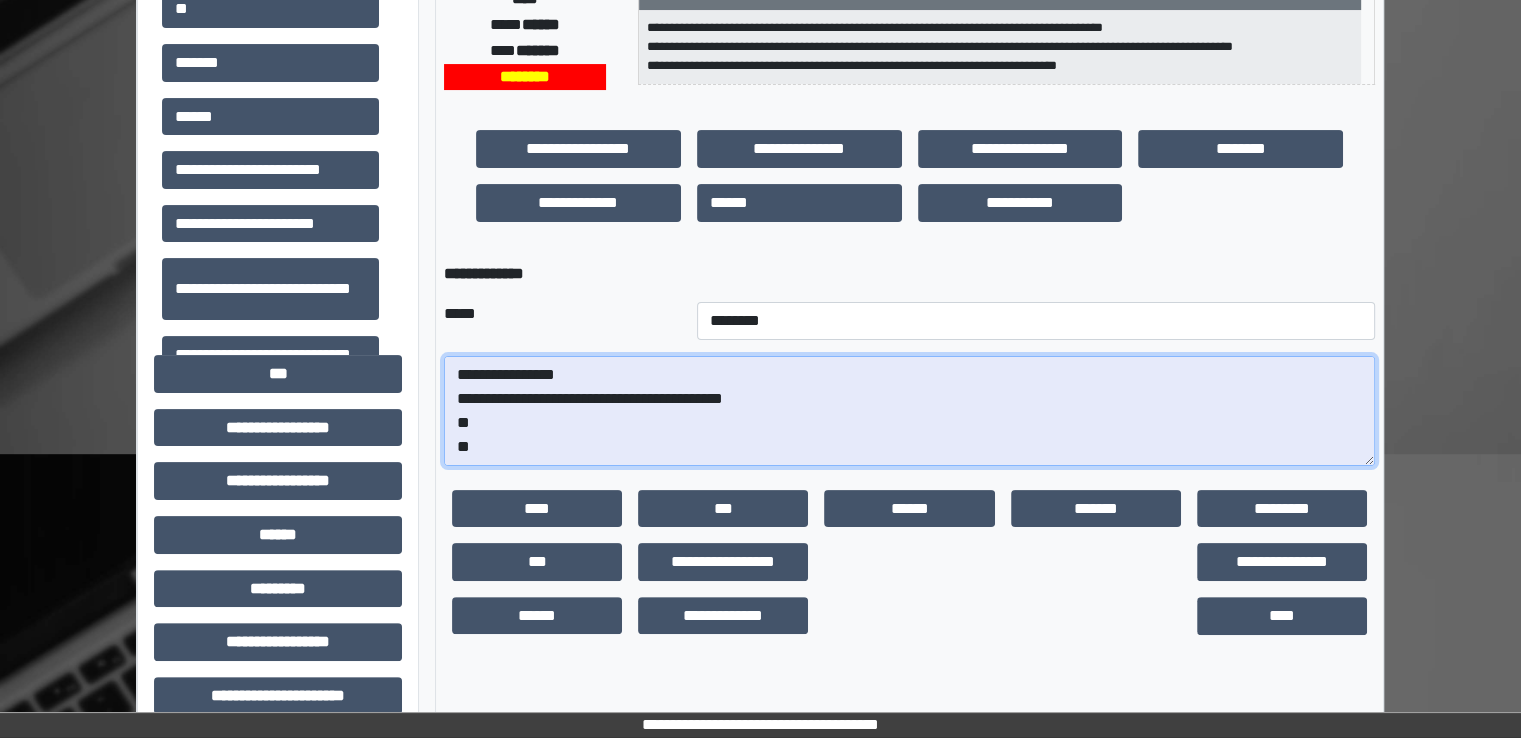 click on "**********" at bounding box center [909, 411] 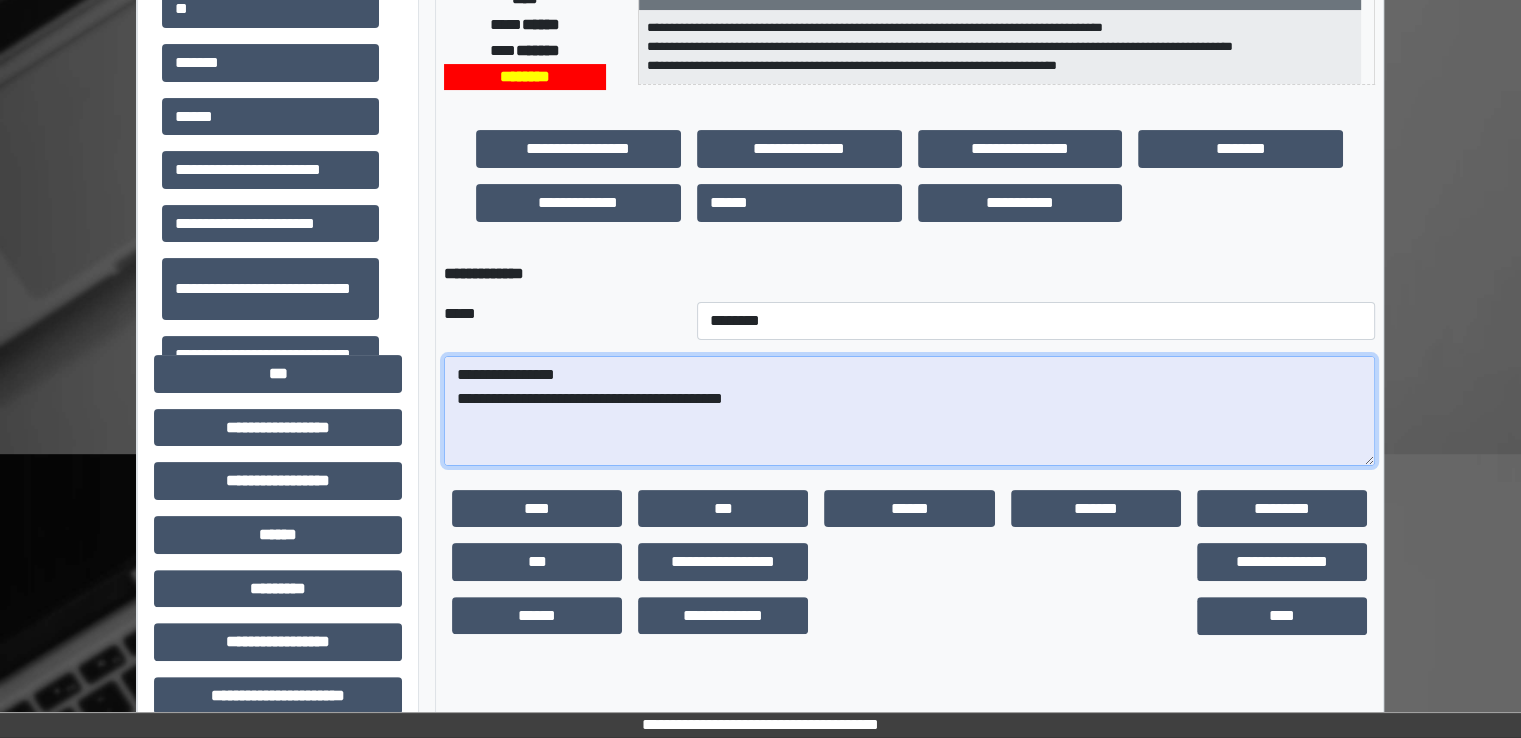 paste on "**********" 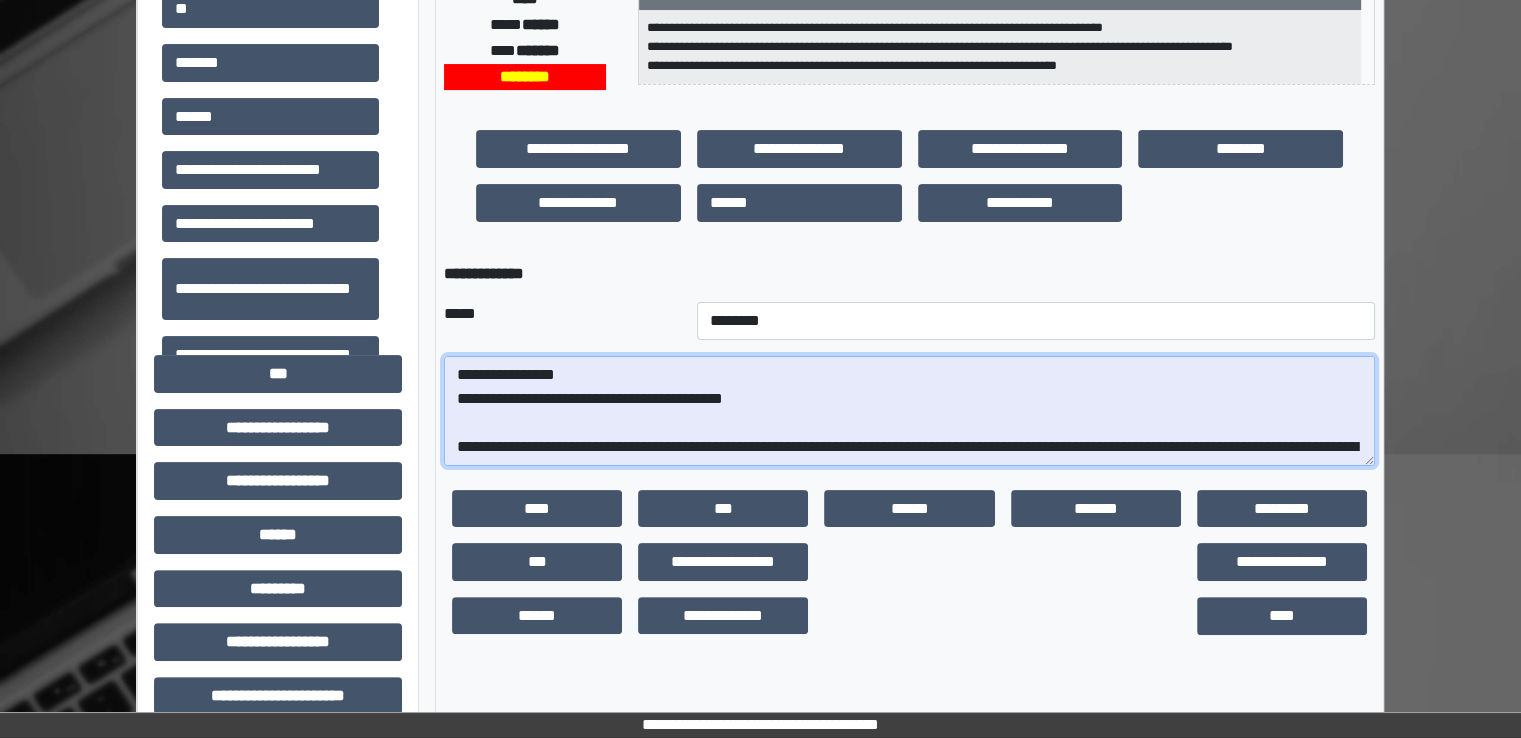 scroll, scrollTop: 424, scrollLeft: 0, axis: vertical 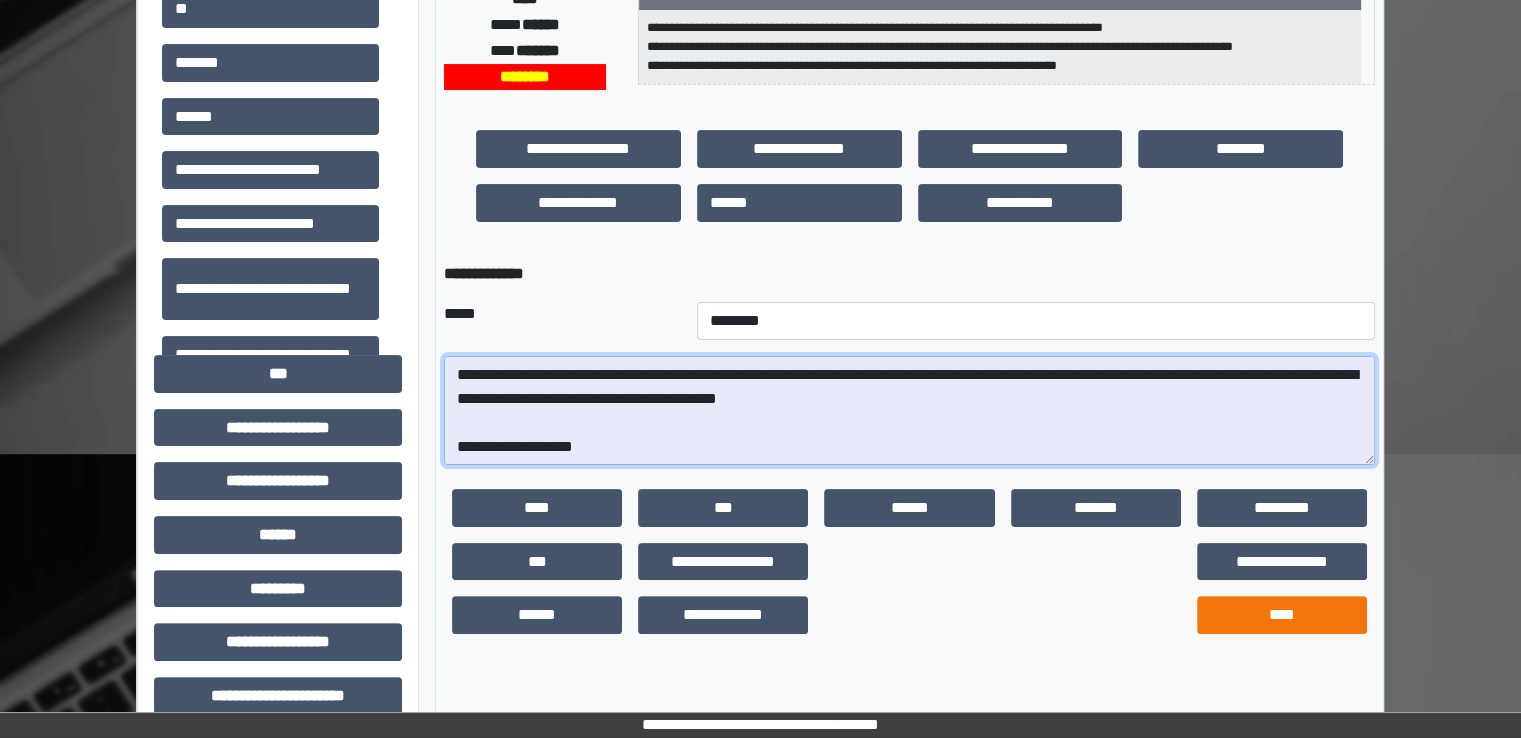 type on "**********" 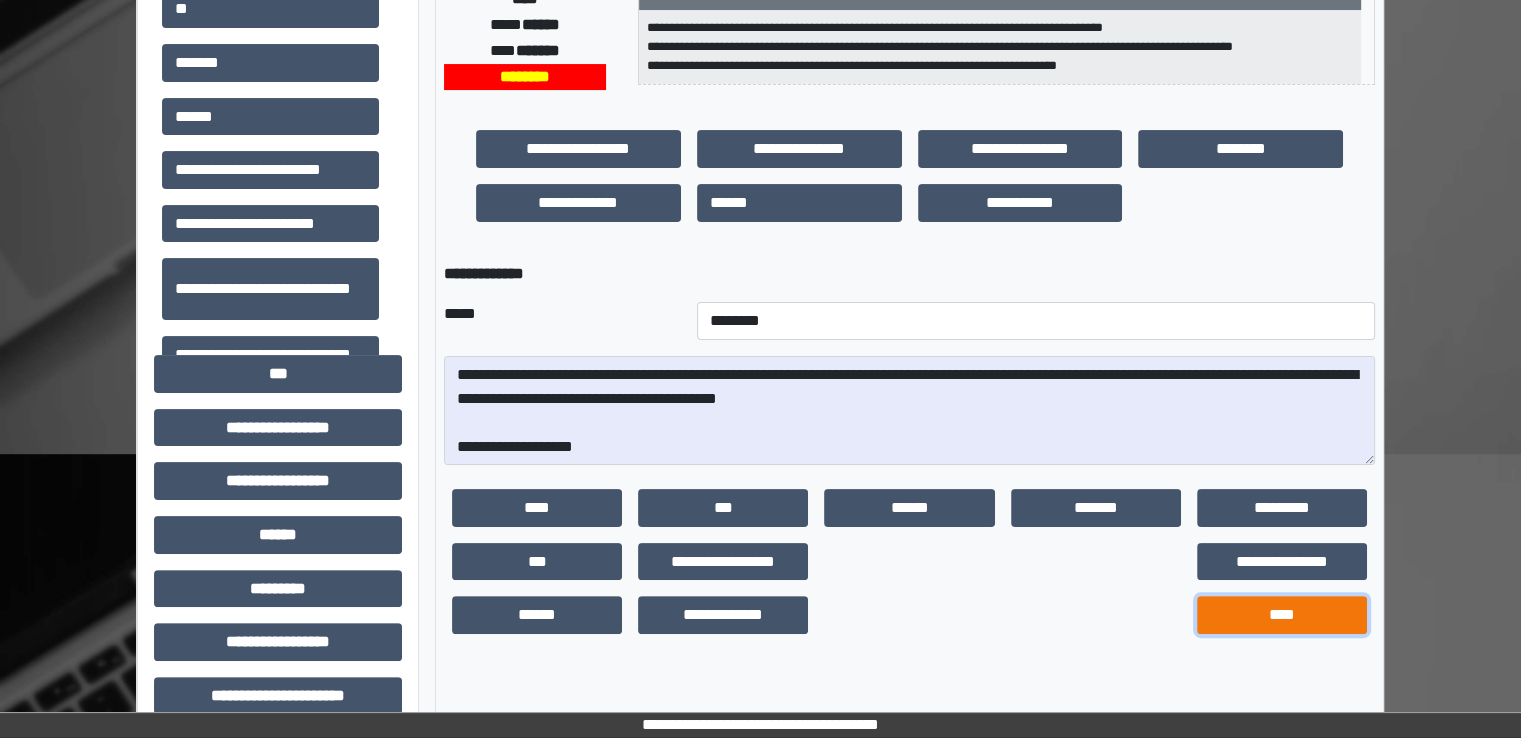 click on "****" at bounding box center [1282, 615] 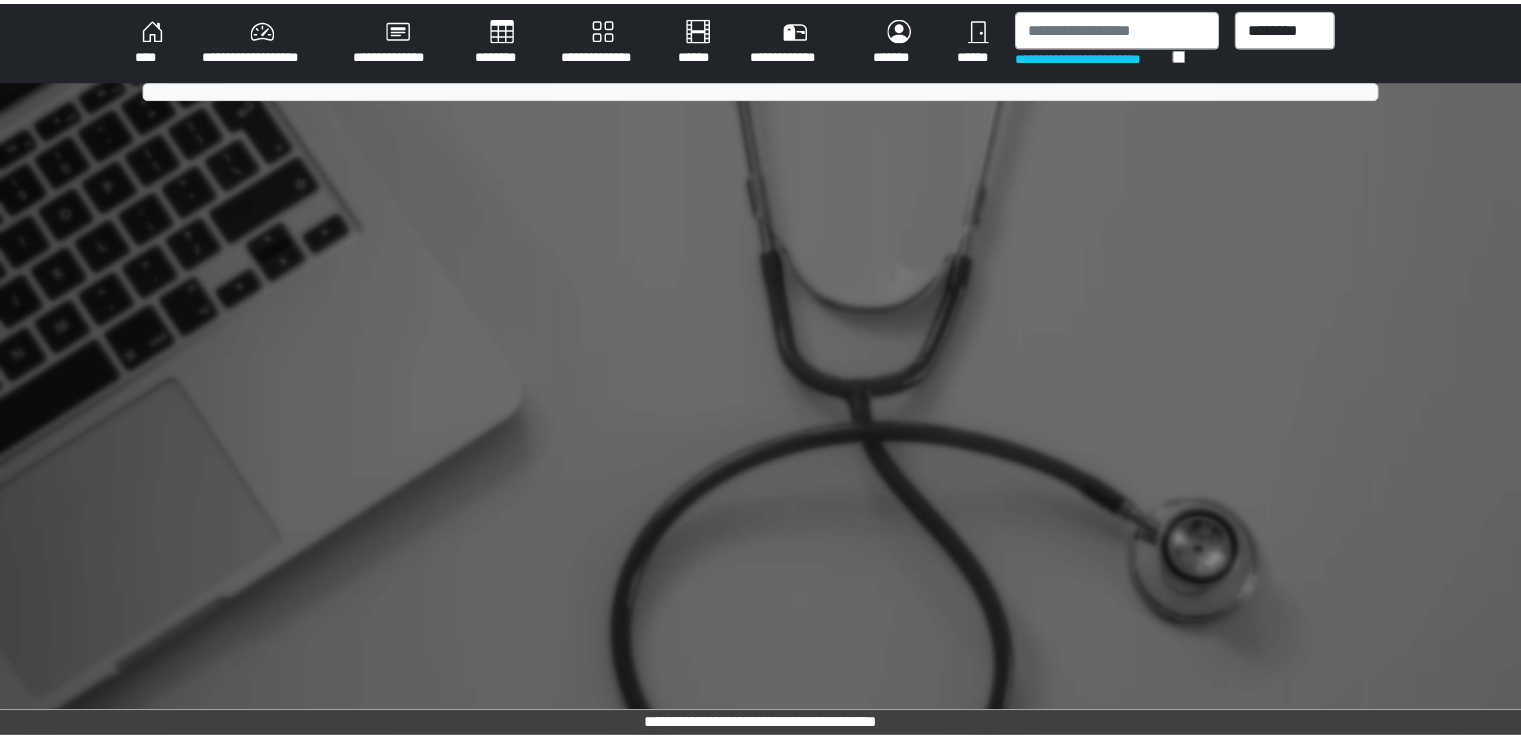 scroll, scrollTop: 0, scrollLeft: 0, axis: both 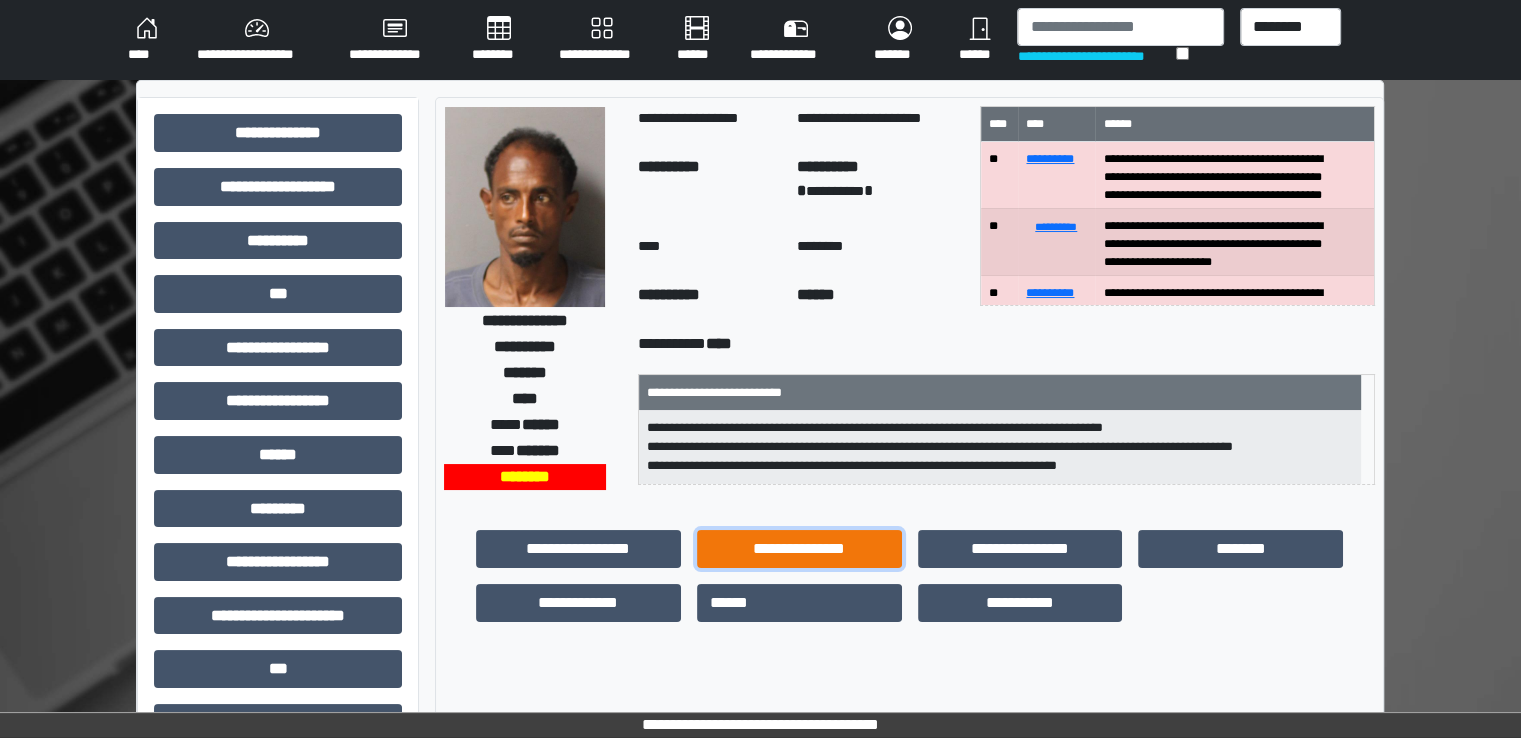 click on "**********" at bounding box center [799, 549] 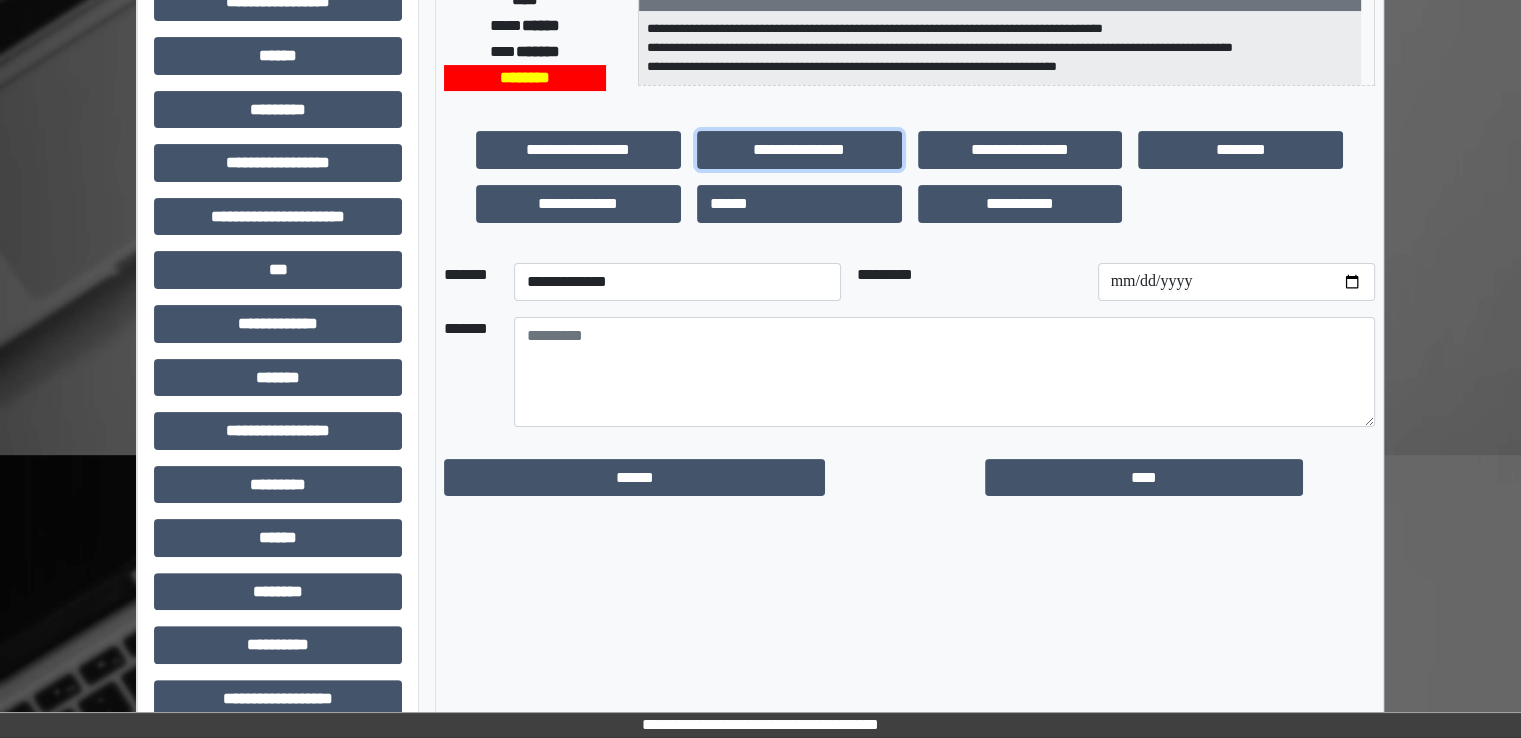 scroll, scrollTop: 400, scrollLeft: 0, axis: vertical 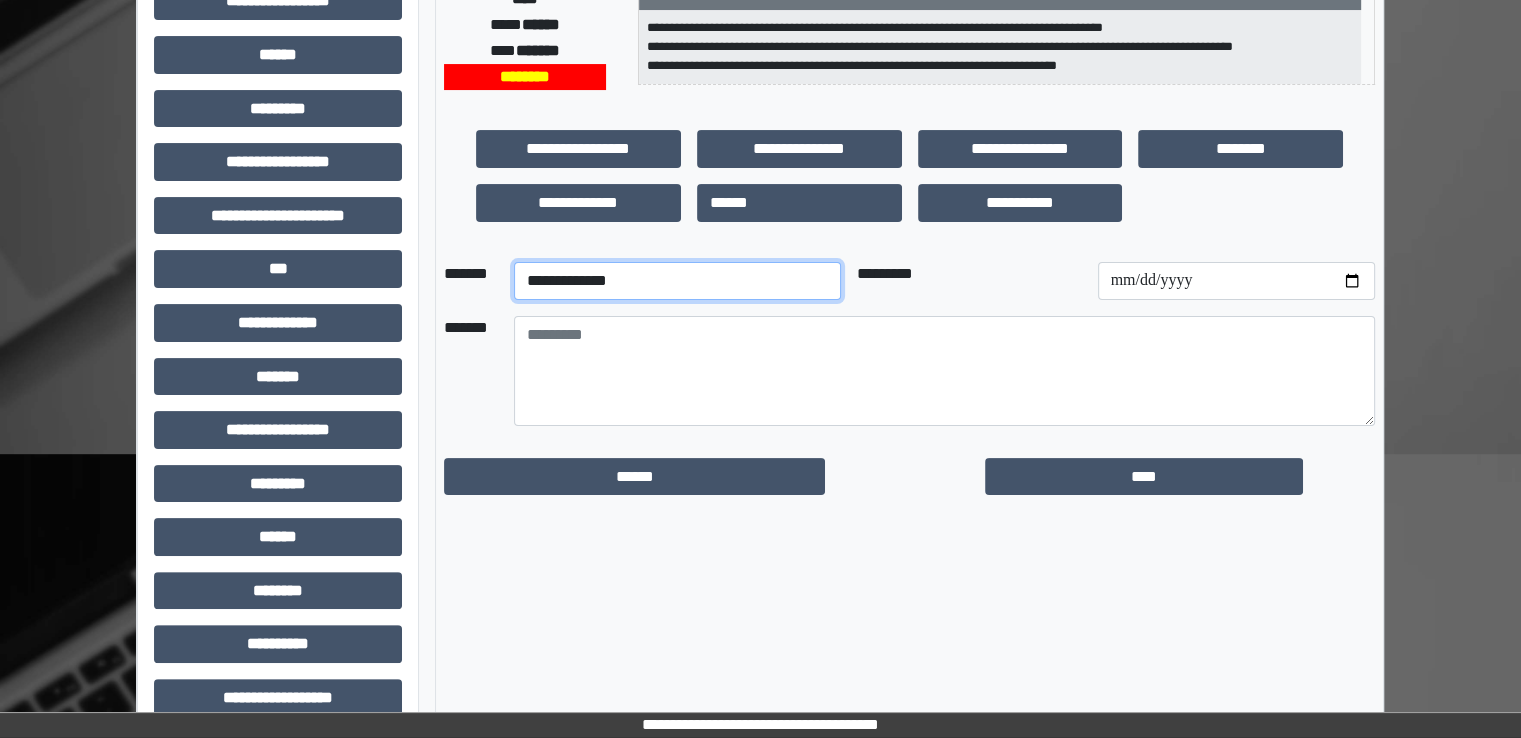 click on "**********" at bounding box center (677, 281) 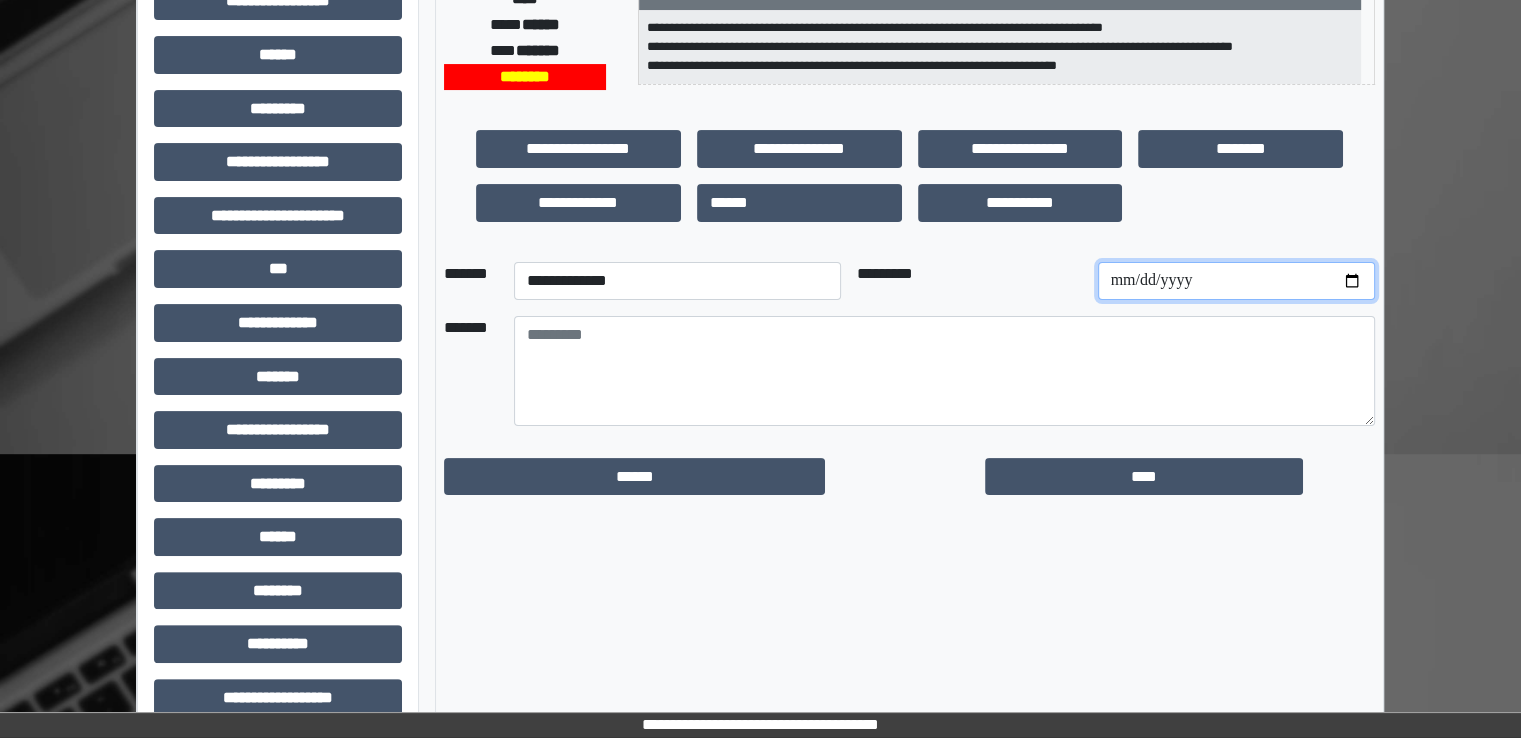 click at bounding box center (1236, 281) 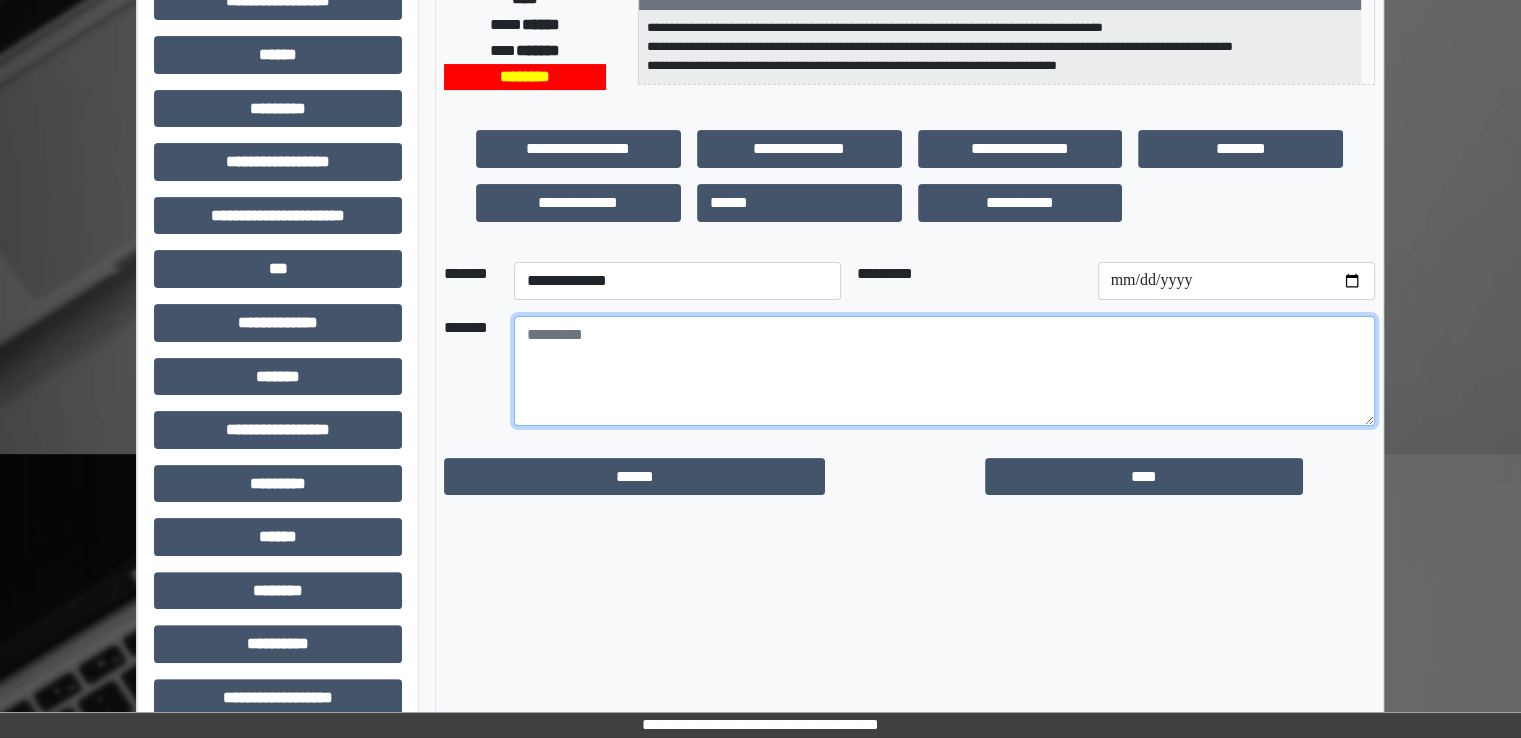 click at bounding box center [944, 371] 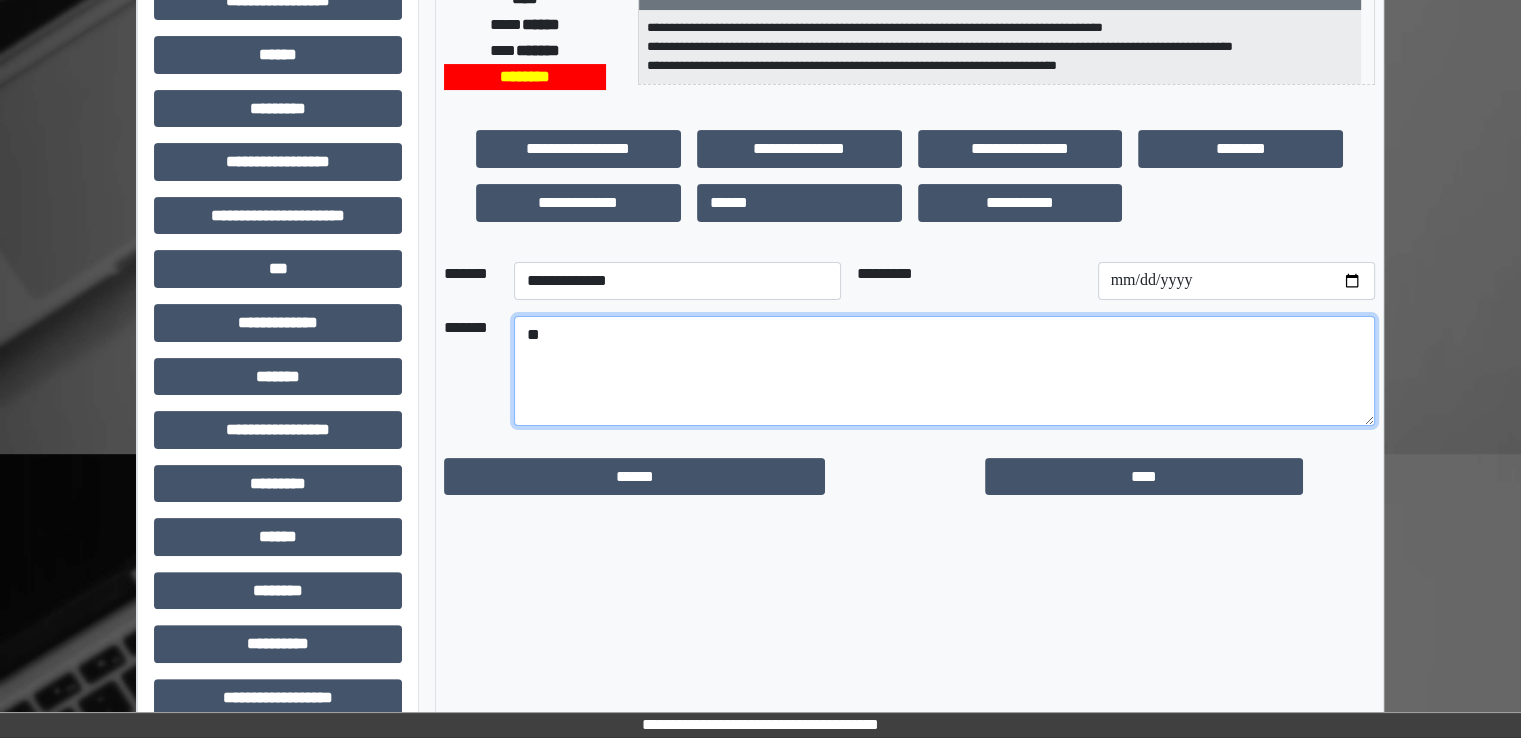 type on "*" 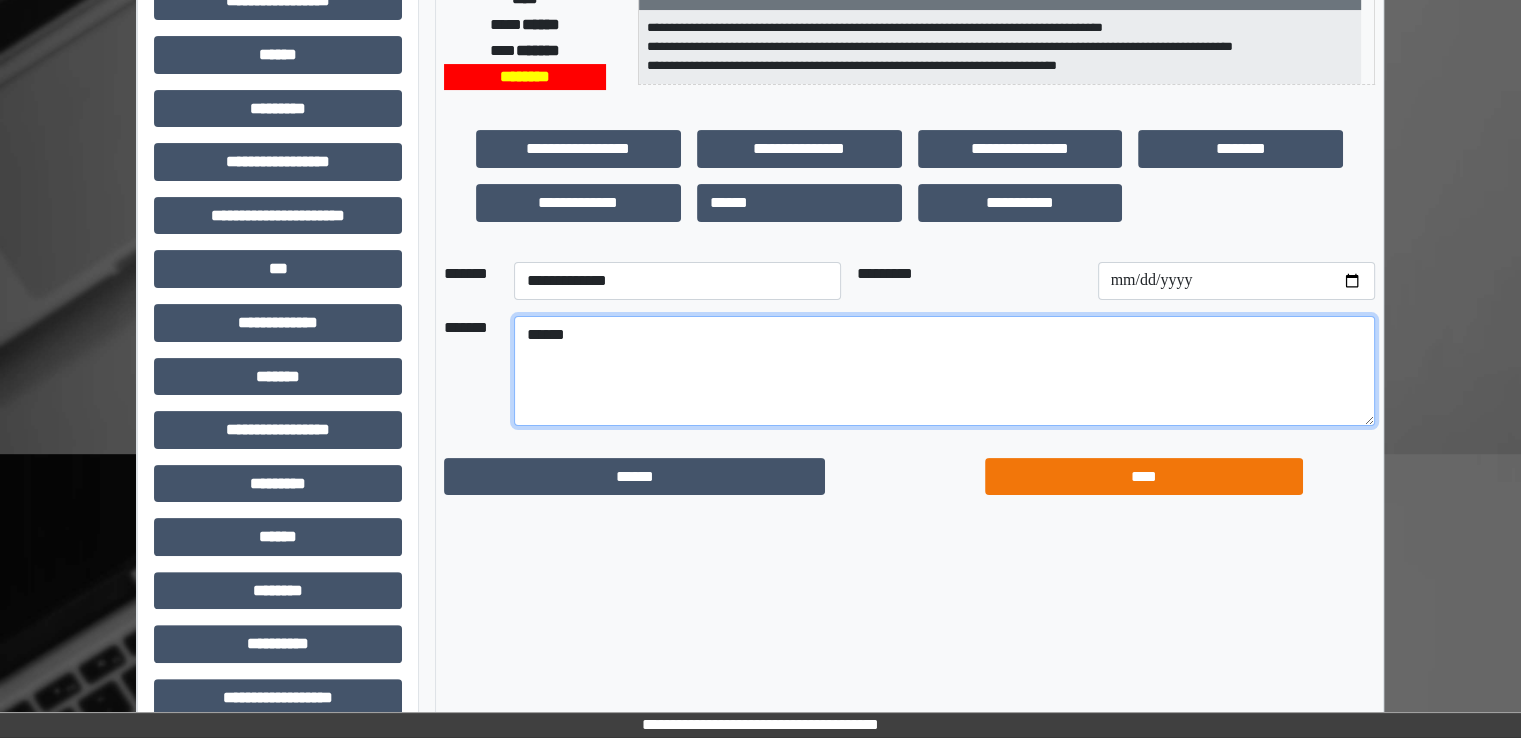 type on "******" 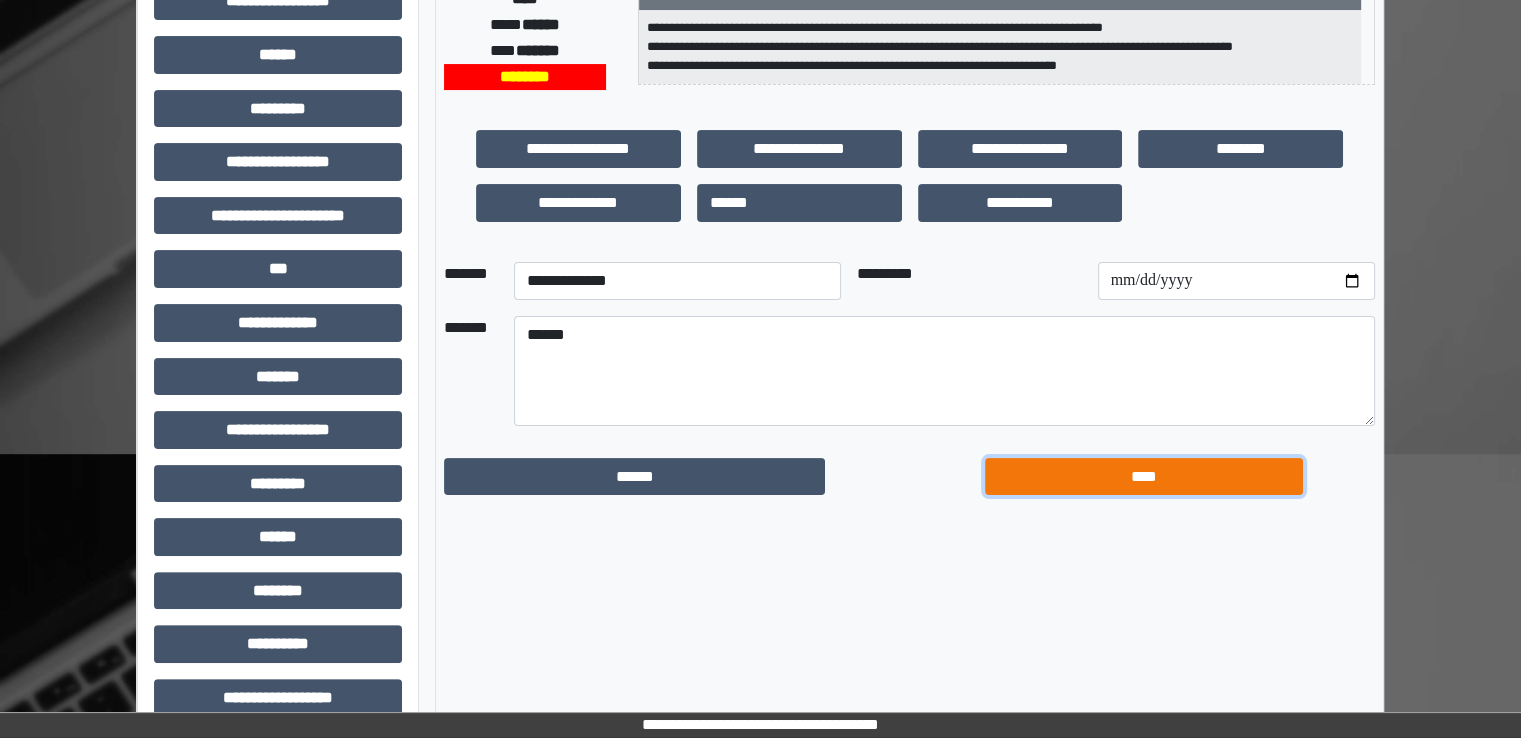 click on "****" at bounding box center (1144, 477) 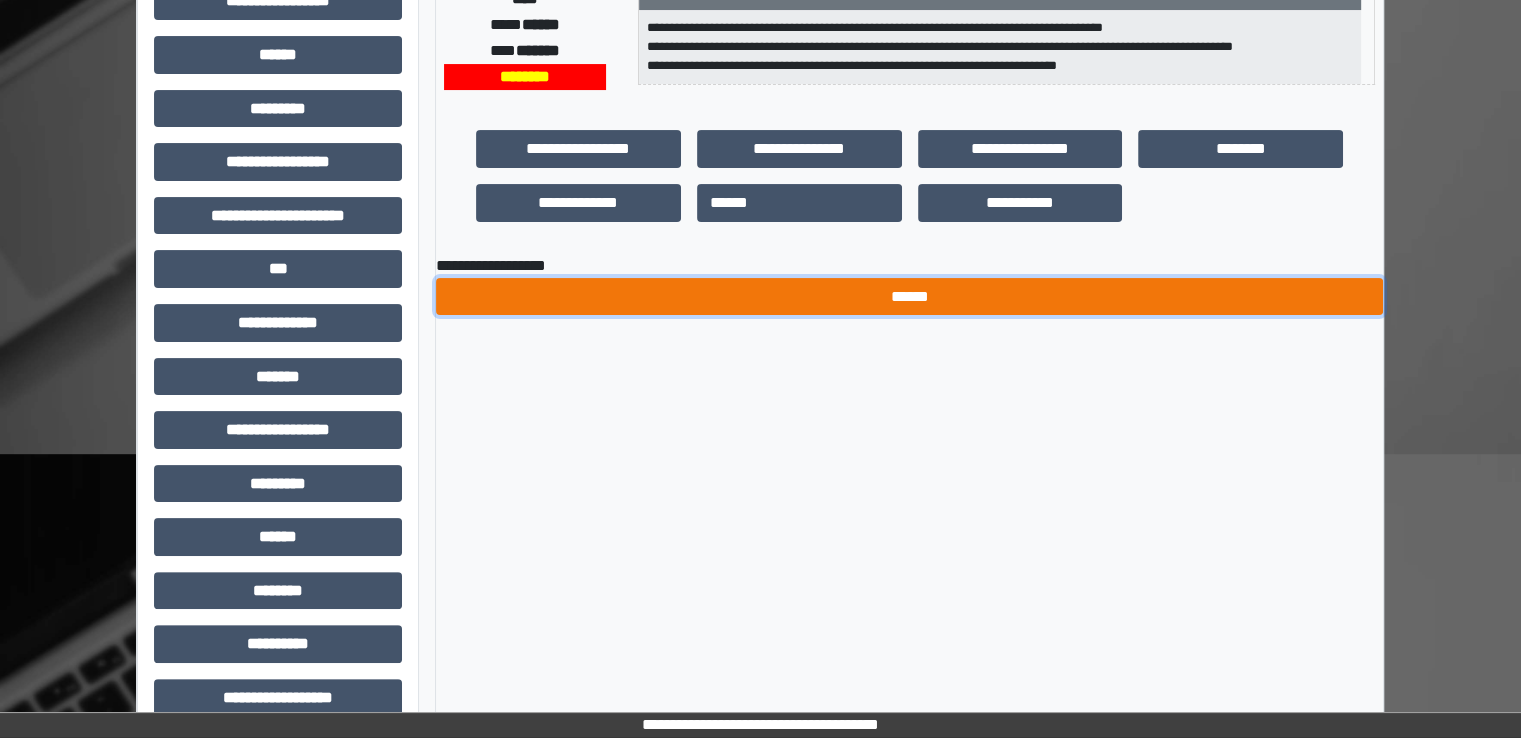 click on "******" at bounding box center (909, 297) 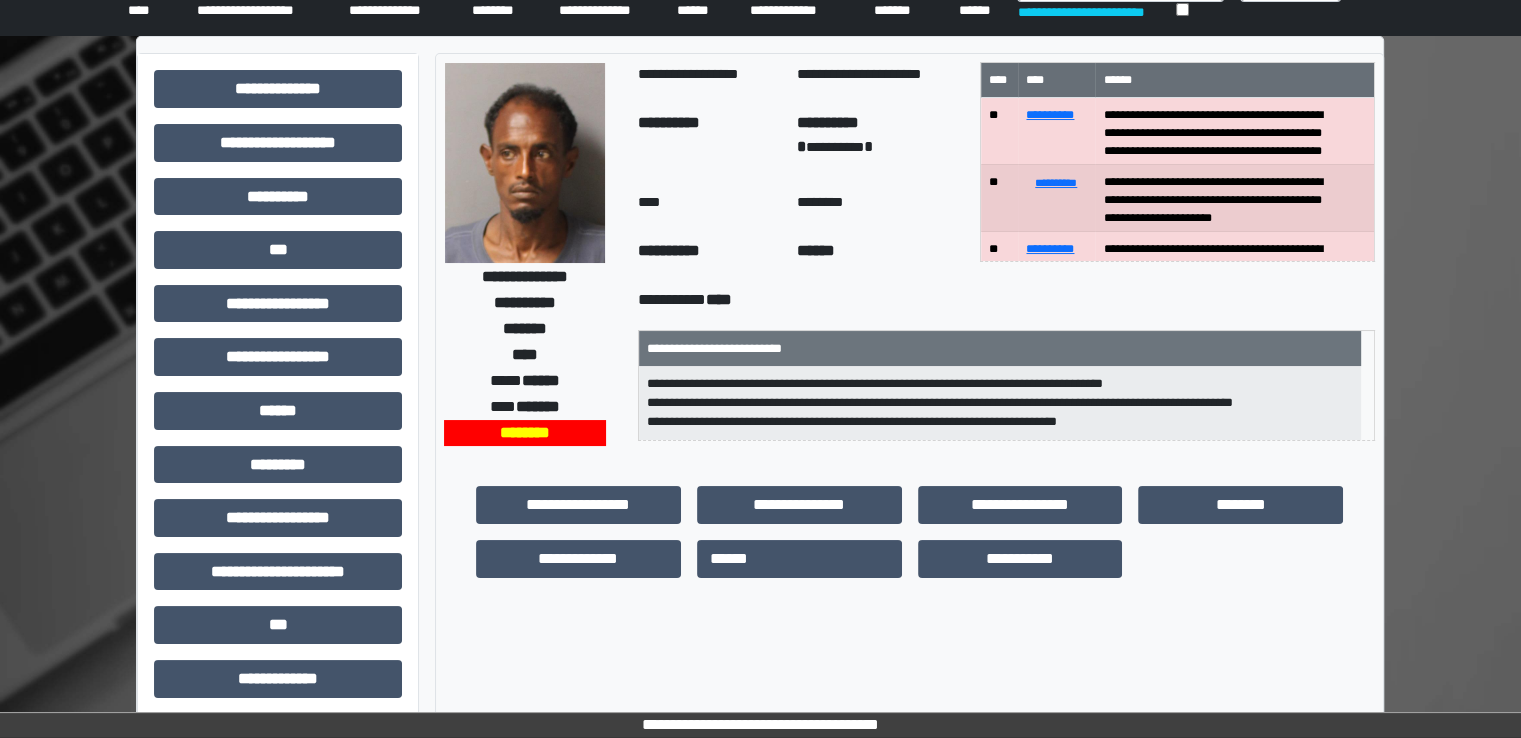 scroll, scrollTop: 0, scrollLeft: 0, axis: both 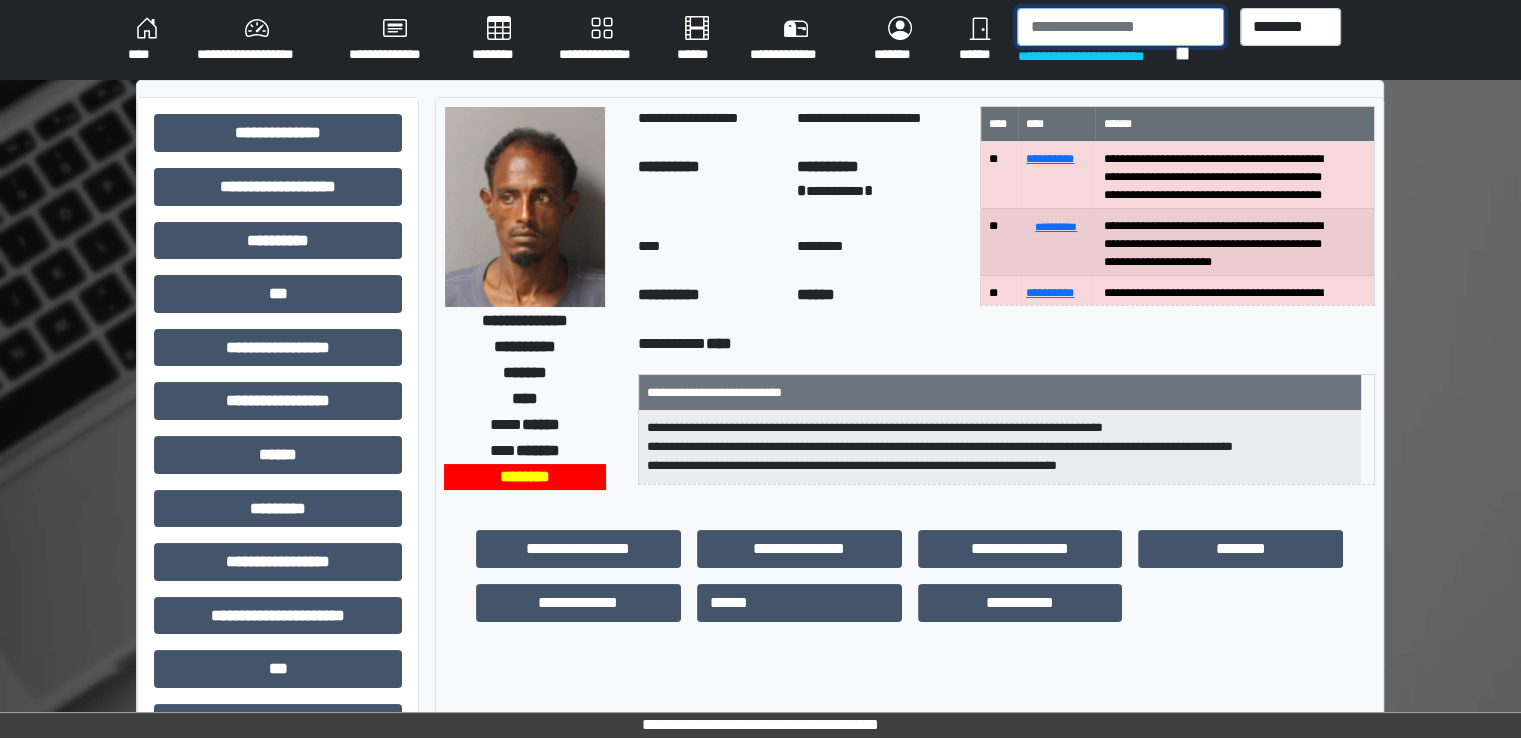 click at bounding box center (1120, 27) 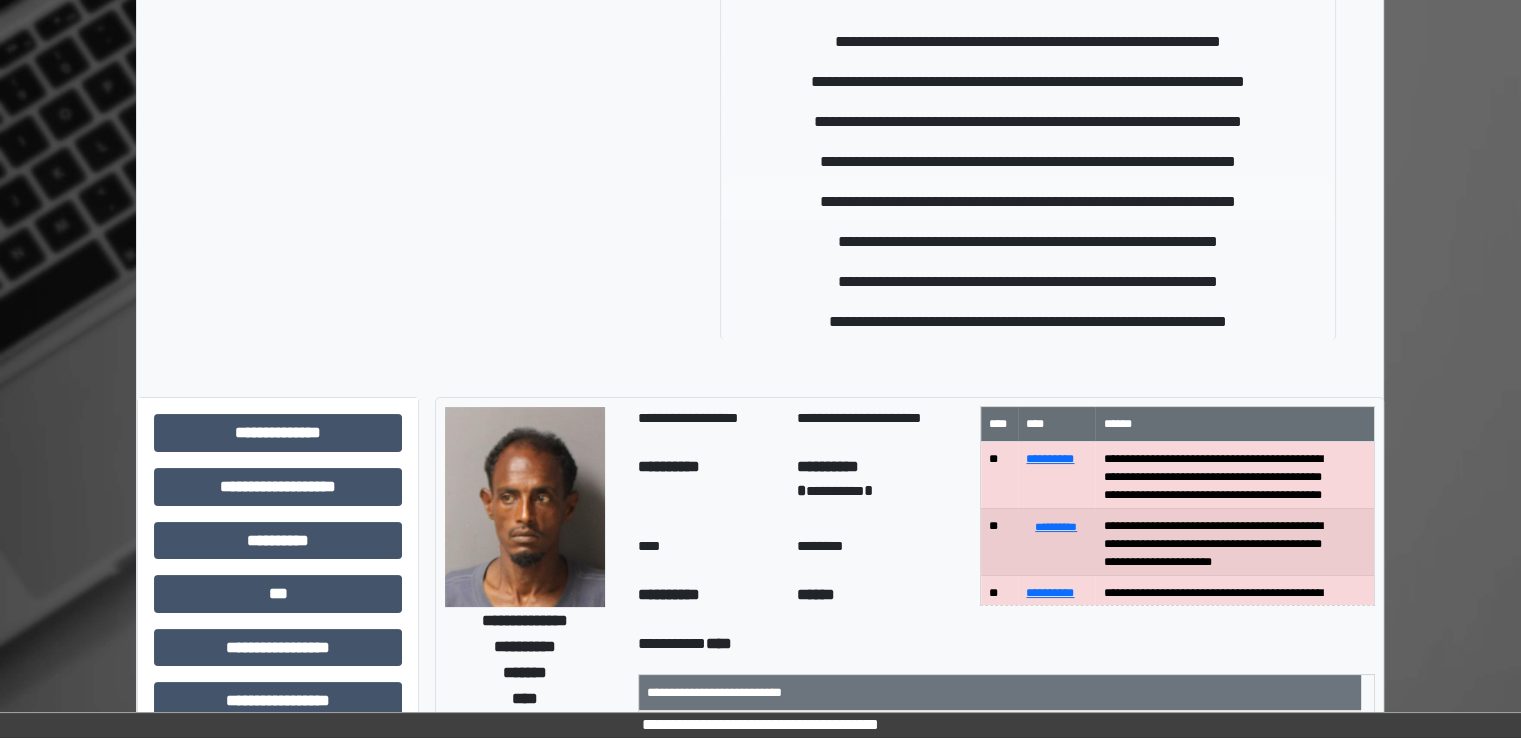 type on "****" 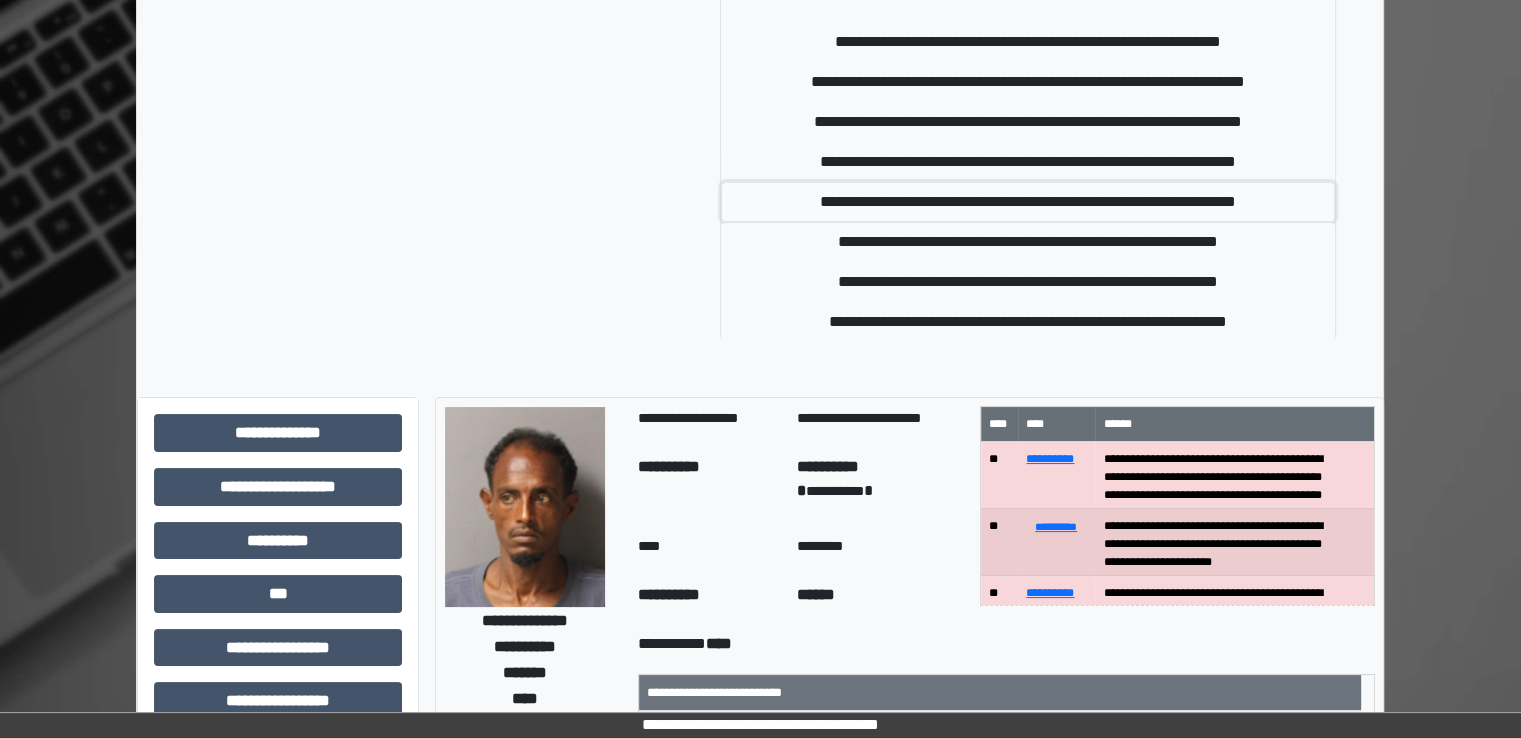 click on "**********" at bounding box center [1028, 202] 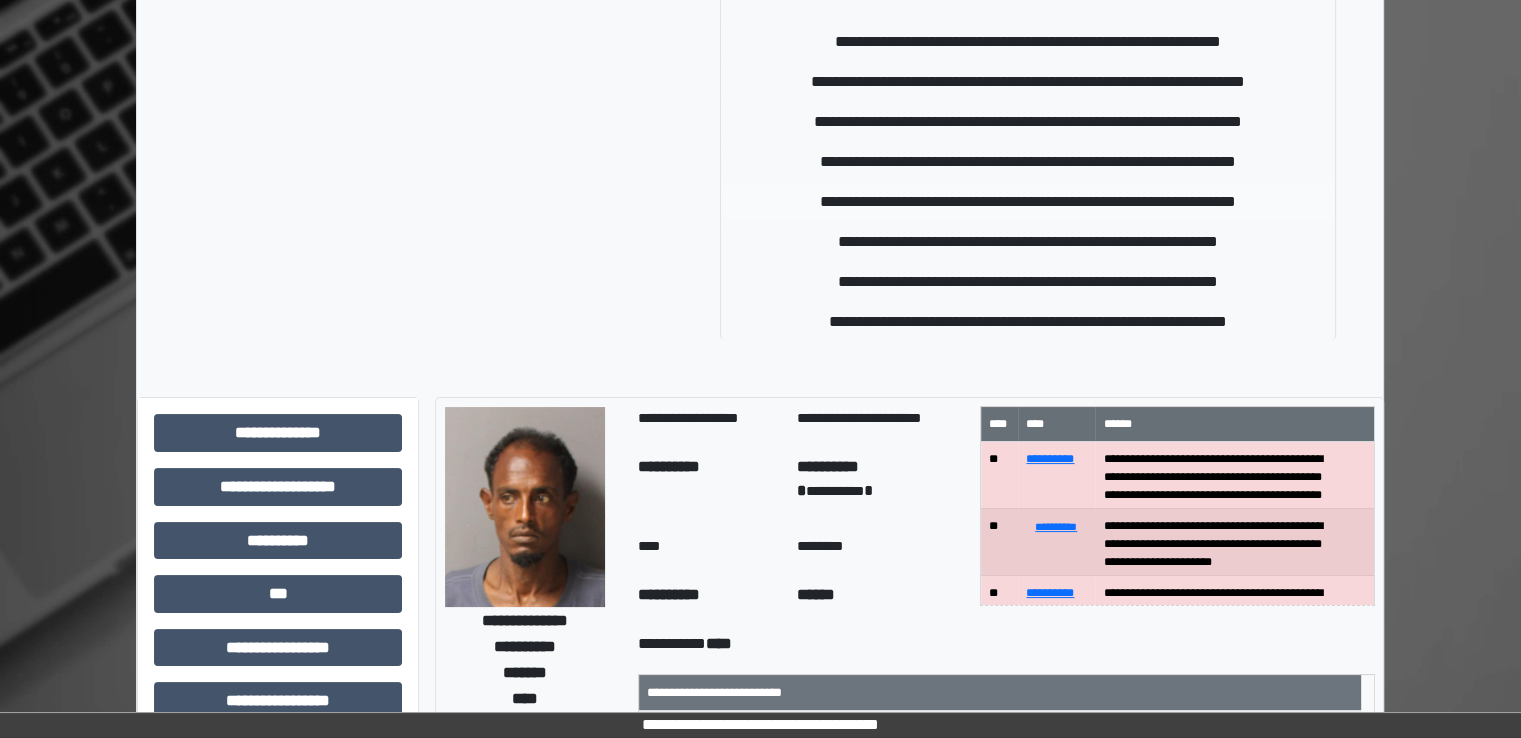 type 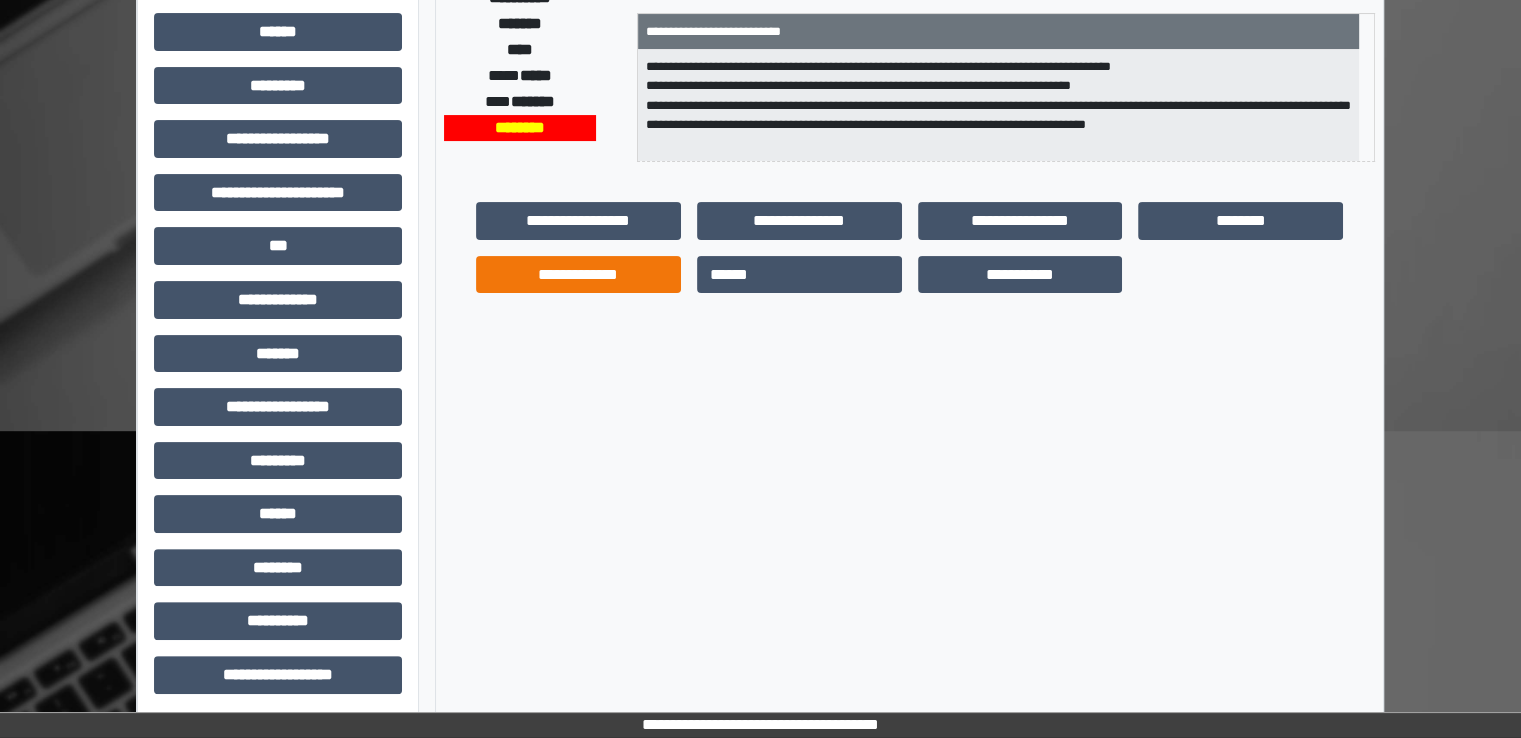 scroll, scrollTop: 428, scrollLeft: 0, axis: vertical 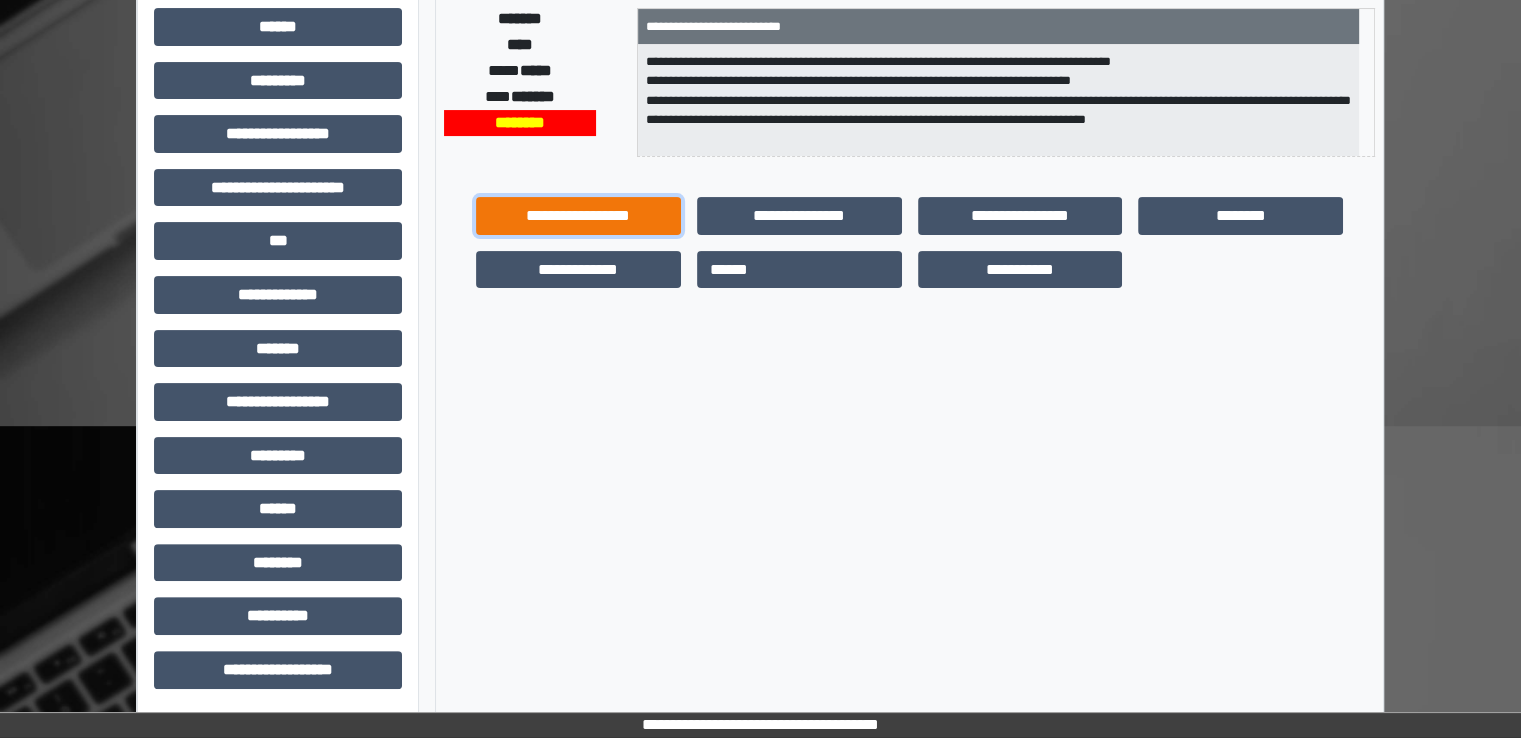 click on "**********" at bounding box center (578, 216) 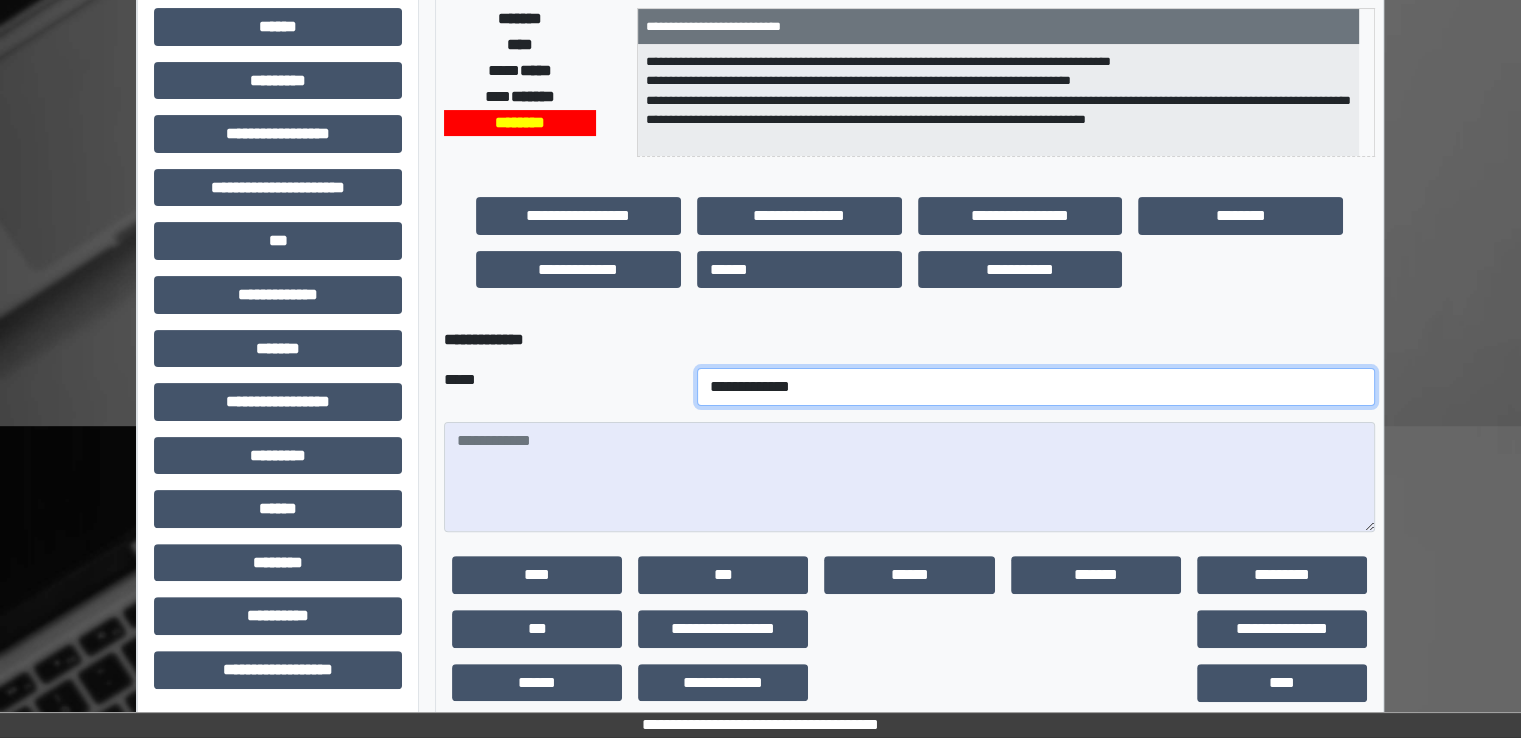 click on "**********" at bounding box center [1036, 387] 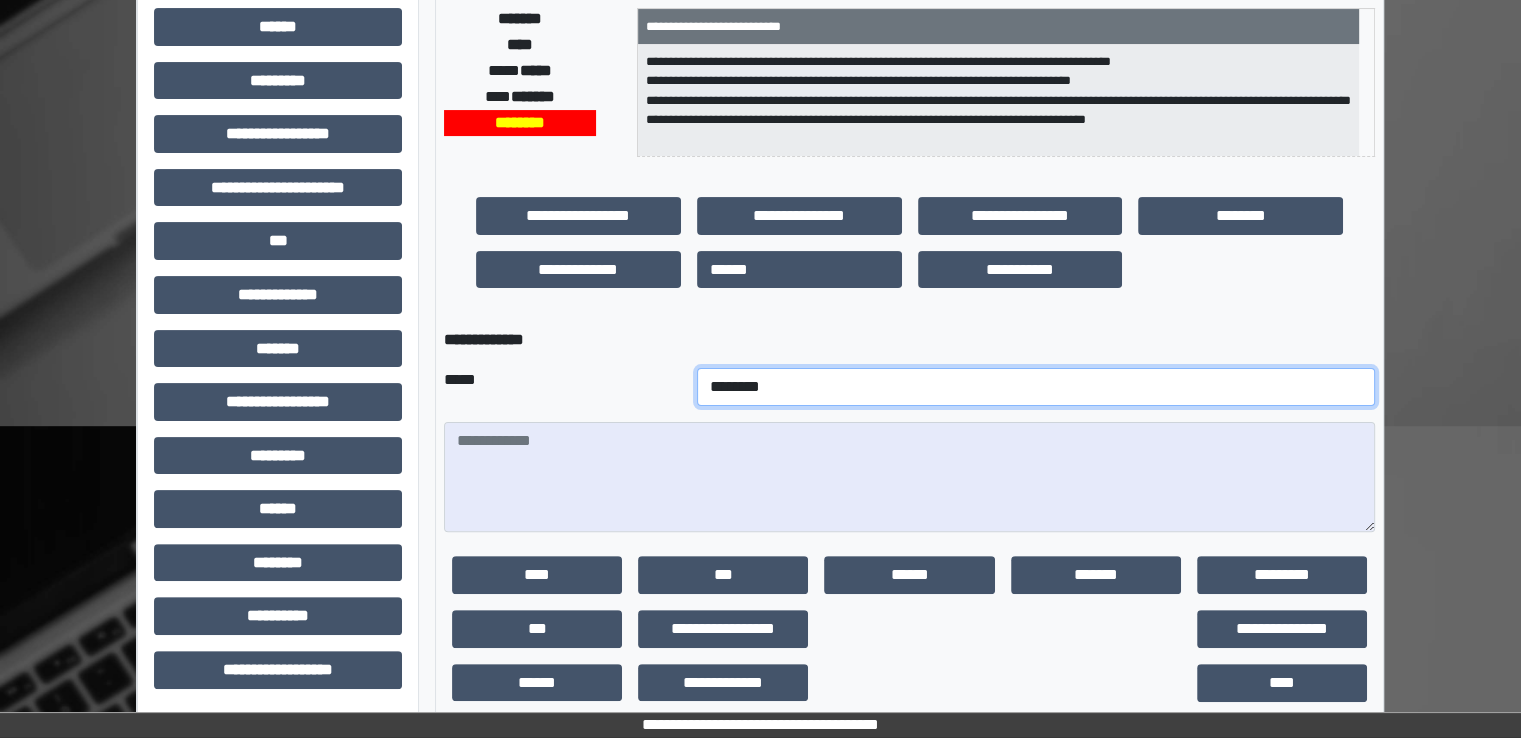 click on "**********" at bounding box center (1036, 387) 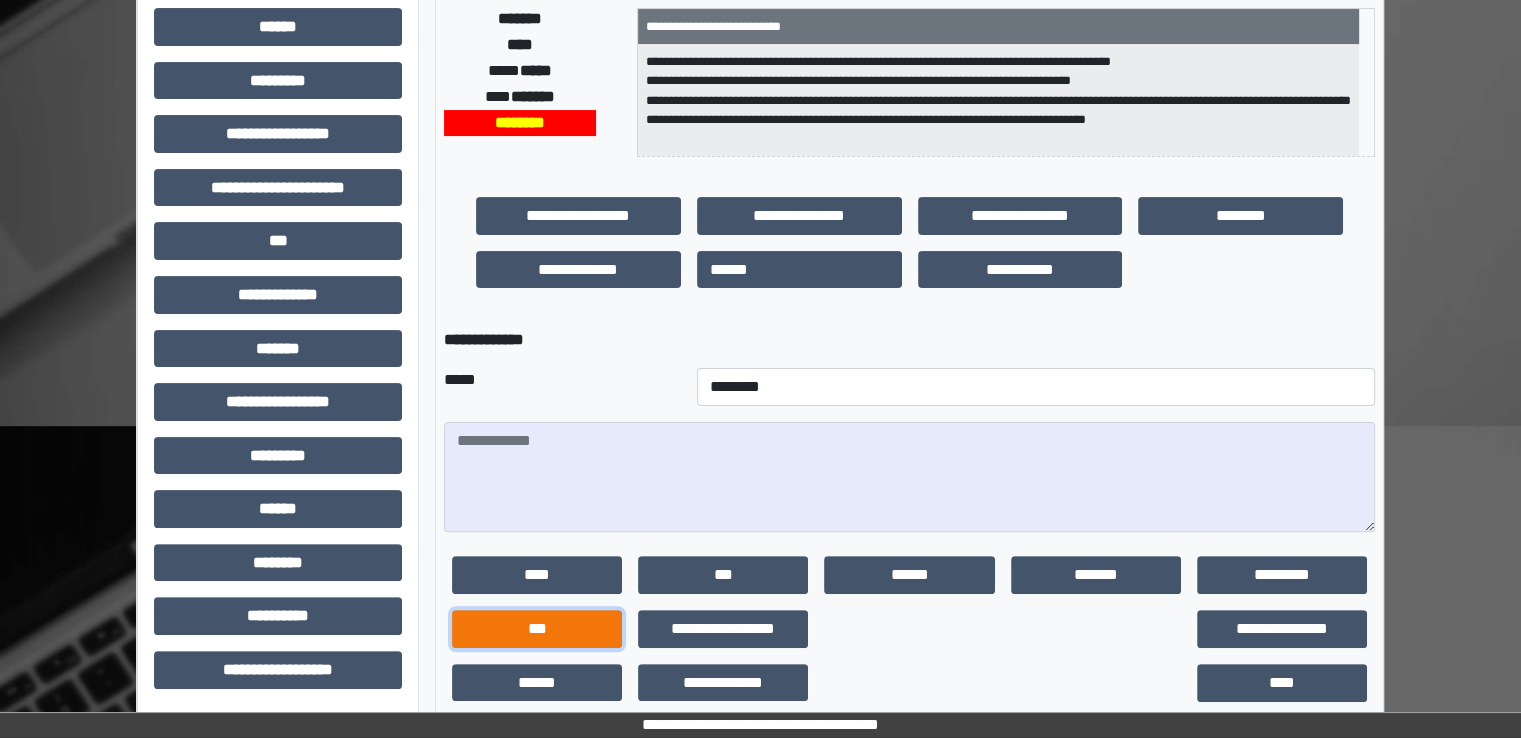 click on "***" at bounding box center [537, 629] 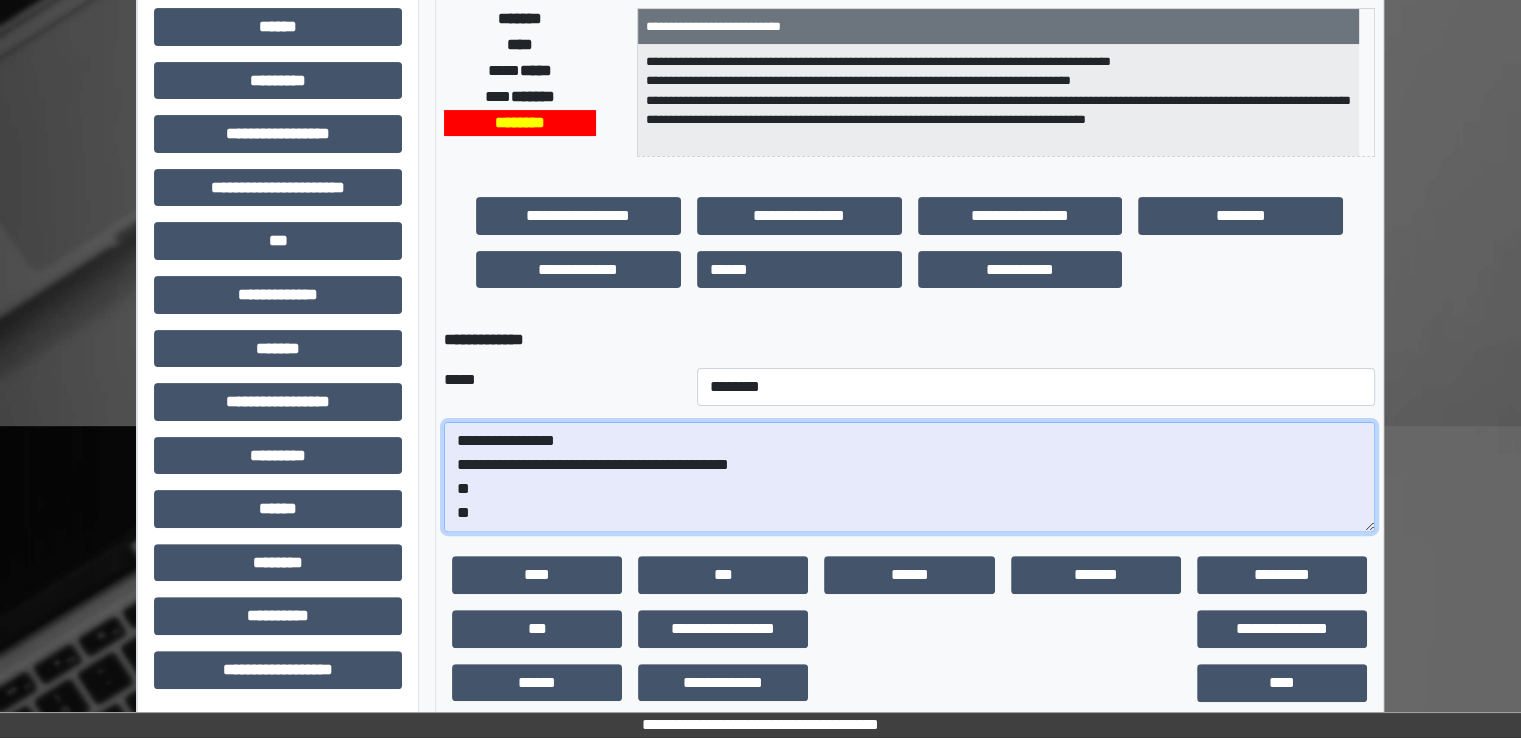 click on "**********" at bounding box center (909, 477) 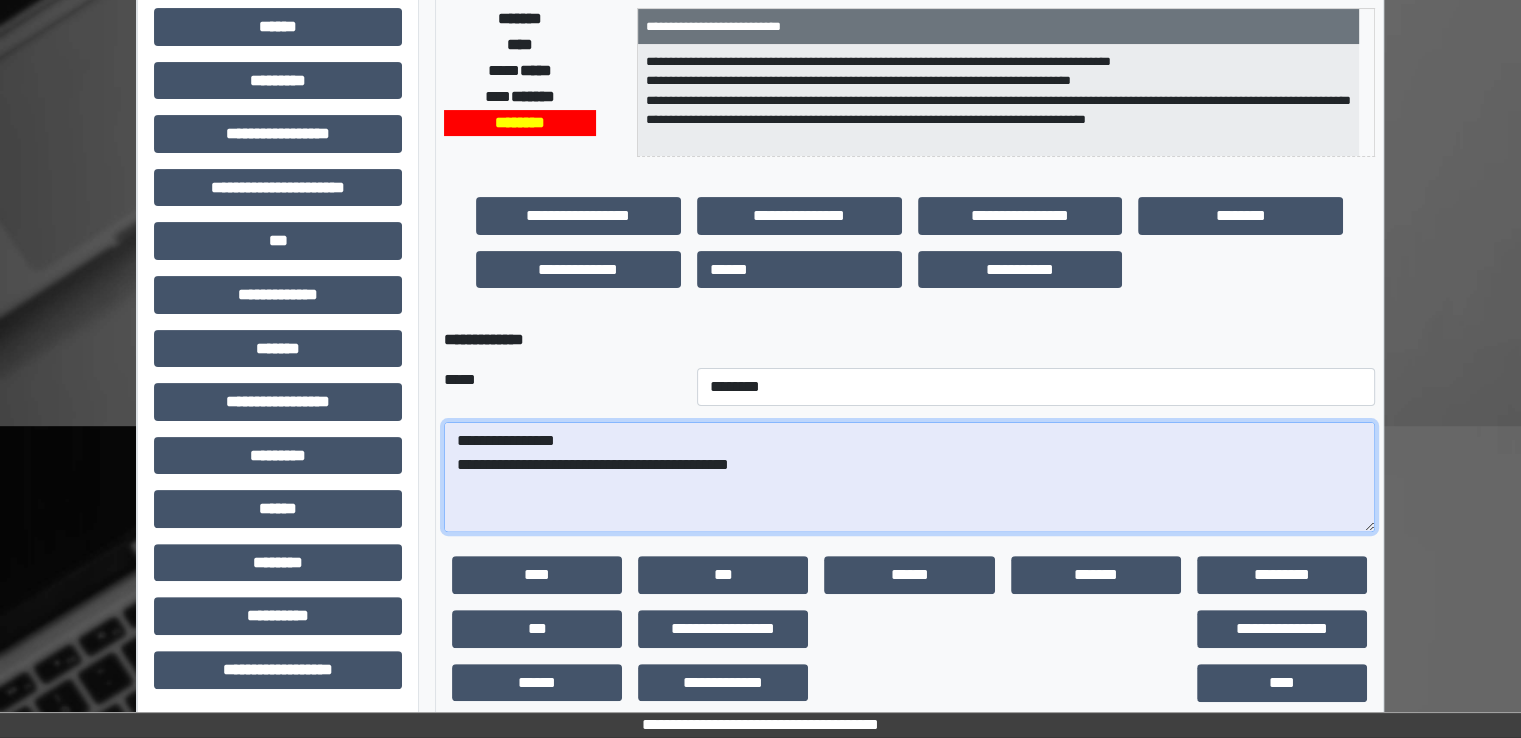 paste on "**********" 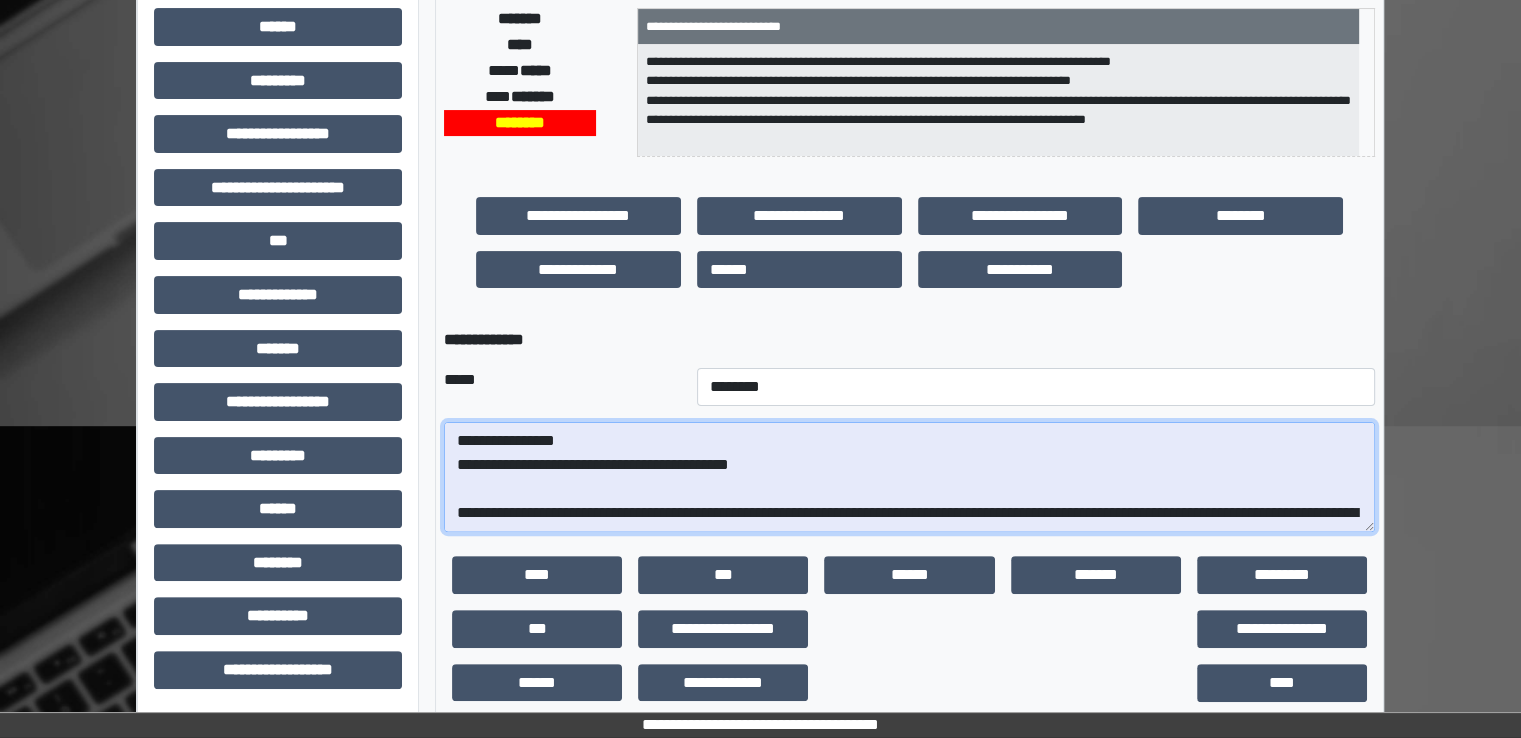 scroll, scrollTop: 256, scrollLeft: 0, axis: vertical 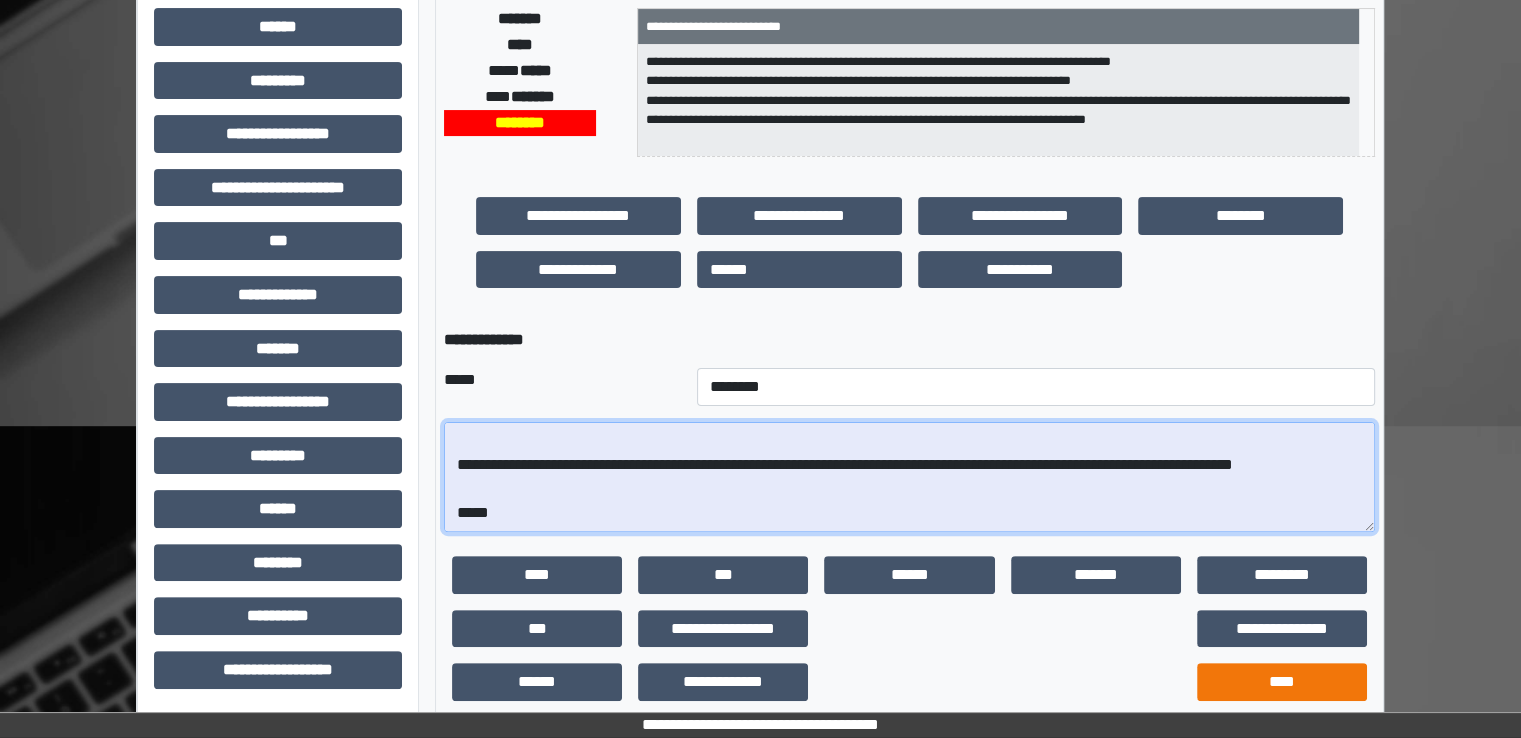type on "**********" 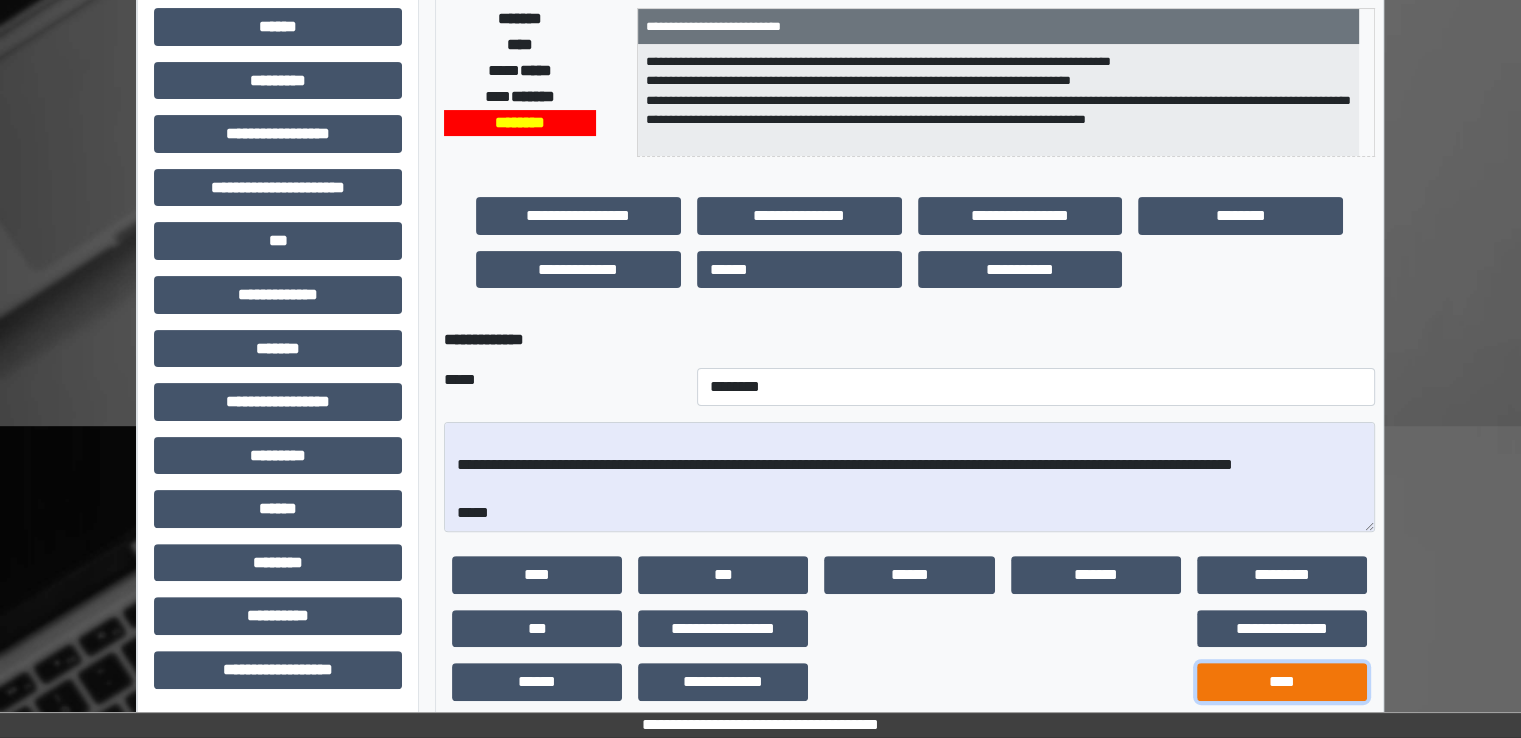 click on "****" at bounding box center [1282, 682] 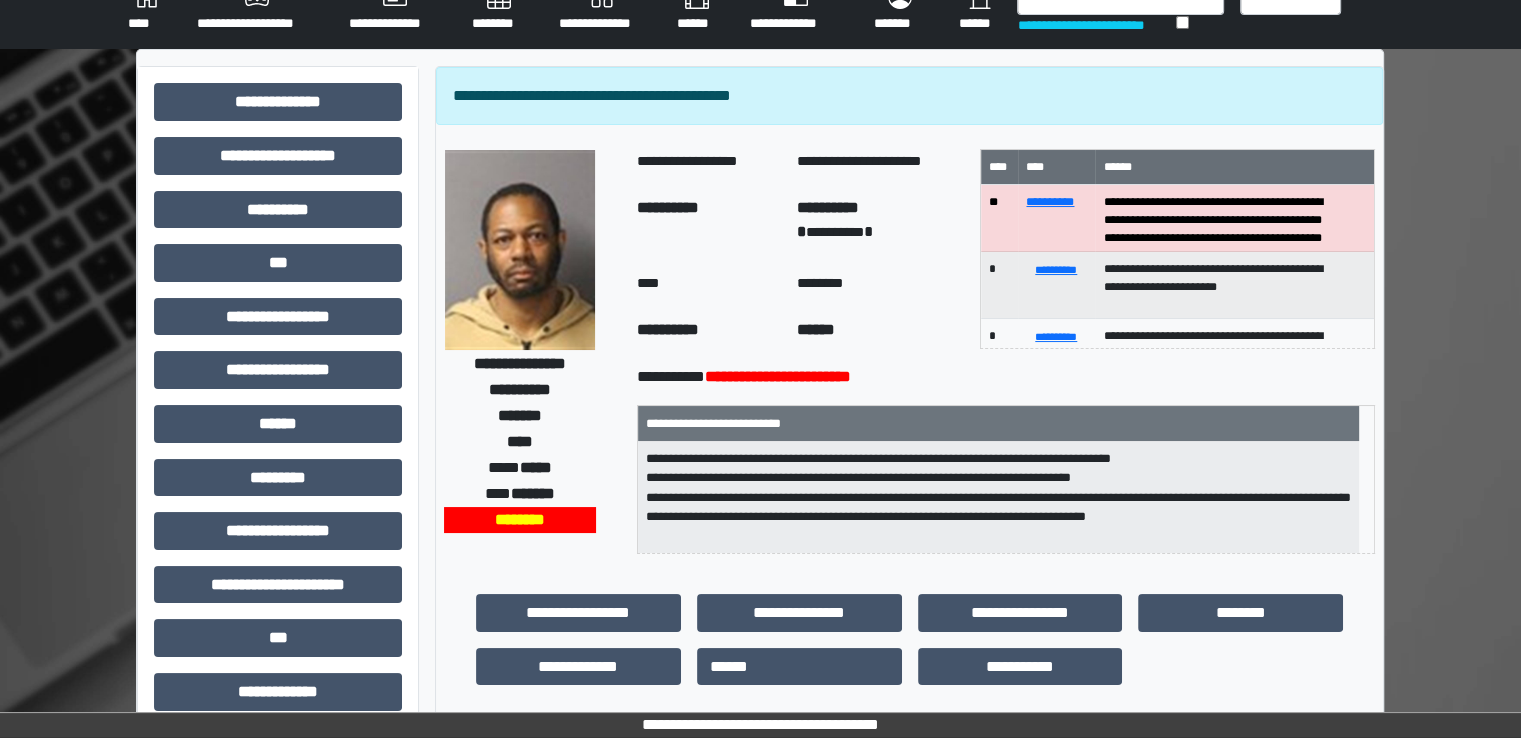 scroll, scrollTop: 0, scrollLeft: 0, axis: both 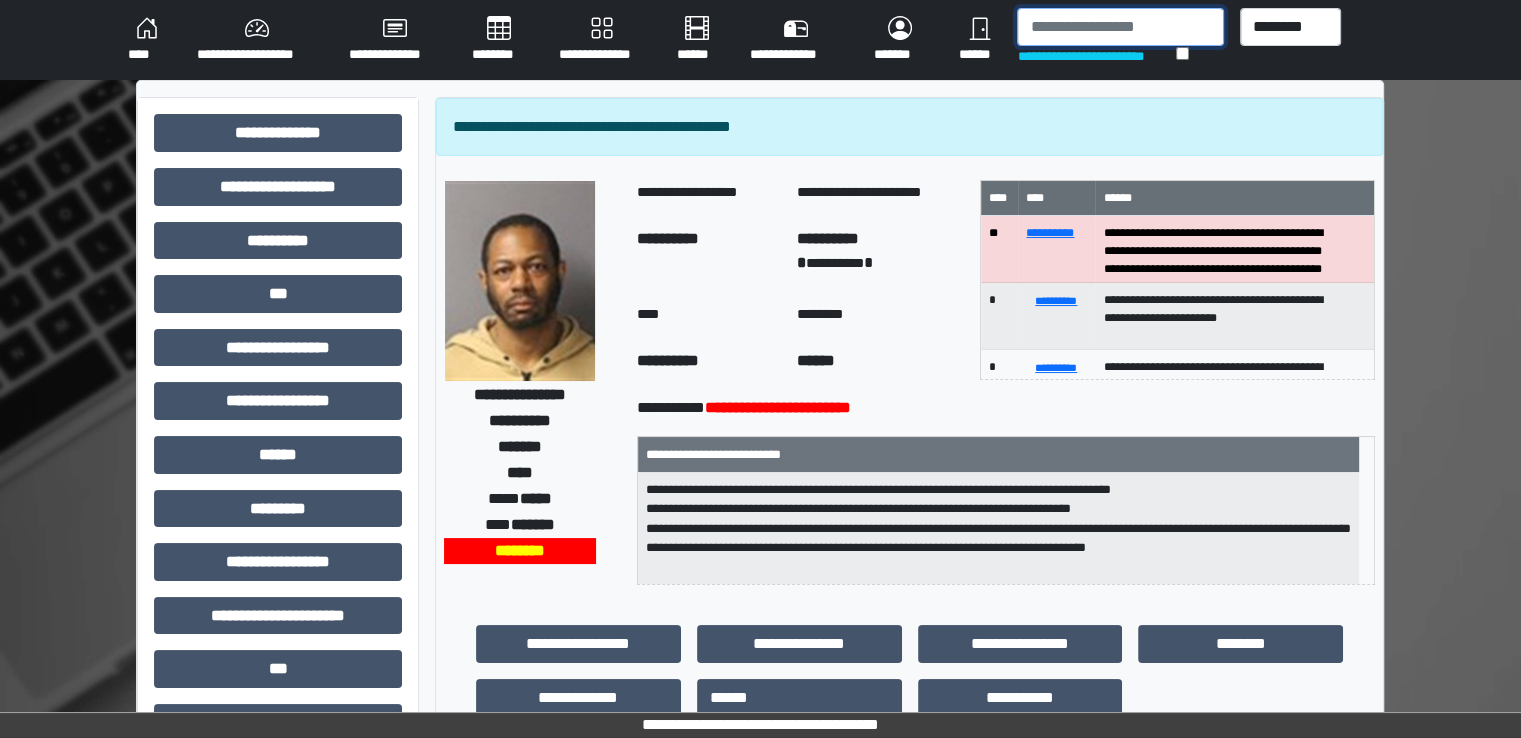 click at bounding box center (1120, 27) 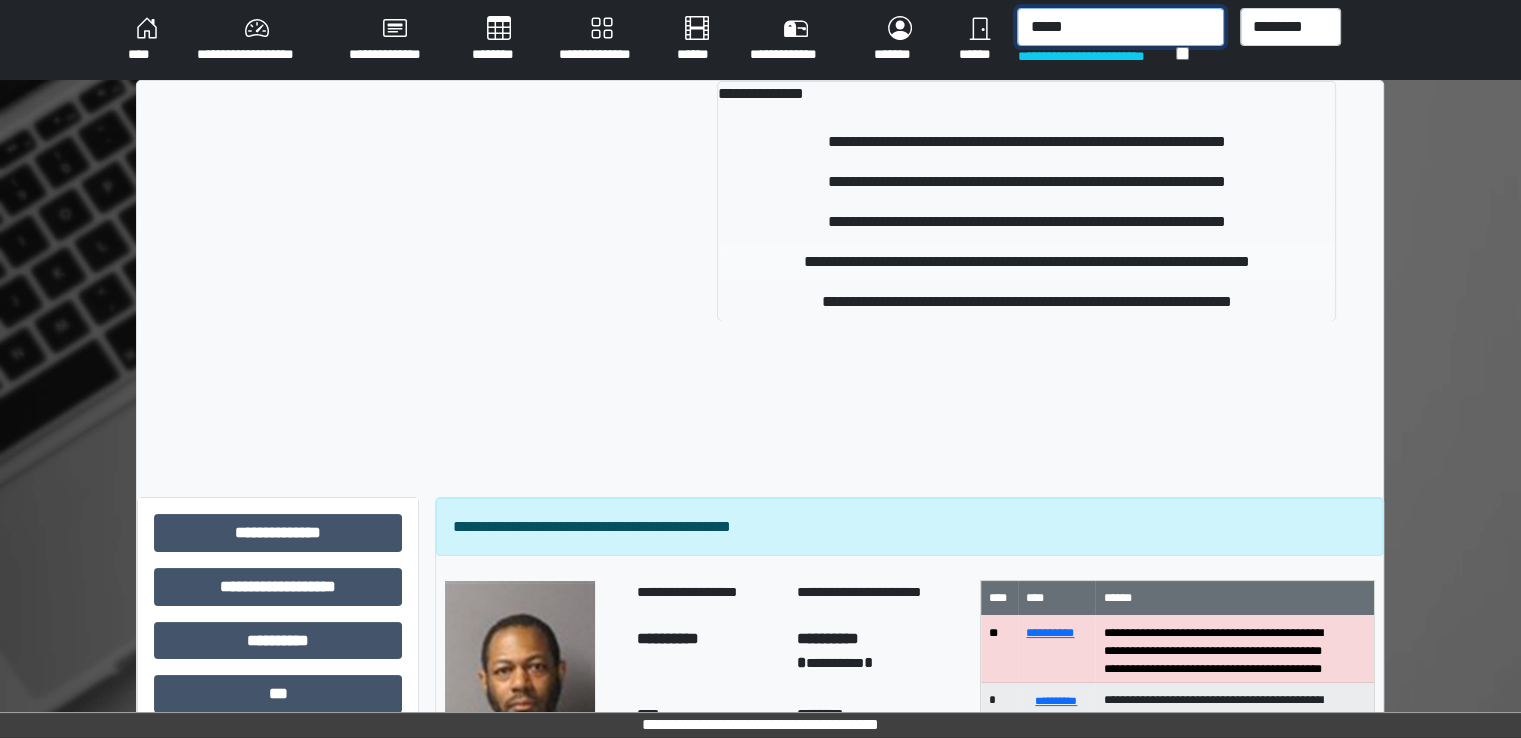 type on "*****" 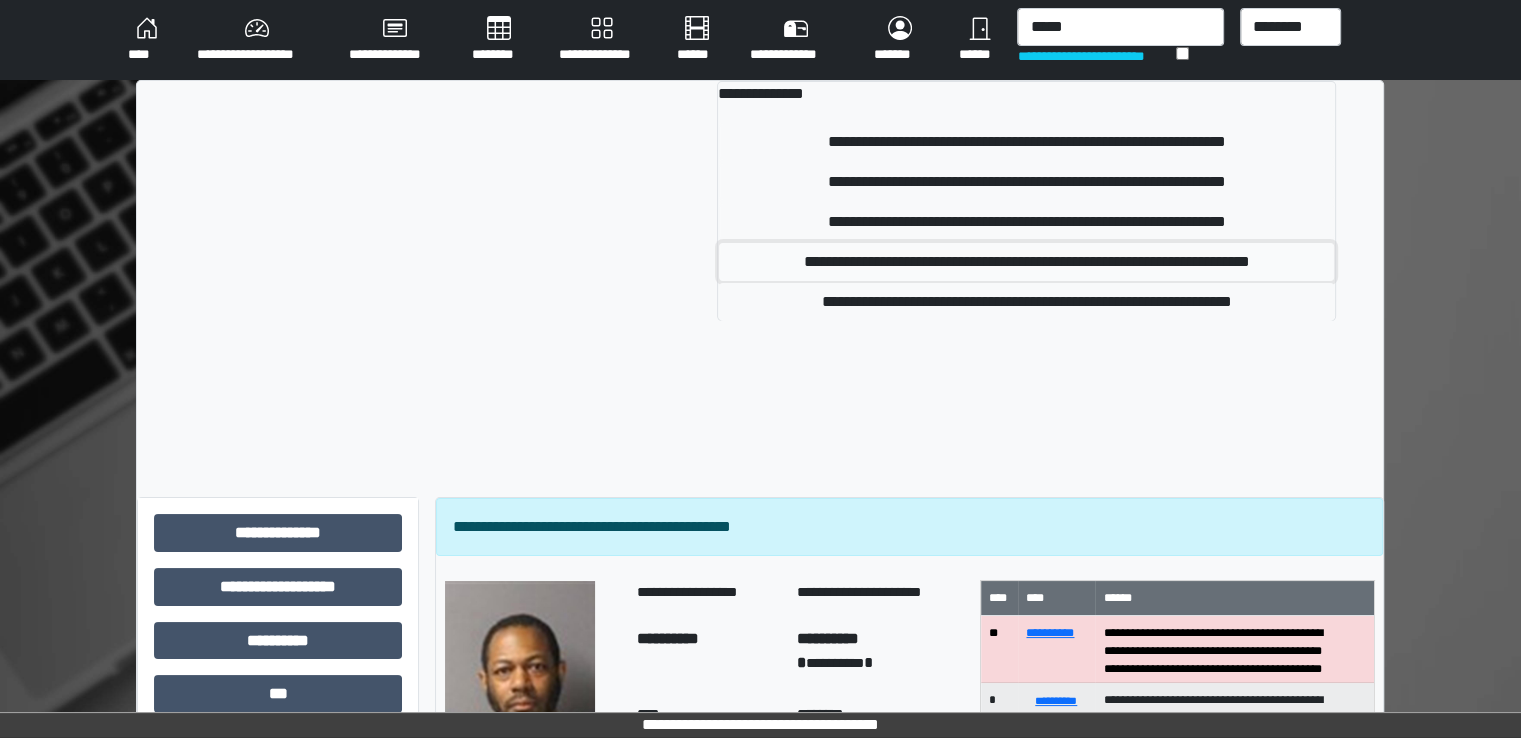 click on "**********" at bounding box center [1026, 262] 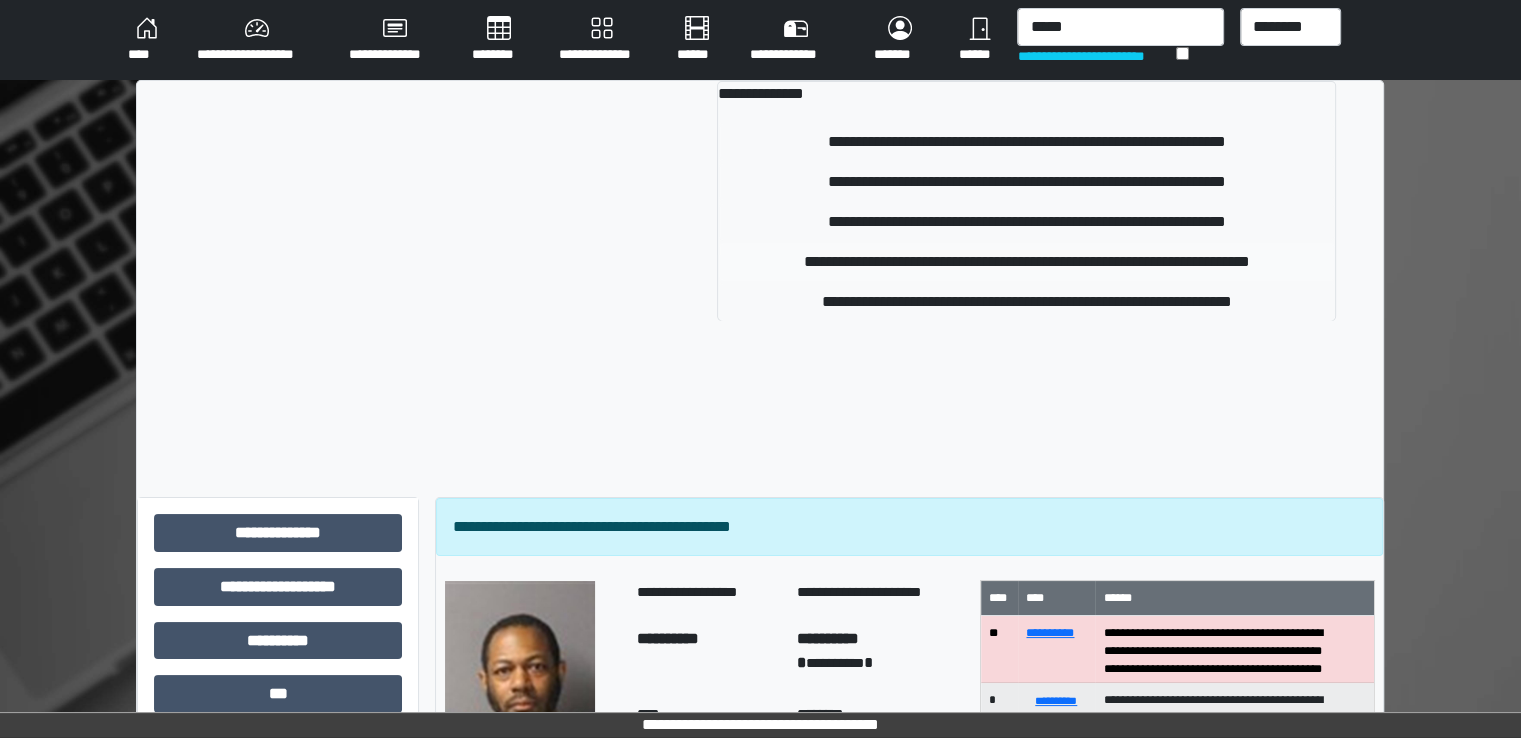 type 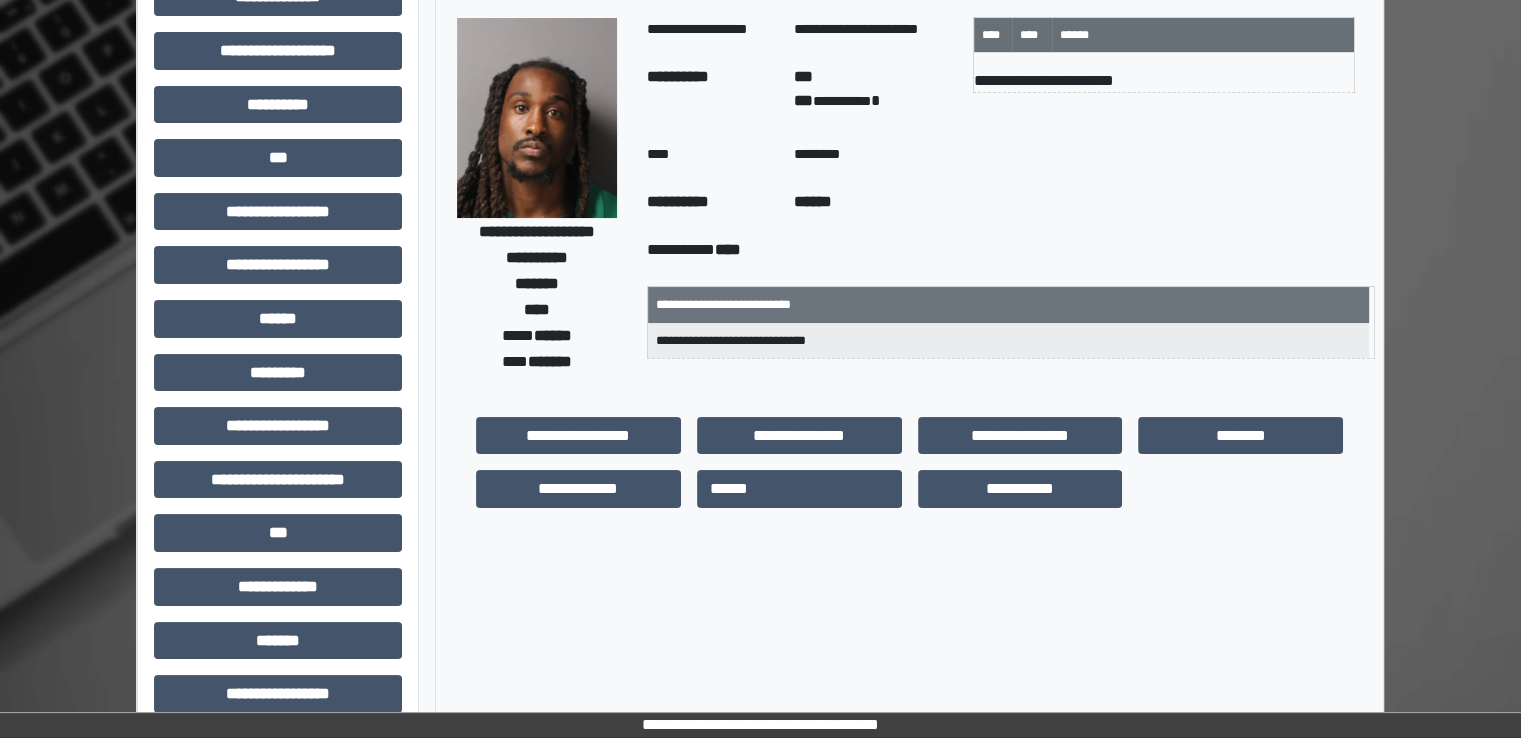 scroll, scrollTop: 400, scrollLeft: 0, axis: vertical 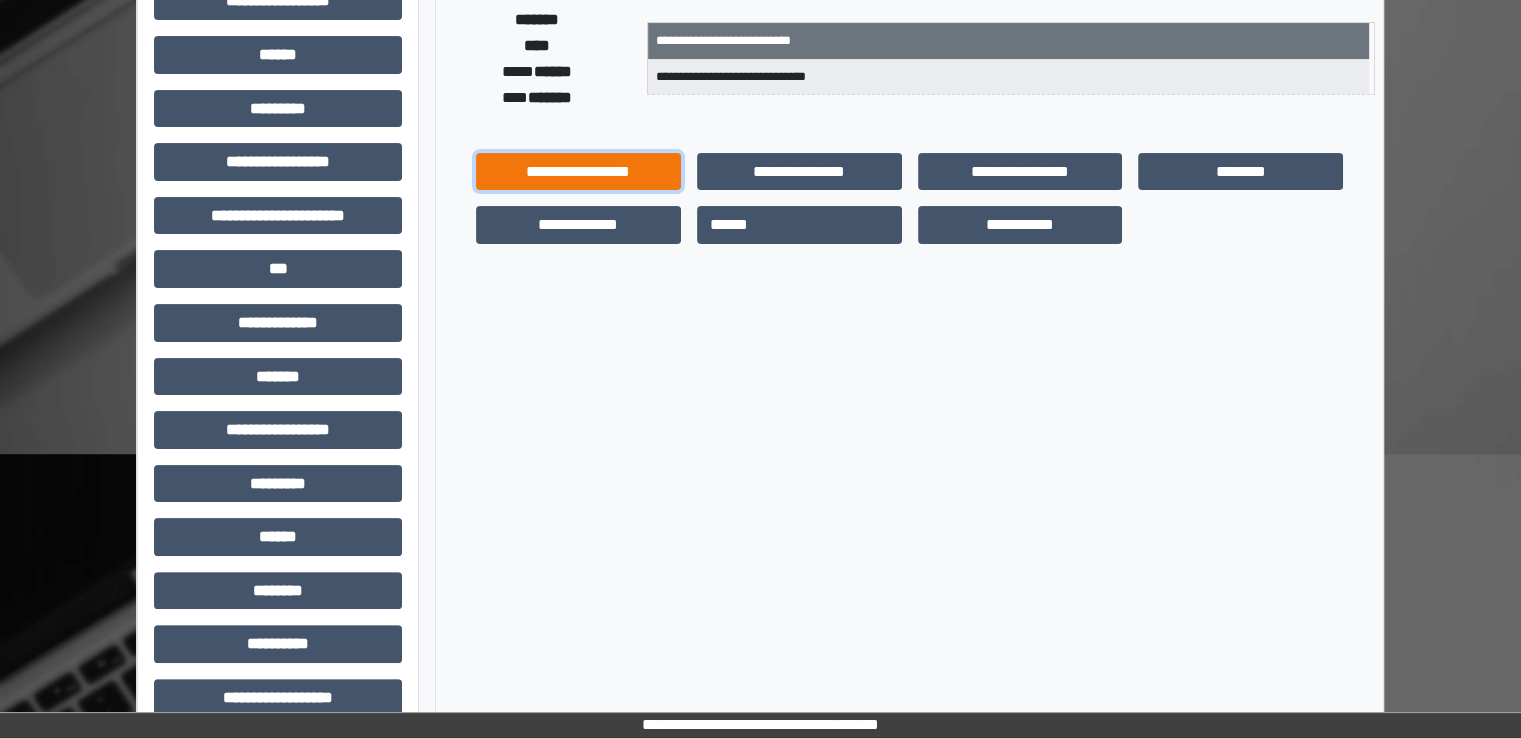 click on "**********" at bounding box center [578, 172] 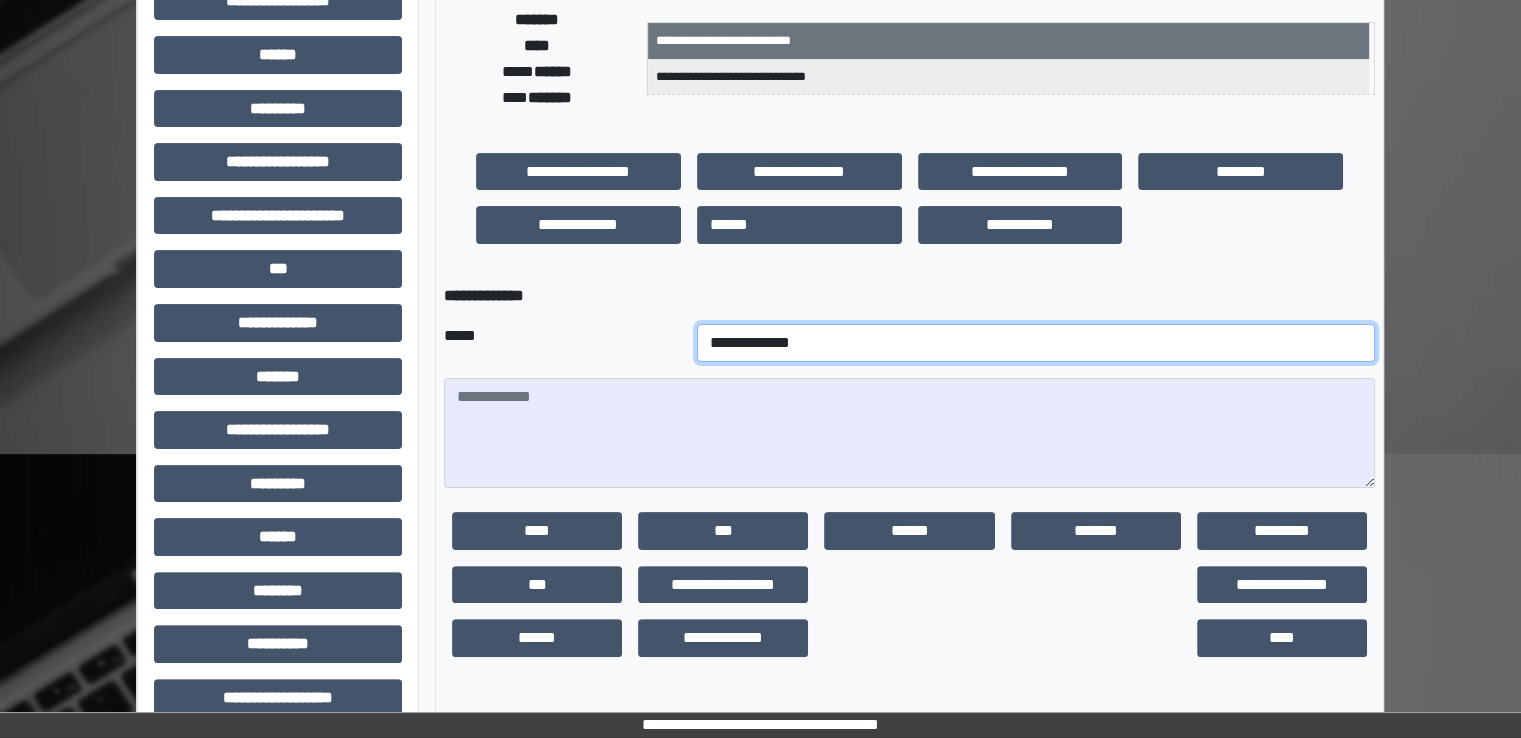 drag, startPoint x: 683, startPoint y: 349, endPoint x: 675, endPoint y: 329, distance: 21.540659 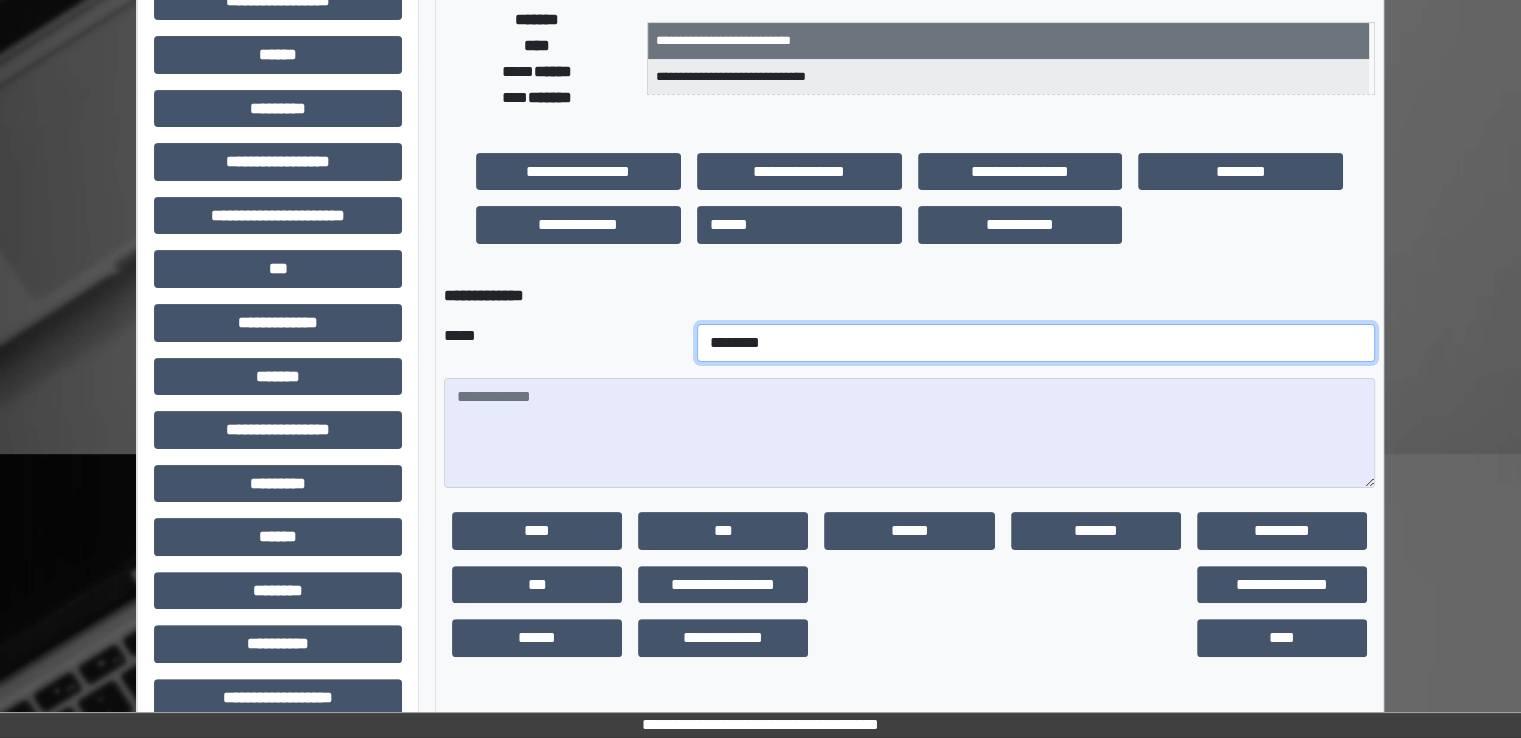 click on "**********" at bounding box center (1036, 343) 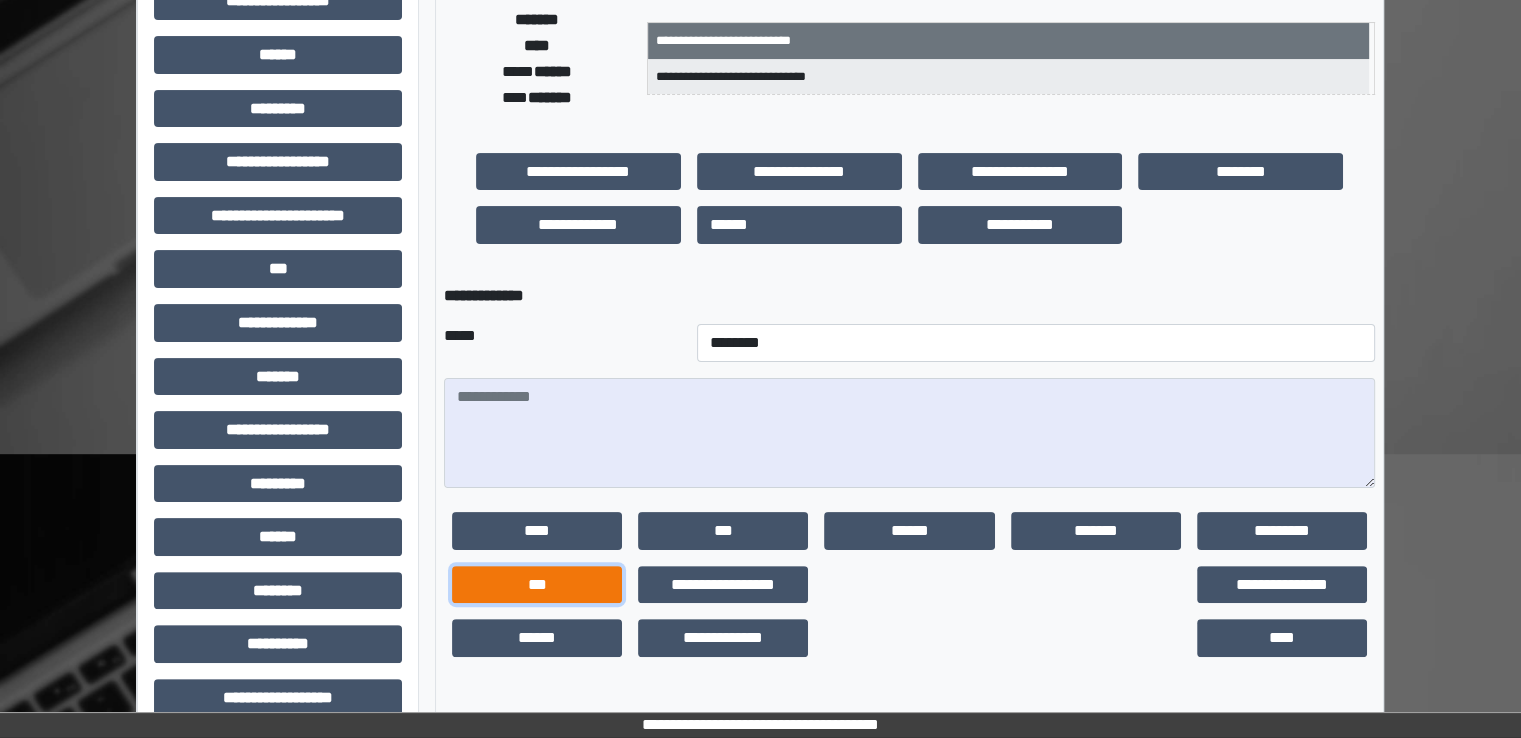 click on "***" at bounding box center (537, 585) 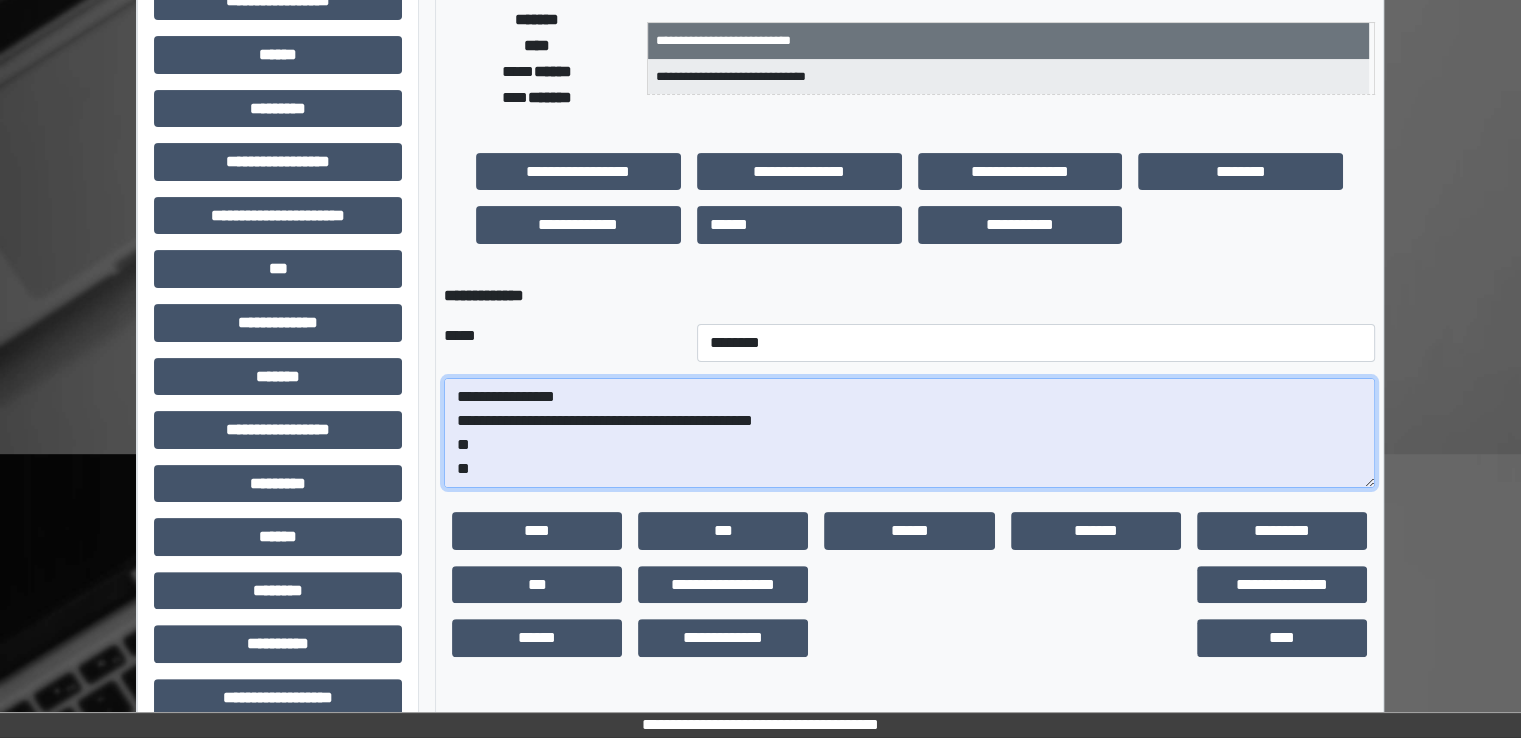 click on "**********" at bounding box center [909, 433] 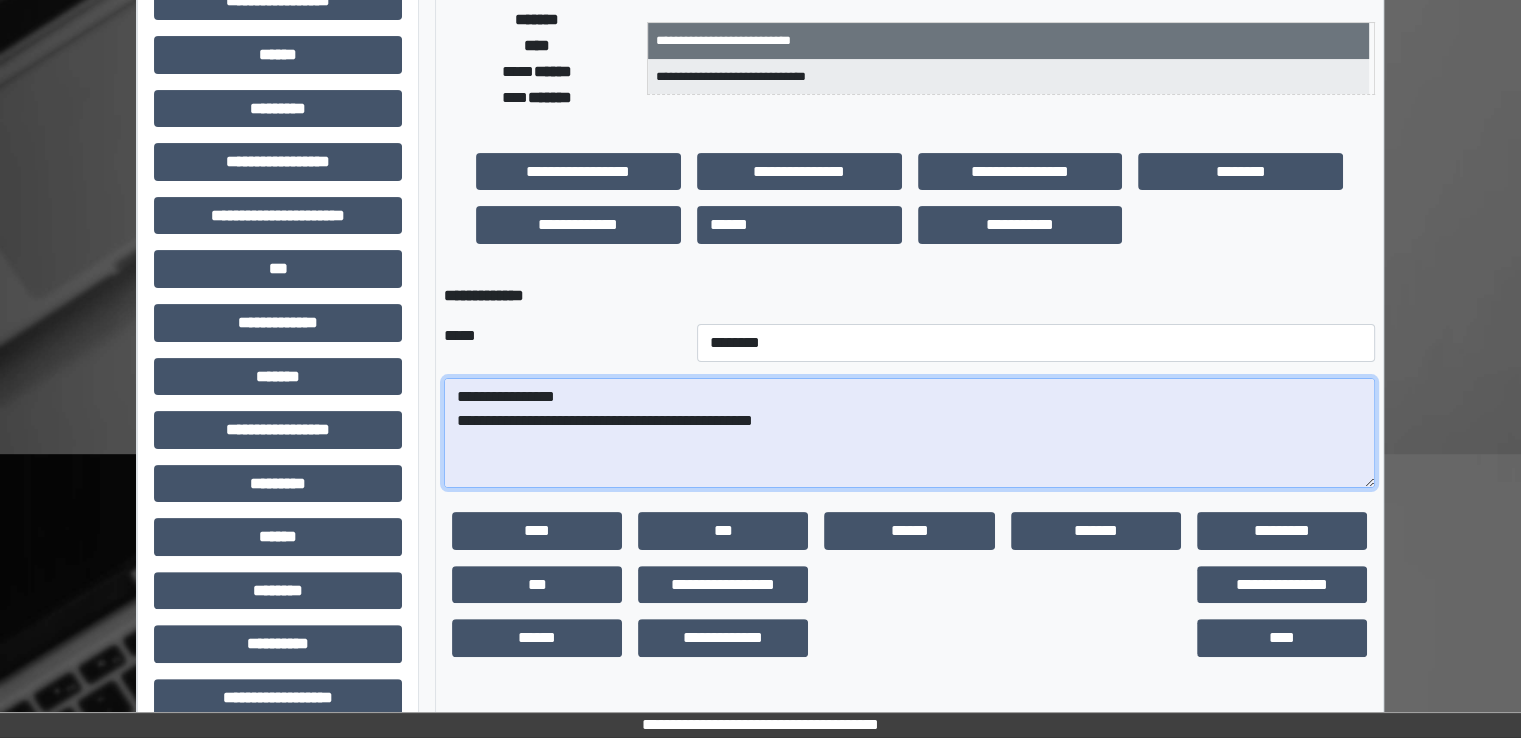 paste on "**********" 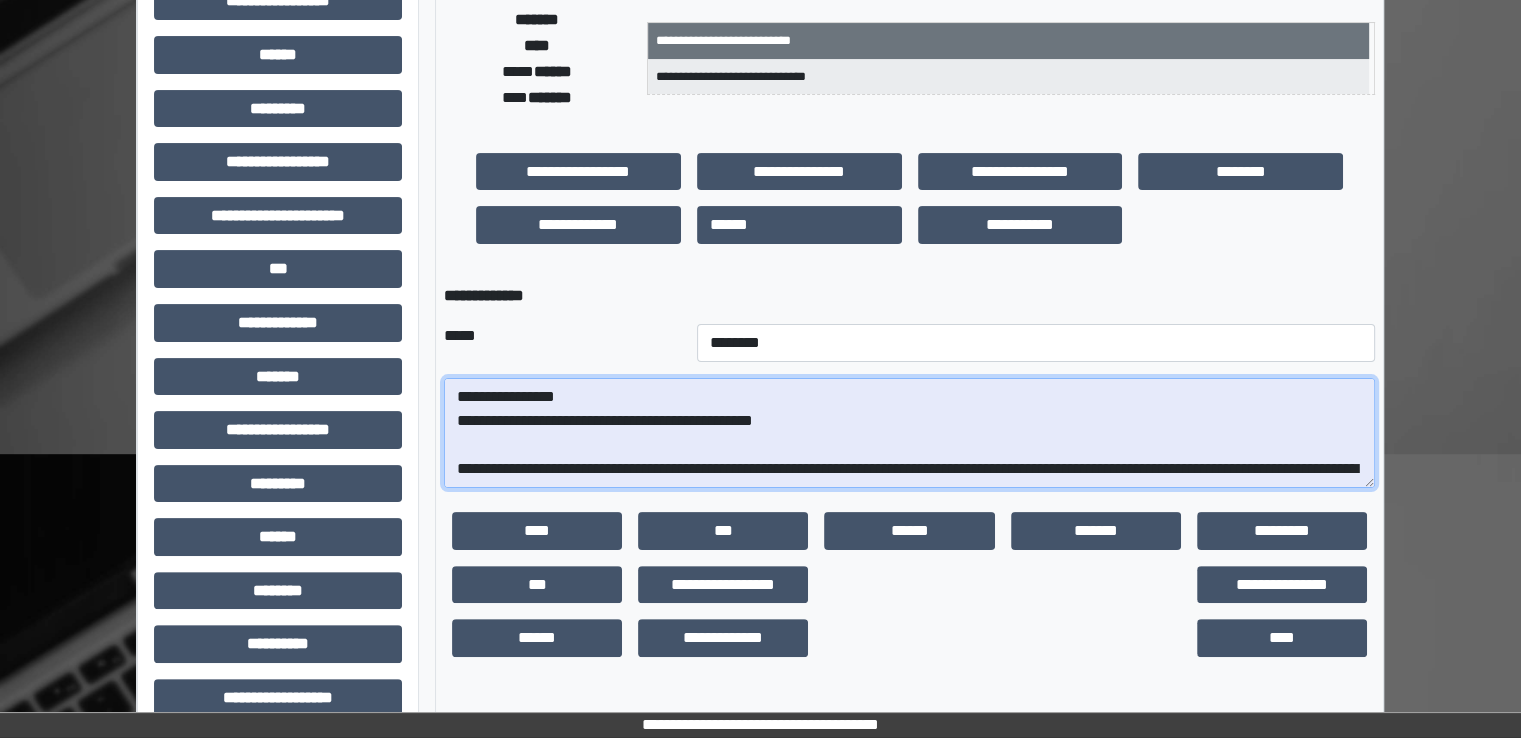 scroll, scrollTop: 256, scrollLeft: 0, axis: vertical 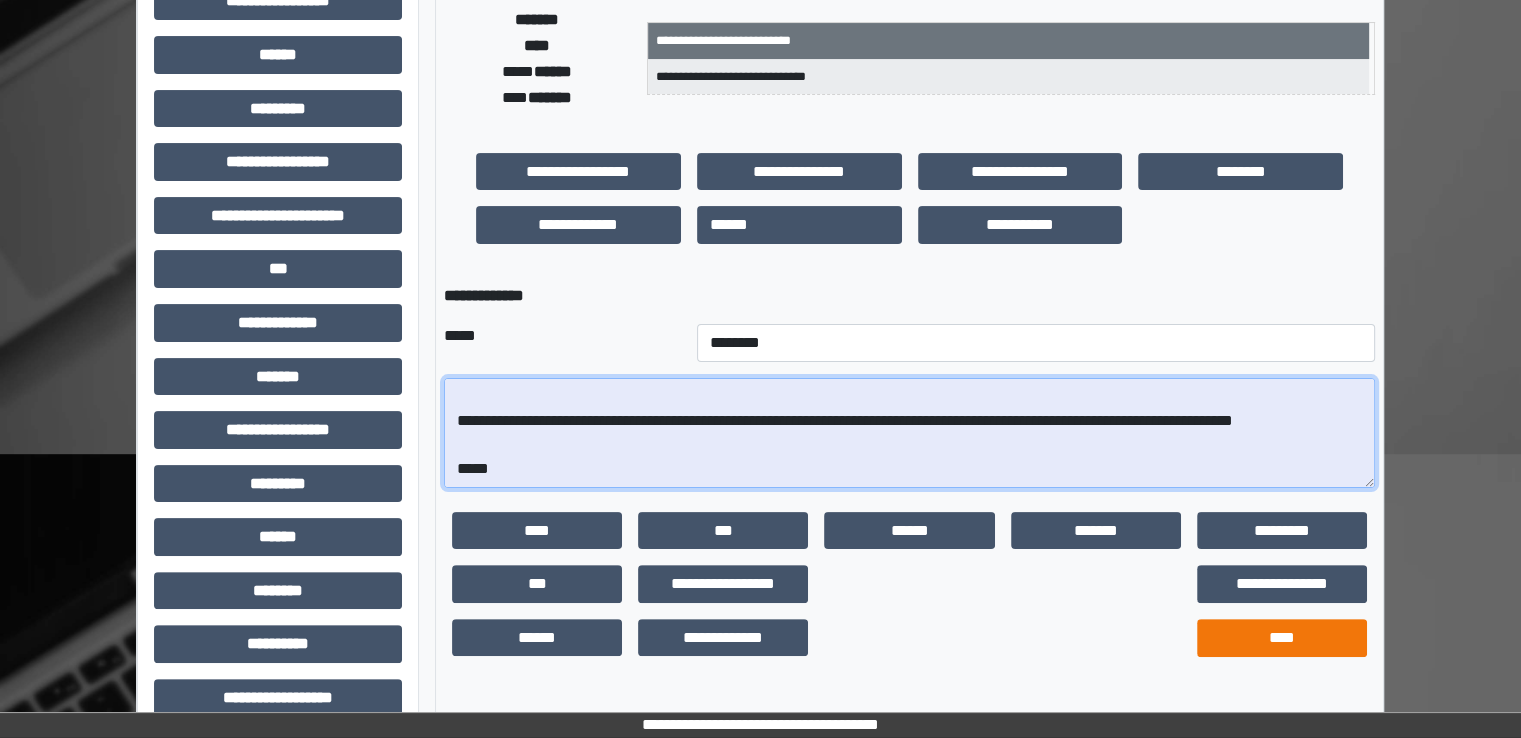 type on "**********" 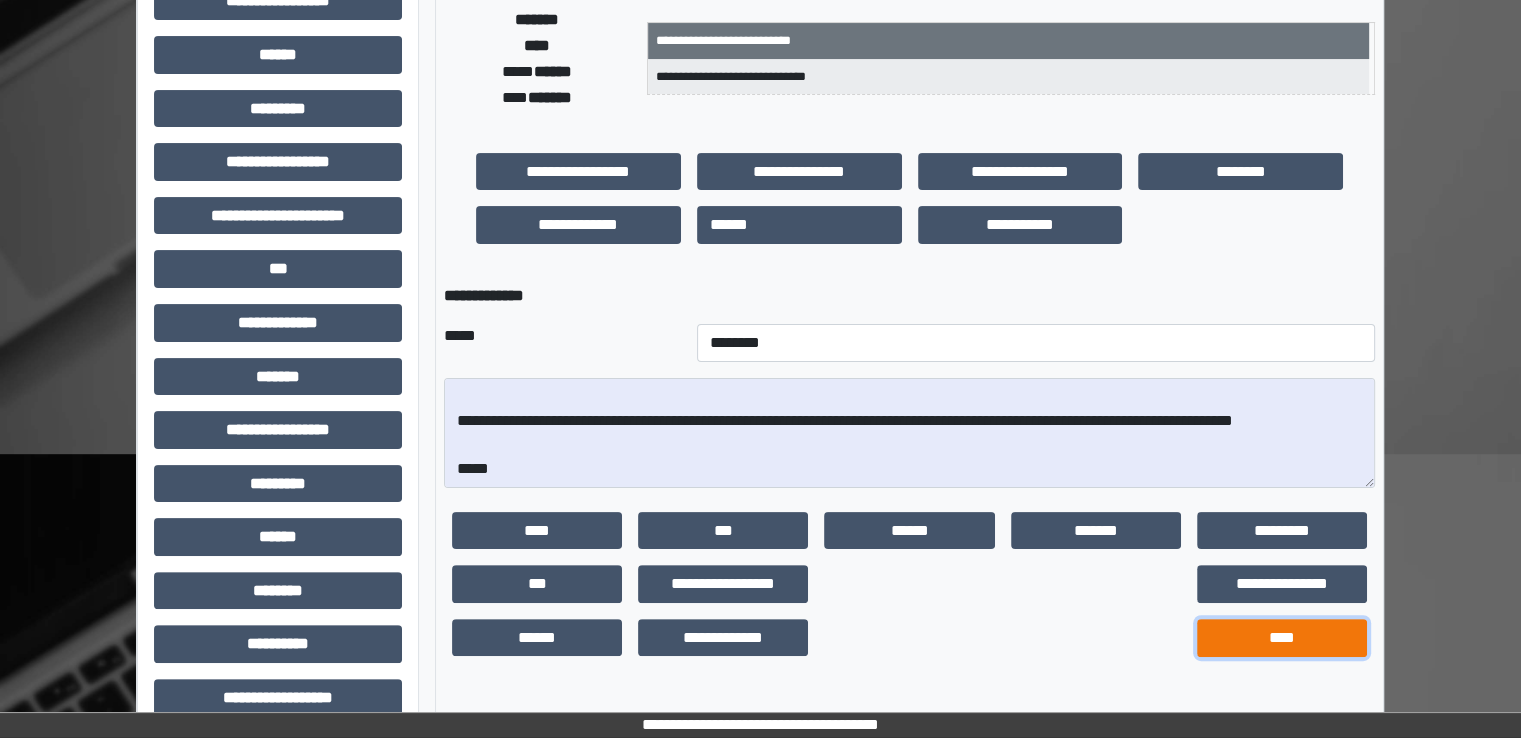 click on "****" at bounding box center (1282, 638) 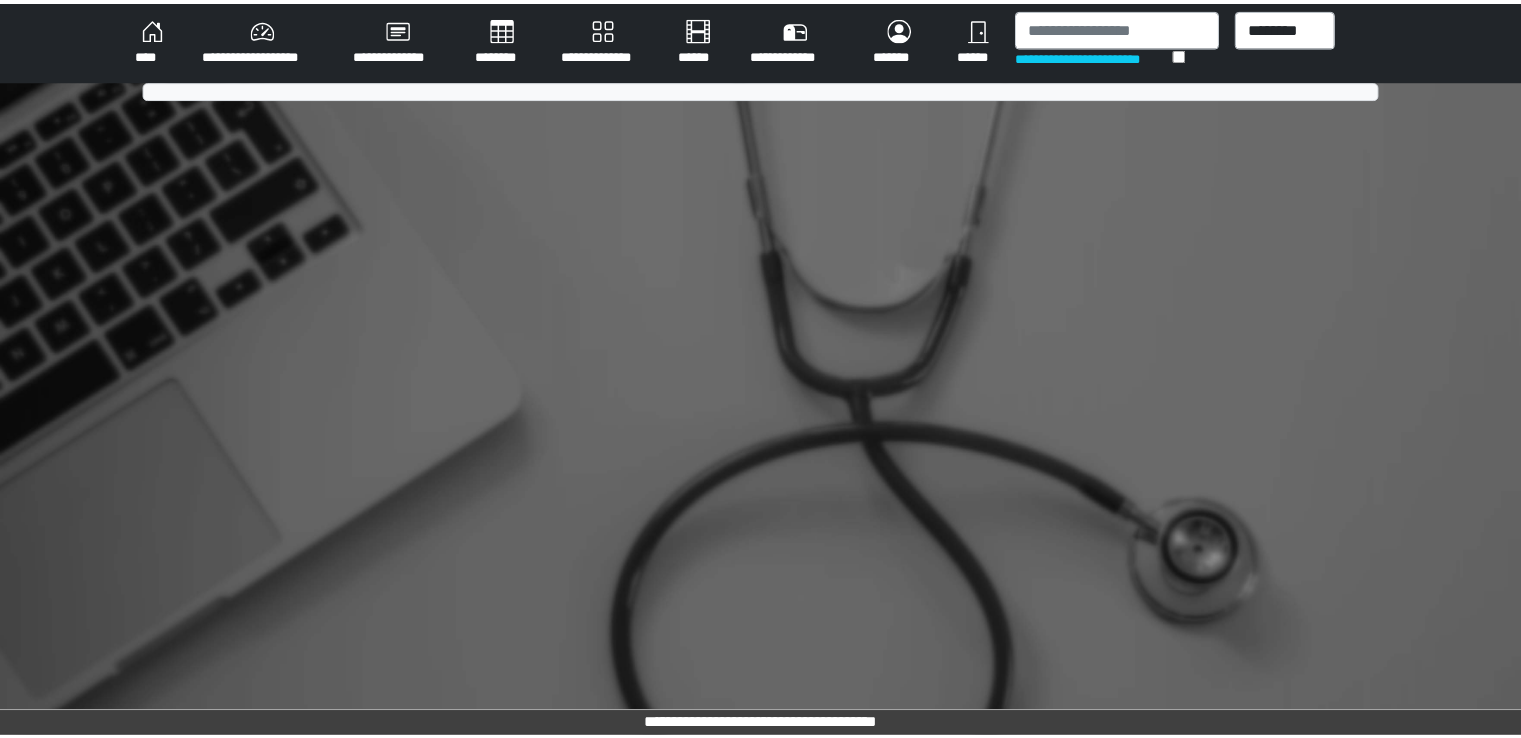 scroll, scrollTop: 0, scrollLeft: 0, axis: both 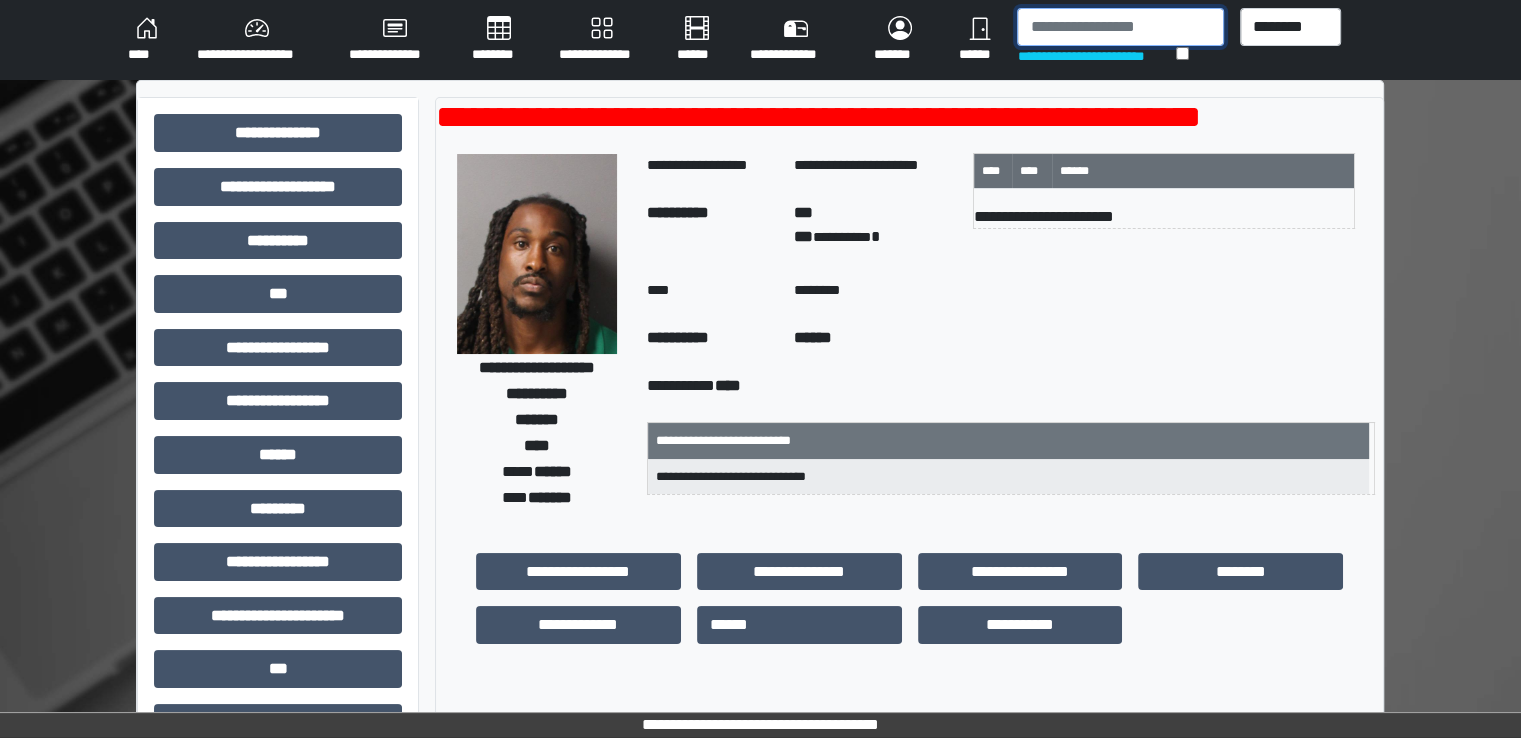 click at bounding box center [1120, 27] 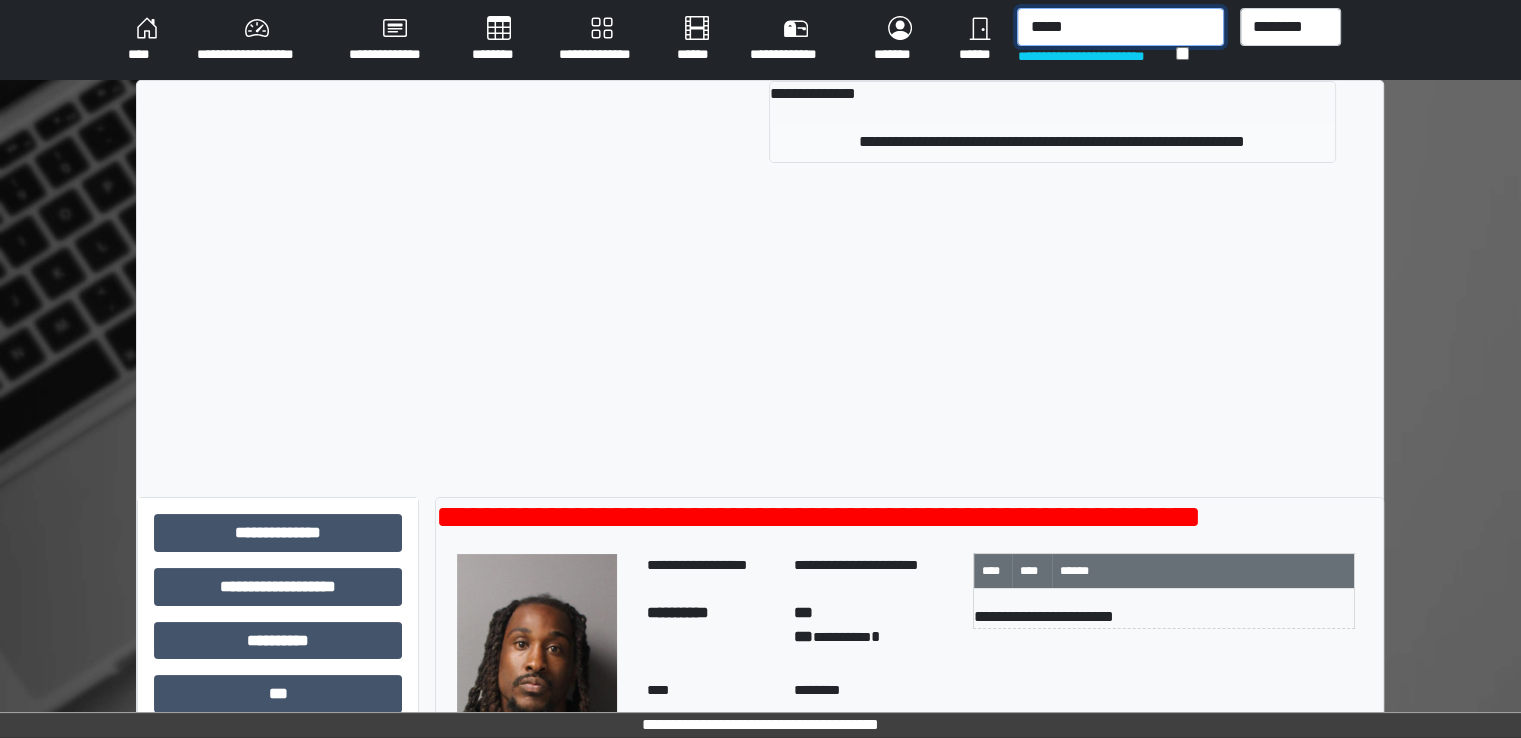 type on "*****" 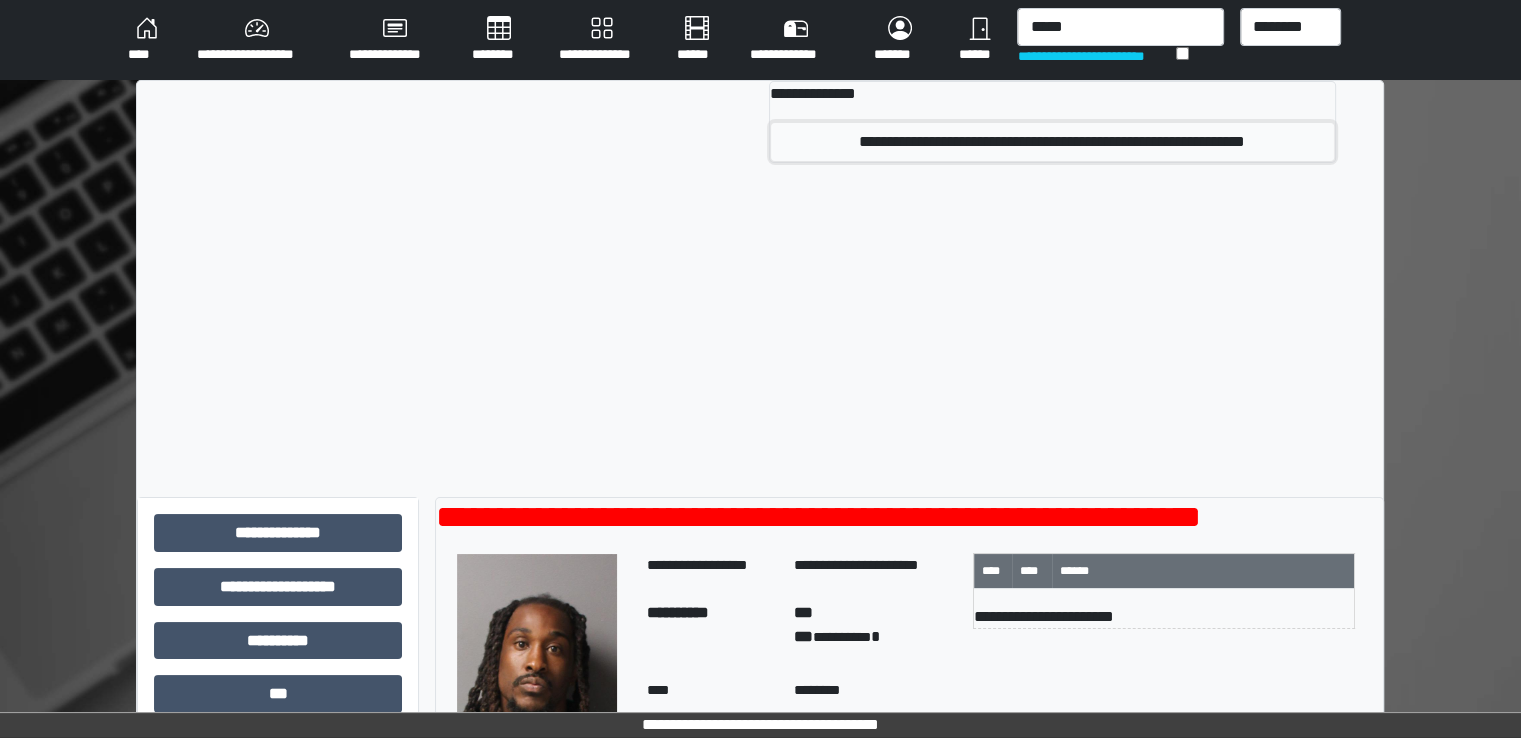 click on "**********" at bounding box center [1052, 142] 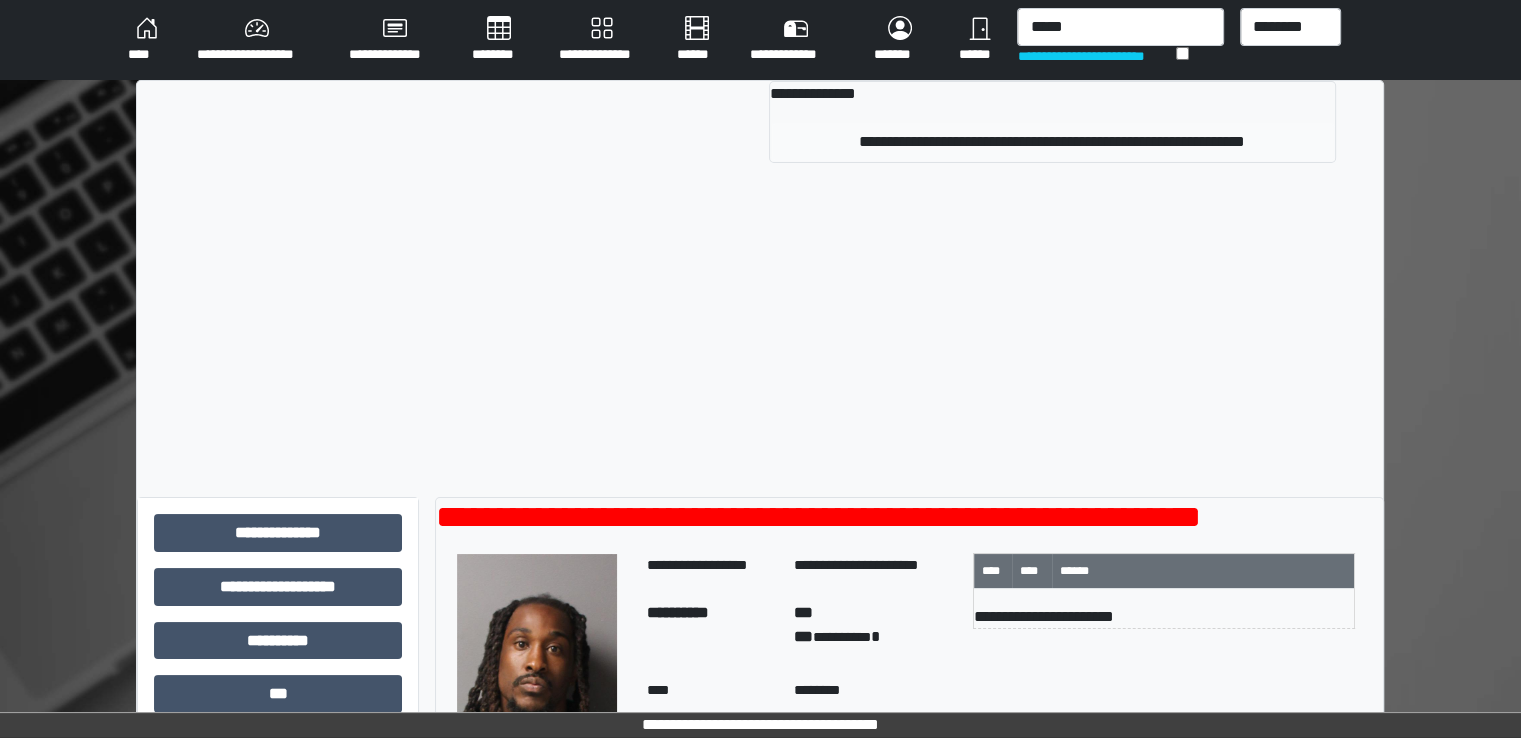 type 